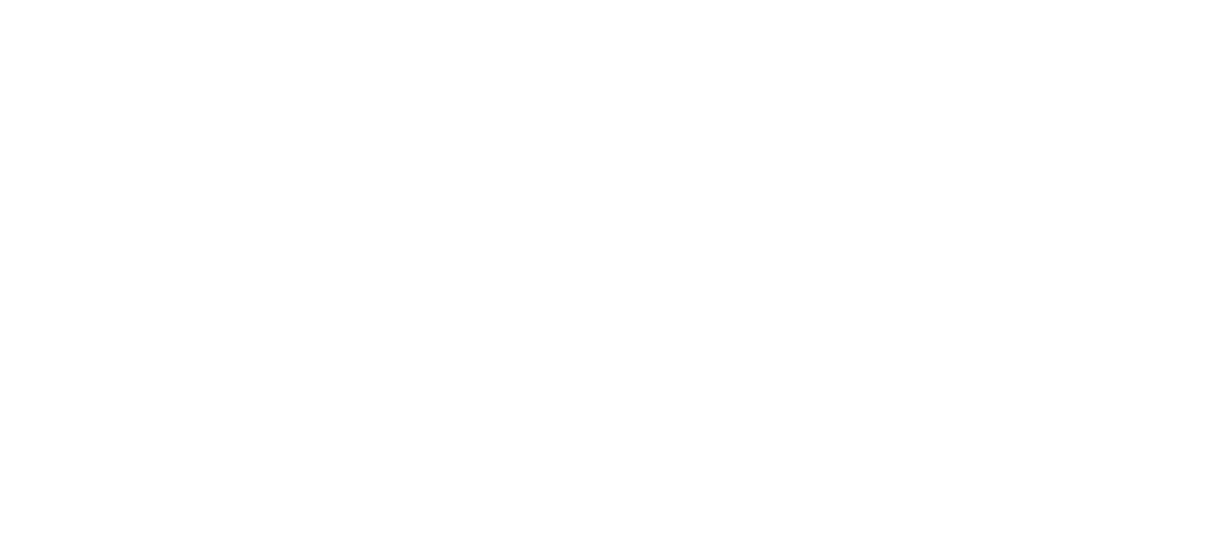 scroll, scrollTop: 0, scrollLeft: 0, axis: both 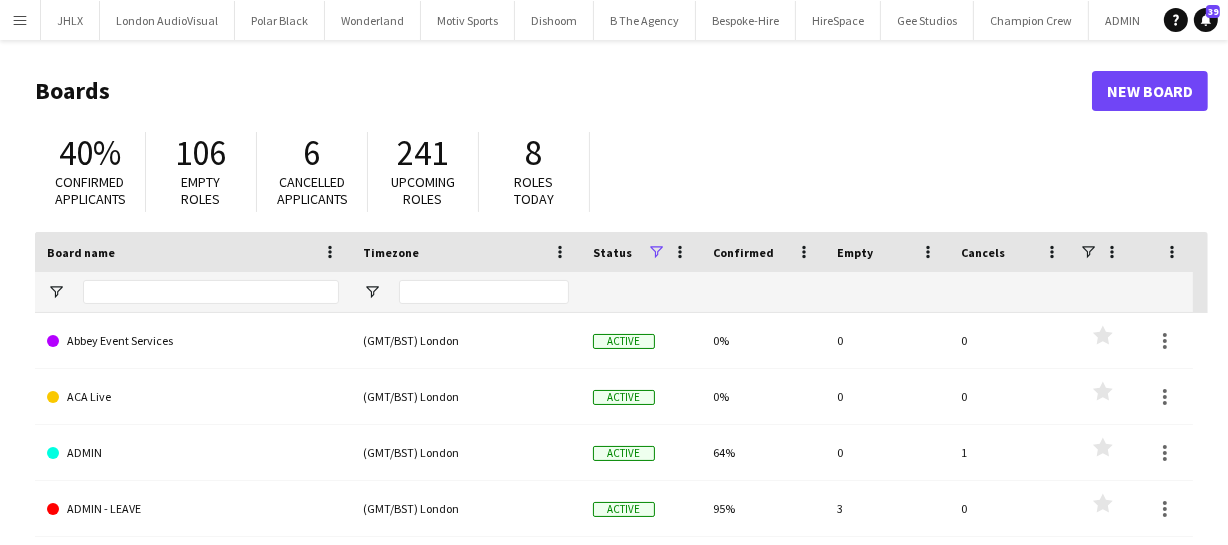 click on "Menu" at bounding box center [20, 20] 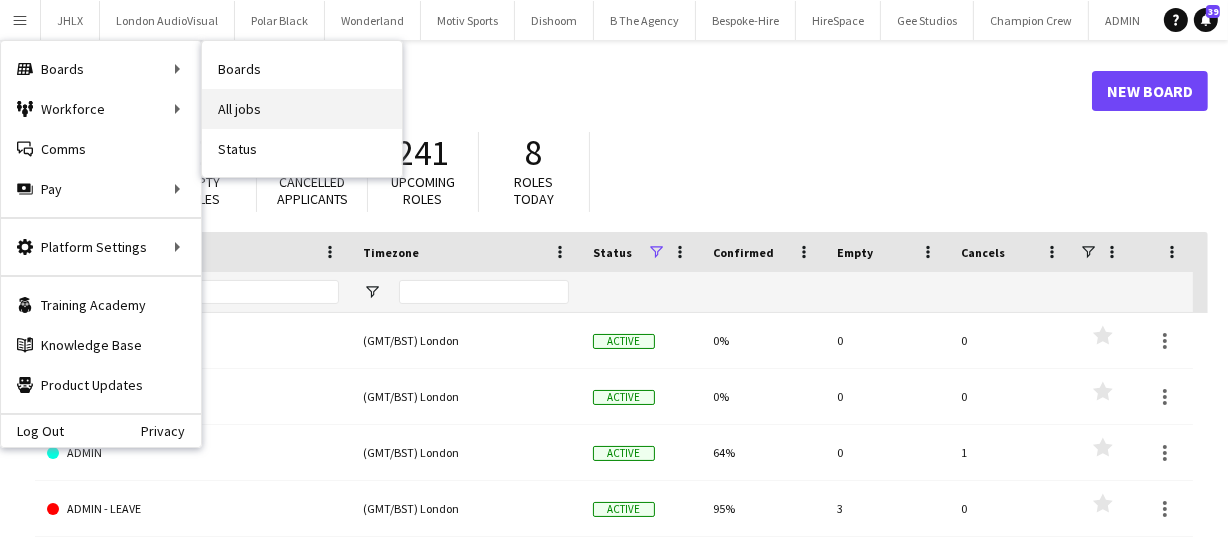 click on "All jobs" at bounding box center [302, 109] 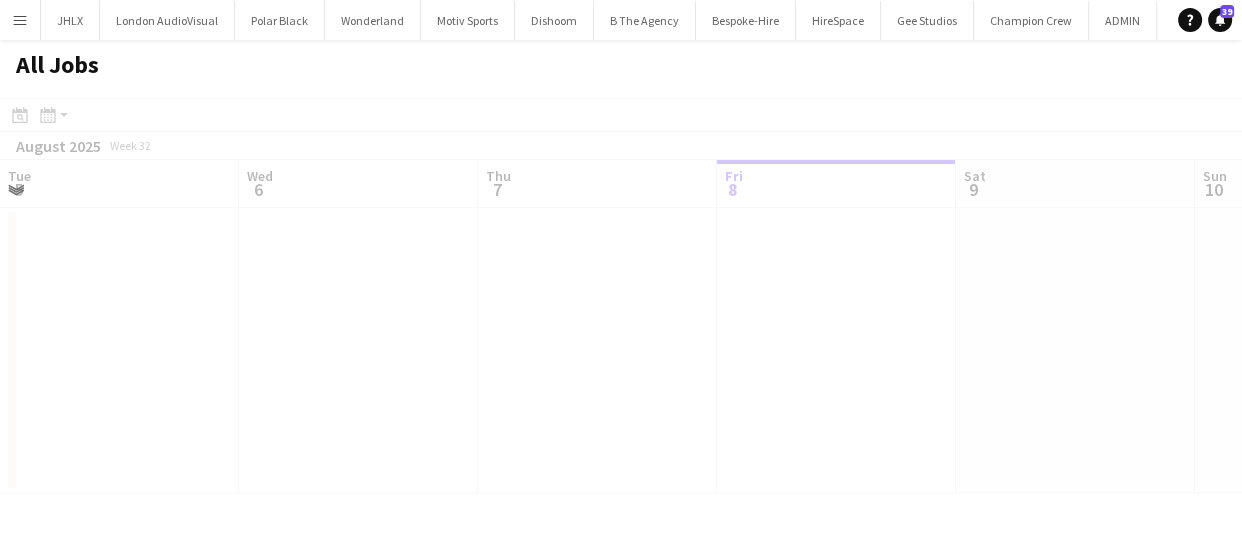 scroll, scrollTop: 0, scrollLeft: 478, axis: horizontal 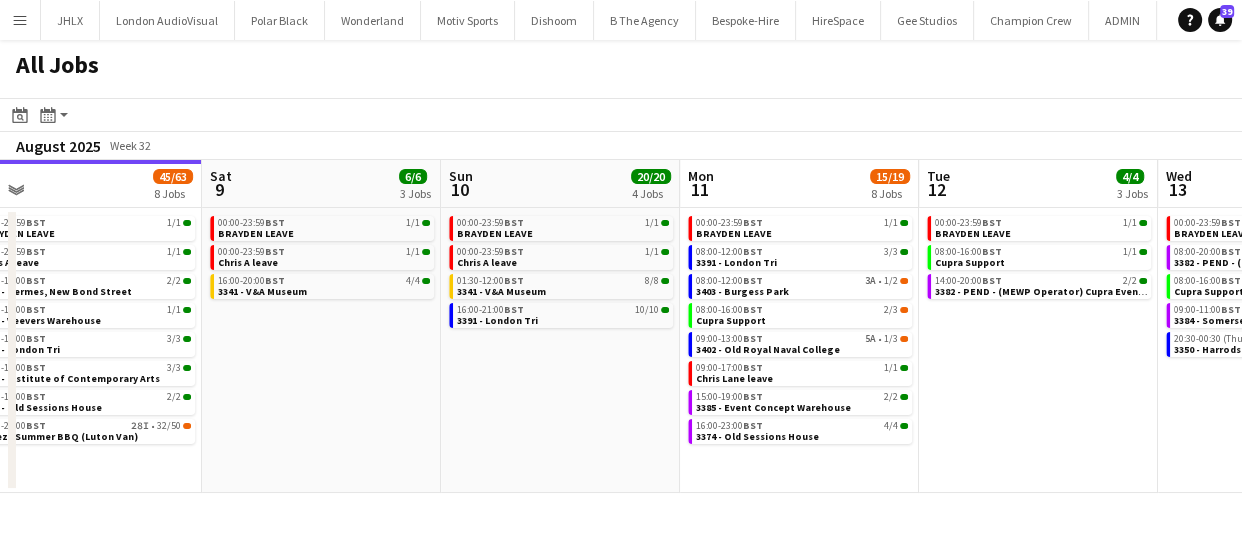 drag, startPoint x: 863, startPoint y: 397, endPoint x: 547, endPoint y: 398, distance: 316.0016 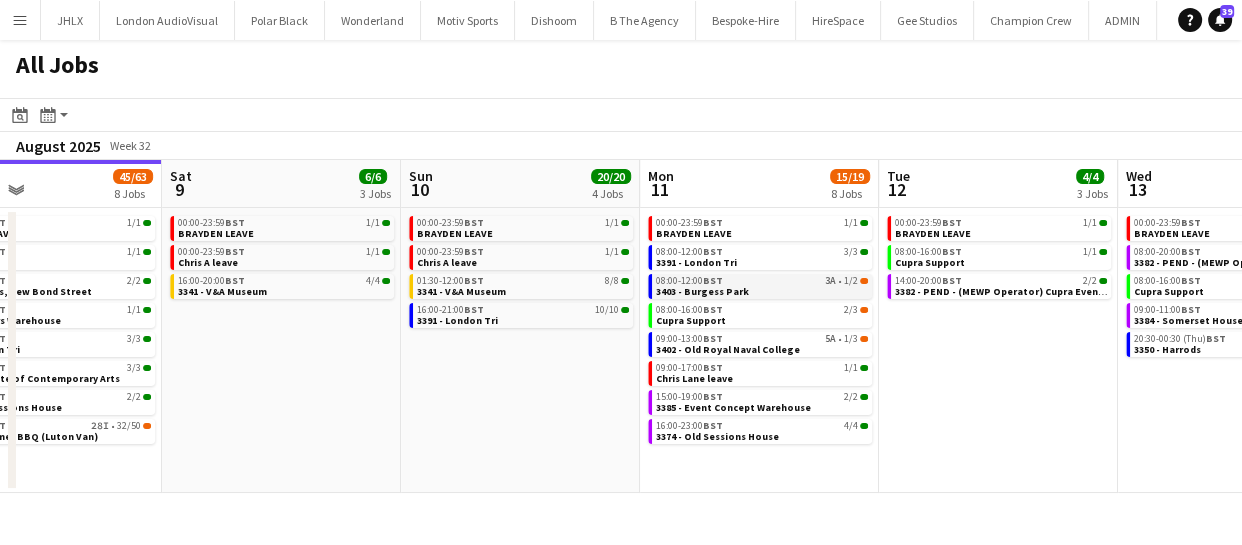 click on "08:00-12:00    BST   3A   •   1/2   3403 - Burgess Park" at bounding box center [762, 285] 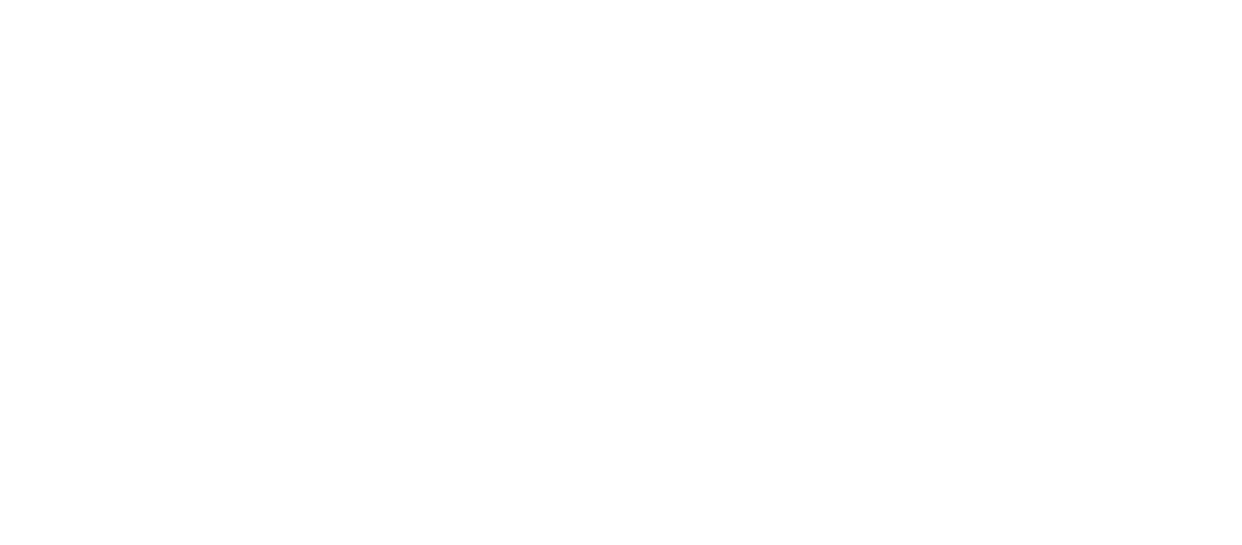 scroll, scrollTop: 0, scrollLeft: 0, axis: both 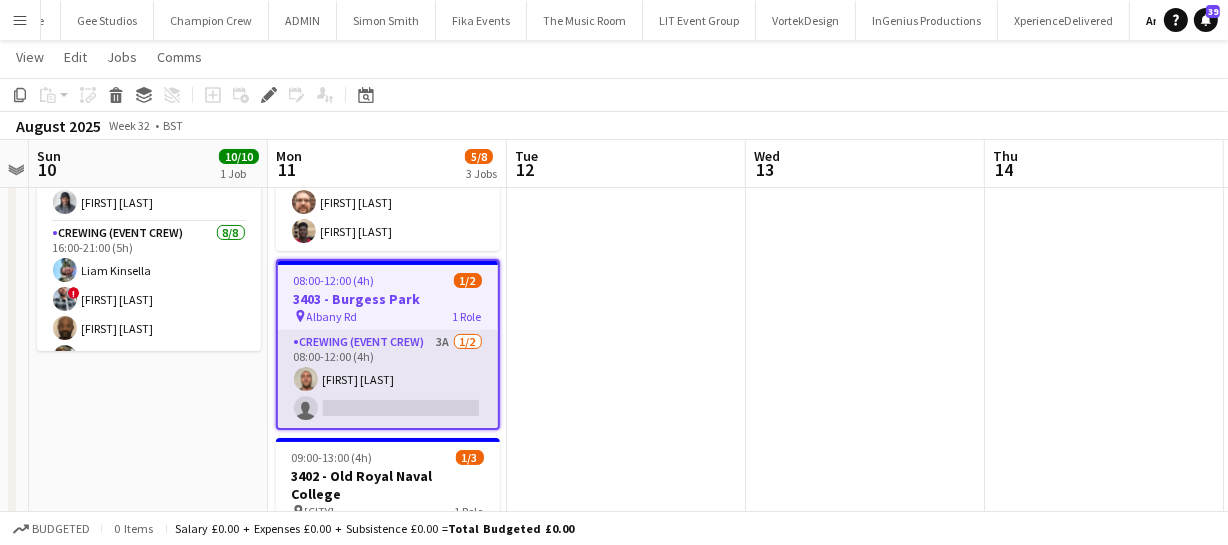 click on "Crewing (Event Crew)   3A   1/2   08:00-12:00 (4h)
Stephen Lyle
single-neutral-actions" at bounding box center (388, 379) 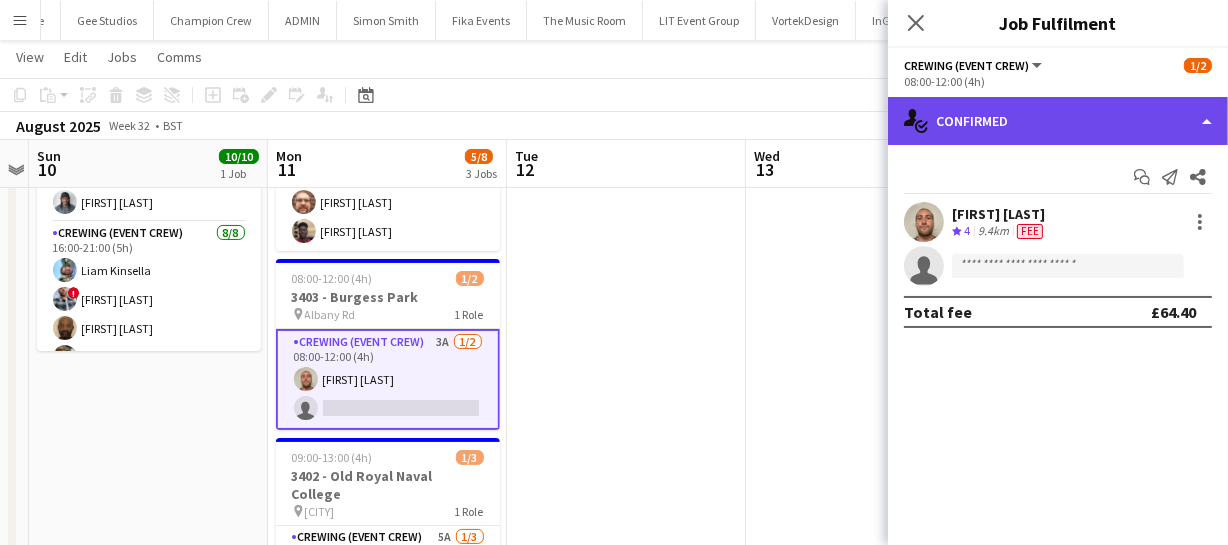 click on "single-neutral-actions-check-2
Confirmed" 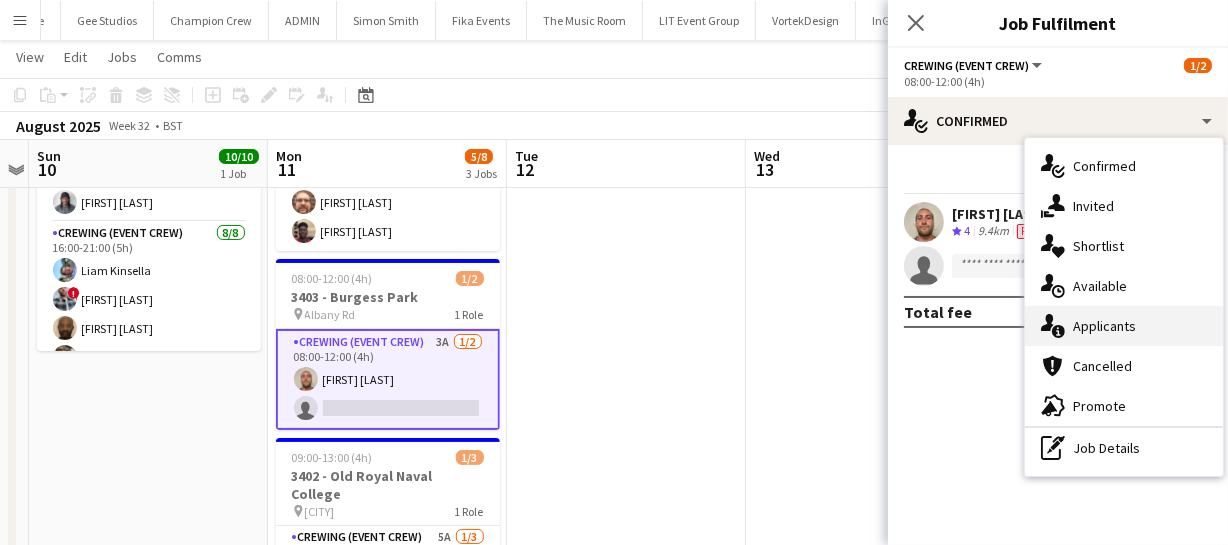 click on "single-neutral-actions-information
Applicants" at bounding box center [1124, 326] 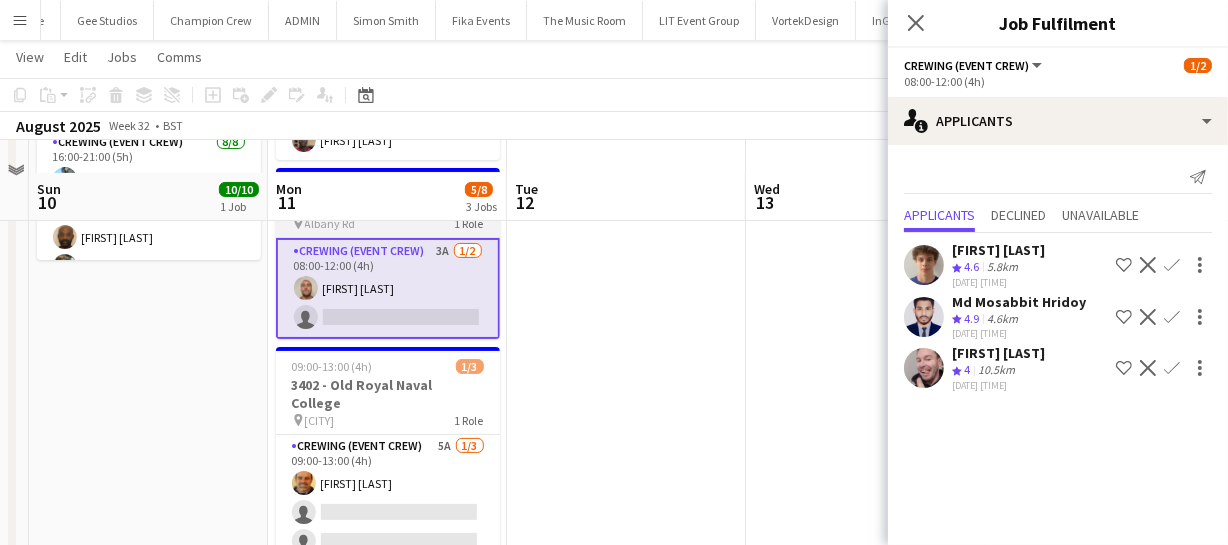 scroll, scrollTop: 359, scrollLeft: 0, axis: vertical 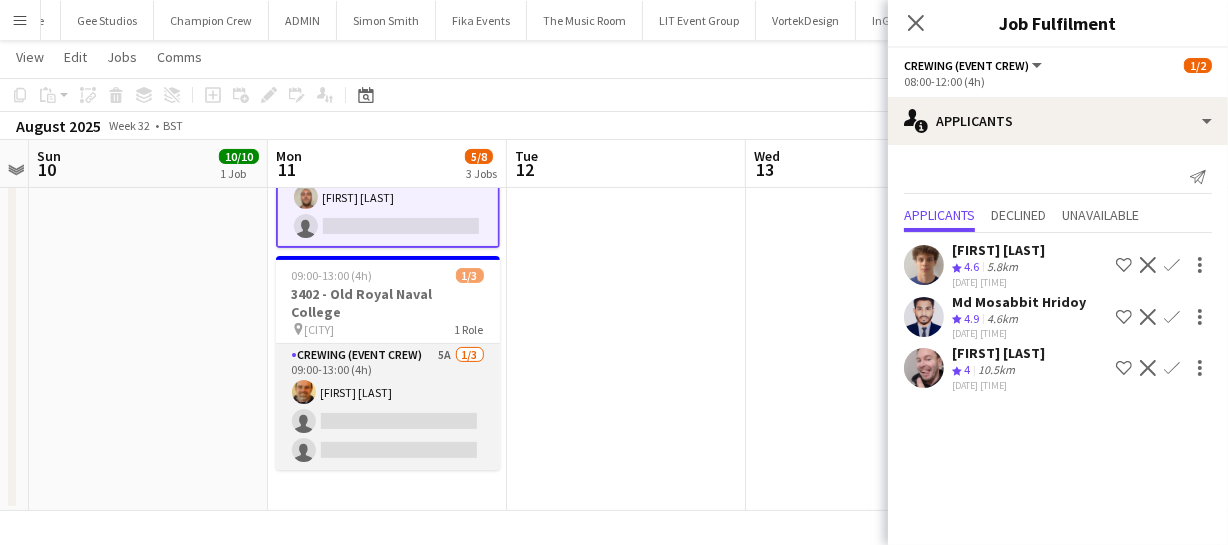 click on "Crewing (Event Crew)   5A   1/3   09:00-13:00 (4h)
Shane King
single-neutral-actions
single-neutral-actions" at bounding box center (388, 407) 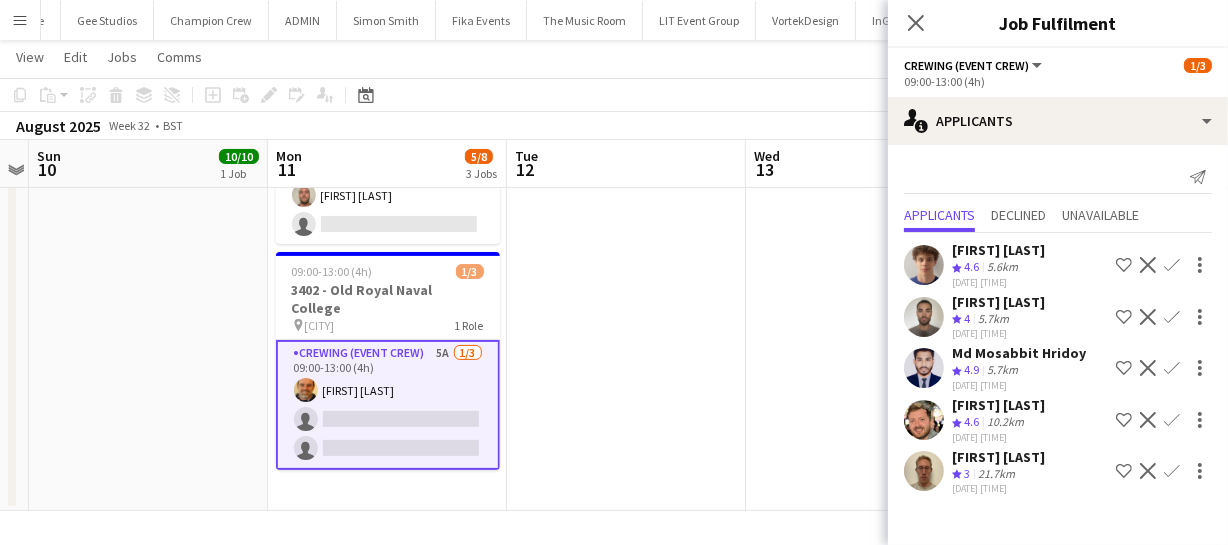 click on "Confirm" at bounding box center [1172, 368] 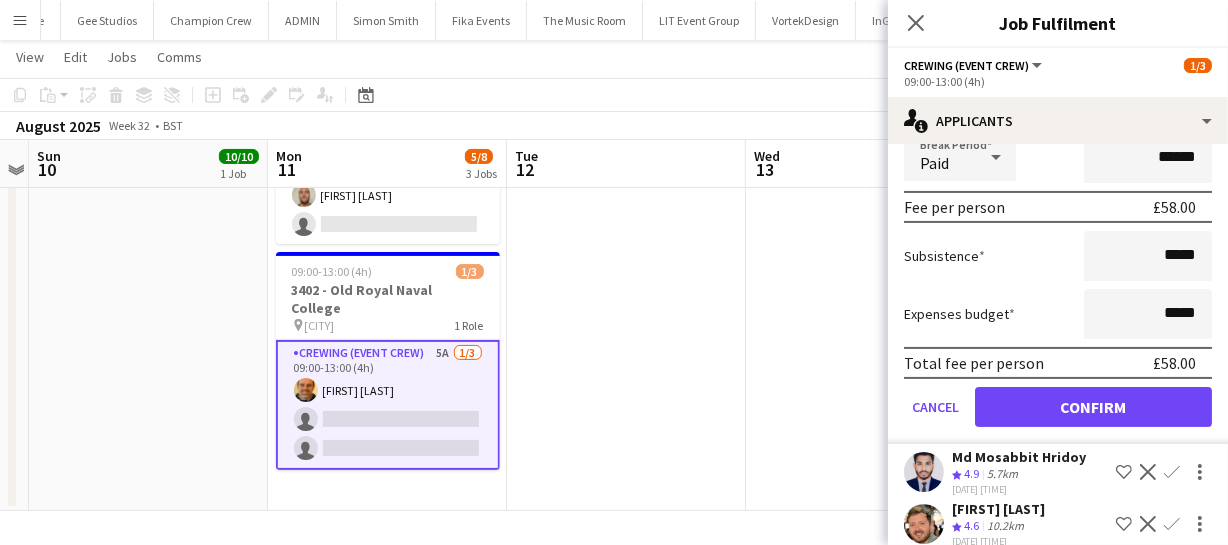 scroll, scrollTop: 363, scrollLeft: 0, axis: vertical 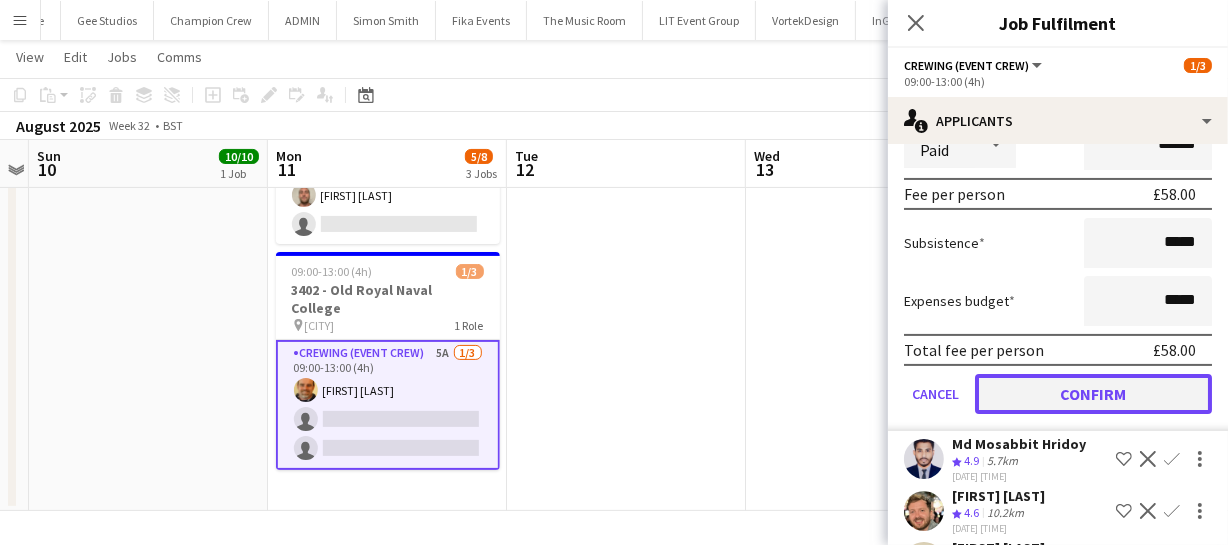 click on "Confirm" 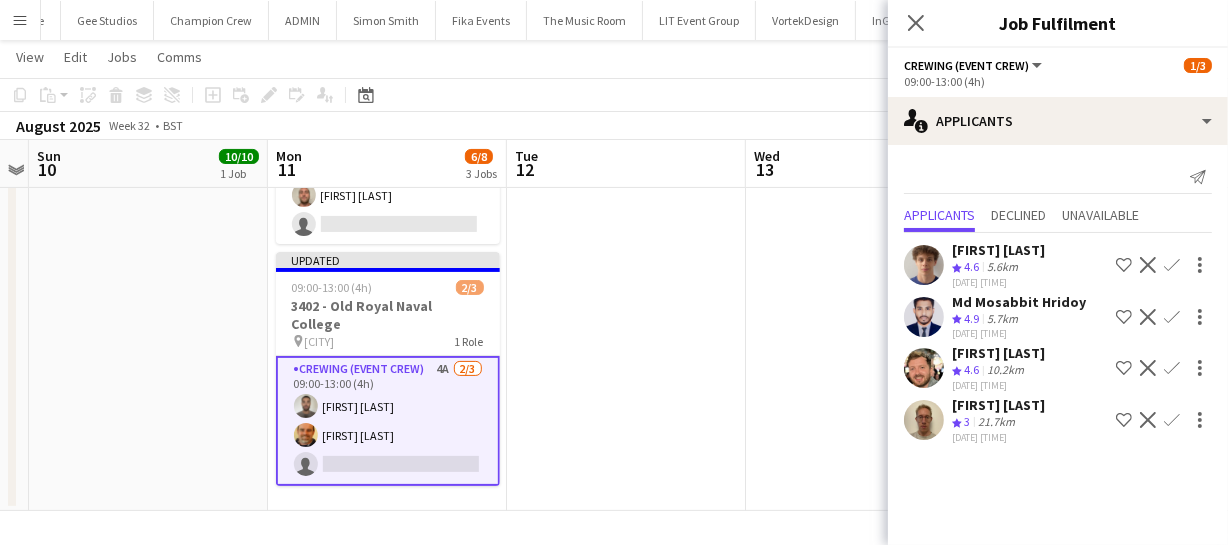 scroll, scrollTop: 0, scrollLeft: 0, axis: both 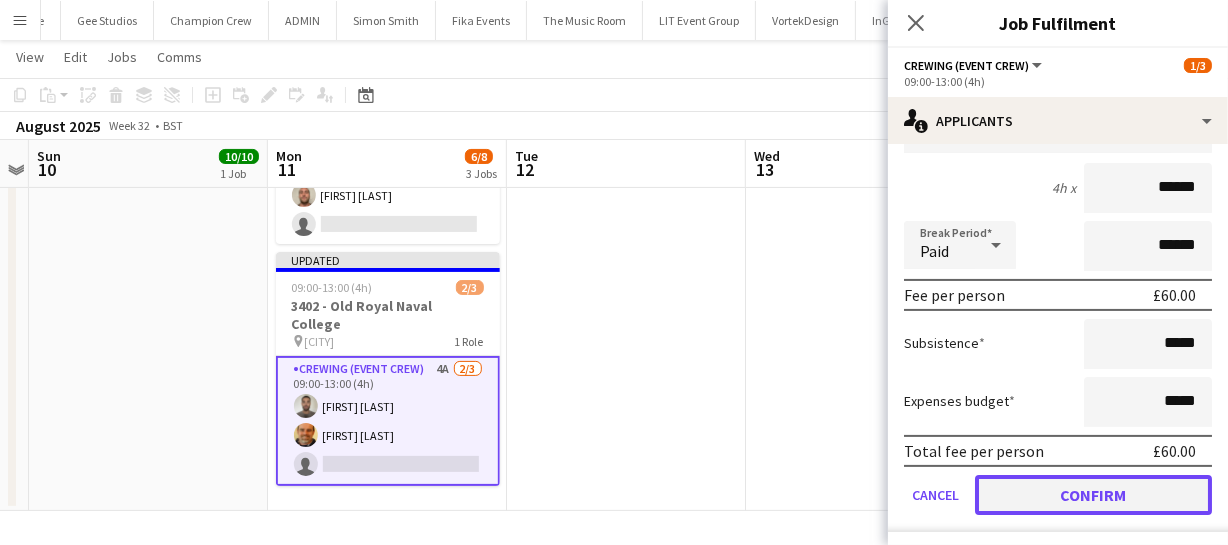 click on "Confirm" 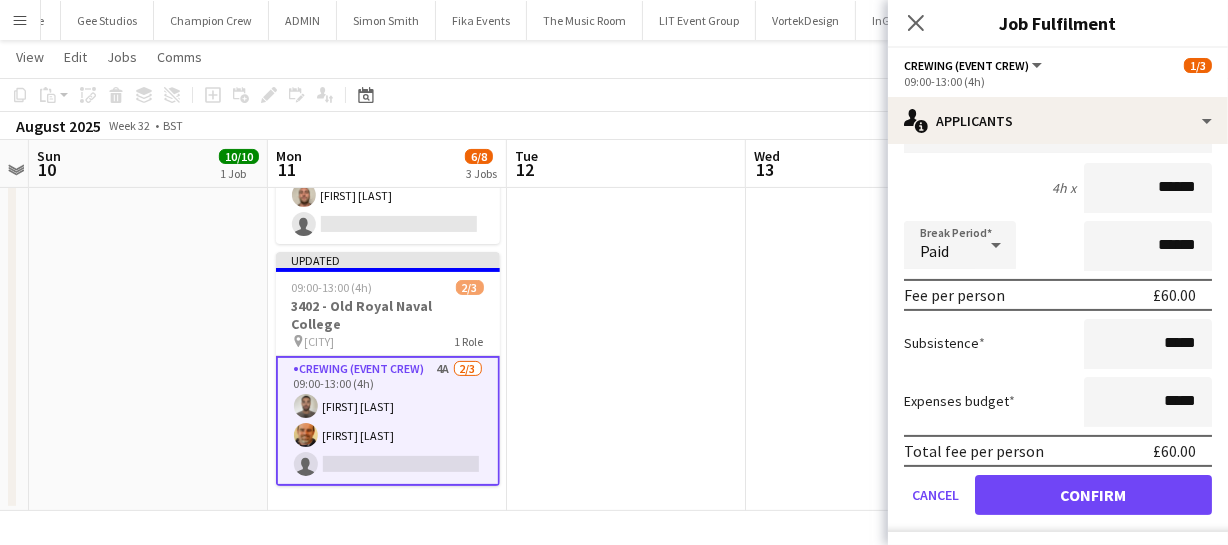 scroll, scrollTop: 0, scrollLeft: 0, axis: both 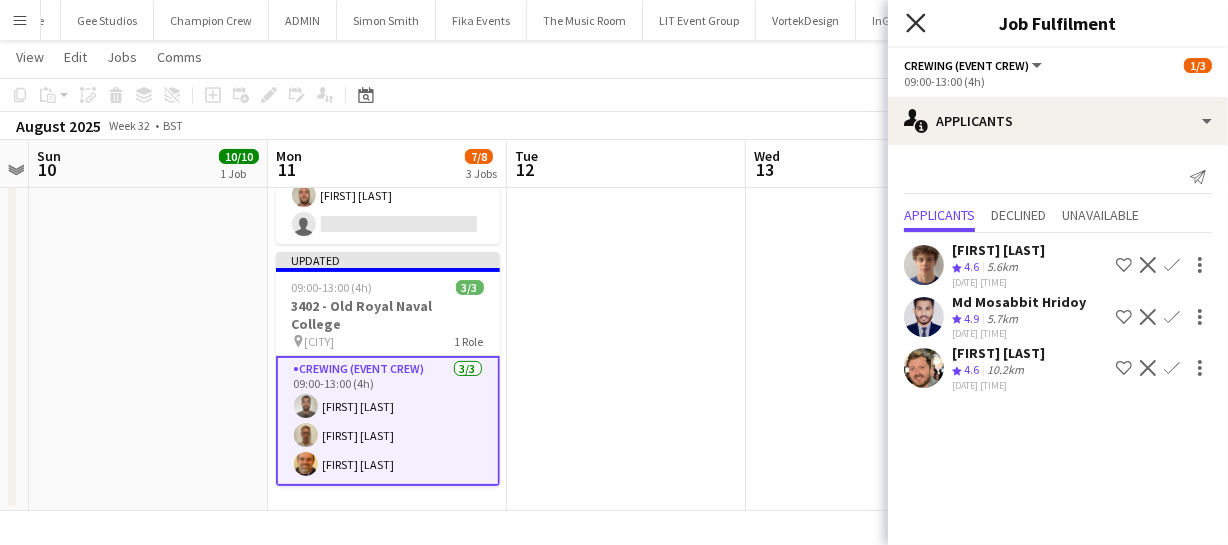 click on "Close pop-in" 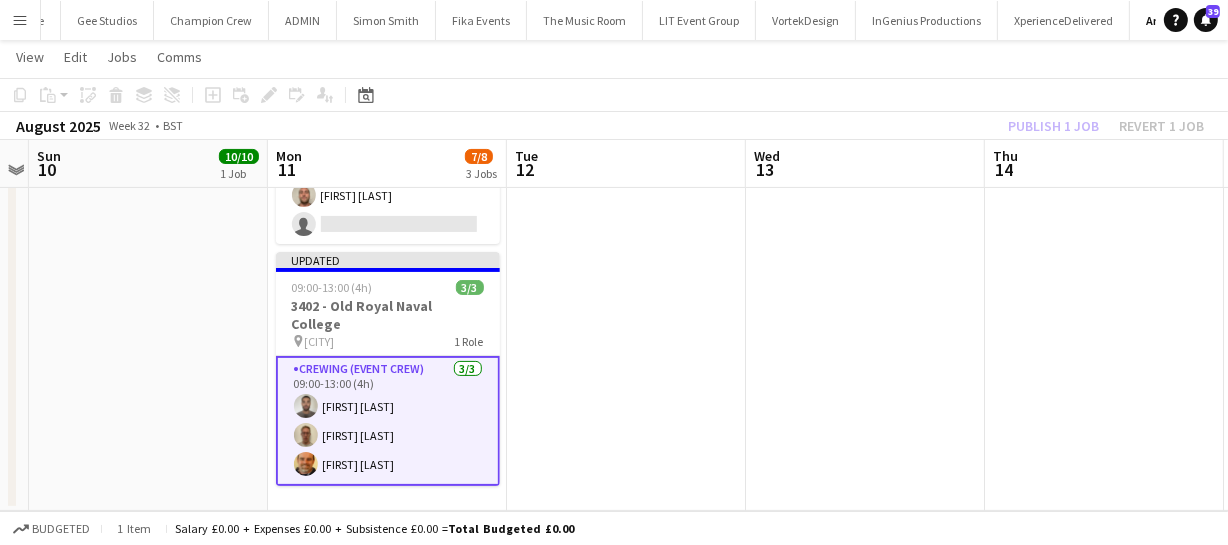 click on "Publish 1 job   Revert 1 job" 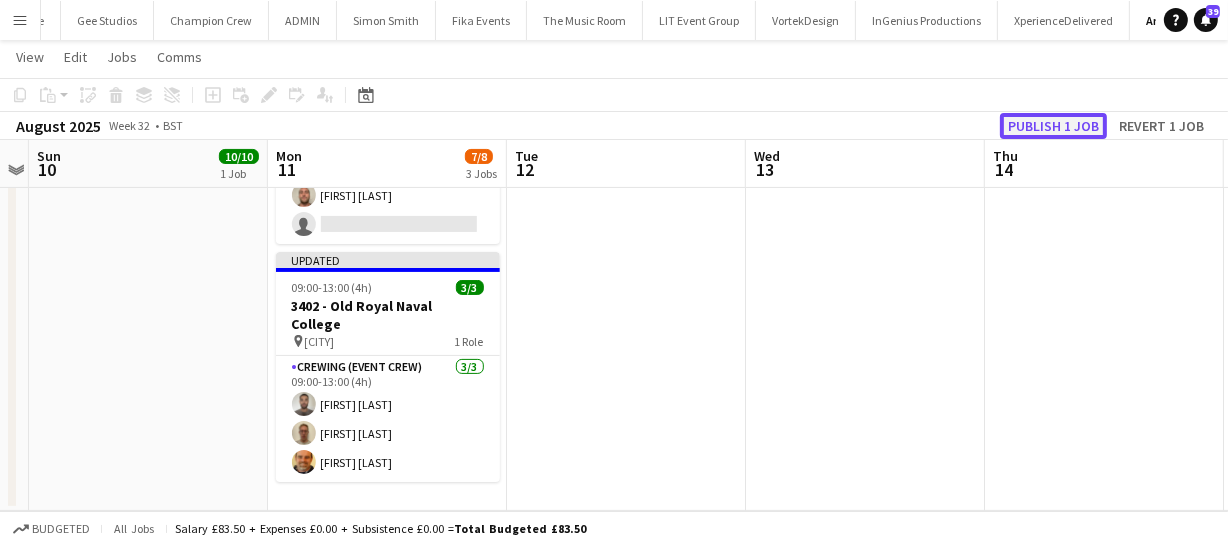 click on "Publish 1 job" 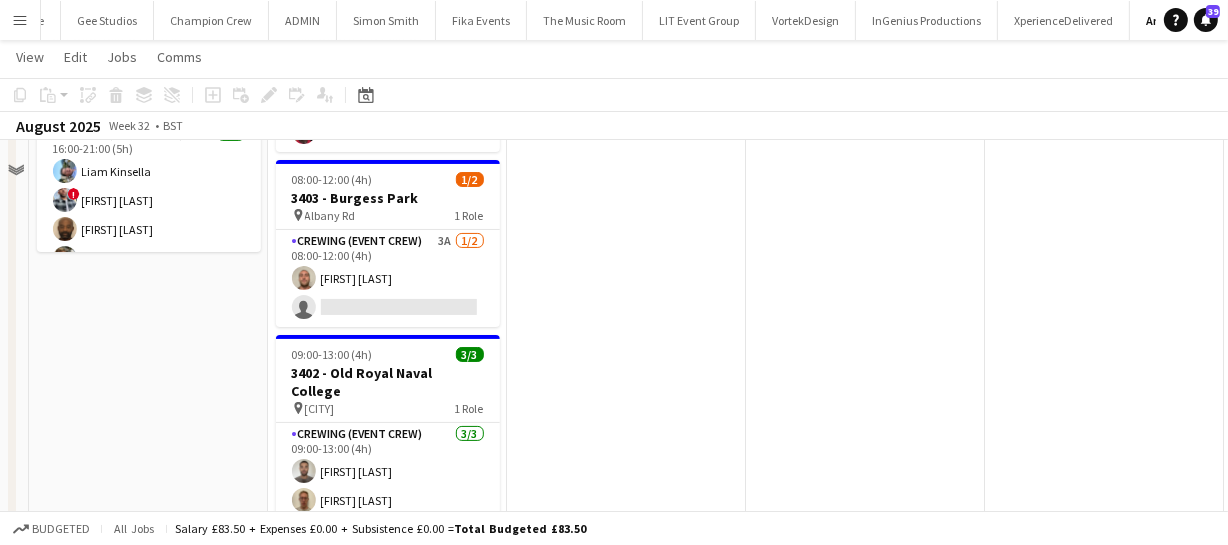 scroll, scrollTop: 177, scrollLeft: 0, axis: vertical 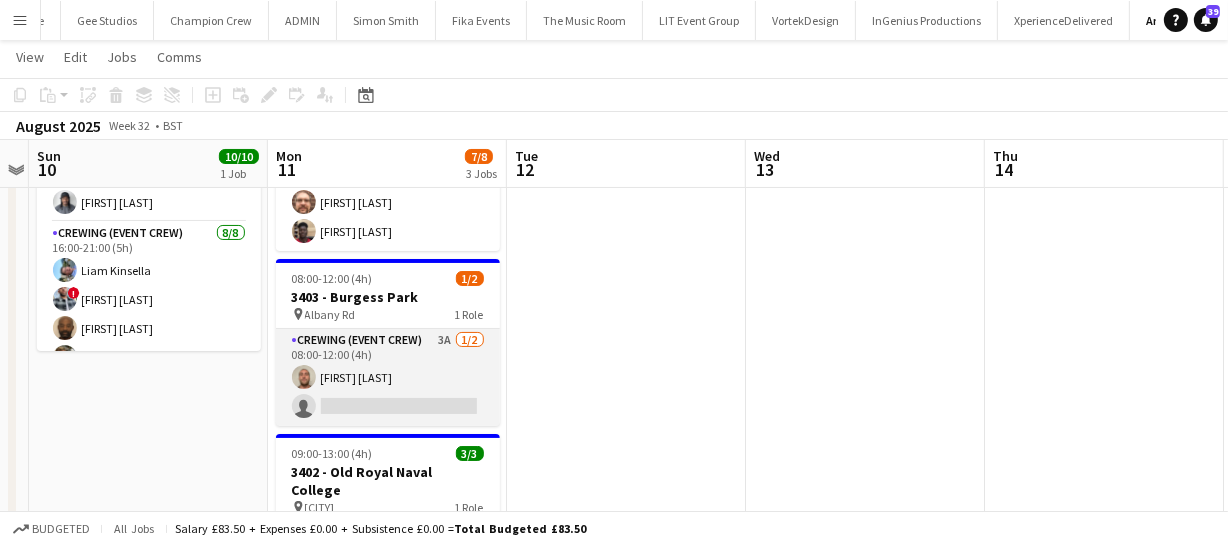click on "Crewing (Event Crew)   3A   1/2   08:00-12:00 (4h)
Stephen Lyle
single-neutral-actions" at bounding box center [388, 377] 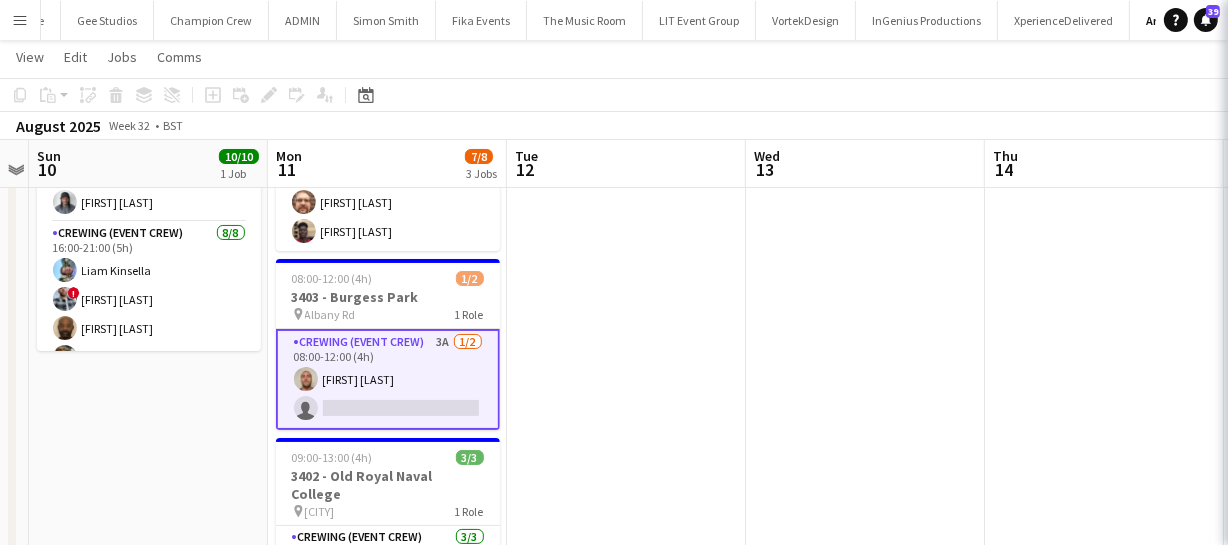scroll, scrollTop: 0, scrollLeft: 687, axis: horizontal 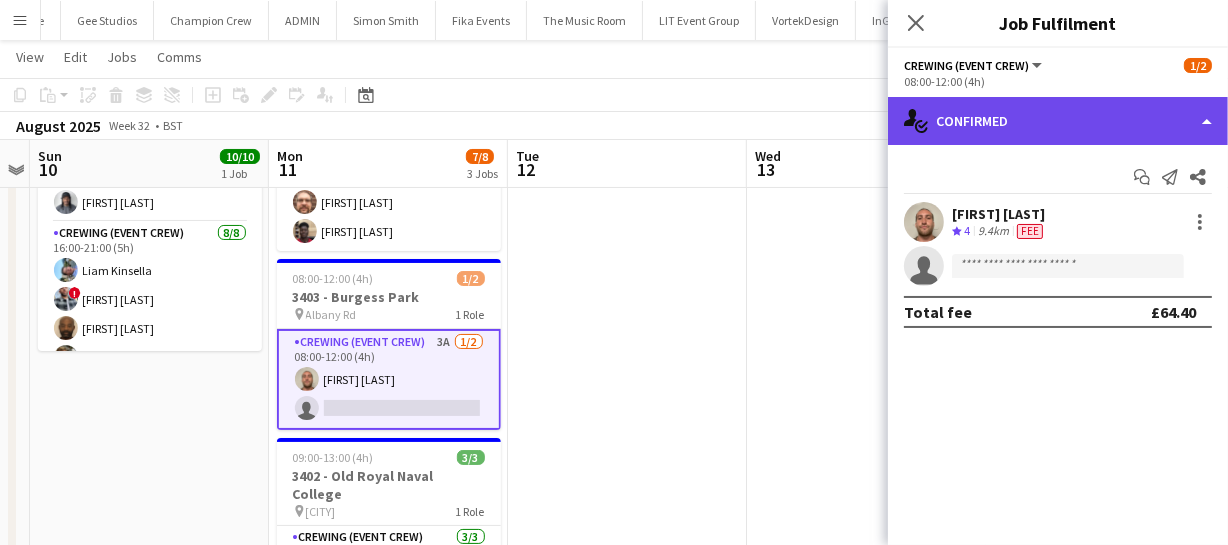 click on "single-neutral-actions-check-2
Confirmed" 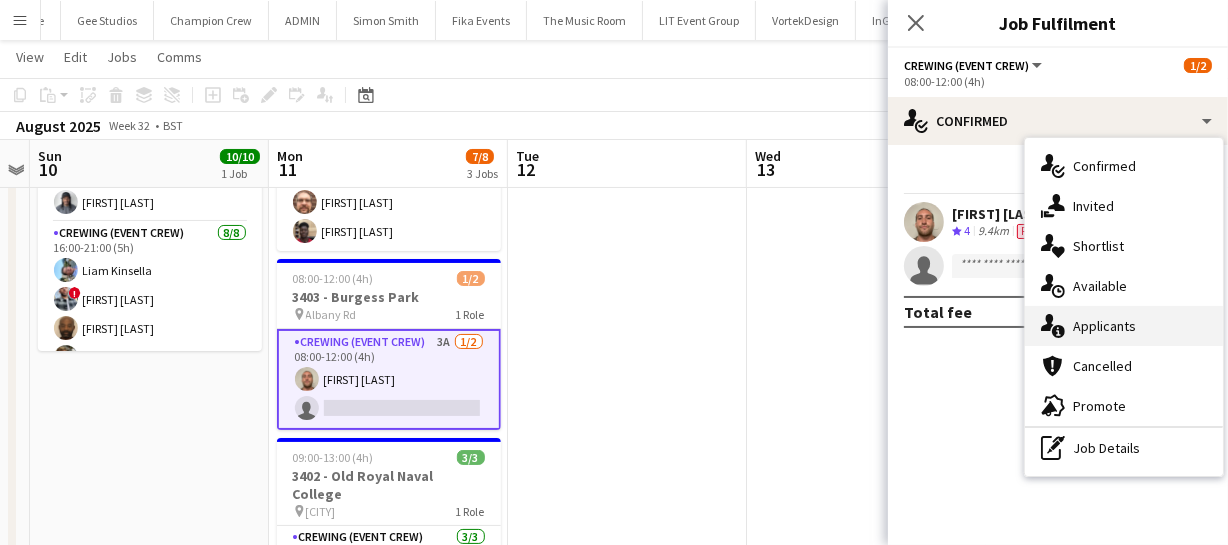 click on "single-neutral-actions-information
Applicants" at bounding box center [1124, 326] 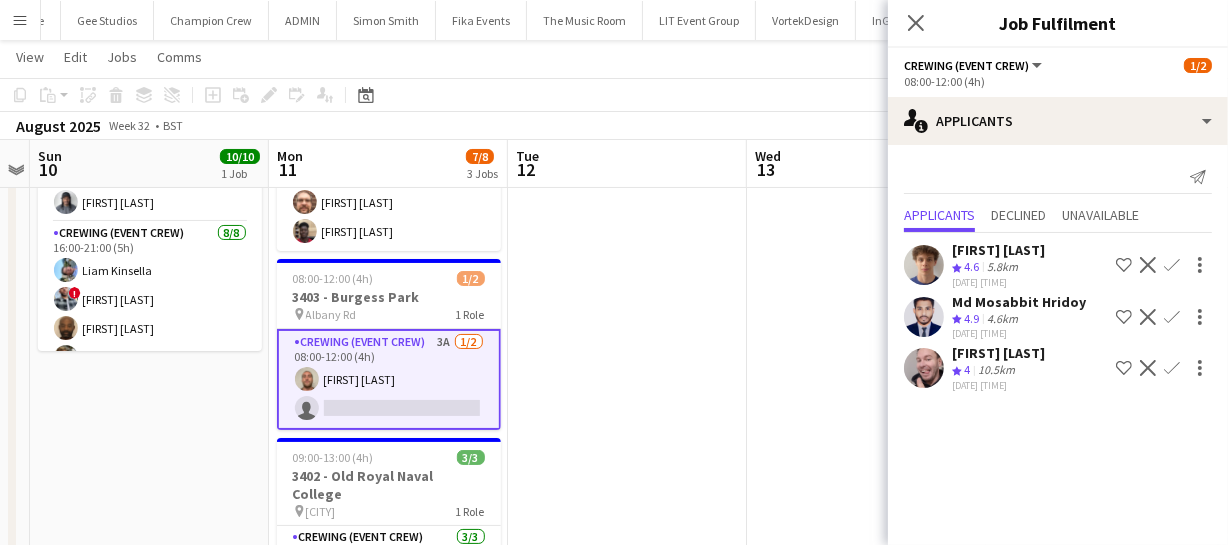 click on "Confirm" at bounding box center [1172, 317] 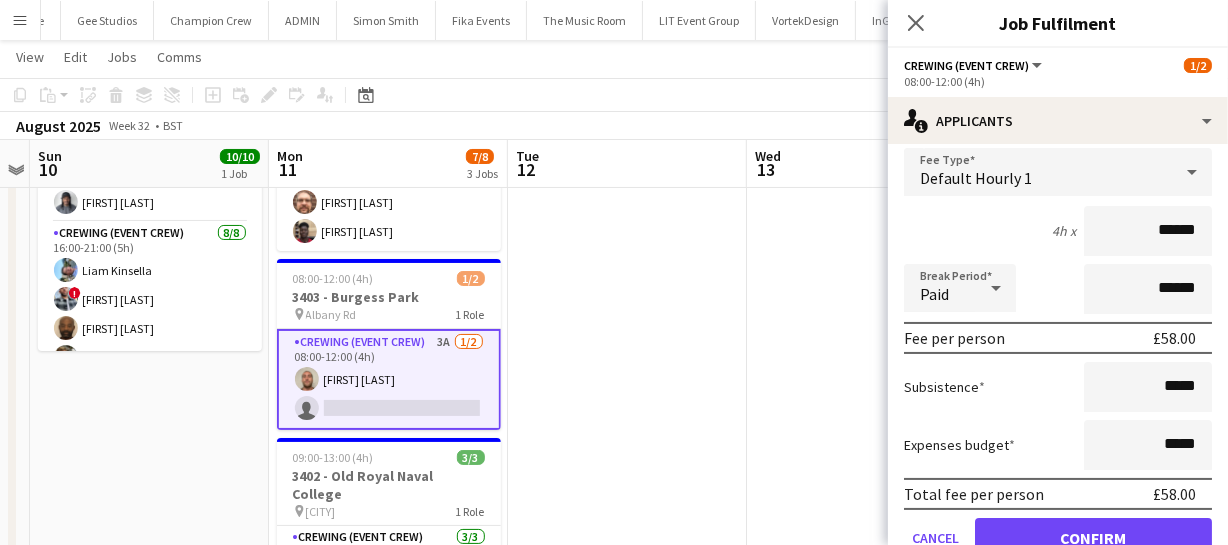 scroll, scrollTop: 316, scrollLeft: 0, axis: vertical 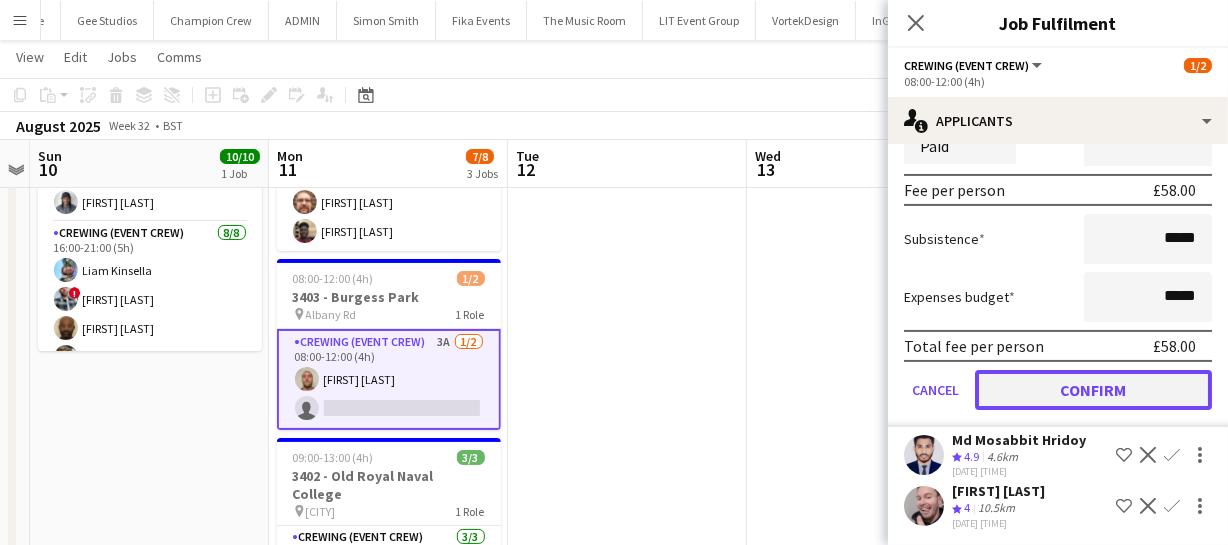 click on "Confirm" 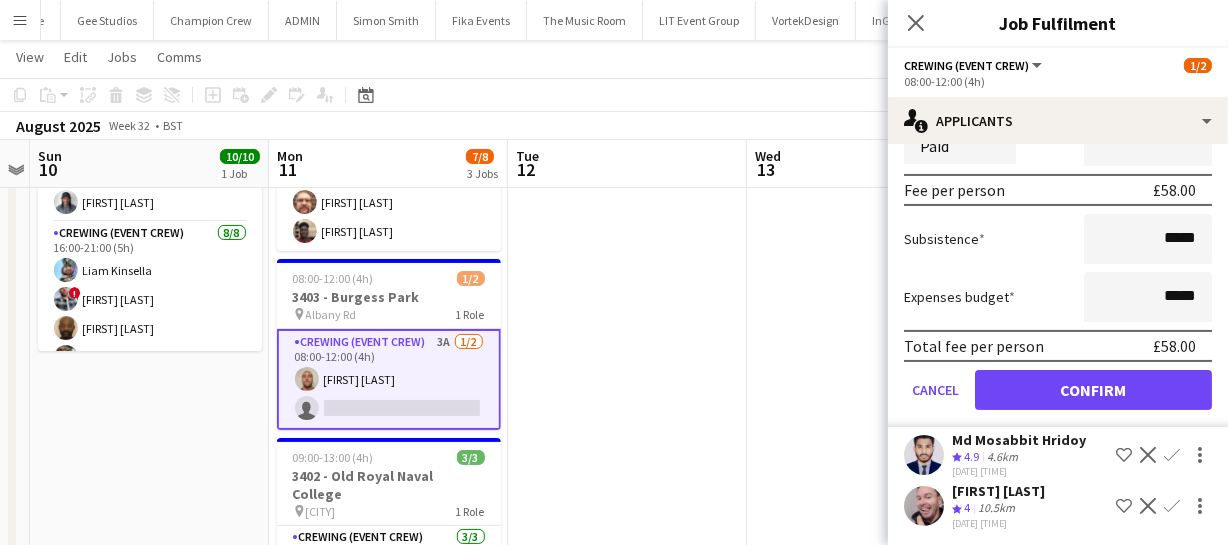 scroll, scrollTop: 0, scrollLeft: 0, axis: both 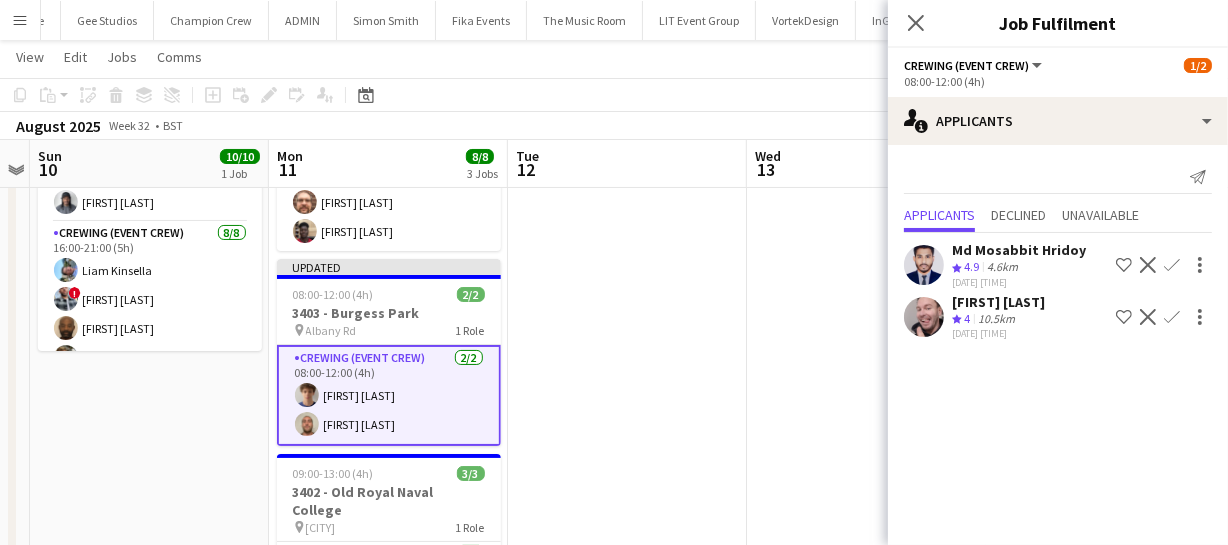 click on "Close pop-in" 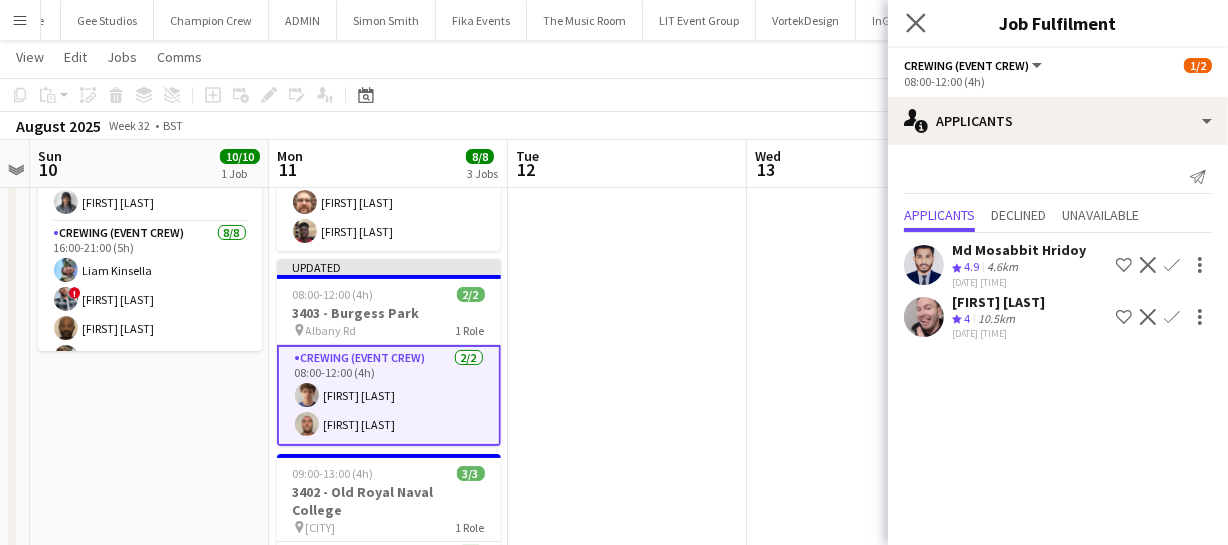 click on "Close pop-in" 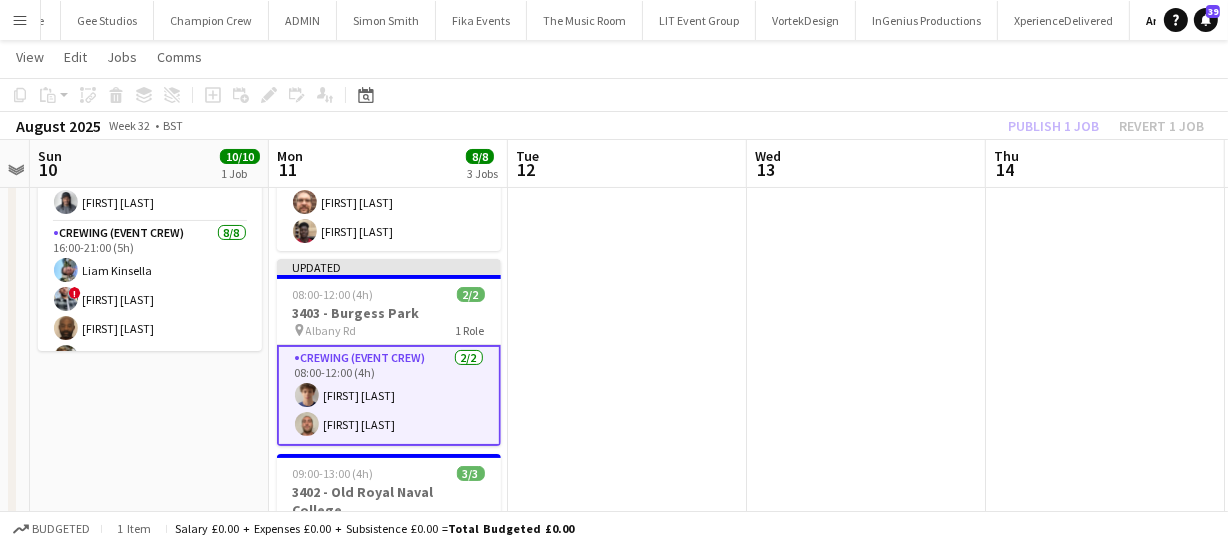 click on "Publish 1 job   Revert 1 job" 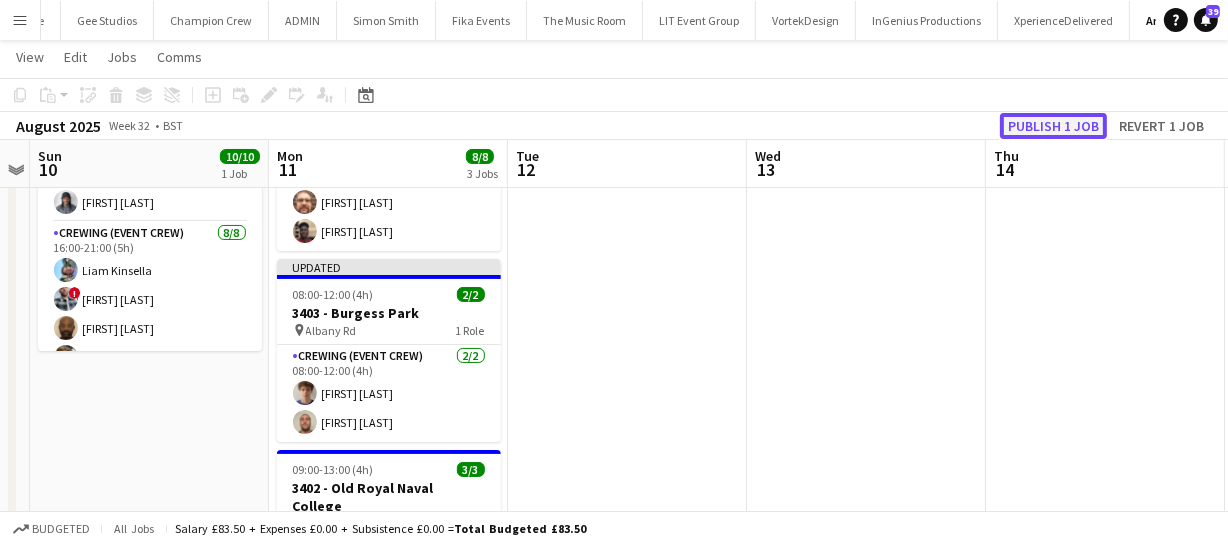 click on "Publish 1 job" 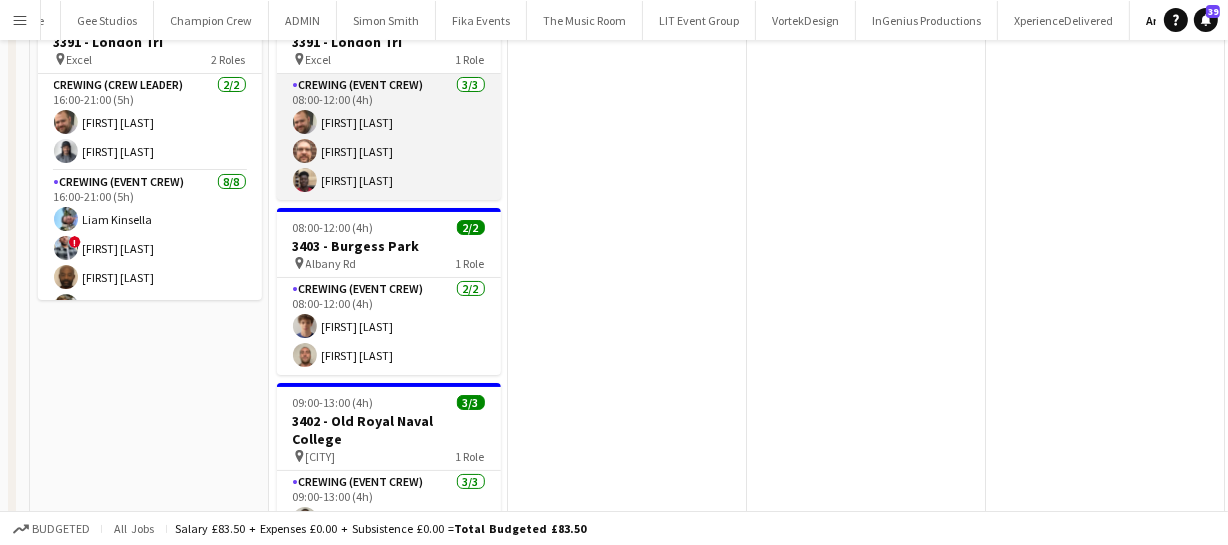 scroll, scrollTop: 0, scrollLeft: 0, axis: both 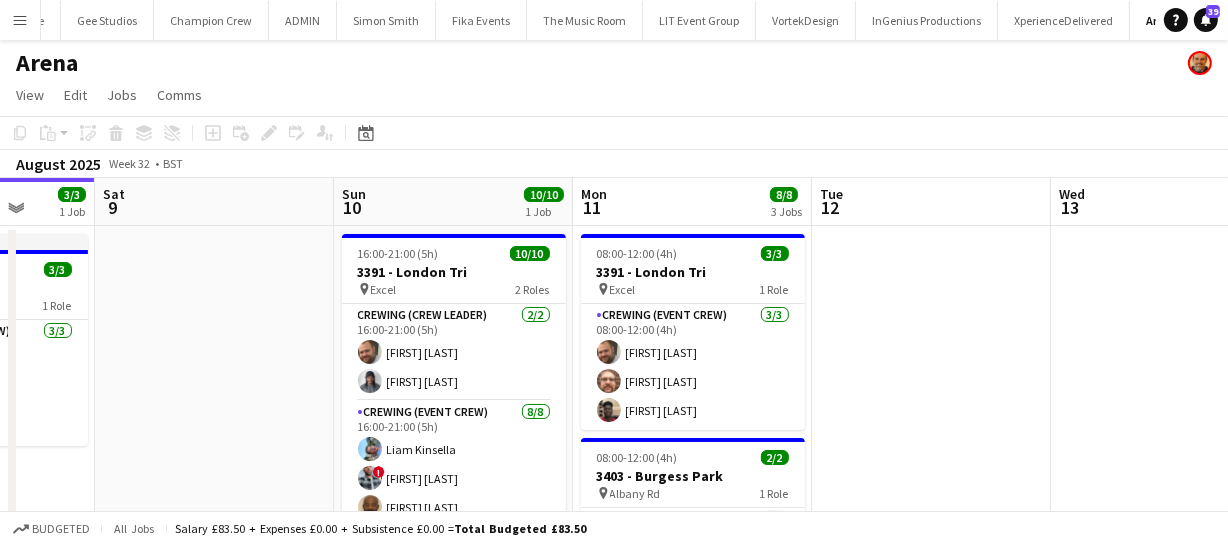 drag, startPoint x: 659, startPoint y: 348, endPoint x: 1081, endPoint y: 304, distance: 424.28763 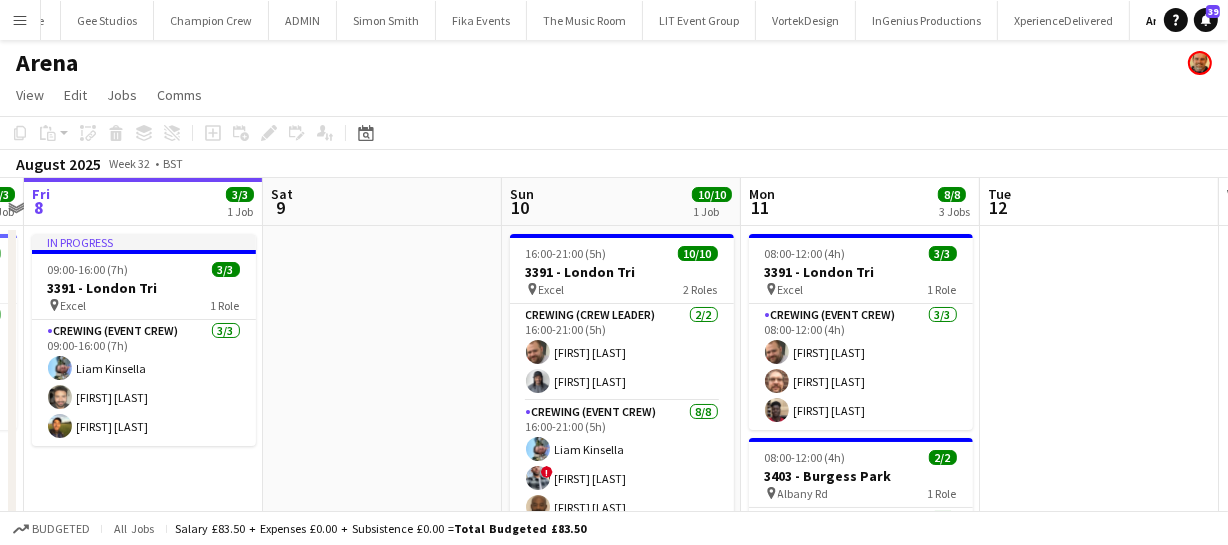 drag, startPoint x: 330, startPoint y: 369, endPoint x: 636, endPoint y: 332, distance: 308.22882 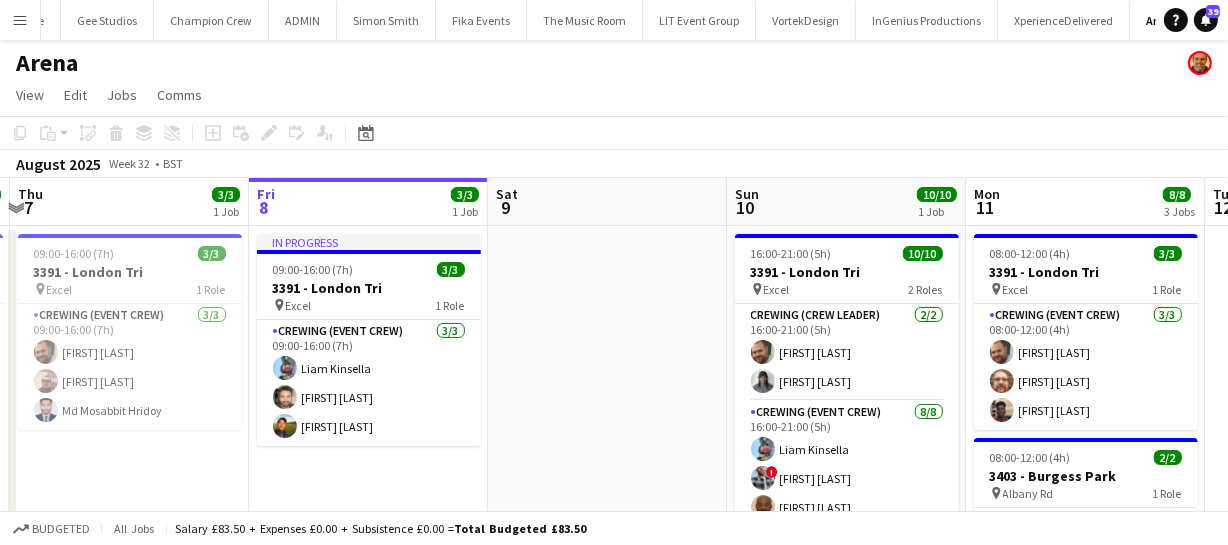 drag, startPoint x: 476, startPoint y: 369, endPoint x: 916, endPoint y: 358, distance: 440.13748 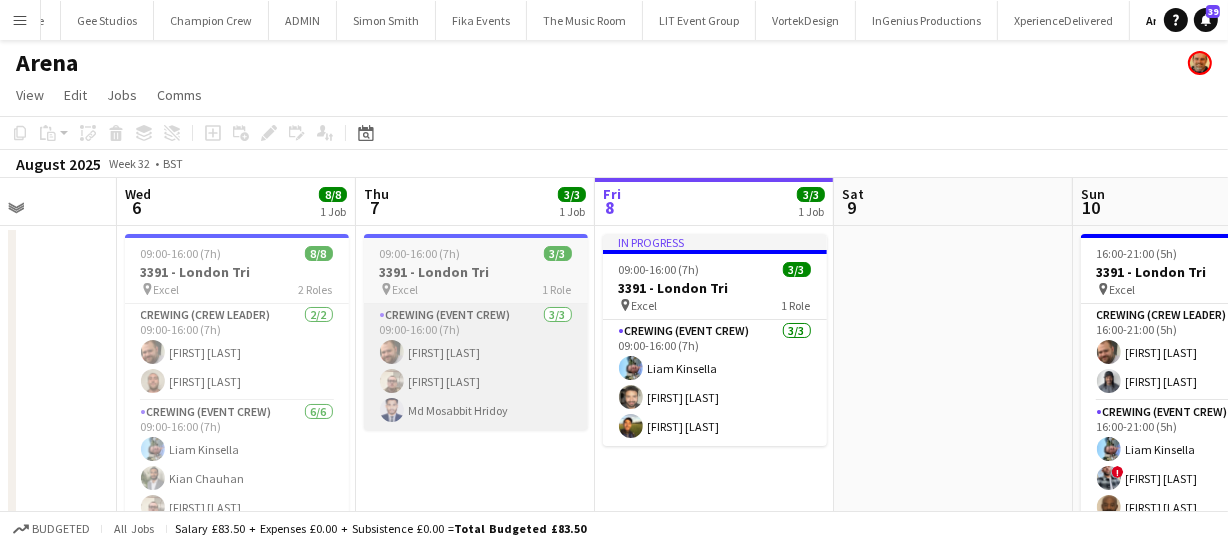 drag, startPoint x: 778, startPoint y: 359, endPoint x: 826, endPoint y: 352, distance: 48.507732 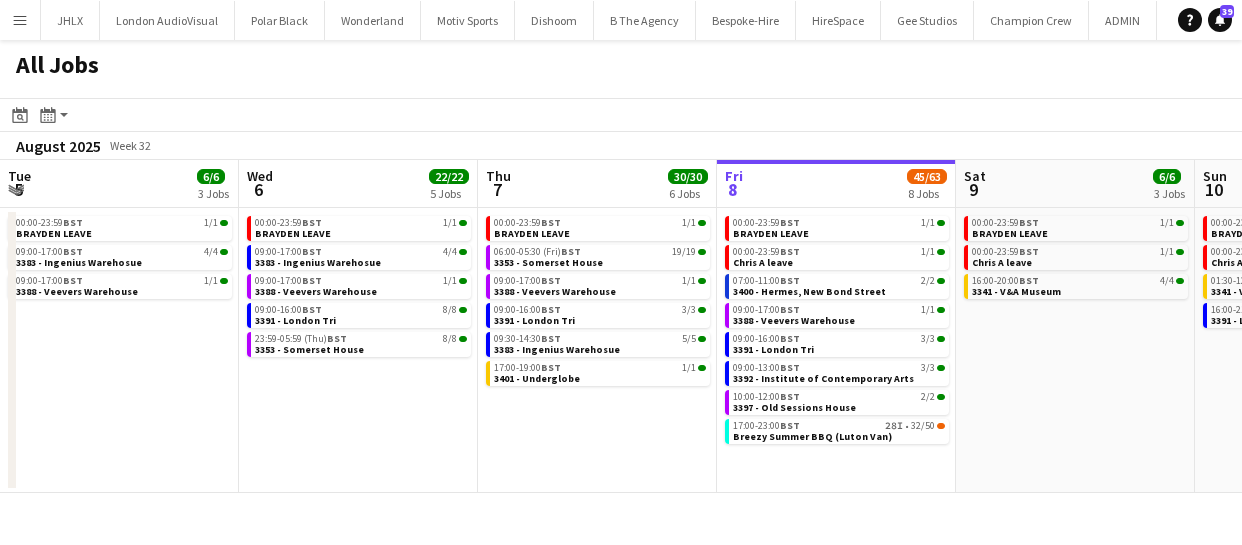 scroll, scrollTop: 0, scrollLeft: 0, axis: both 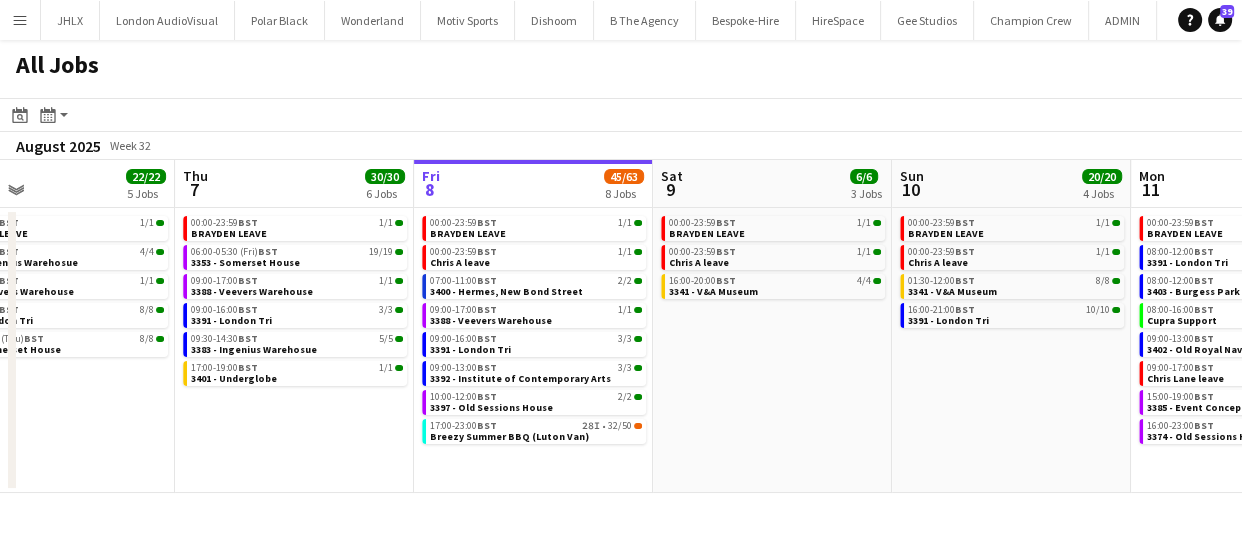 drag, startPoint x: 0, startPoint y: 0, endPoint x: 737, endPoint y: 421, distance: 848.7697 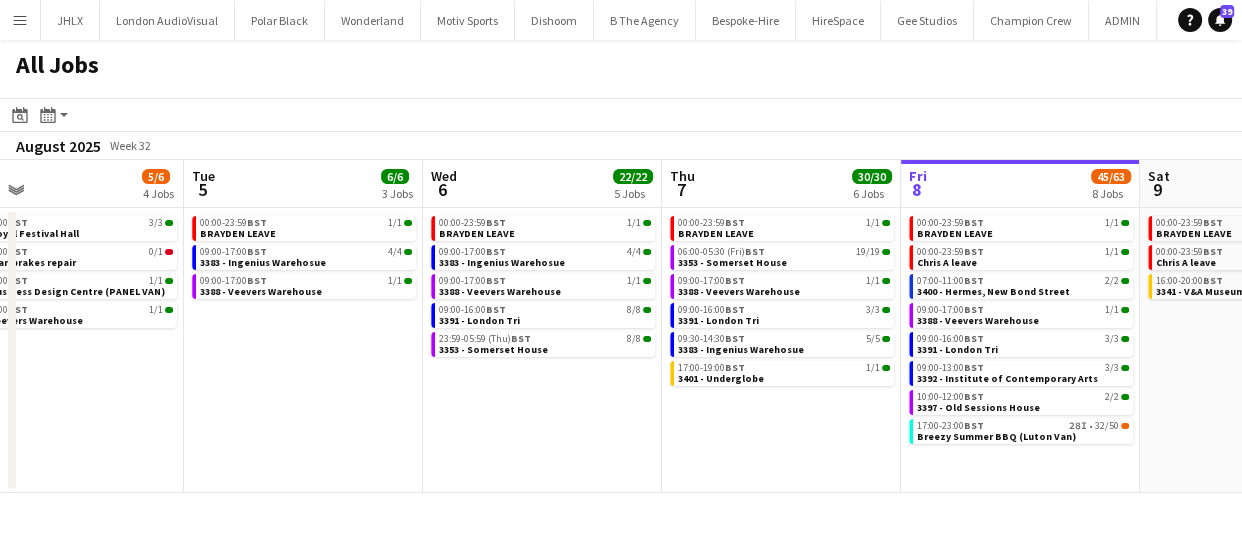 drag, startPoint x: 320, startPoint y: 431, endPoint x: 701, endPoint y: 432, distance: 381.0013 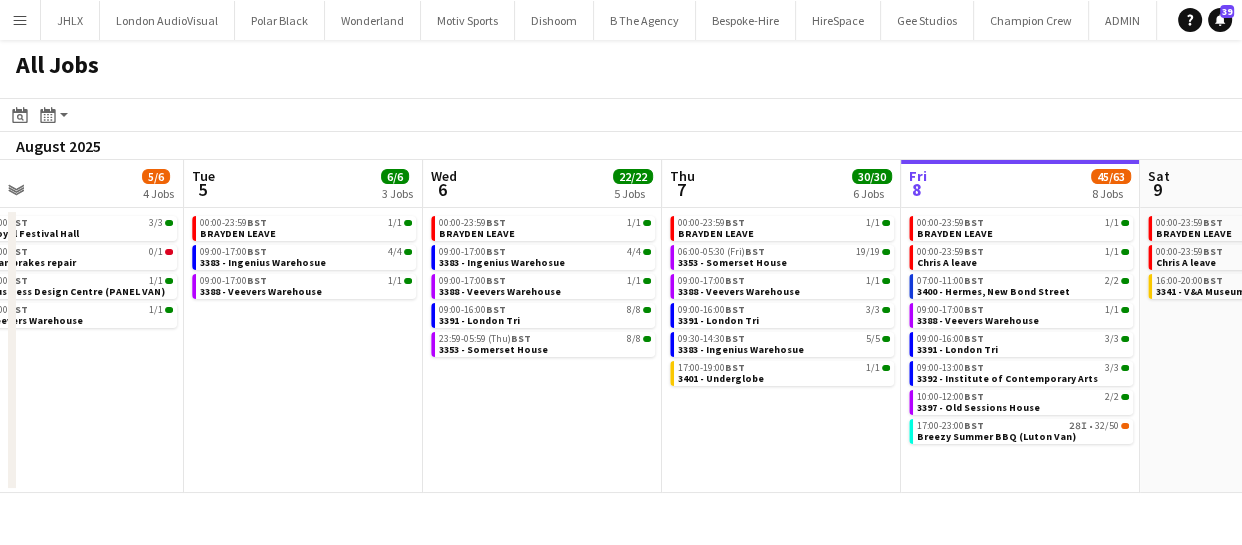 click on "All Jobs
Date picker
AUG 2025 AUG 2025 Monday M Tuesday T Wednesday W Thursday T Friday F Saturday S Sunday S  AUG   1   2   3   4   5   6   7   8   9   10   11   12   13   14   15   16   17   18   19   20   21   22   23   24   25   26   27   28   29   30   31
Comparison range
Comparison range
Today
Month view / Day view
Day view by Board Day view by Job Month view  August 2025   Week 32
Expand/collapse
Sat   2   4/4   3 Jobs   Sun   3   3/3   2 Jobs   Mon   4   5/6   4 Jobs   Tue   5   6/6   3 Jobs   Wed   6   22/22   5 Jobs   Thu   7   30/30   6 Jobs   Fri   8   45/63   8 Jobs   Sat   9   6/6   3 Jobs   Sun   10   20/20   4 Jobs   Mon   11   15/19   8 Jobs   Tue   12   4/4   3 Jobs   00:00-23:59    BST   1/1   CHRIS A LEAVE   07:30-09:30    BST   2/2   3351 - The Studio Space   08:00-10:00    BST   1/1   3387 - Dulwich Park   BST   3A" 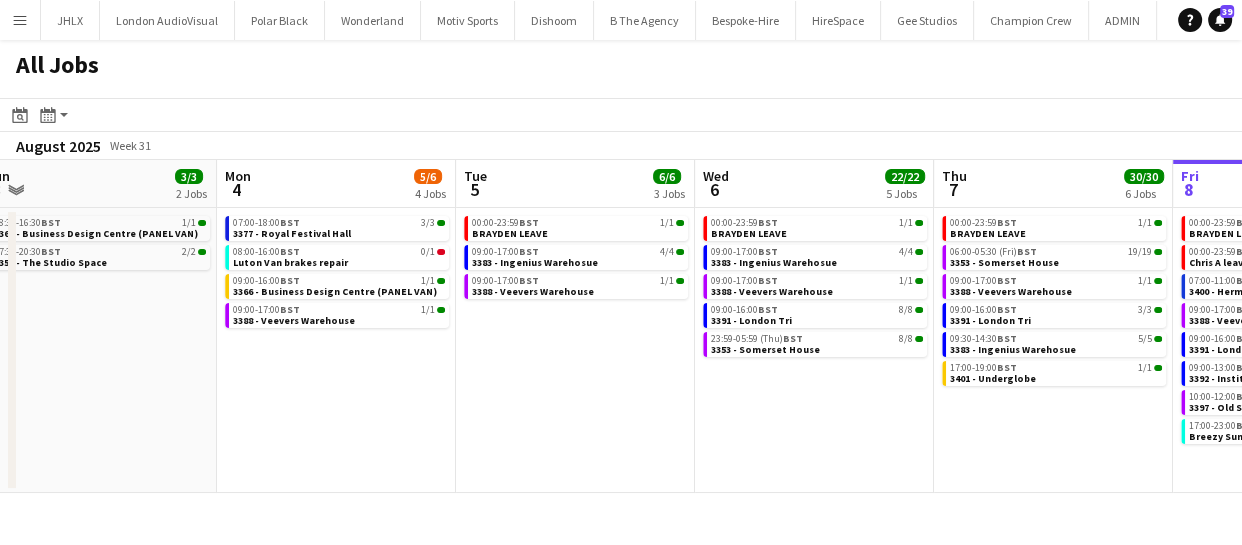 drag, startPoint x: 460, startPoint y: 427, endPoint x: 736, endPoint y: 441, distance: 276.35486 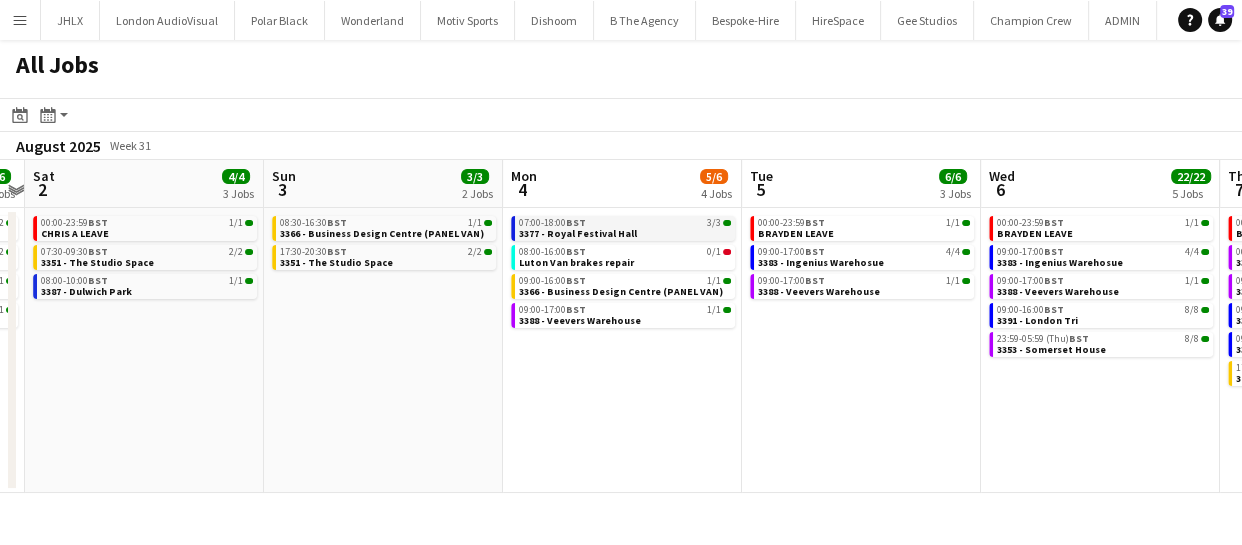 click on "3377 - Royal Festival Hall" at bounding box center (578, 233) 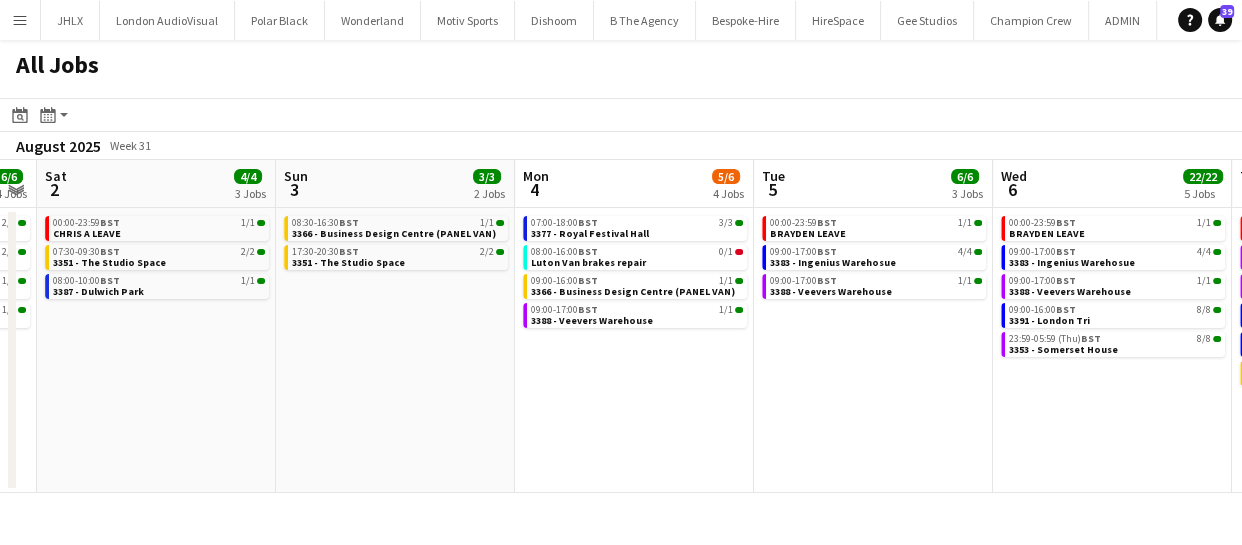 scroll, scrollTop: 0, scrollLeft: 424, axis: horizontal 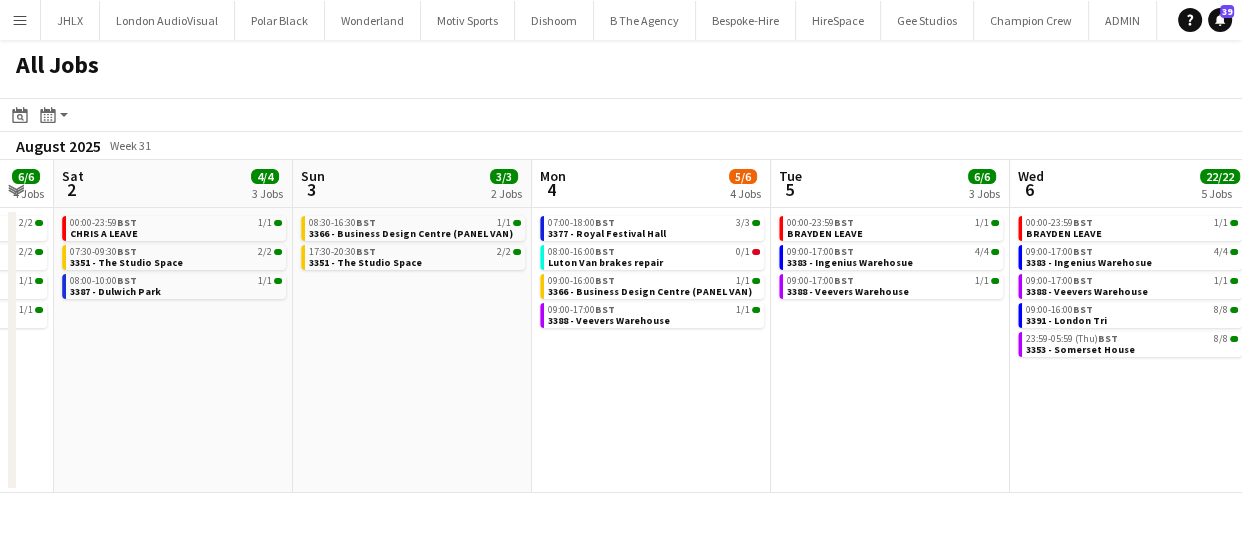 drag, startPoint x: 918, startPoint y: 383, endPoint x: 947, endPoint y: 366, distance: 33.61547 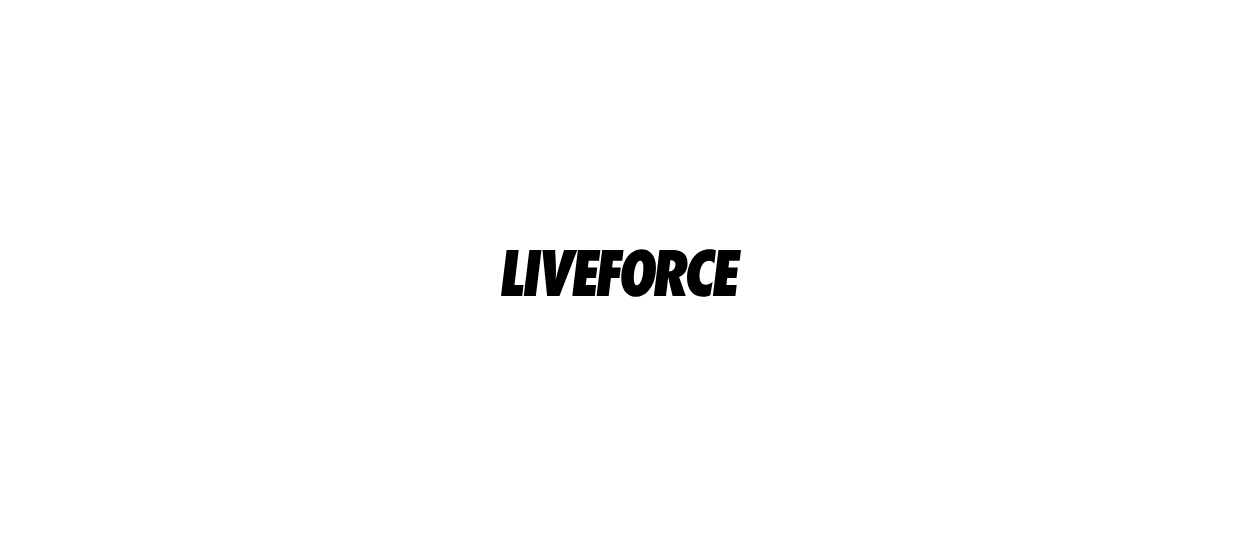 scroll, scrollTop: 0, scrollLeft: 0, axis: both 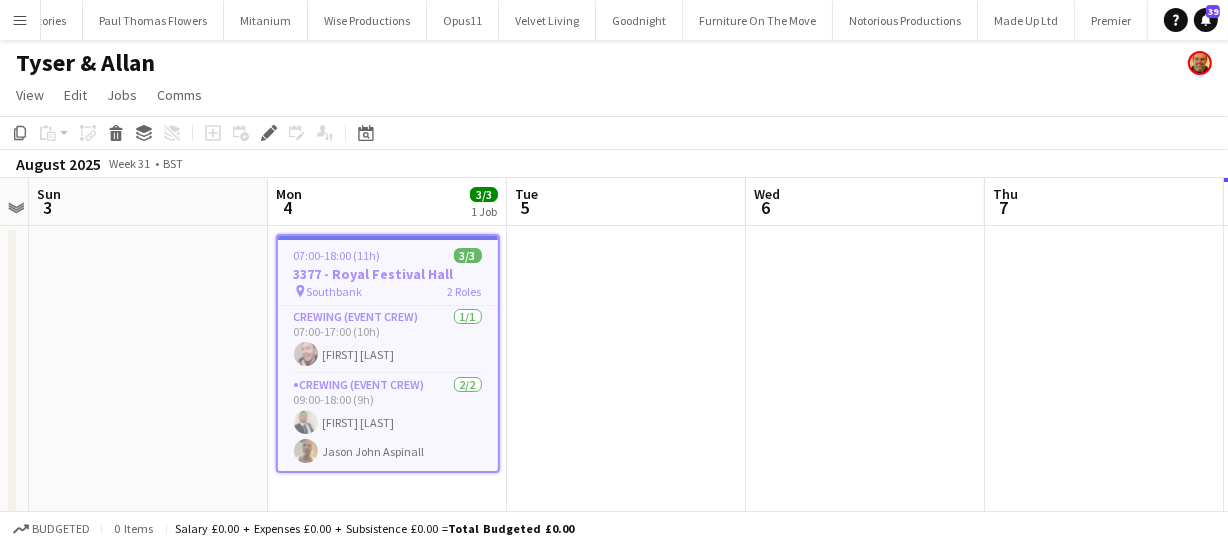 click on "3377 - Royal Festival Hall" at bounding box center (388, 274) 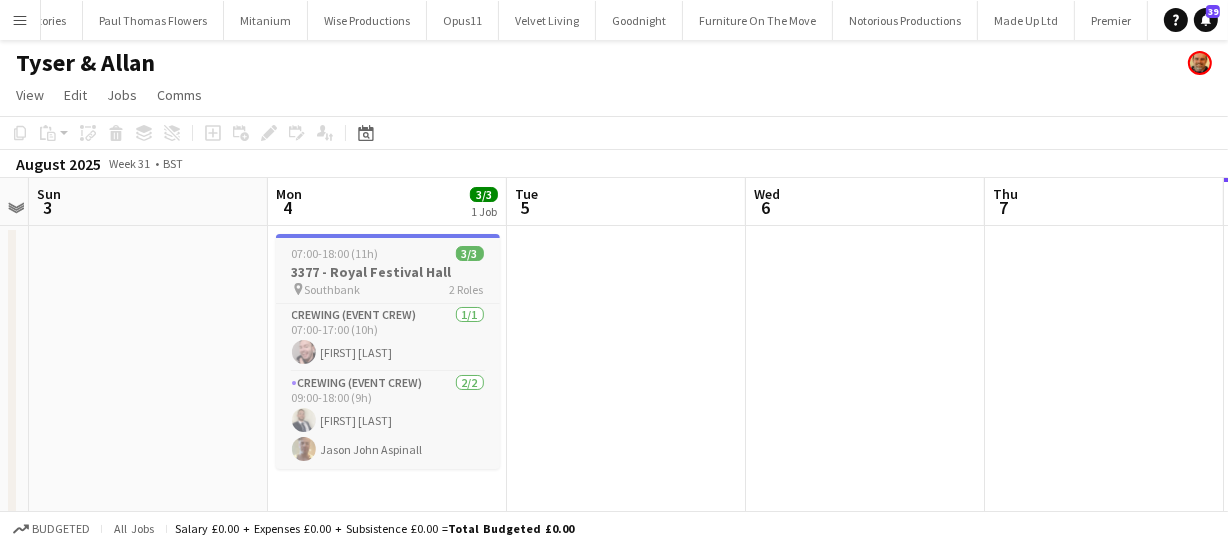 click on "3377 - Royal Festival Hall" at bounding box center (388, 272) 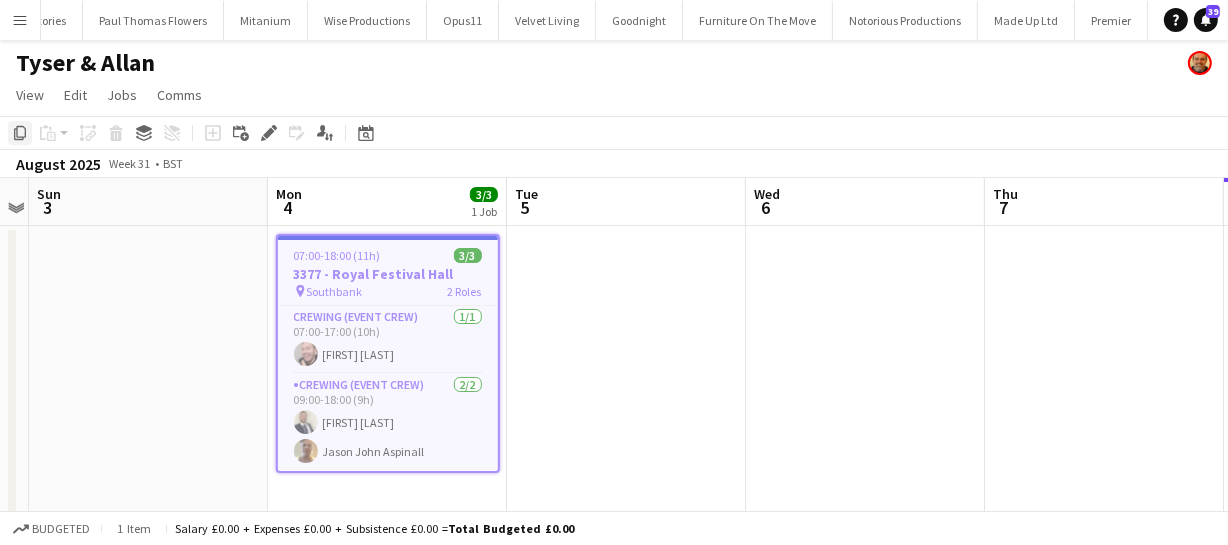 click on "Copy" 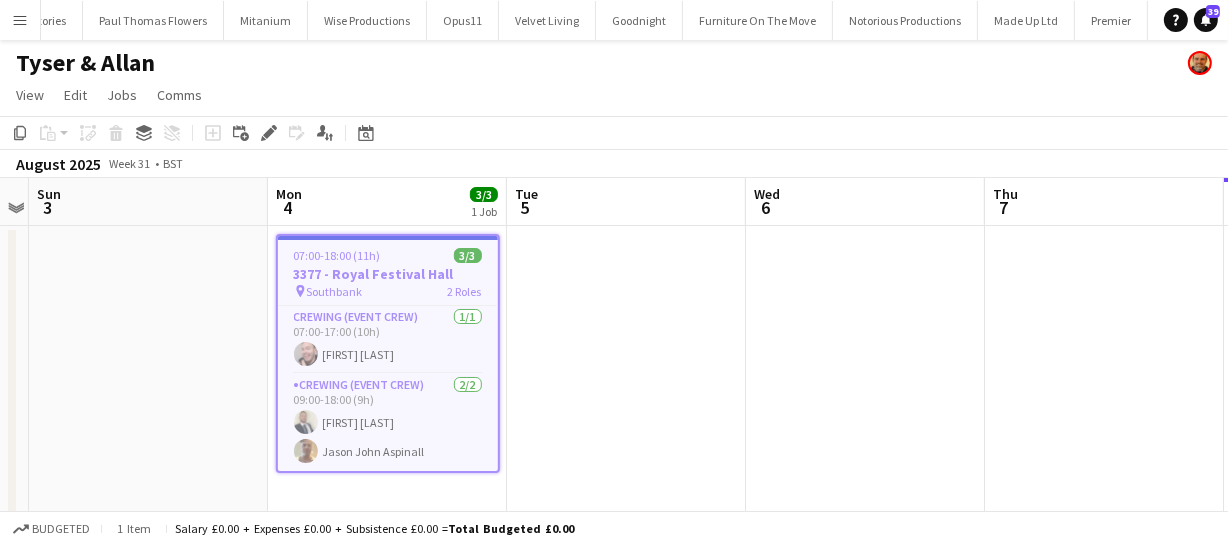 click on "Thu   31   Fri   1   Sat   2   Sun   3   Mon   4   3/3   1 Job   Tue   5   Wed   6   Thu   7   Fri   8   Sat   9   Sun   10      07:00-18:00 (11h)    3/3   3377 - Royal Festival Hall
pin
Southbank   2 Roles   Crewing (Event Crew)   1/1   07:00-17:00 (10h)
[LAST] [LAST]  Crewing (Event Crew)   2/2   09:00-18:00 (9h)
[FIRST] [LAST] [FIRST] [LAST] [LAST]" at bounding box center [614, 353] 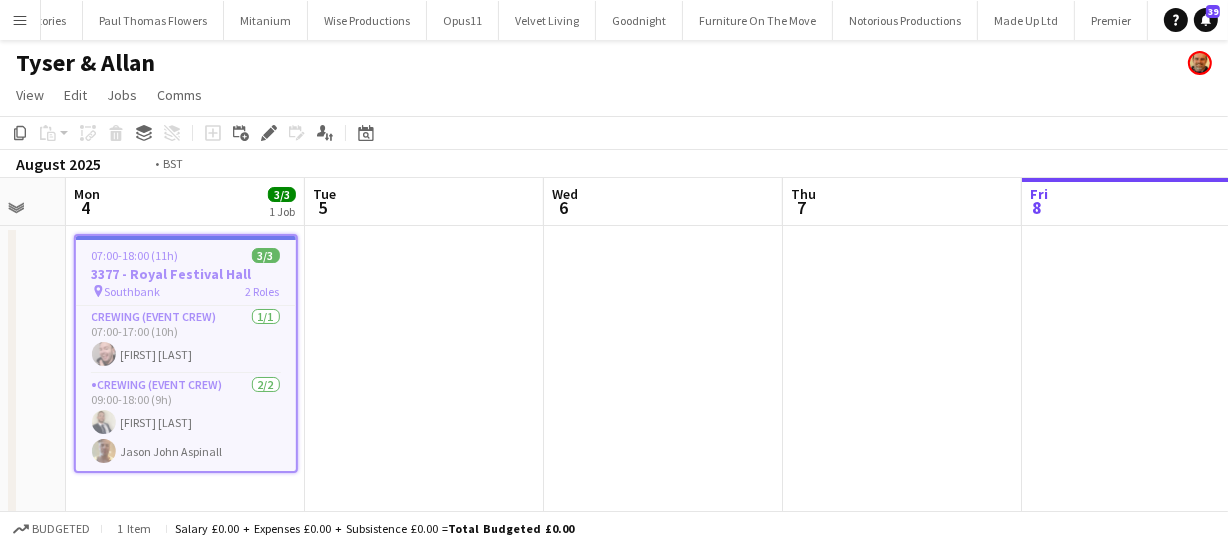 drag, startPoint x: 819, startPoint y: 352, endPoint x: 580, endPoint y: 349, distance: 239.01883 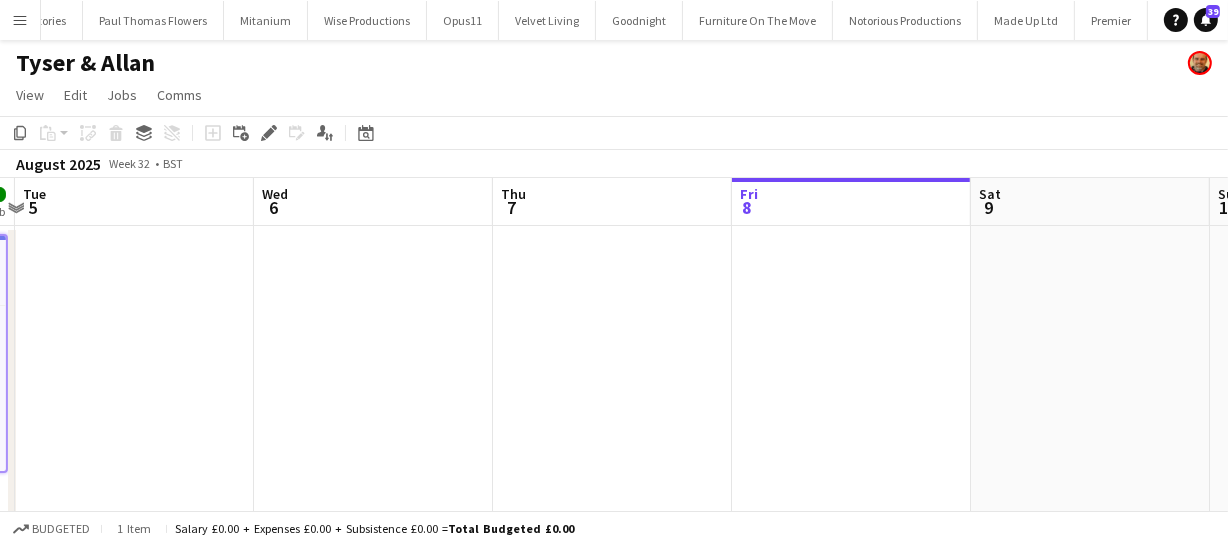 click on "Sat   2   Sun   3   Mon   4   3/3   1 Job   Tue   5   Wed   6   Thu   7   Fri   8   Sat   9   Sun   10   Mon   11   Tue   12      07:00-18:00 (11h)    3/3   3377 - Royal Festival Hall
pin
Southbank   2 Roles   Crewing (Event Crew)   1/1   07:00-17:00 (10h)
[LAST] [LAST]  Crewing (Event Crew)   2/2   09:00-18:00 (9h)
[FIRST] [LAST] [FIRST] [LAST] [LAST]" at bounding box center [614, 353] 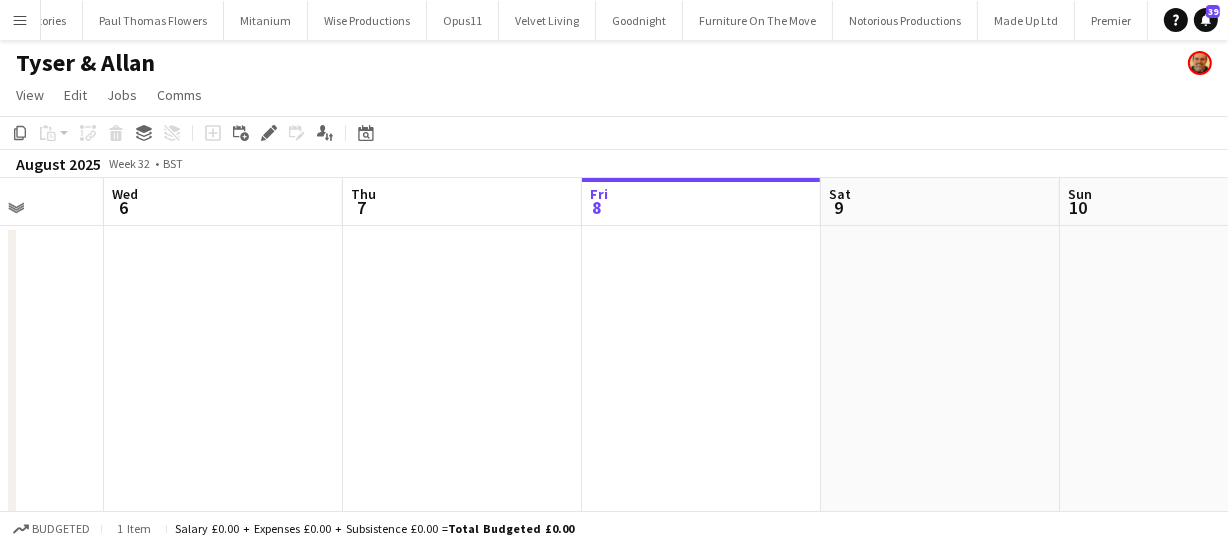 drag, startPoint x: 633, startPoint y: 349, endPoint x: 617, endPoint y: 350, distance: 16.03122 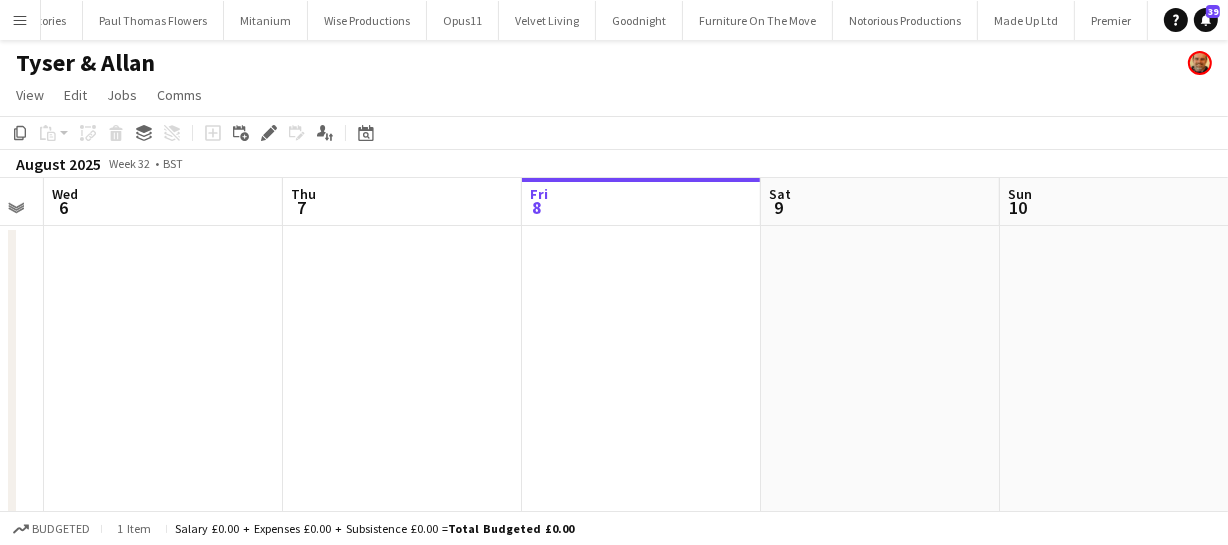 click on "Sat   2   Sun   3   Mon   4   3/3   1 Job   Tue   5   Wed   6   Thu   7   Fri   8   Sat   9   Sun   10   Mon   11   Tue   12      07:00-18:00 (11h)    3/3   3377 - Royal Festival Hall
pin
Southbank   2 Roles   Crewing (Event Crew)   1/1   07:00-17:00 (10h)
[LAST] [LAST]  Crewing (Event Crew)   2/2   09:00-18:00 (9h)
[FIRST] [LAST] [FIRST] [LAST] [LAST]" at bounding box center [614, 353] 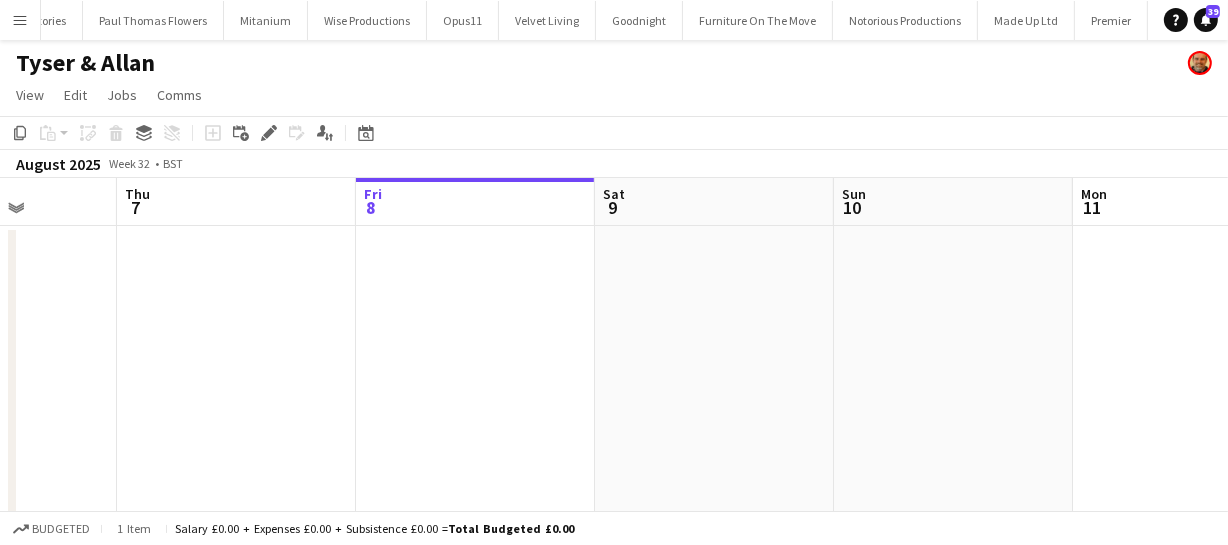 drag, startPoint x: 469, startPoint y: 332, endPoint x: 457, endPoint y: 322, distance: 15.6205 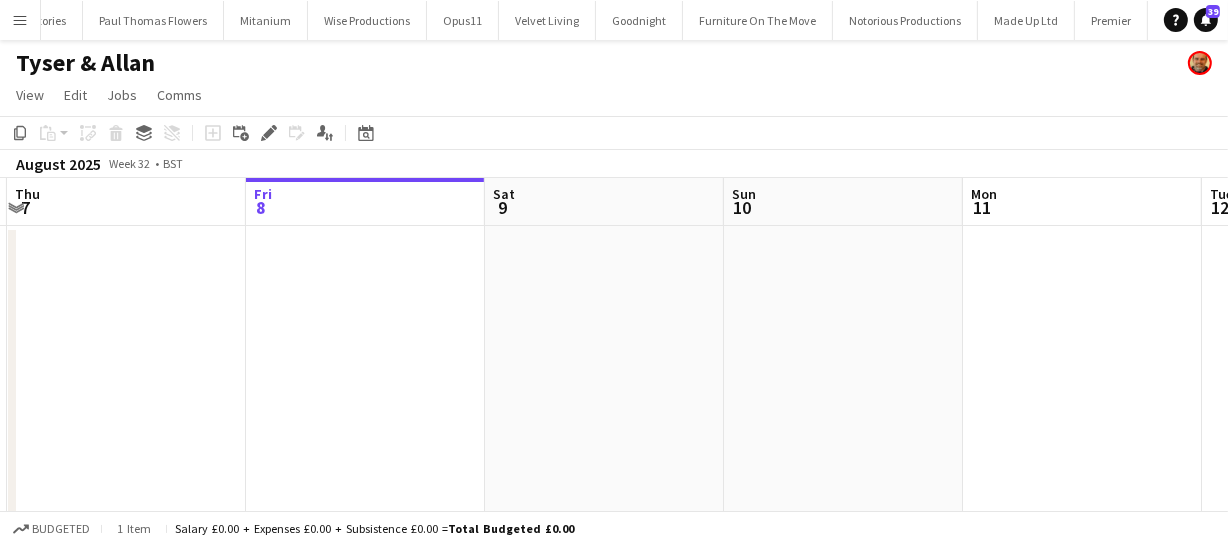 click on "Mon   4   3/3   1 Job   Tue   5   Wed   6   Thu   7   Fri   8   Sat   9   Sun   10   Mon   11   Tue   12   Wed   13   Thu   14      07:00-18:00 (11h)    3/3   3377 - Royal Festival Hall
pin
Southbank   2 Roles   Crewing (Event Crew)   1/1   07:00-17:00 (10h)
Eldon Taylor  Crewing (Event Crew)   2/2   09:00-18:00 (9h)
Brandon Graber Jason John Aspinall" at bounding box center [614, 353] 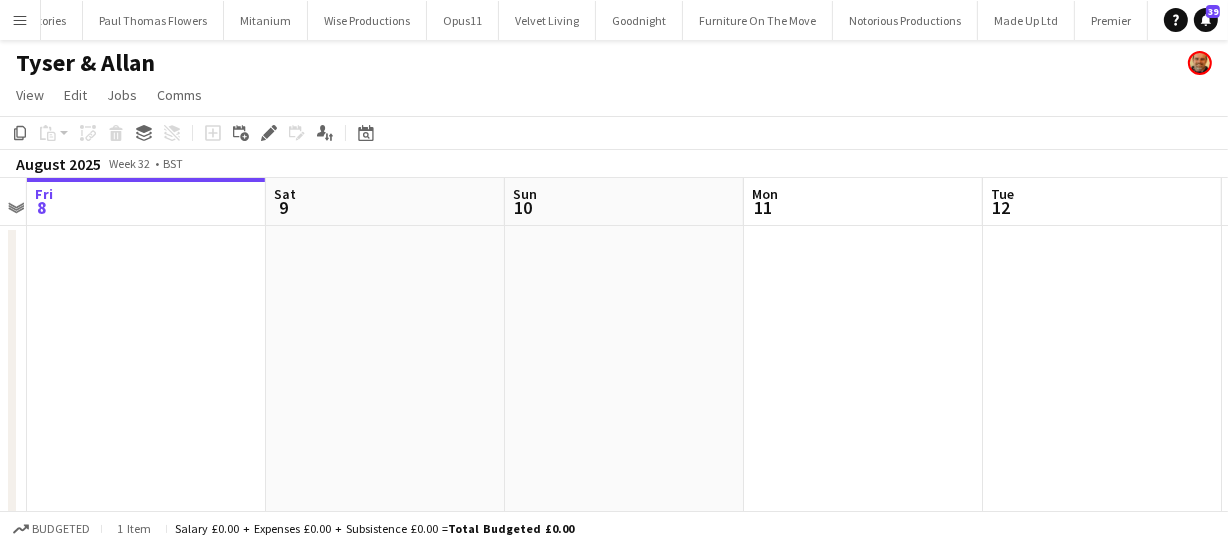 drag, startPoint x: 363, startPoint y: 319, endPoint x: 309, endPoint y: 306, distance: 55.542778 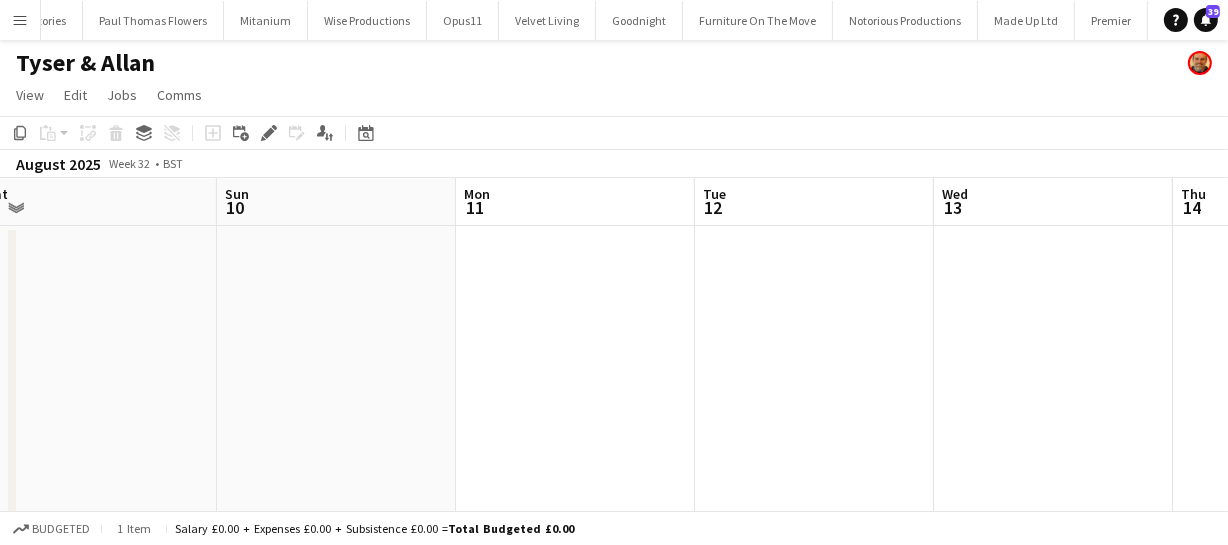click at bounding box center [575, 377] 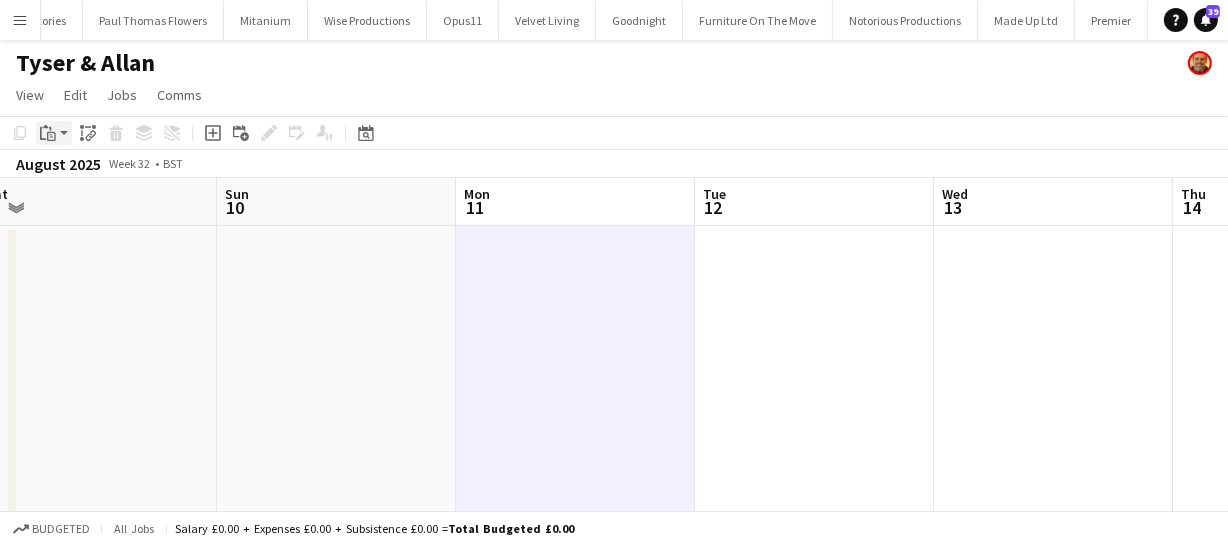 click 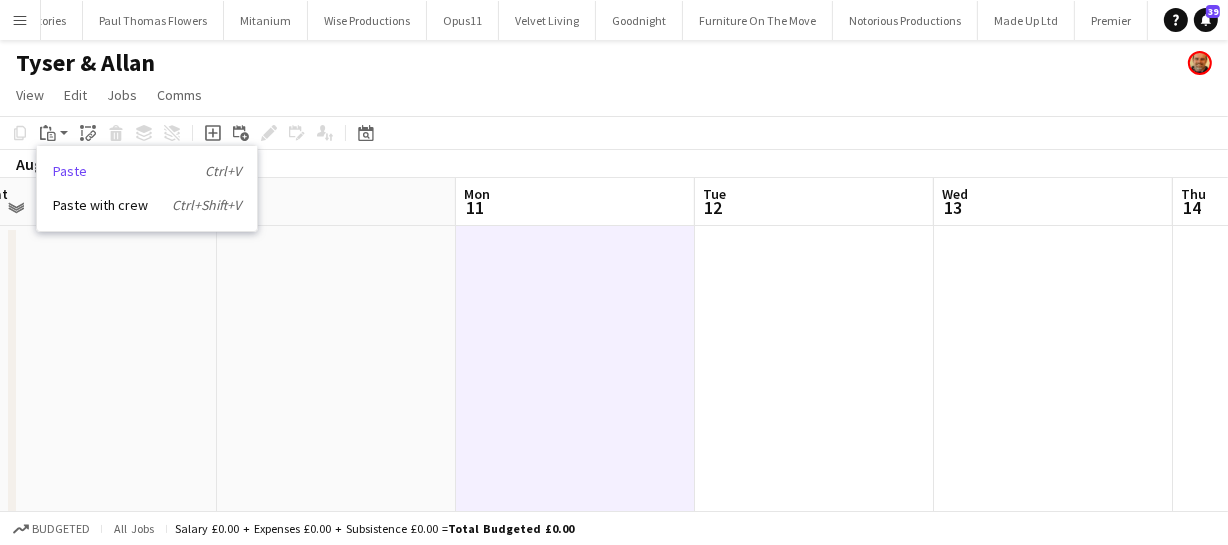 click on "Paste   Ctrl+V" at bounding box center (147, 171) 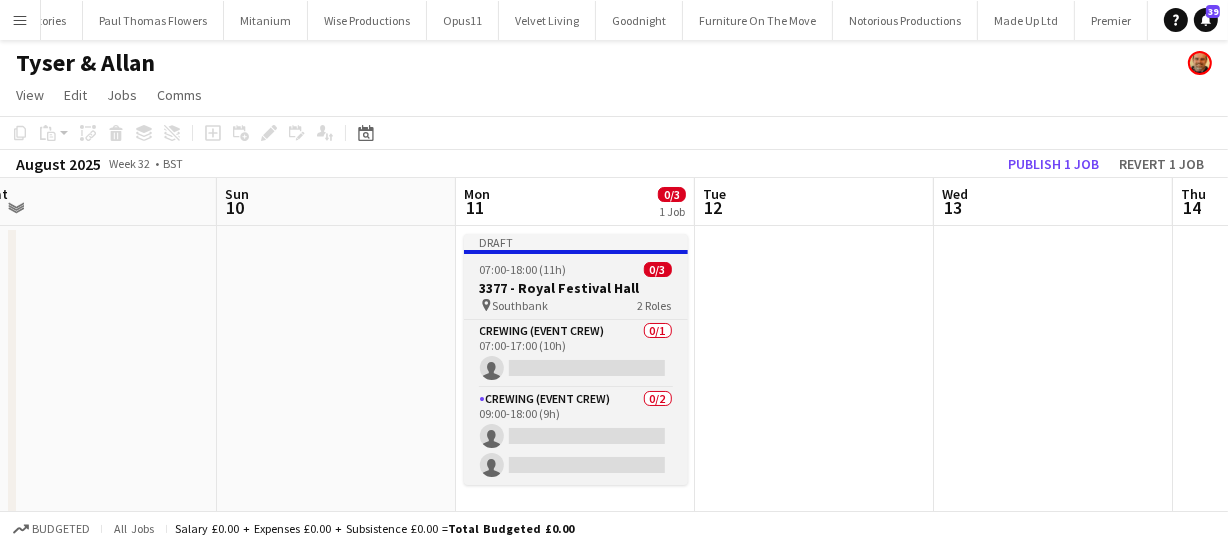 click on "pin
Southbank   2 Roles" at bounding box center (576, 305) 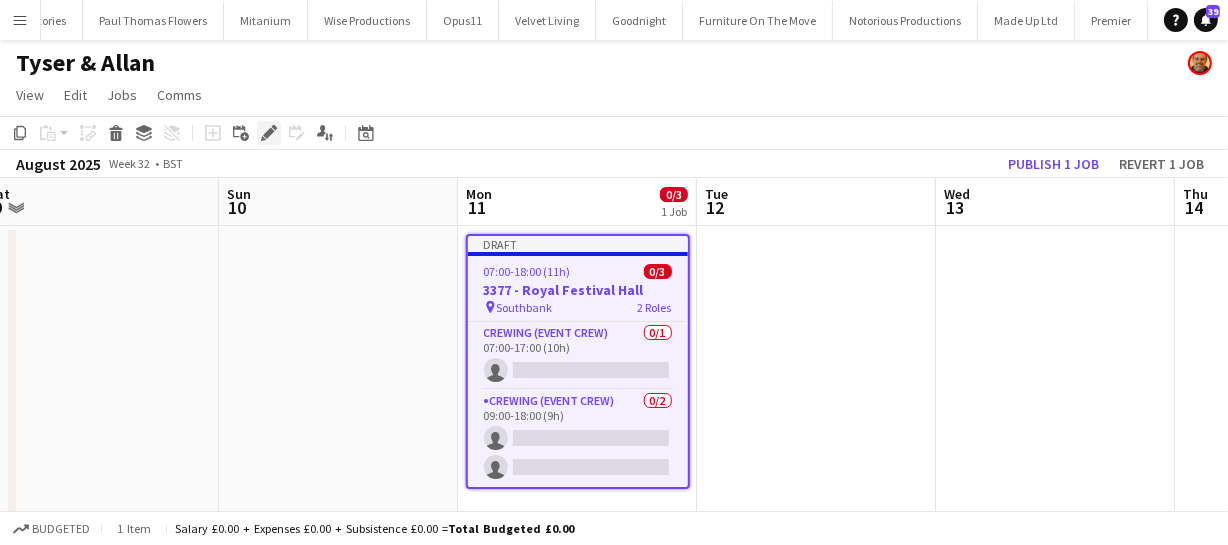 click on "Edit" 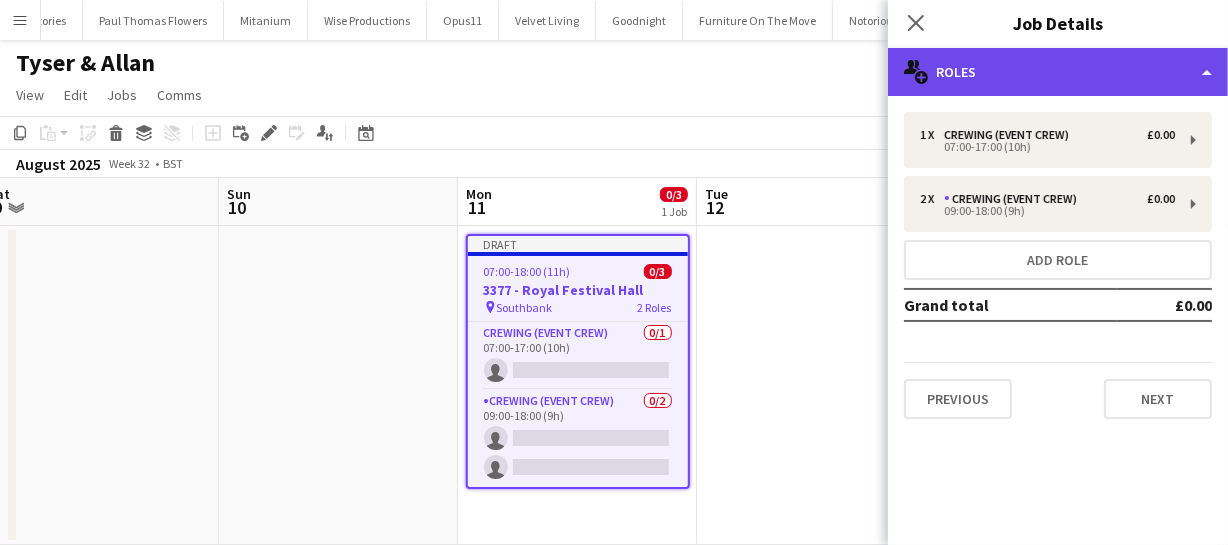 click on "multiple-users-add
Roles" 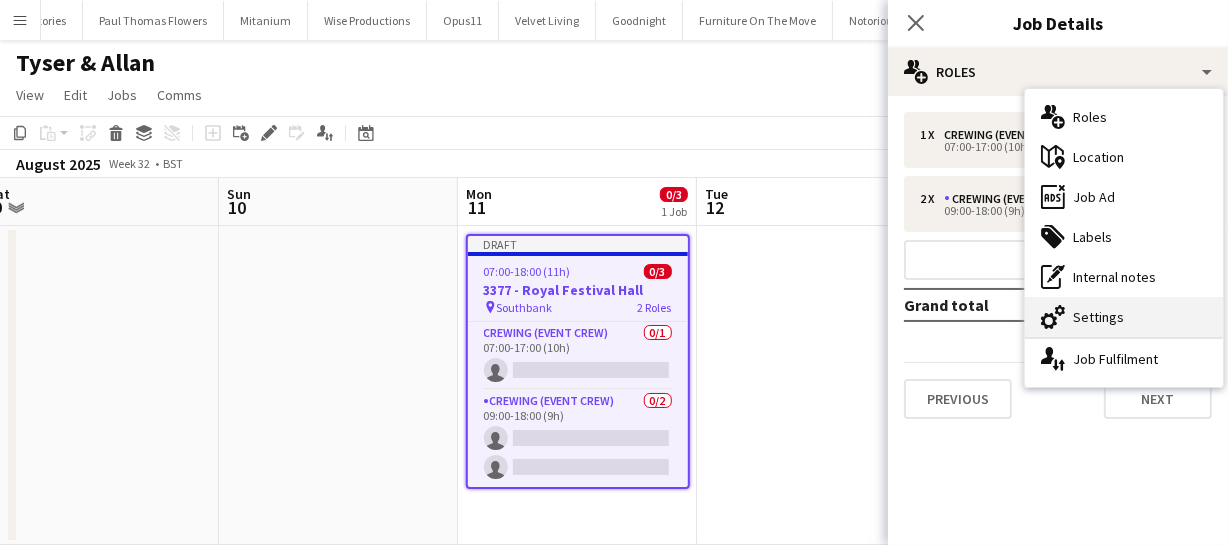 click on "cog-double-3
Settings" at bounding box center (1124, 317) 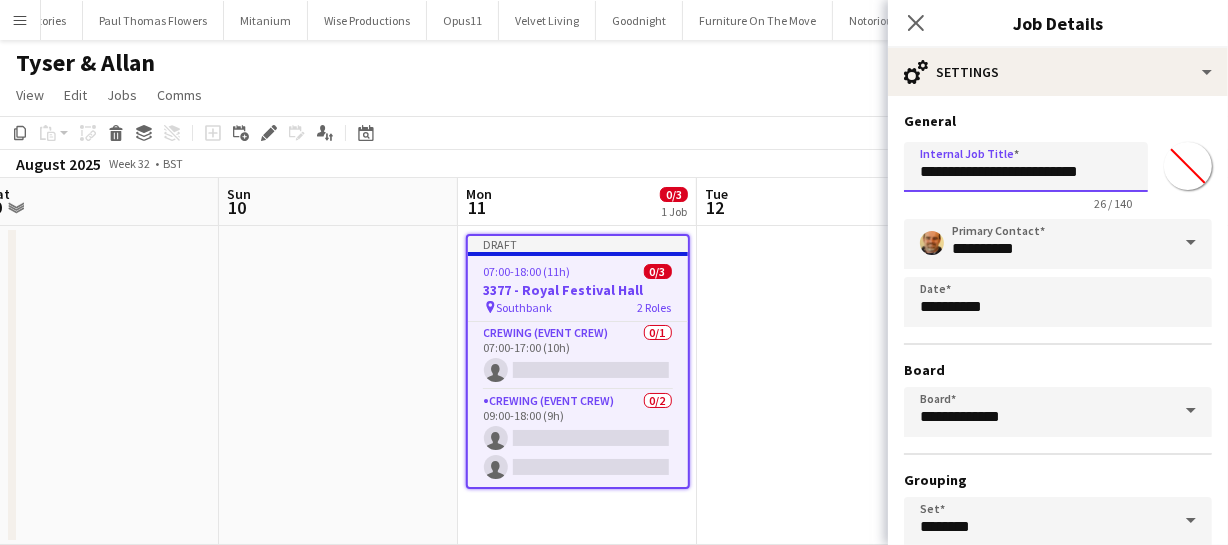 drag, startPoint x: 917, startPoint y: 167, endPoint x: 1140, endPoint y: 164, distance: 223.02017 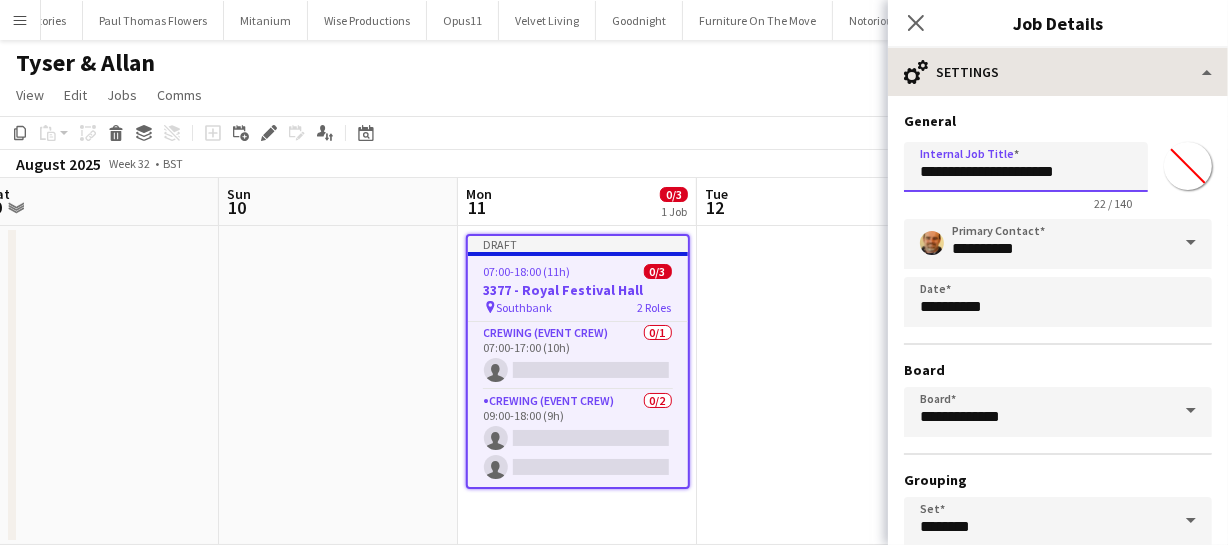 type on "**********" 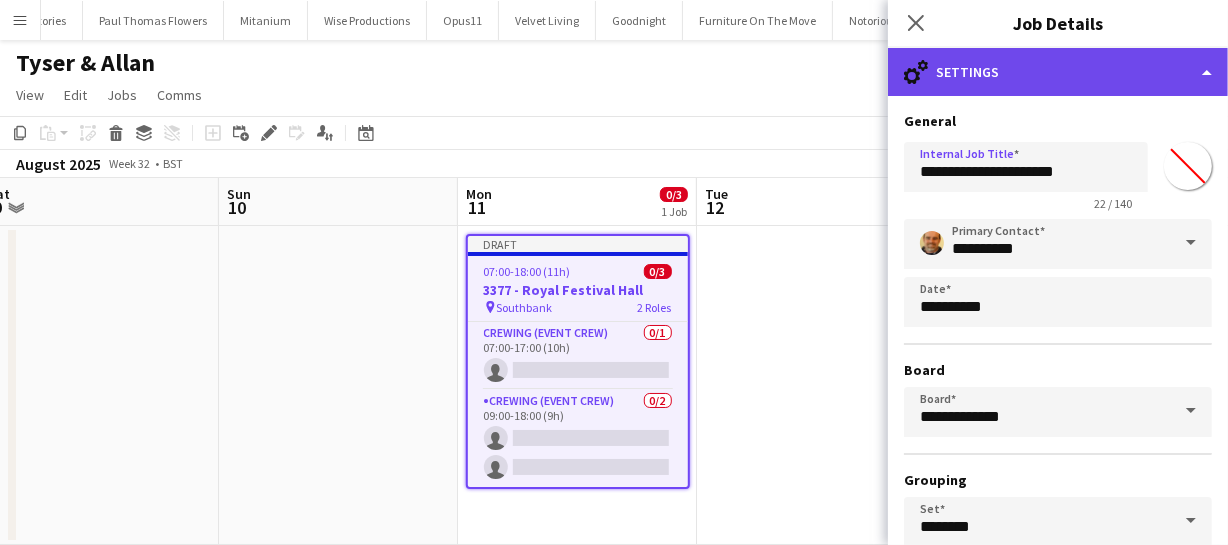 click on "cog-double-3
Settings" 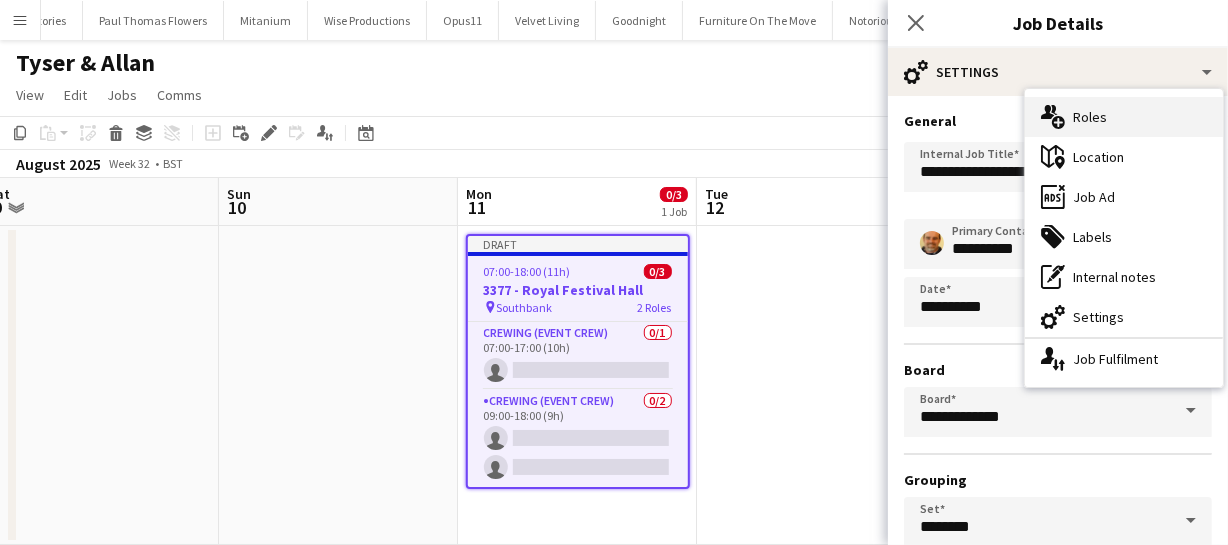 click on "multiple-users-add
Roles" at bounding box center (1124, 117) 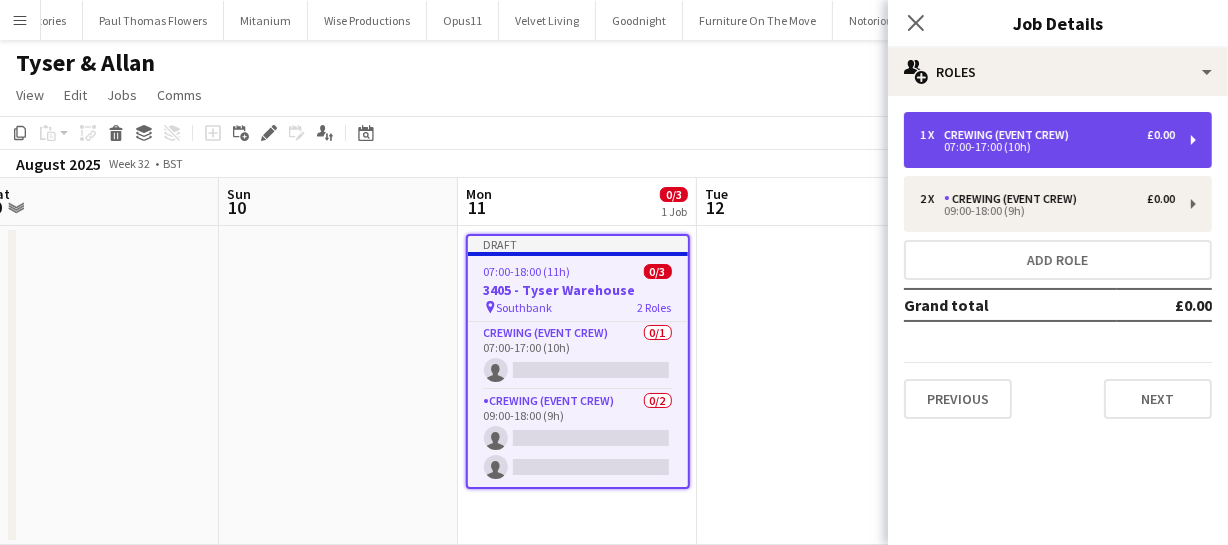 click on "07:00-17:00 (10h)" at bounding box center [1047, 147] 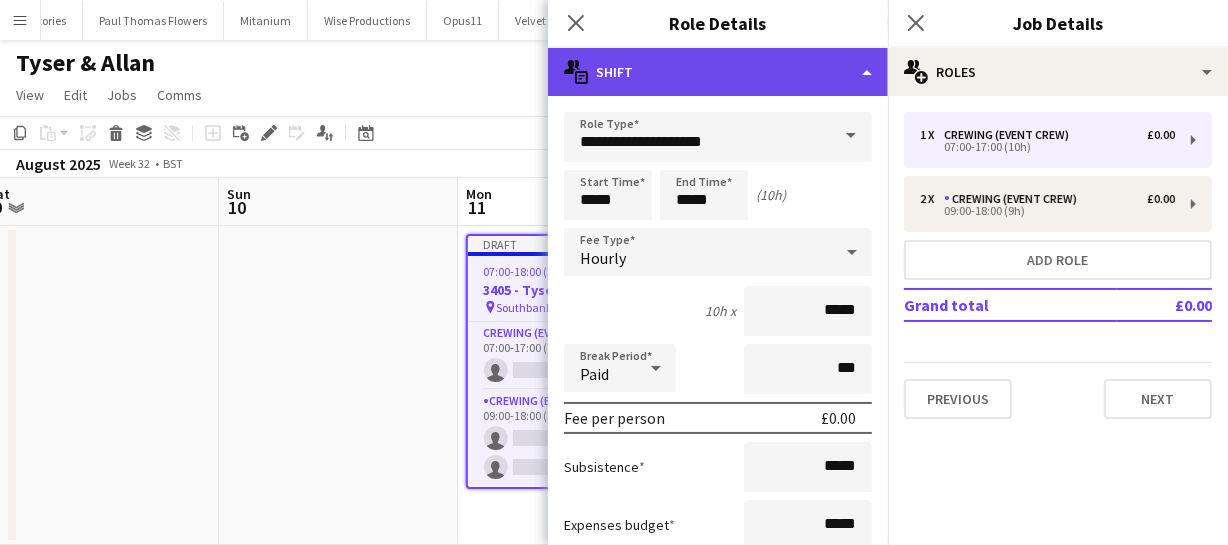 click on "multiple-actions-text
Shift" 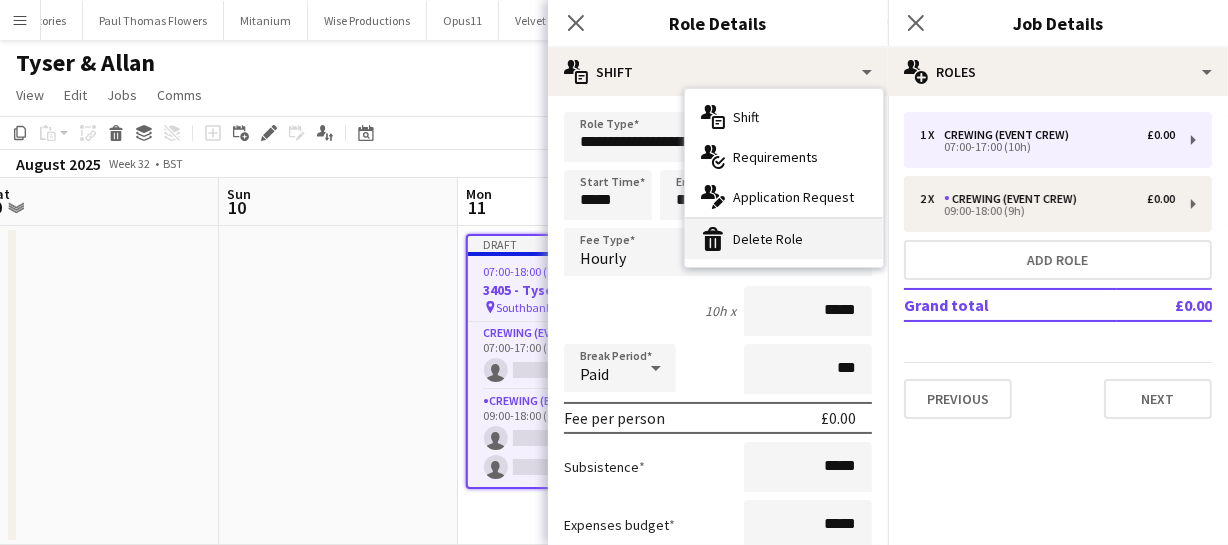click on "bin-2
Delete Role" at bounding box center (784, 239) 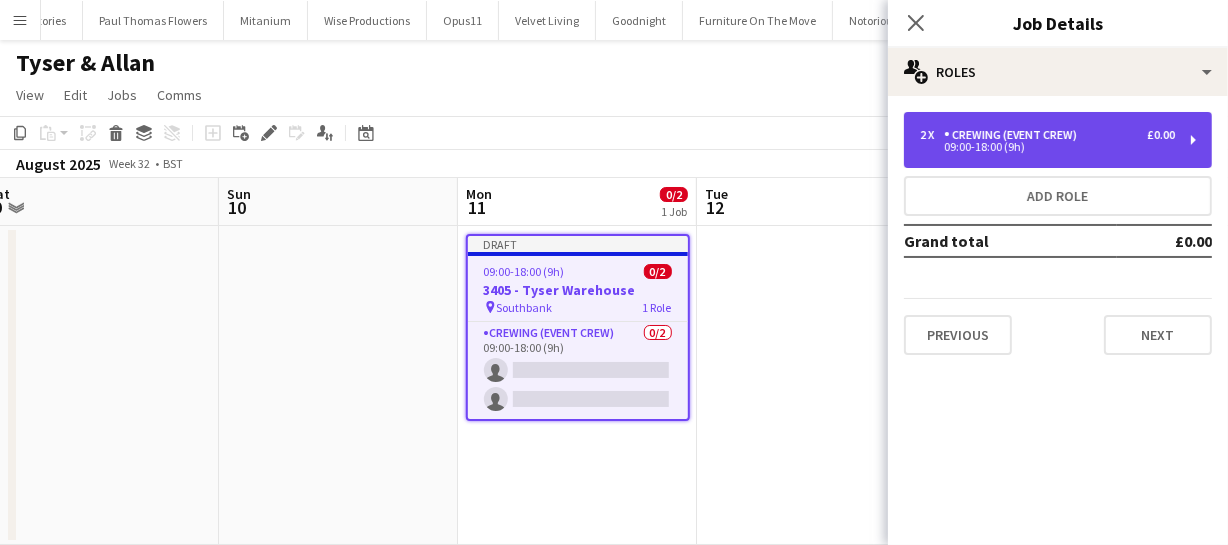 click on "2 x   Crewing (Event Crew)   £0.00   09:00-18:00 (9h)" at bounding box center (1058, 140) 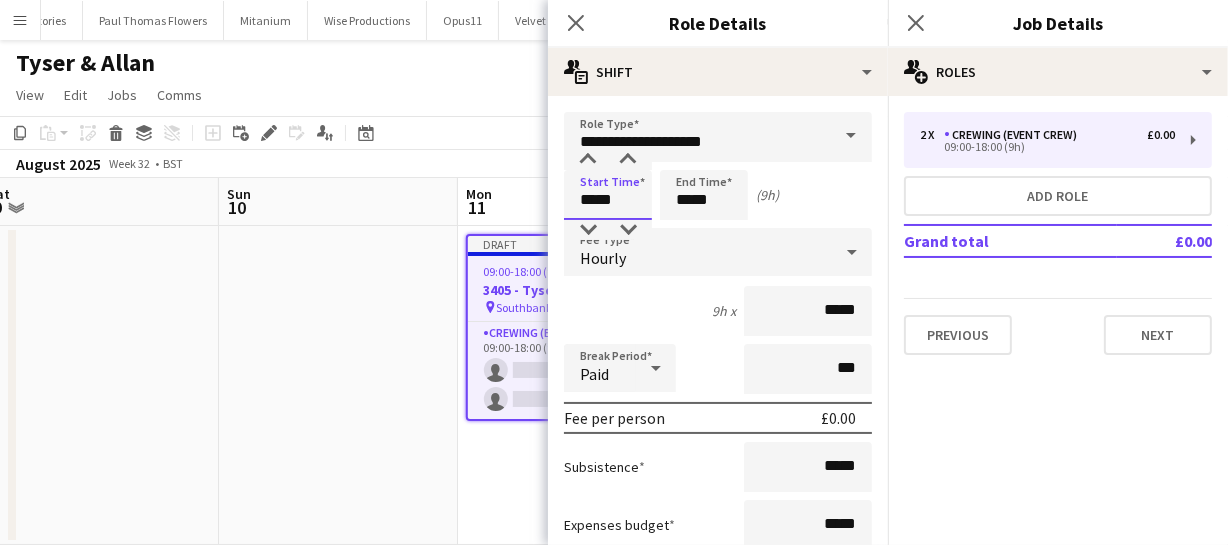drag, startPoint x: 619, startPoint y: 194, endPoint x: 509, endPoint y: 190, distance: 110.0727 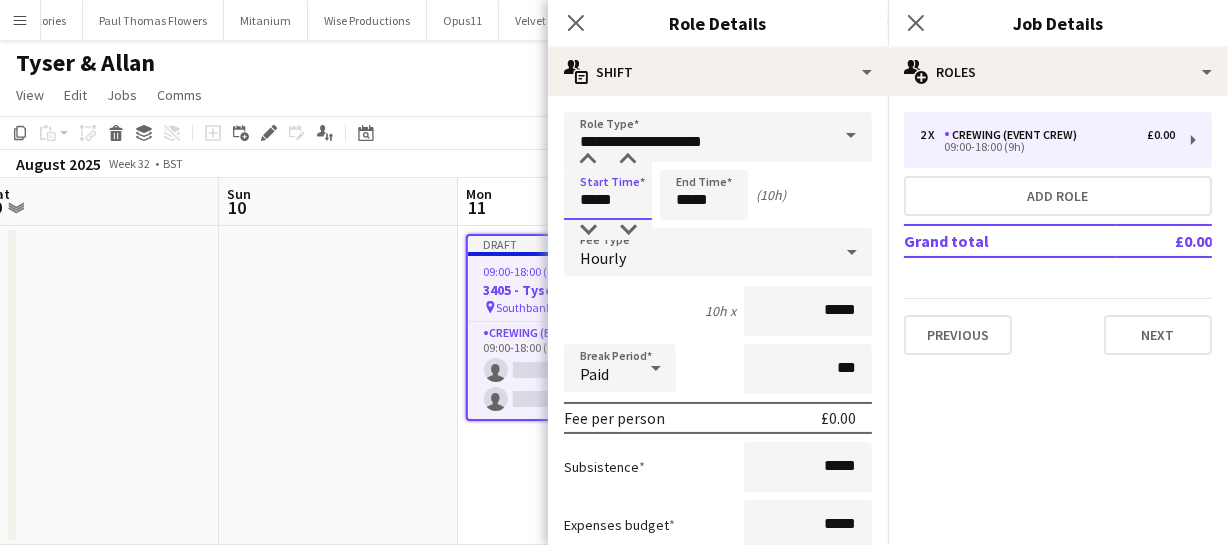 type on "*****" 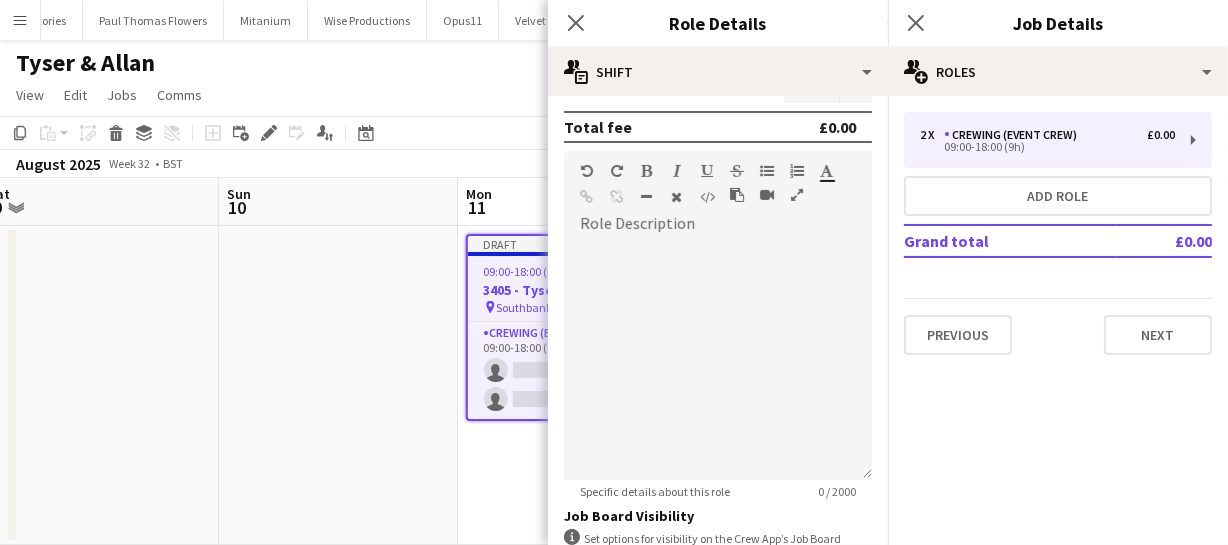 scroll, scrollTop: 809, scrollLeft: 0, axis: vertical 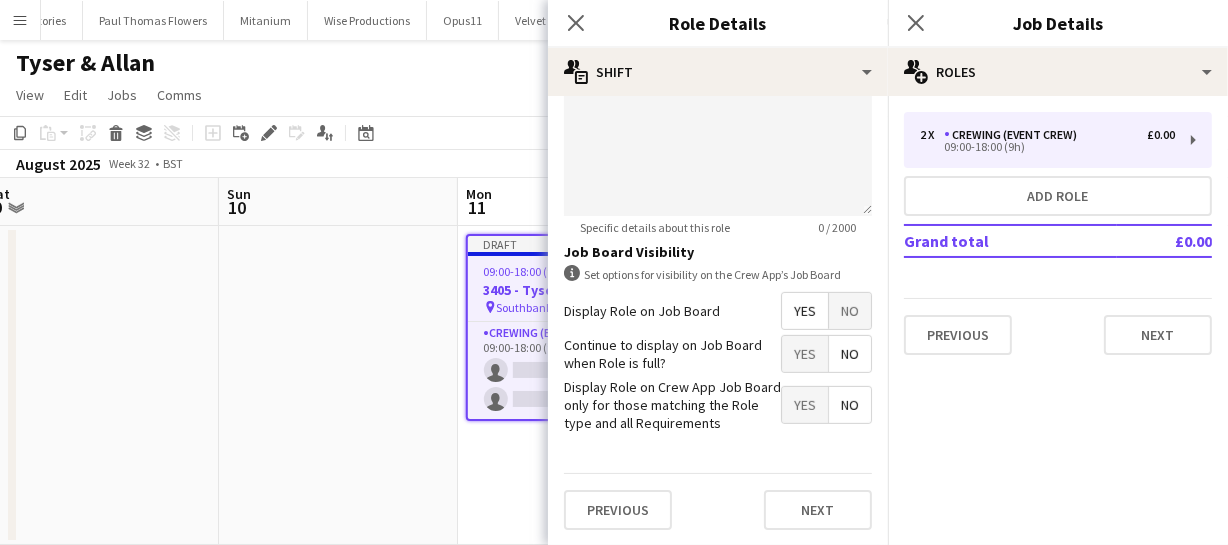 type on "*****" 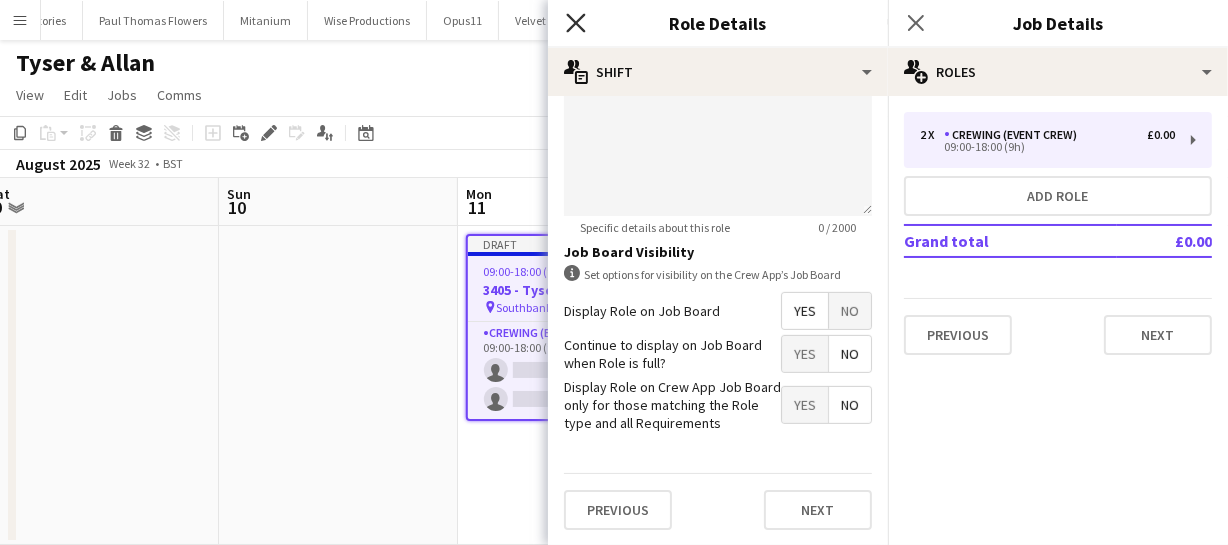click on "Close pop-in" 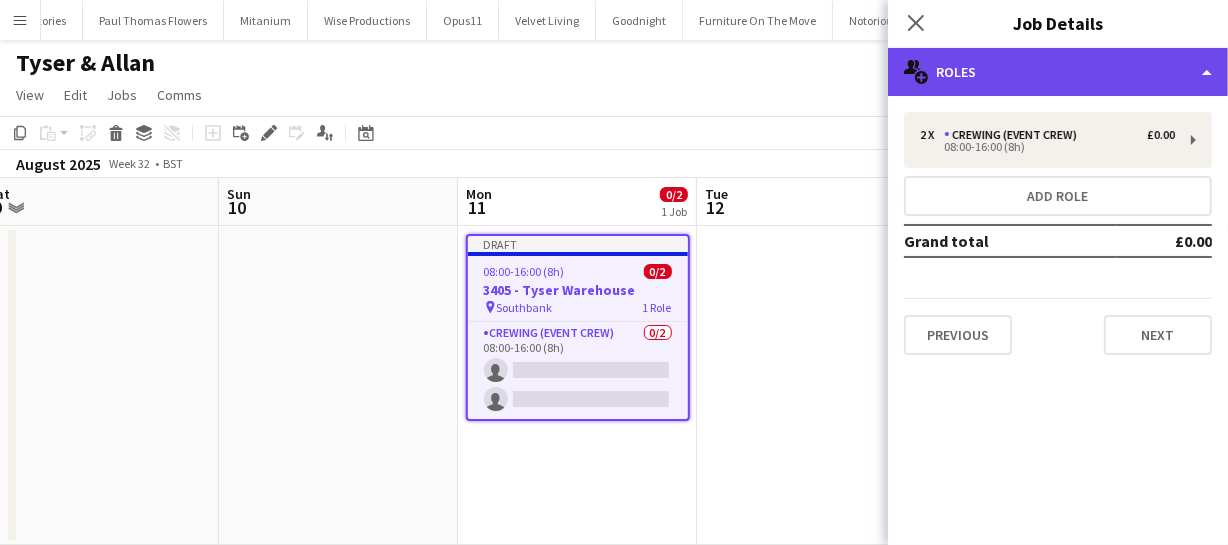 click on "multiple-users-add
Roles" 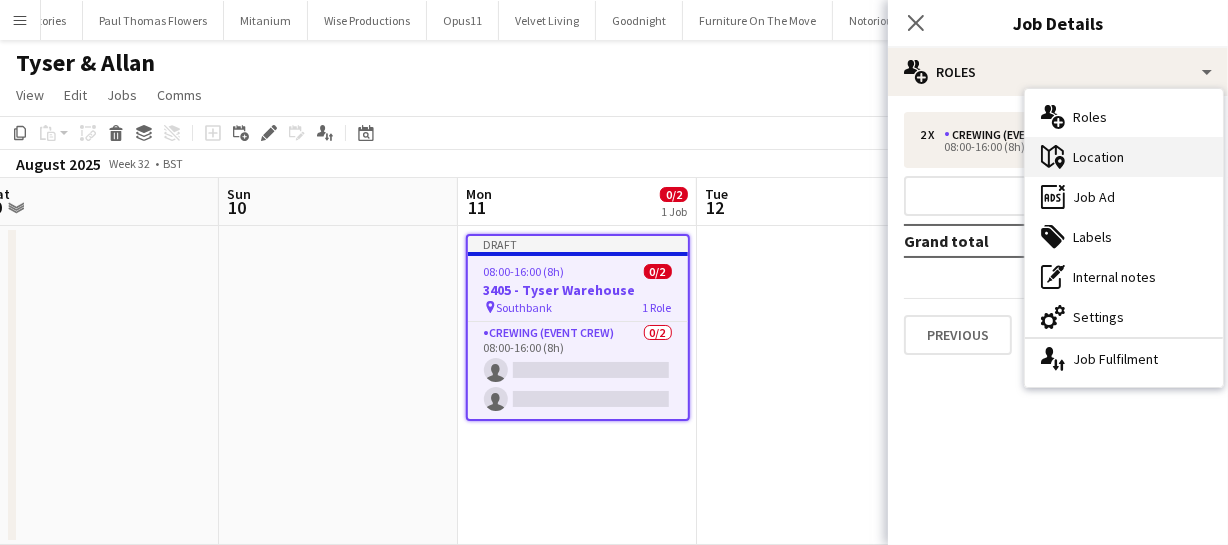 click on "maps-pin-1
Location" at bounding box center (1124, 157) 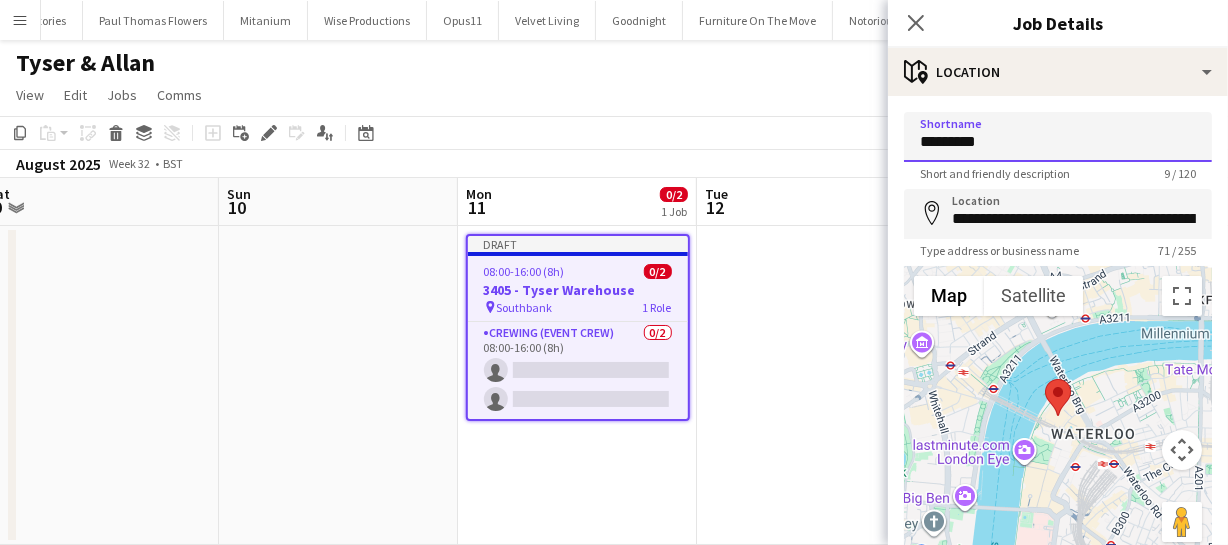 drag, startPoint x: 1007, startPoint y: 143, endPoint x: 690, endPoint y: 101, distance: 319.77023 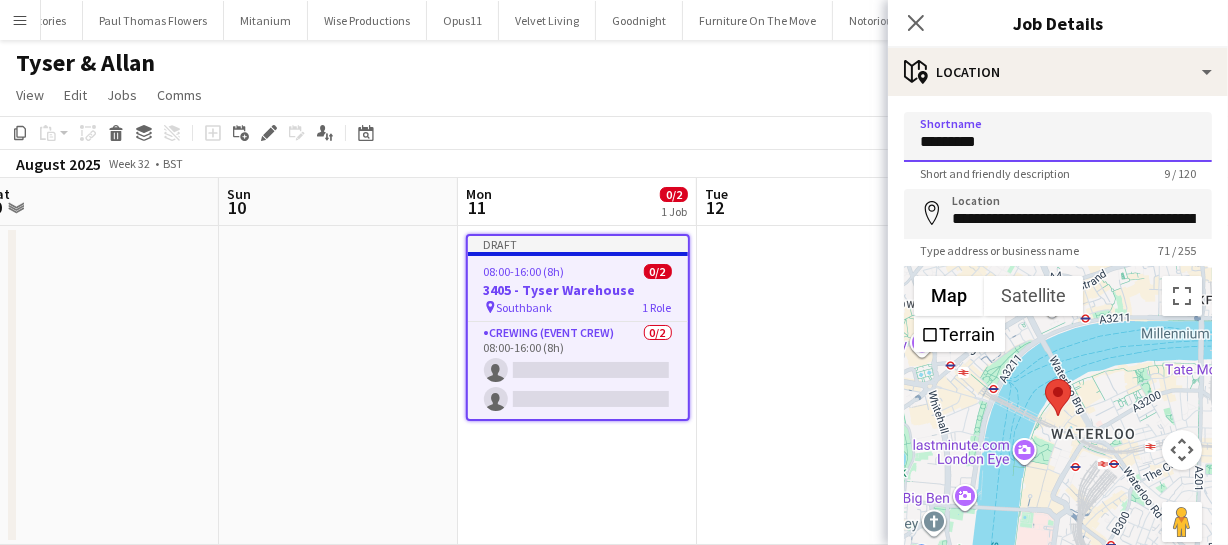 click on "*********" at bounding box center (1058, 137) 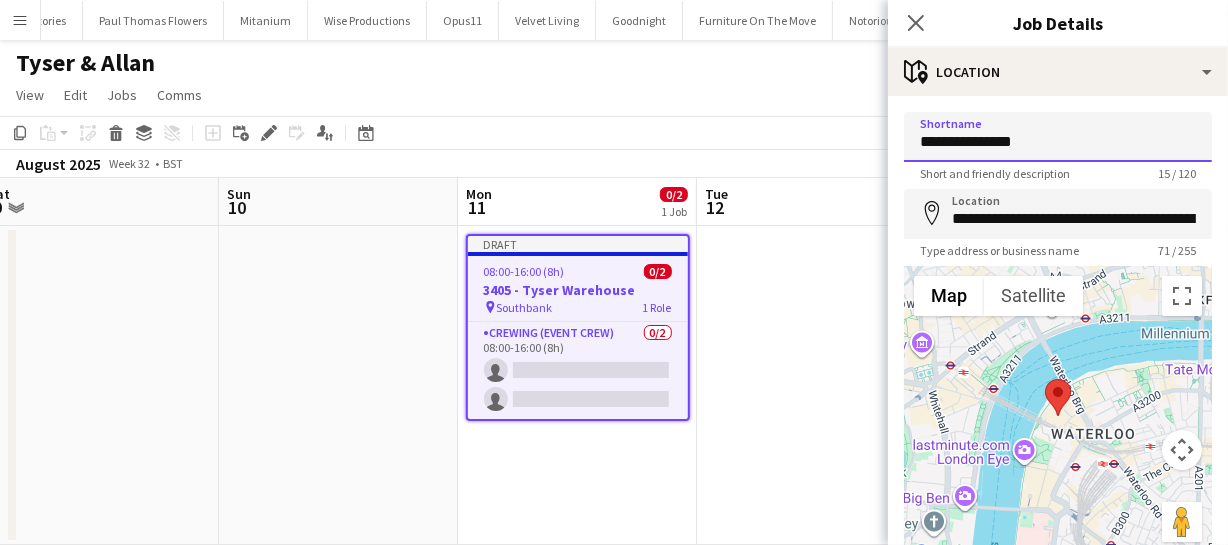 type on "**********" 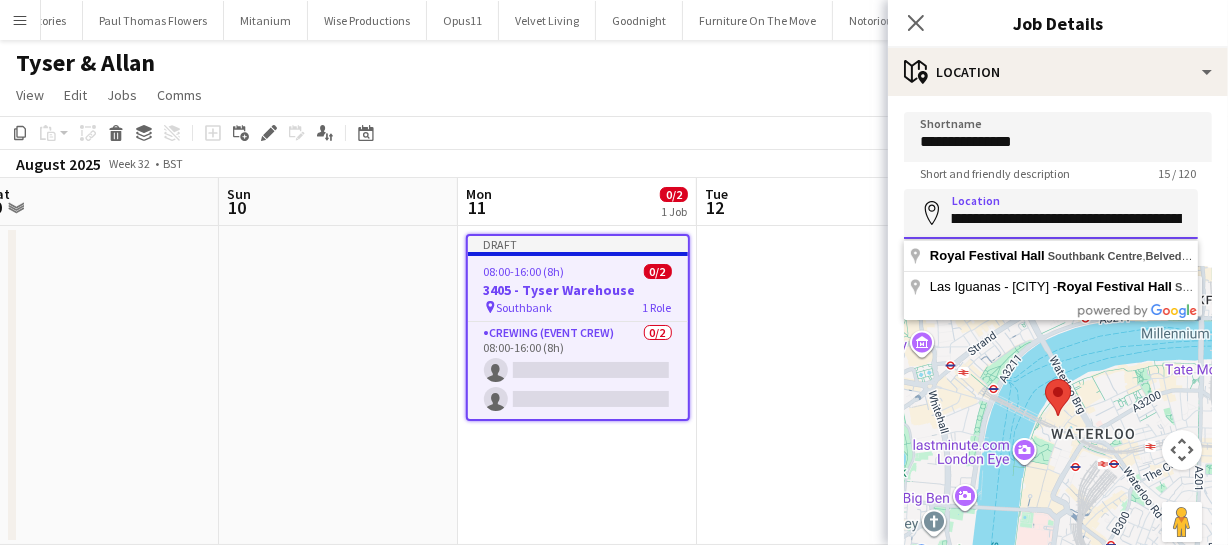 scroll, scrollTop: 0, scrollLeft: 254, axis: horizontal 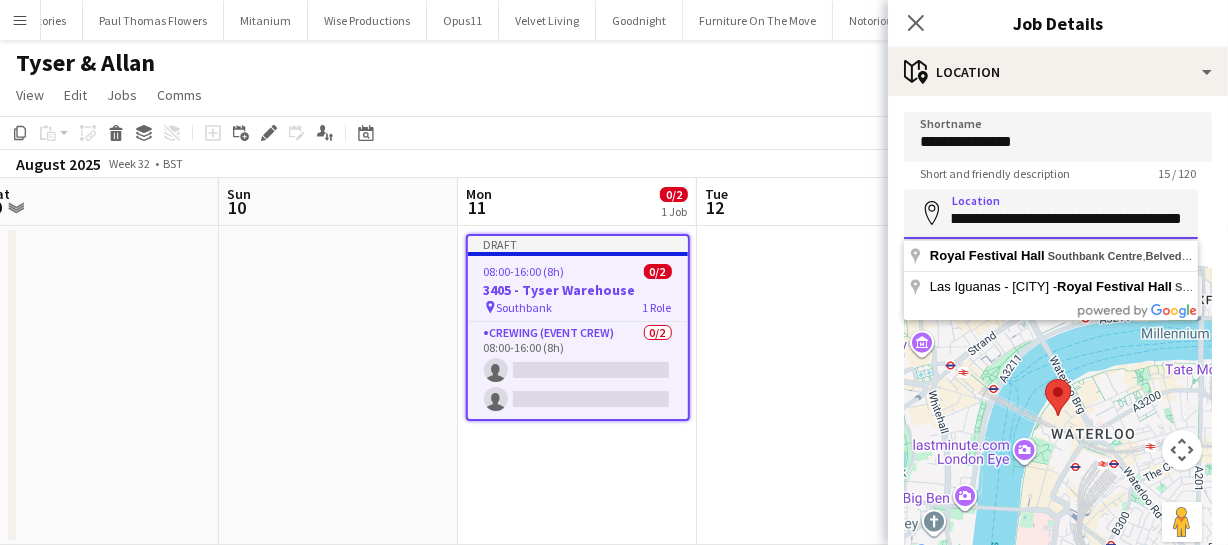 drag, startPoint x: 949, startPoint y: 218, endPoint x: 1223, endPoint y: 222, distance: 274.0292 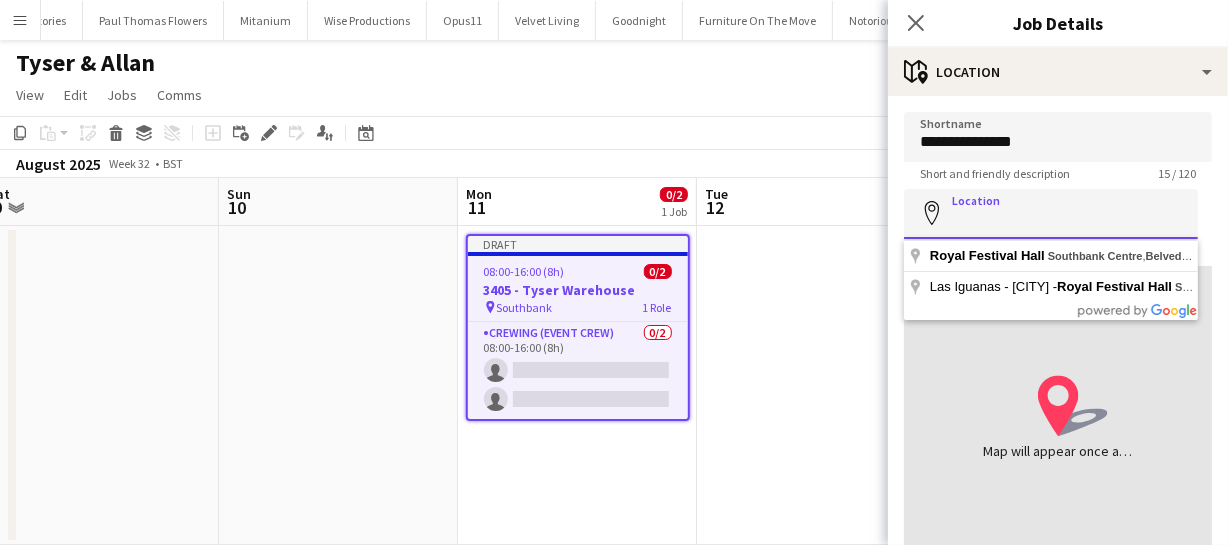 scroll, scrollTop: 0, scrollLeft: 0, axis: both 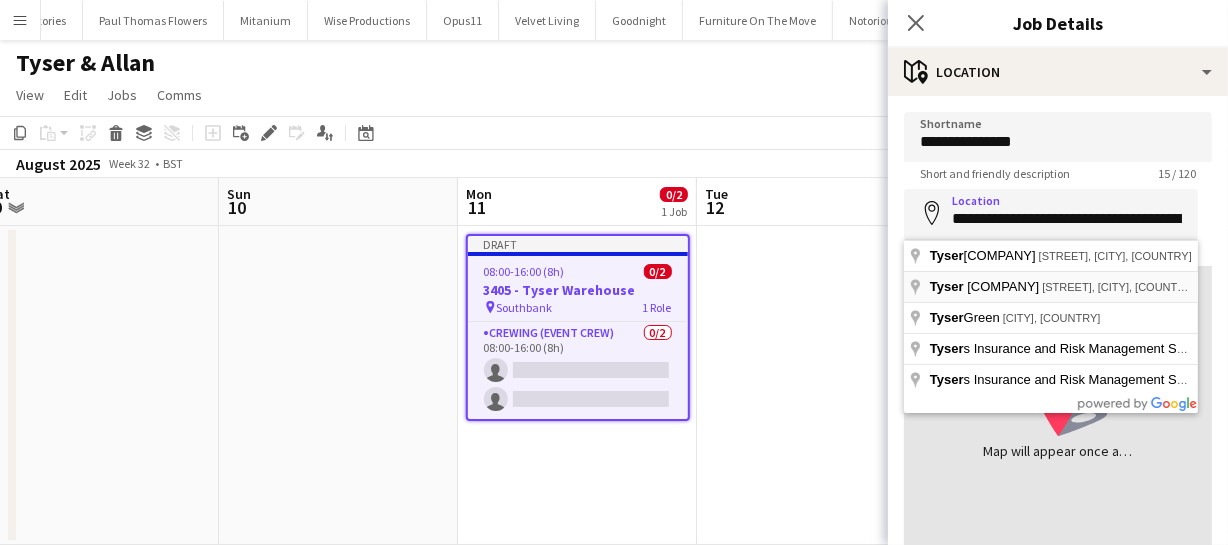 type on "**********" 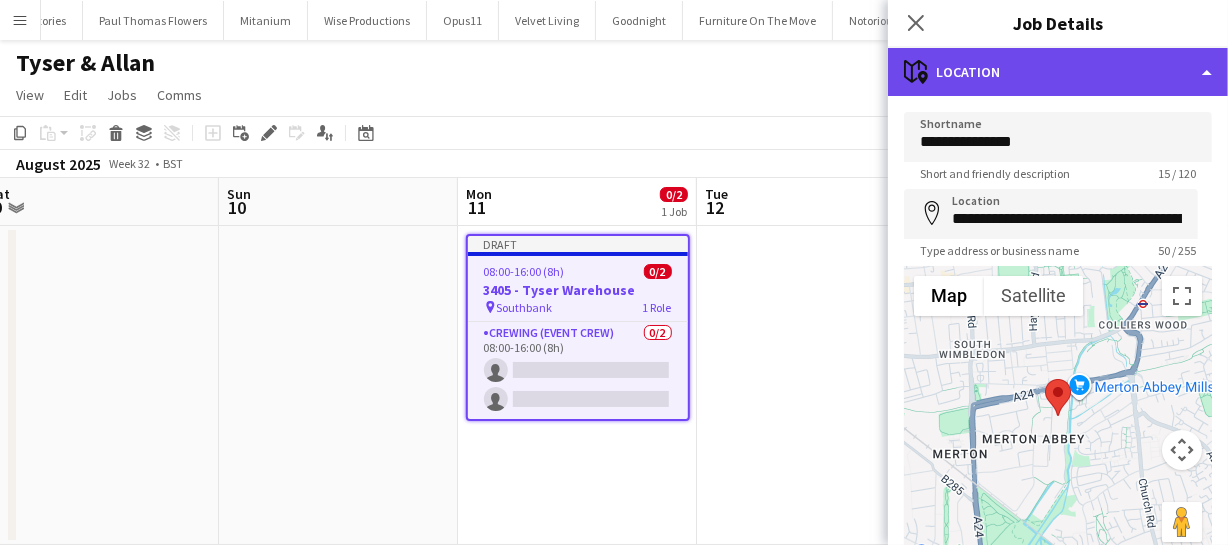 click on "maps-pin-1
Location" 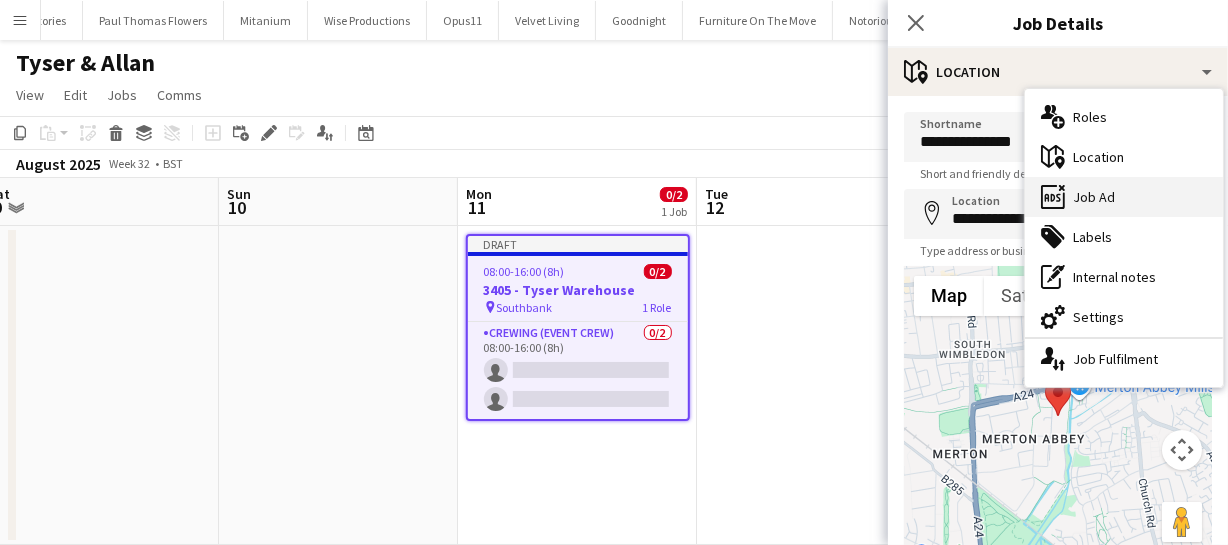 click on "ads-window
Job Ad" at bounding box center (1124, 197) 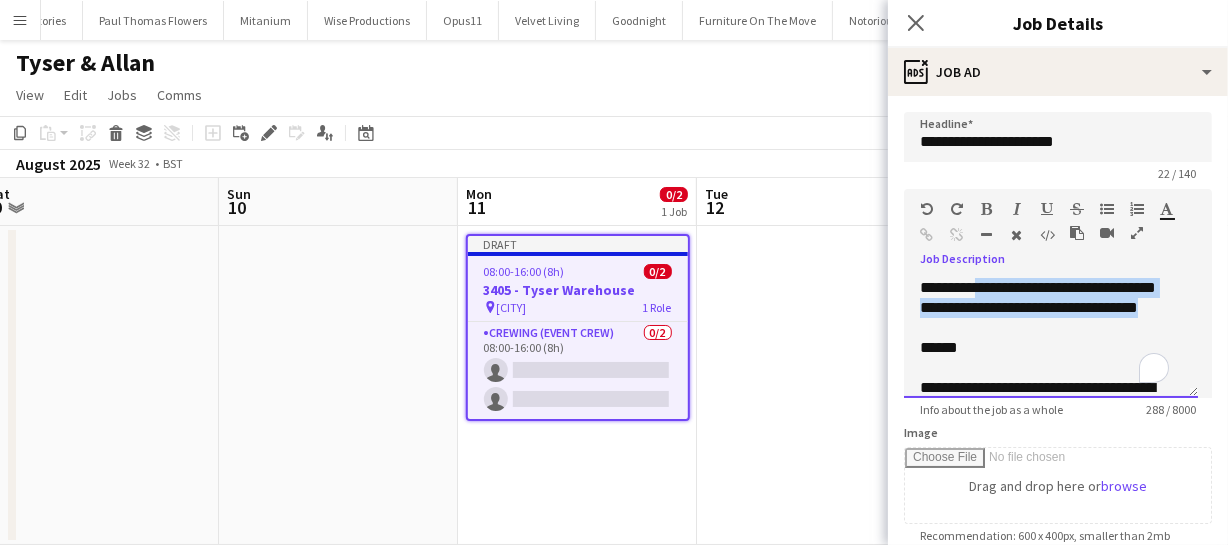 drag, startPoint x: 982, startPoint y: 283, endPoint x: 1102, endPoint y: 325, distance: 127.13772 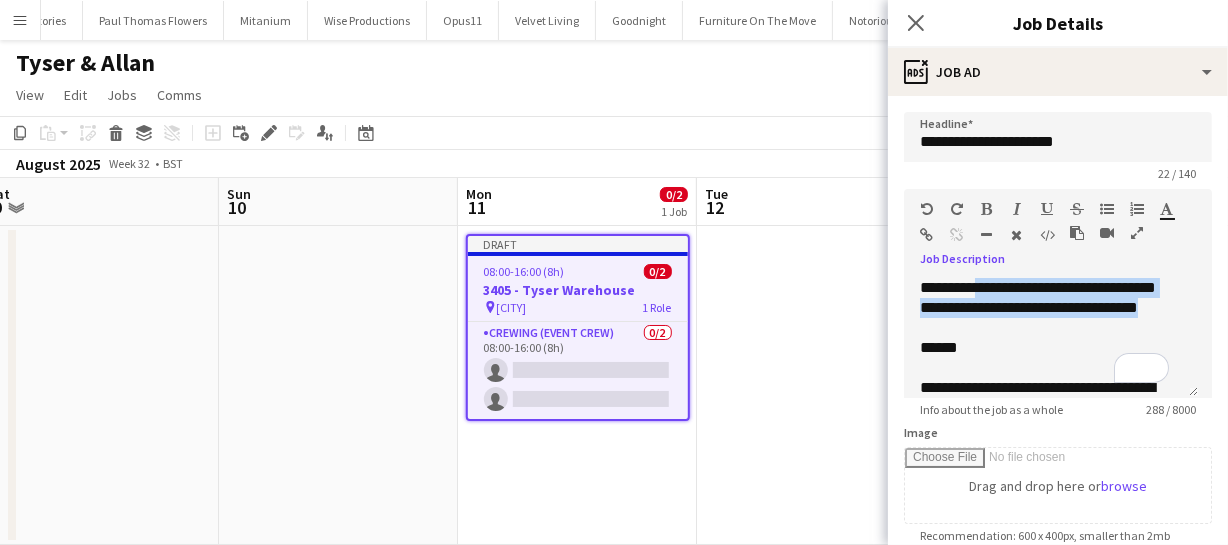 click at bounding box center (927, 209) 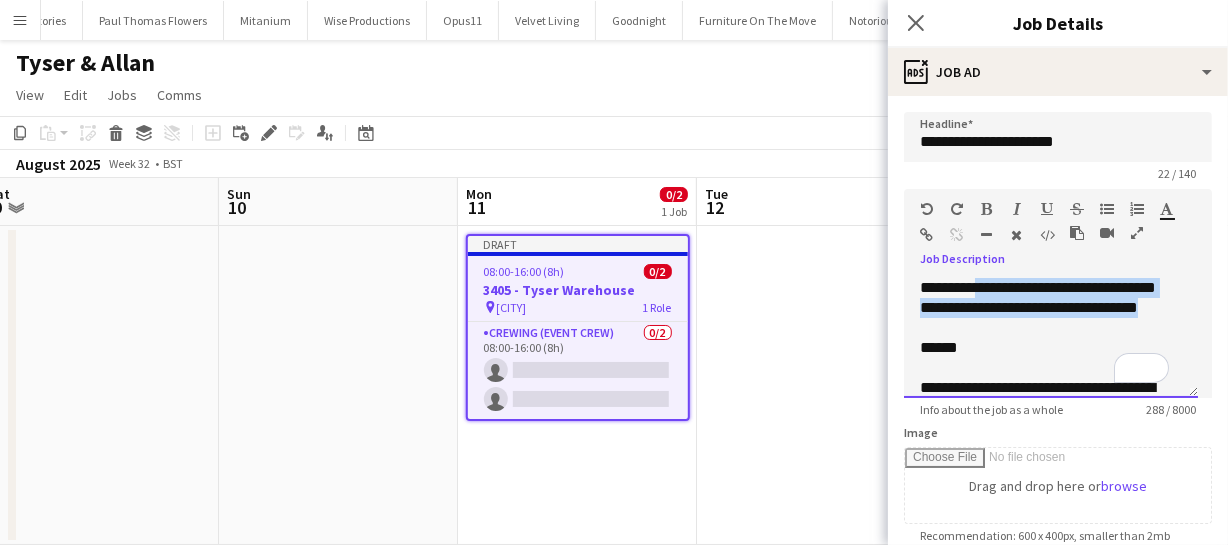 click on "**********" at bounding box center [1051, 338] 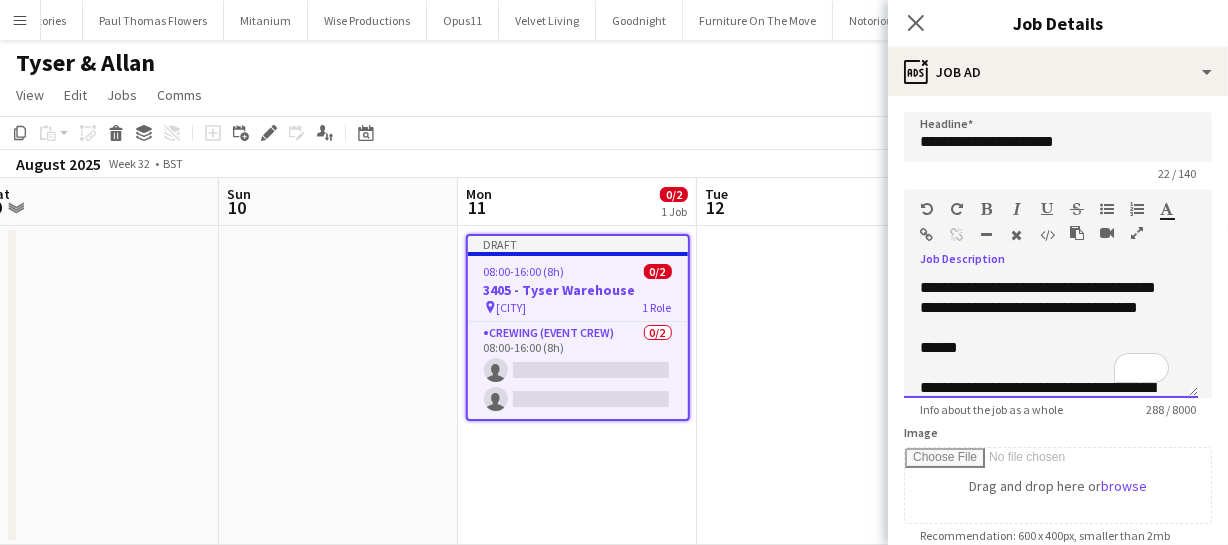 click on "**********" at bounding box center [1051, 338] 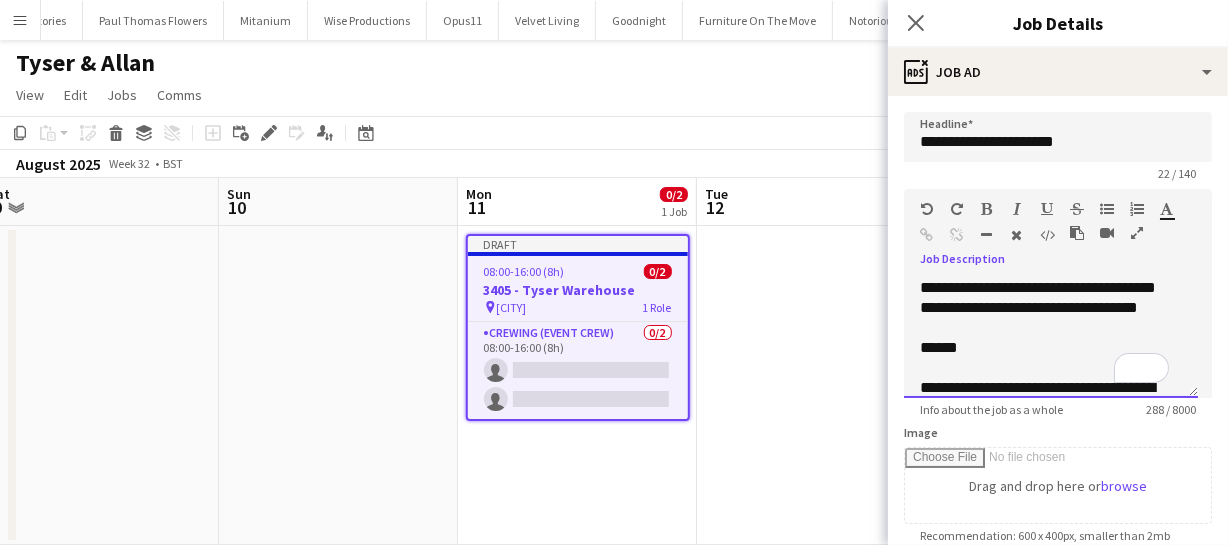 click on "**********" at bounding box center (1051, 338) 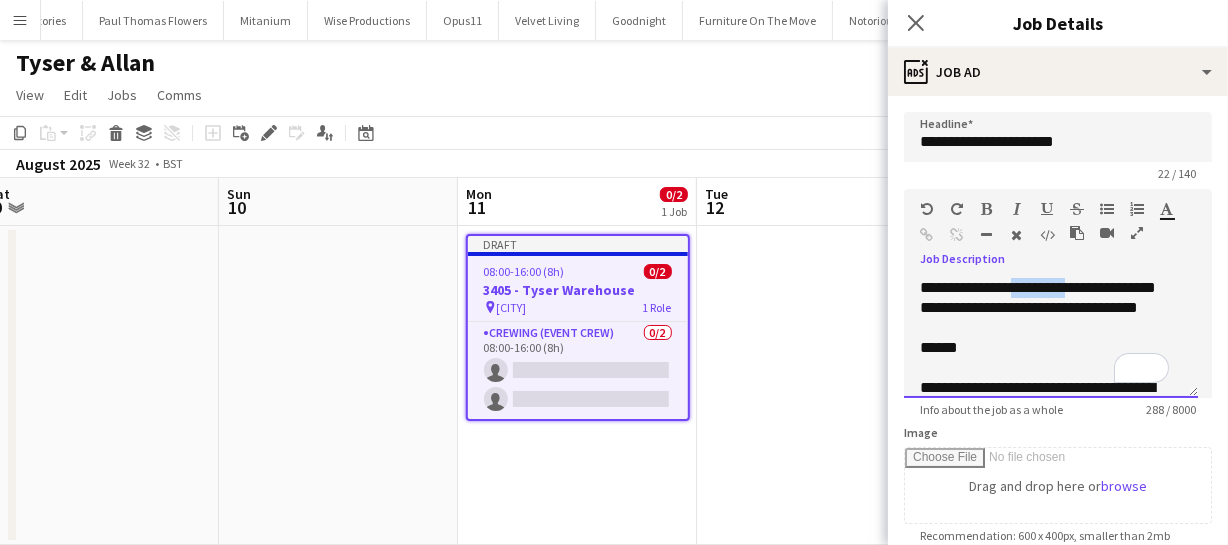 click on "**********" at bounding box center (1051, 338) 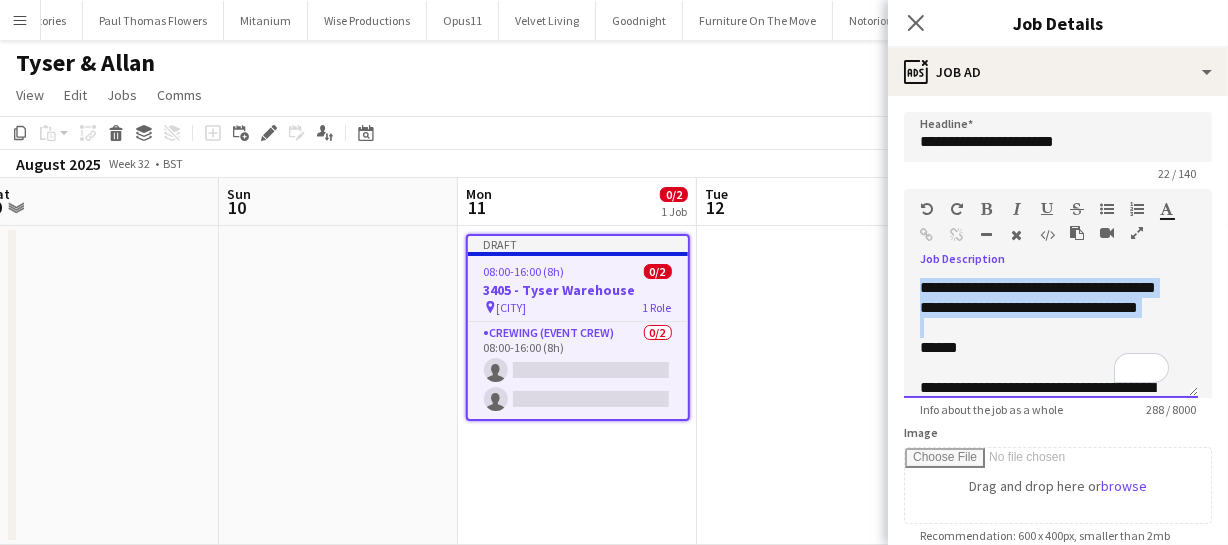 click on "**********" at bounding box center (1051, 338) 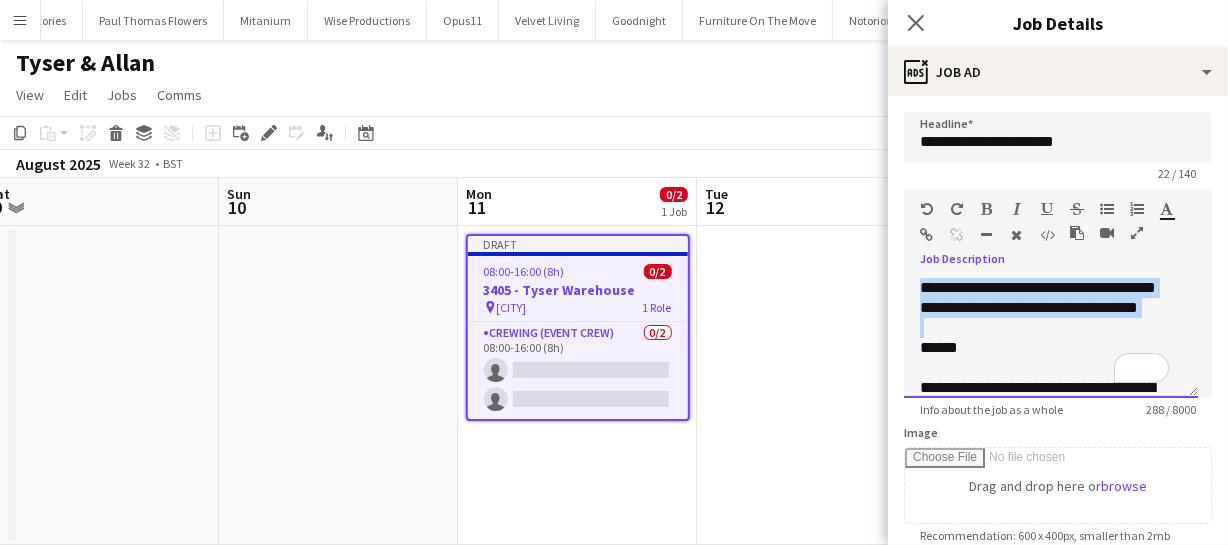 click on "**********" at bounding box center [1051, 338] 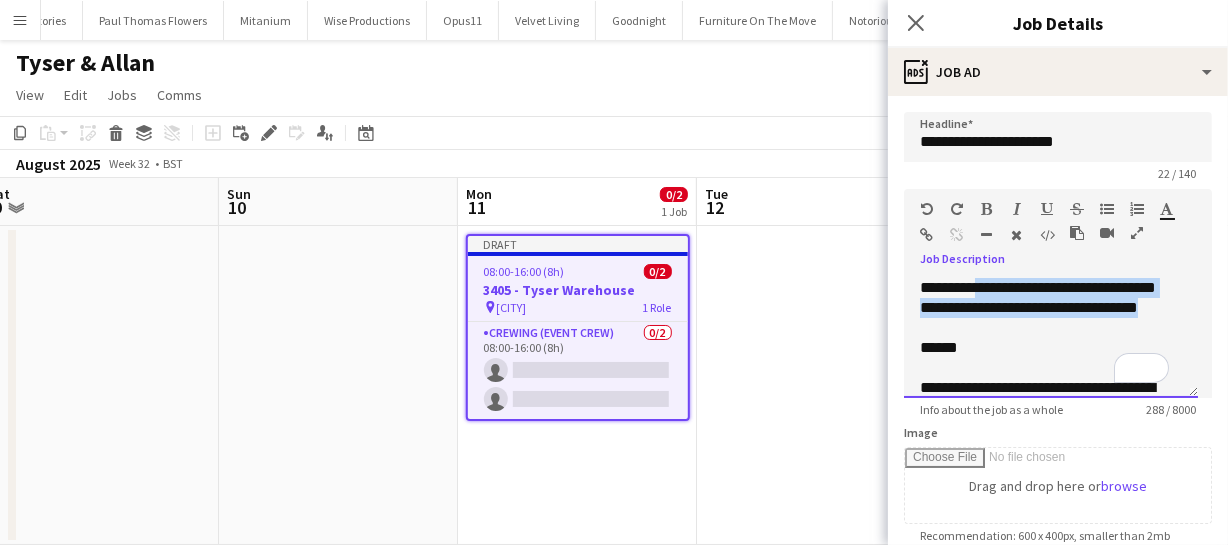 drag, startPoint x: 982, startPoint y: 289, endPoint x: 1043, endPoint y: 332, distance: 74.63243 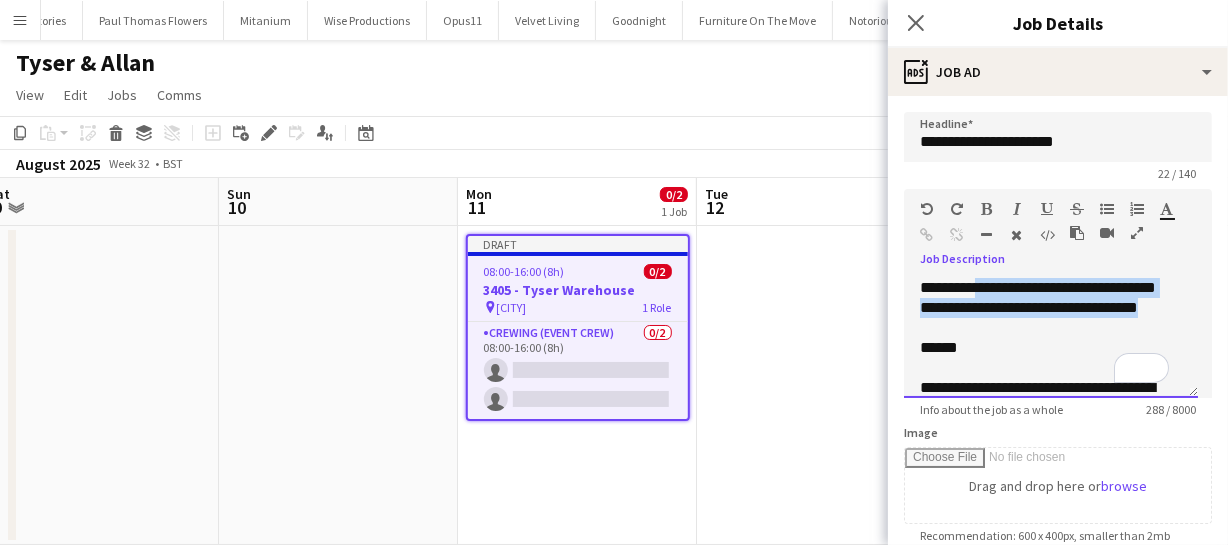 paste 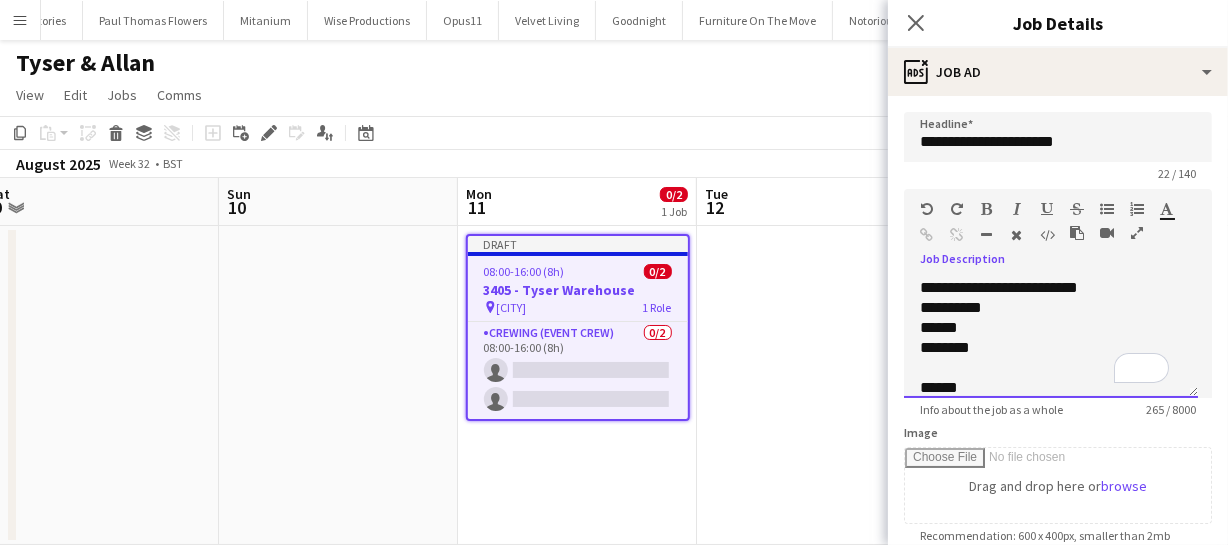 scroll, scrollTop: 90, scrollLeft: 0, axis: vertical 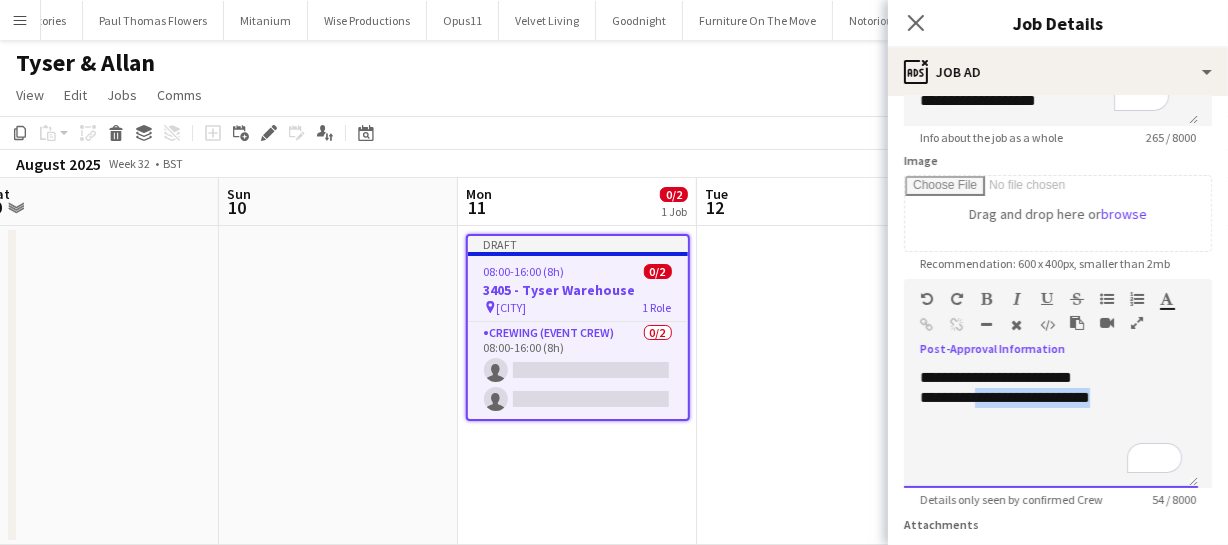 drag, startPoint x: 979, startPoint y: 397, endPoint x: 1119, endPoint y: 389, distance: 140.22838 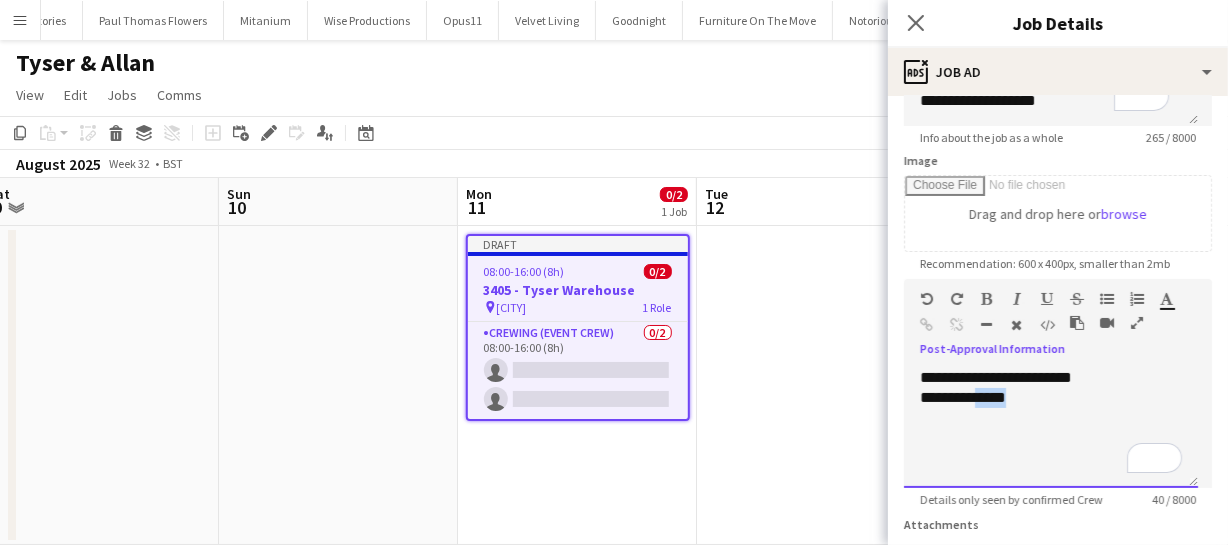 drag, startPoint x: 979, startPoint y: 395, endPoint x: 1020, endPoint y: 395, distance: 41 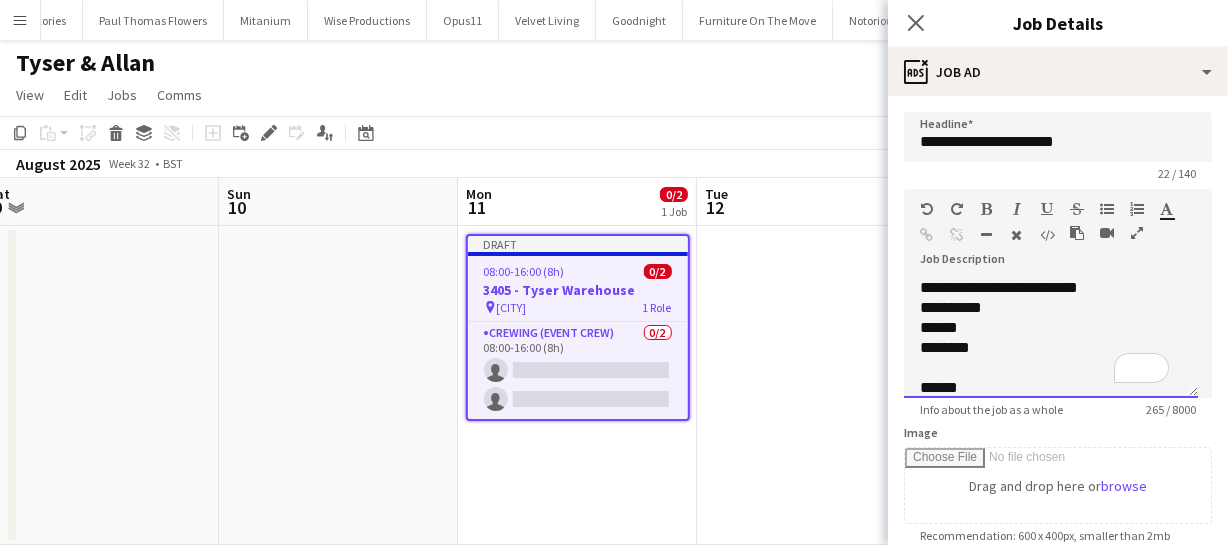 click on "********" at bounding box center (1044, 348) 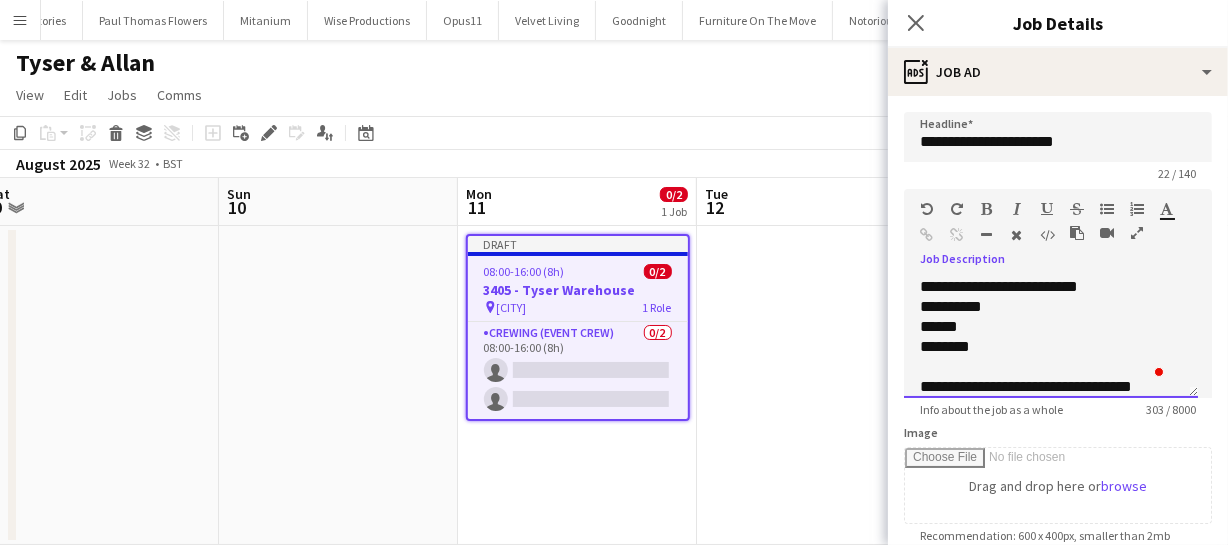 scroll, scrollTop: 21, scrollLeft: 0, axis: vertical 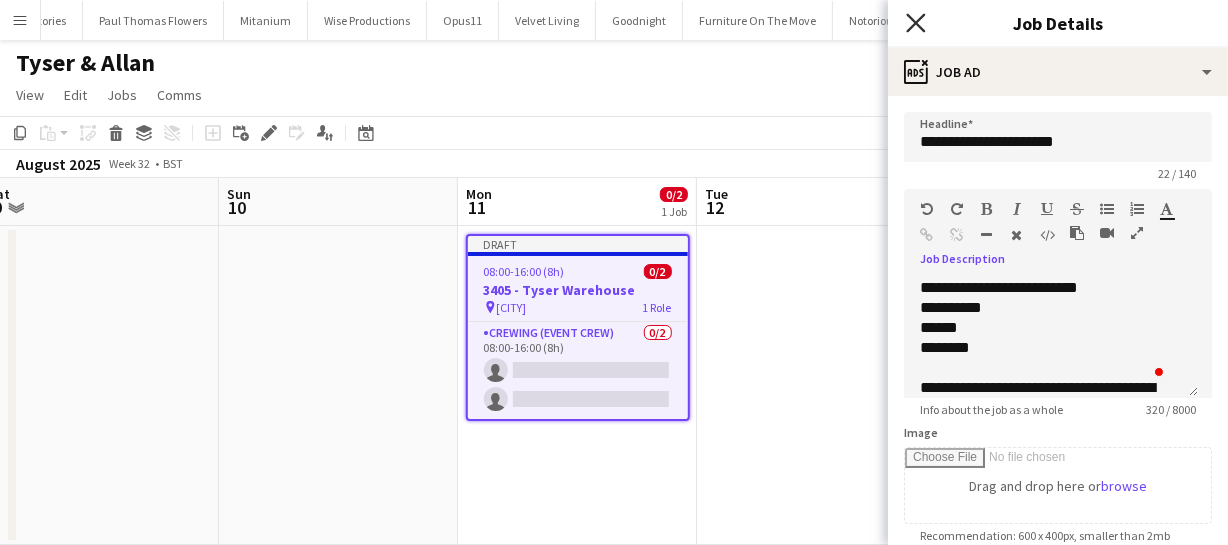 click on "Close pop-in" 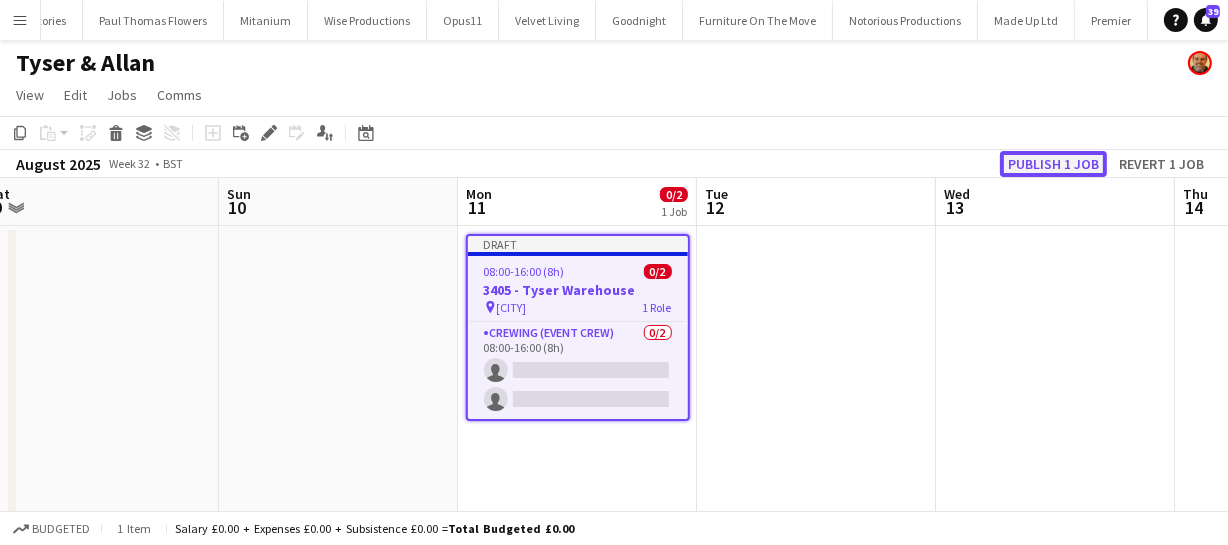 click on "Publish 1 job" 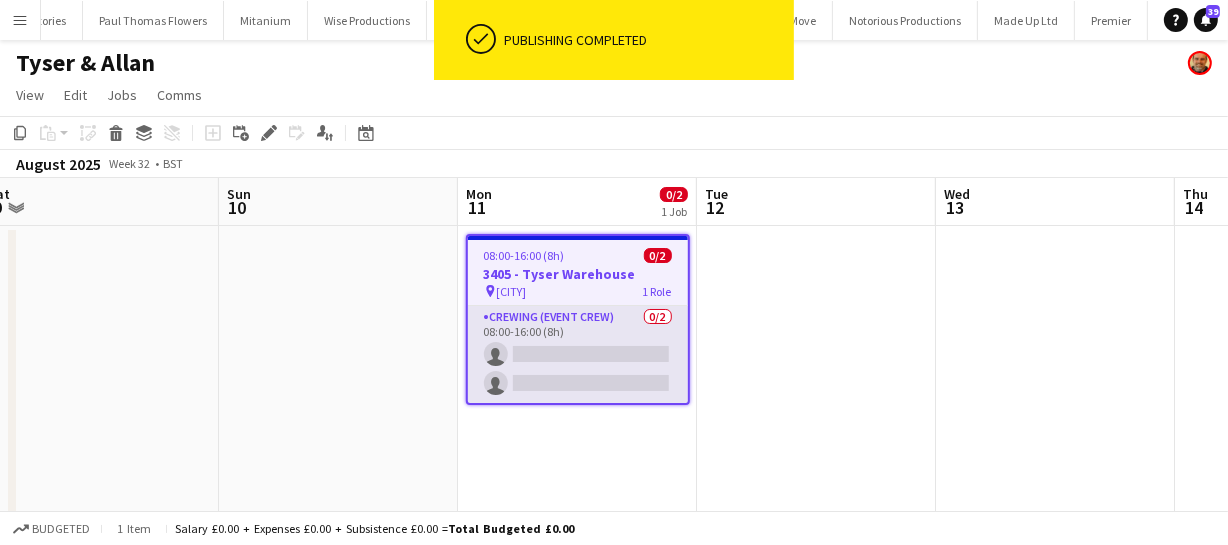 click on "Crewing (Event Crew)   0/2   08:00-16:00 (8h)
single-neutral-actions
single-neutral-actions" at bounding box center [578, 354] 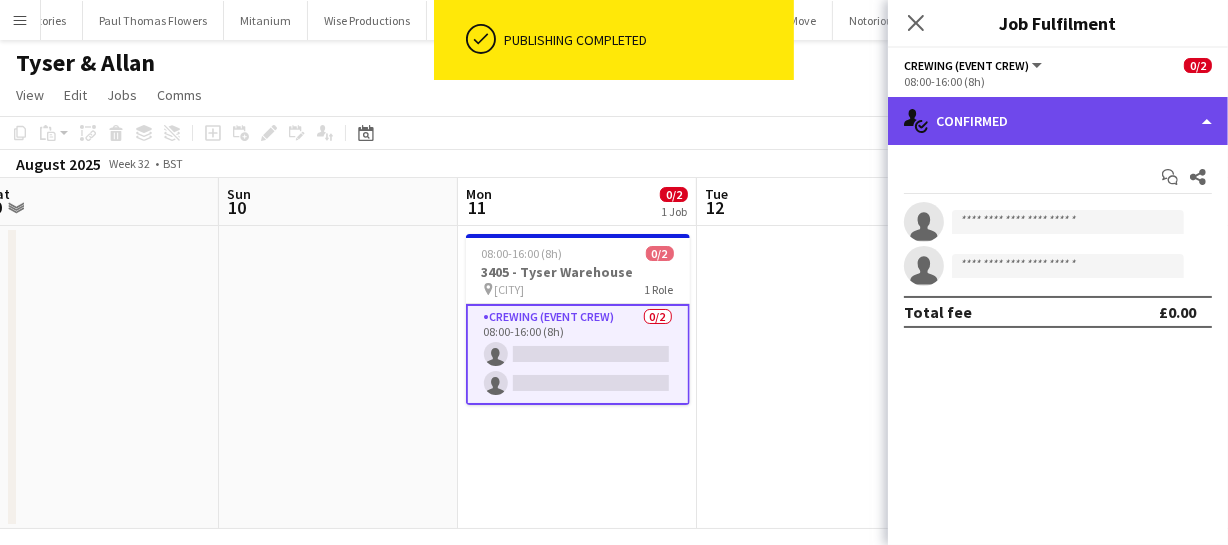 click on "single-neutral-actions-check-2
Confirmed" 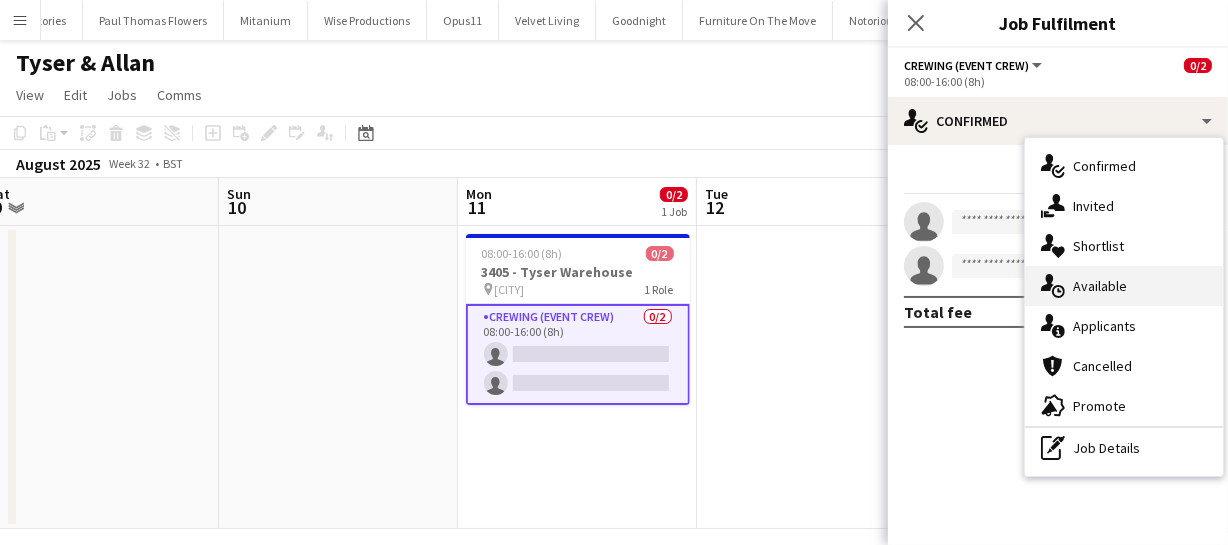 click on "single-neutral-actions-upload
Available" at bounding box center (1124, 286) 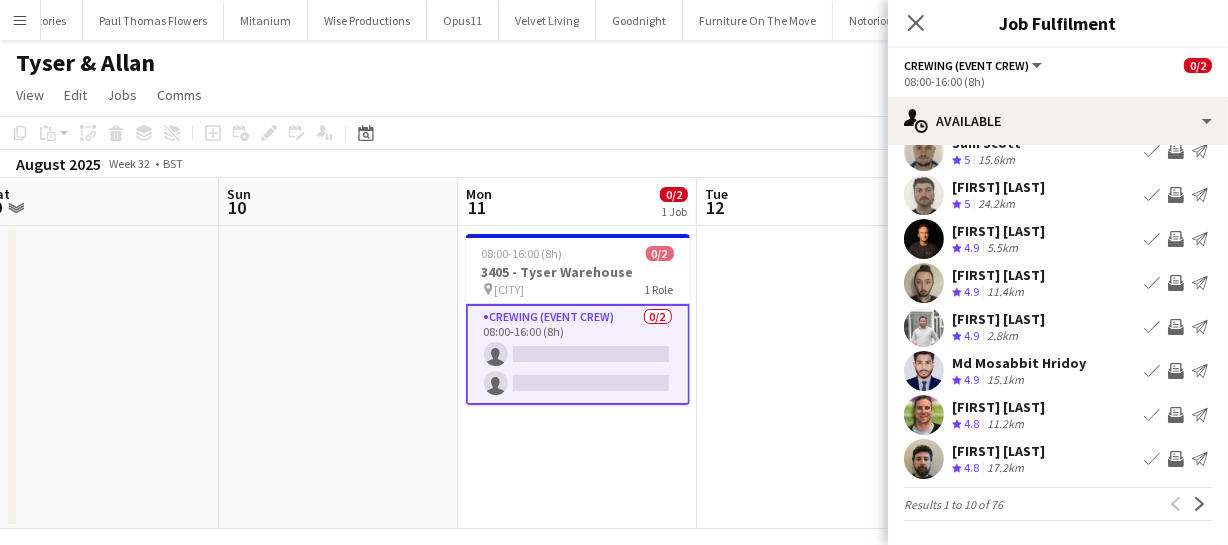 click on "Invite crew" at bounding box center [1176, 327] 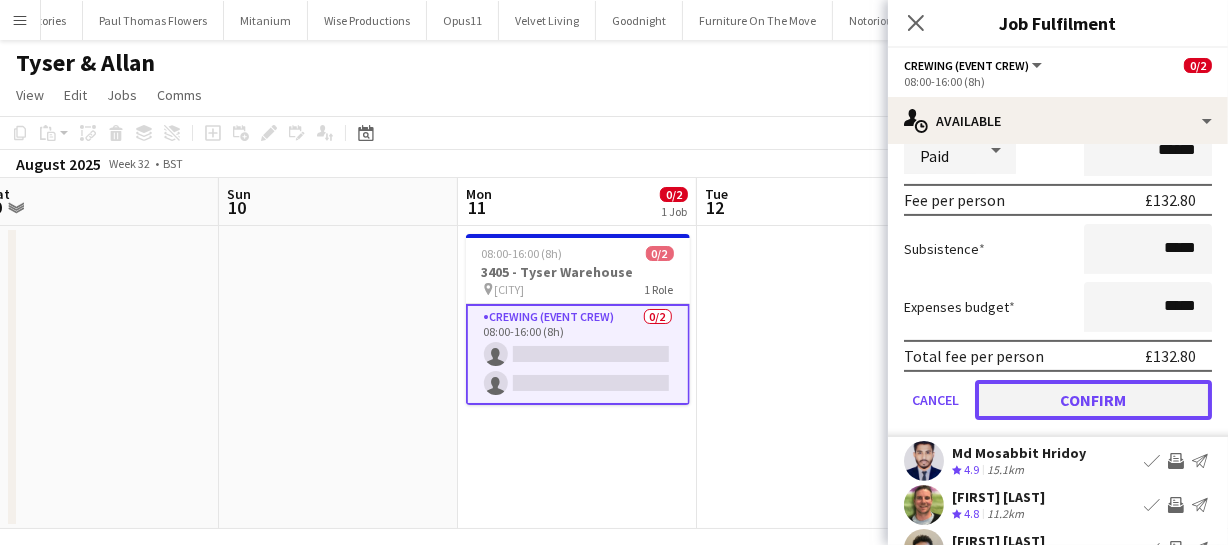 click on "Confirm" at bounding box center [1093, 400] 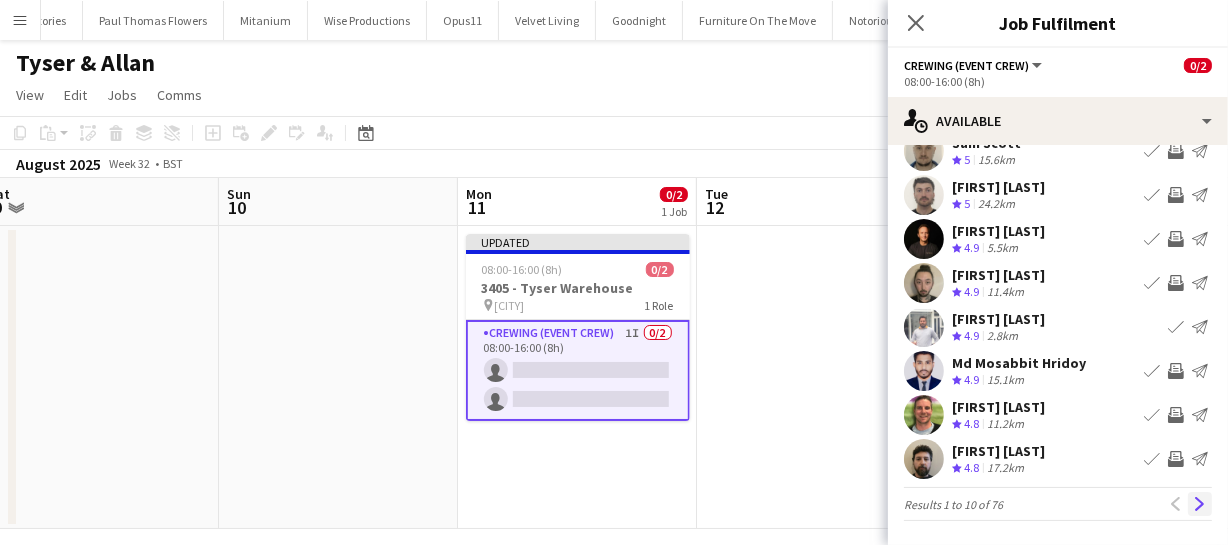 click on "Next" 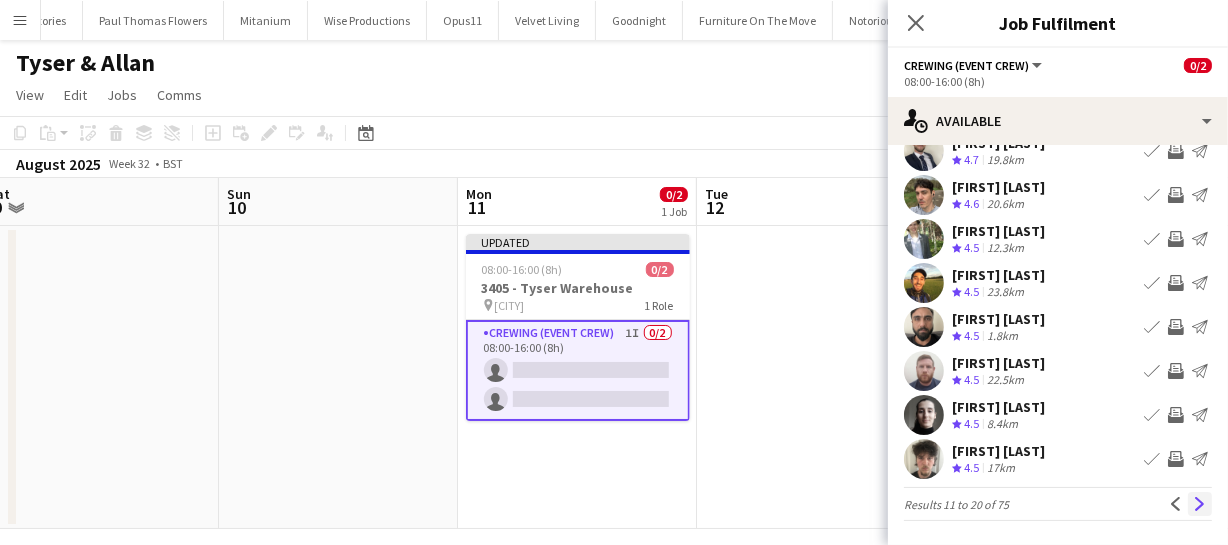 click on "Next" 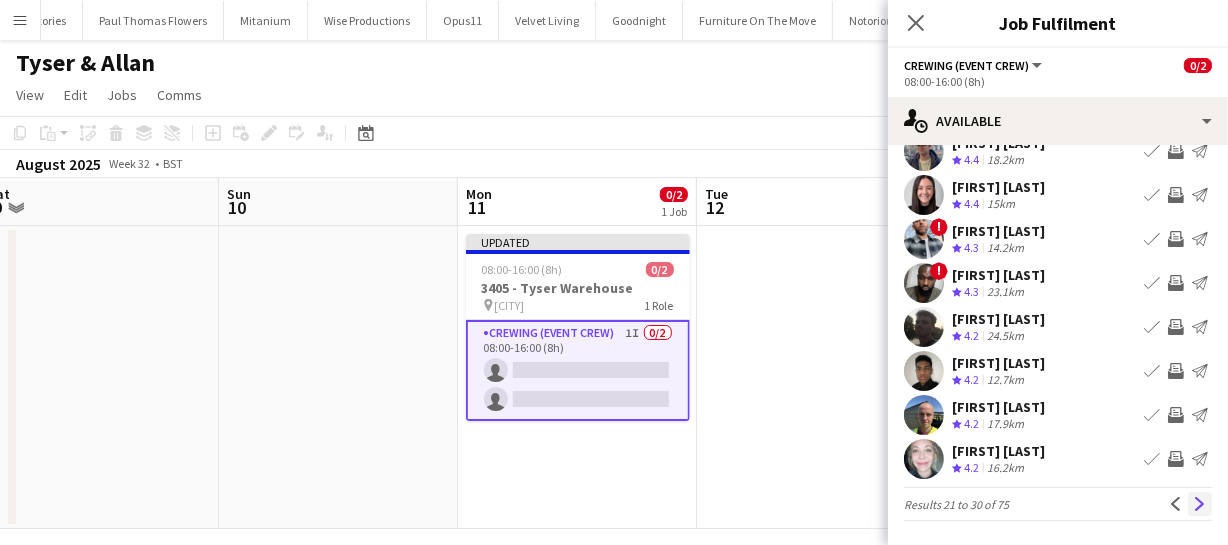 click on "Next" 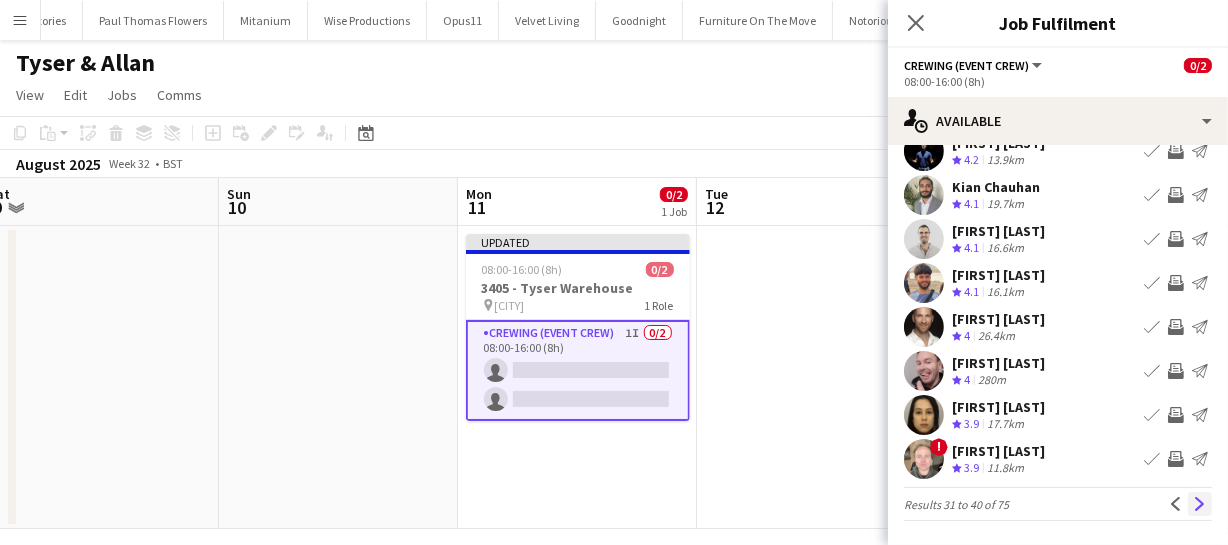click on "Next" 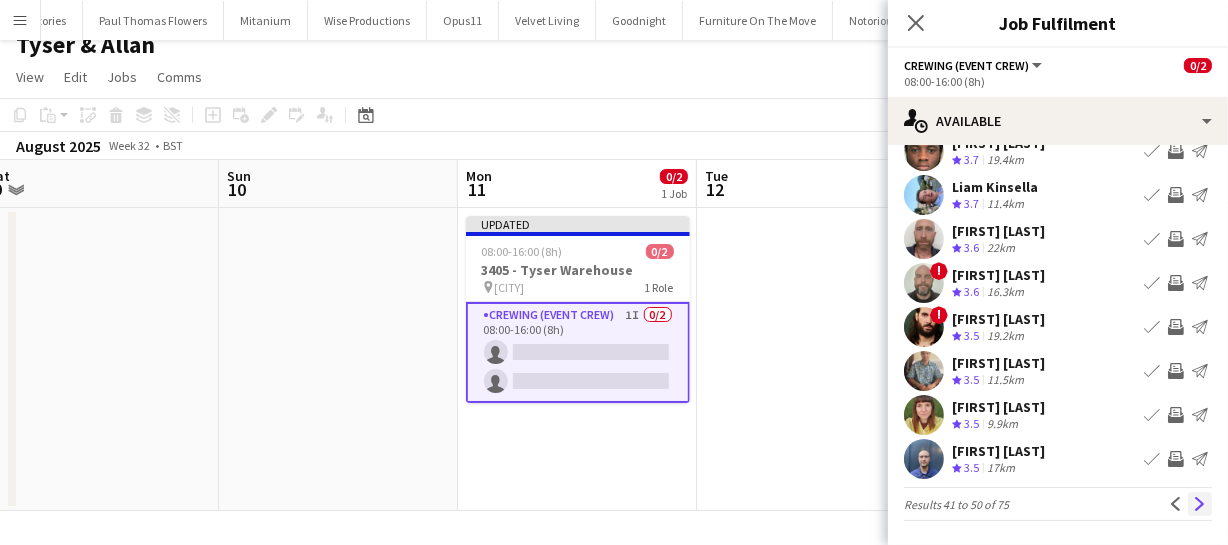 click on "Next" 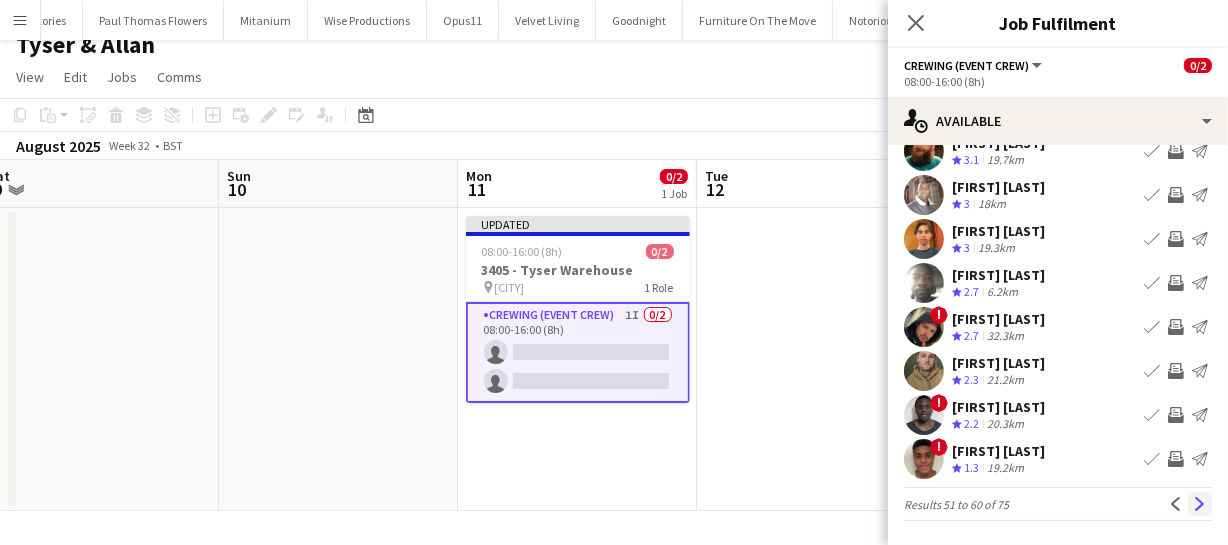 click on "Next" 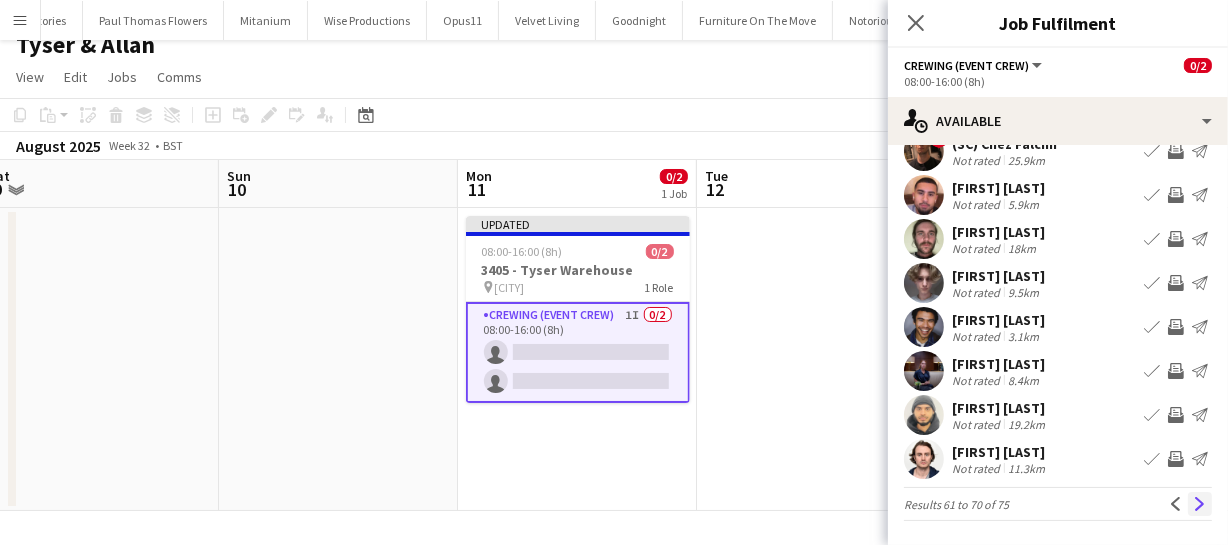 click on "Next" 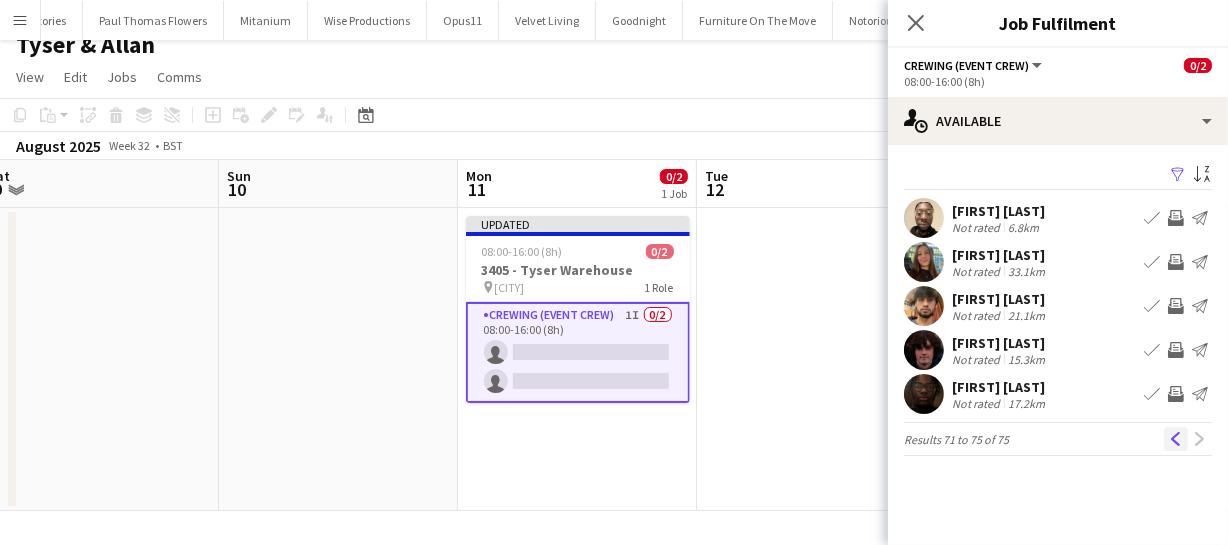 click on "Previous" 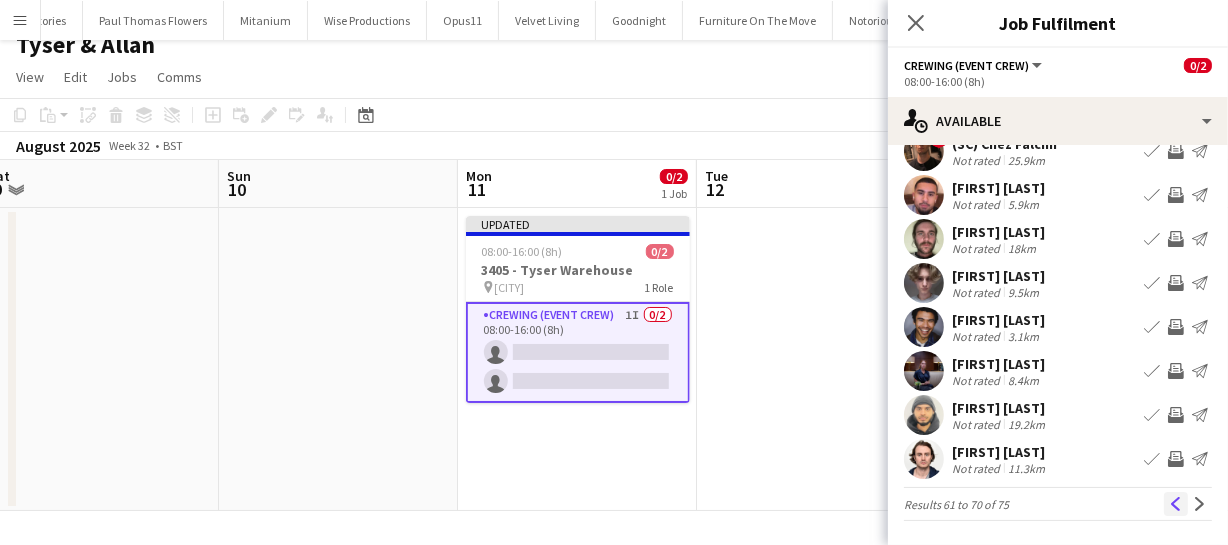 click on "Previous" 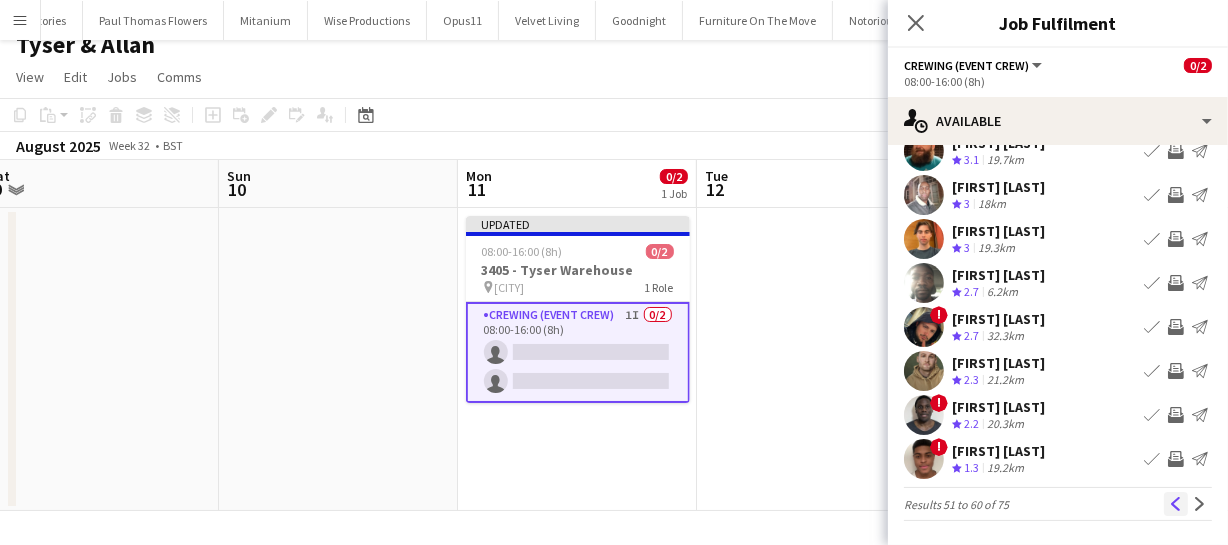 click on "Previous" 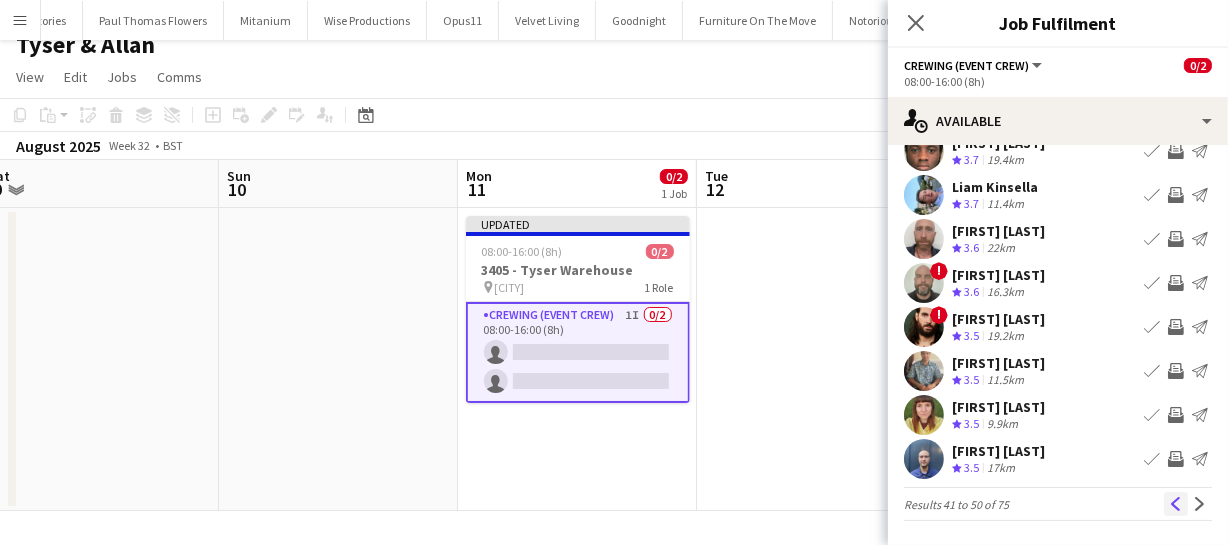 click on "Previous" 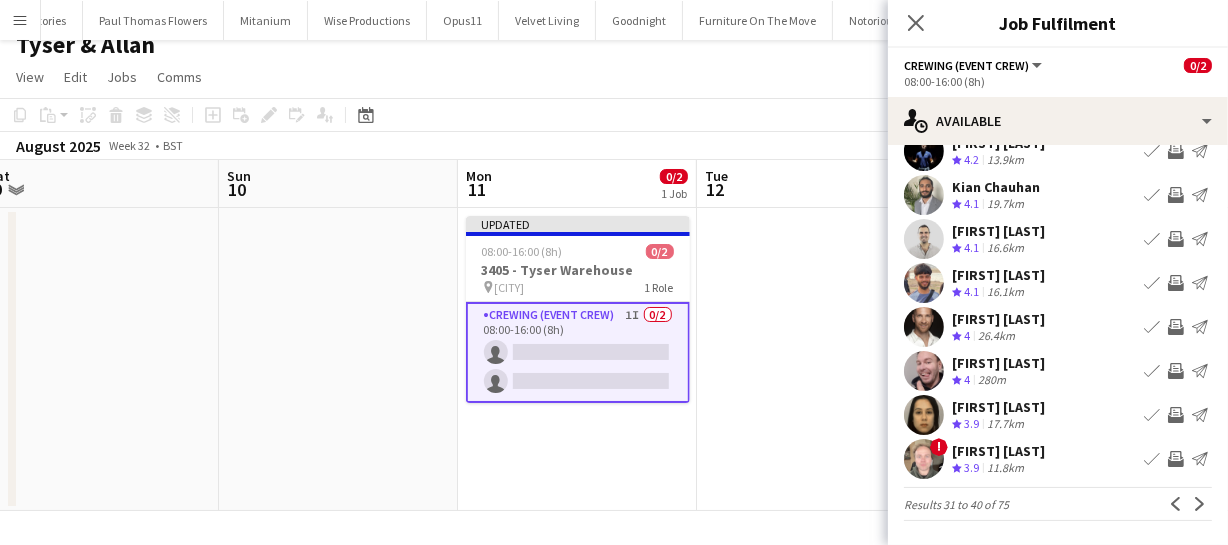 click on "Invite crew" at bounding box center (1176, 371) 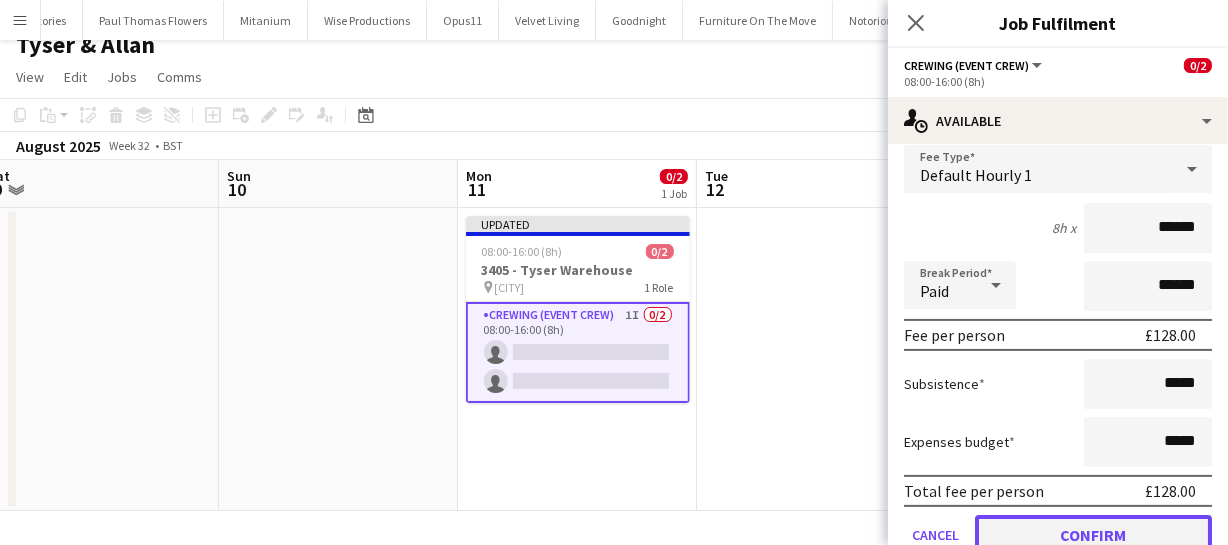 click on "Confirm" at bounding box center (1093, 535) 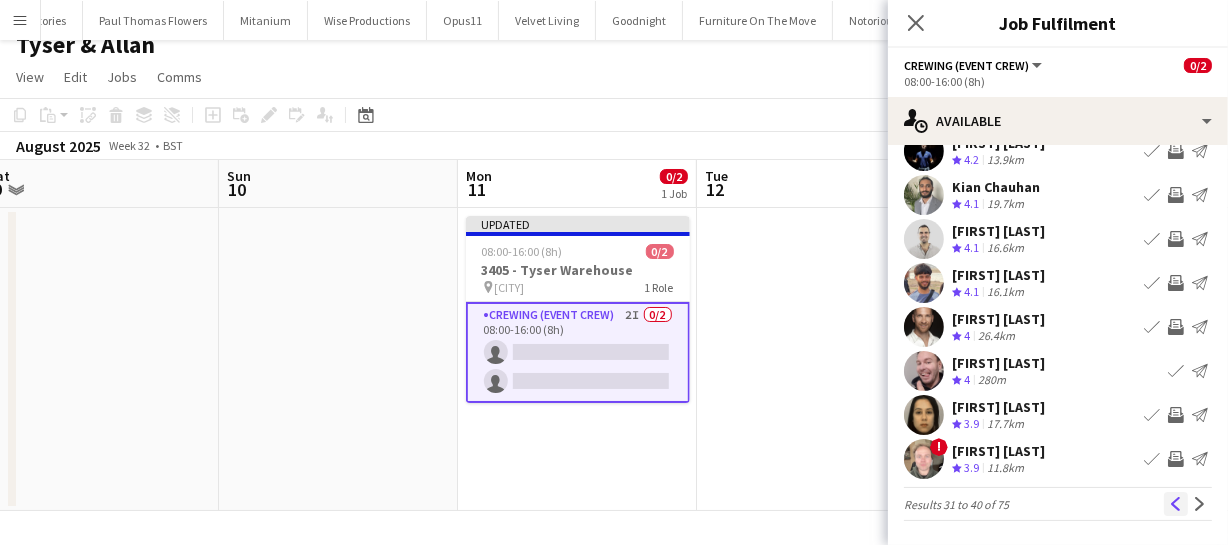 click on "Previous" 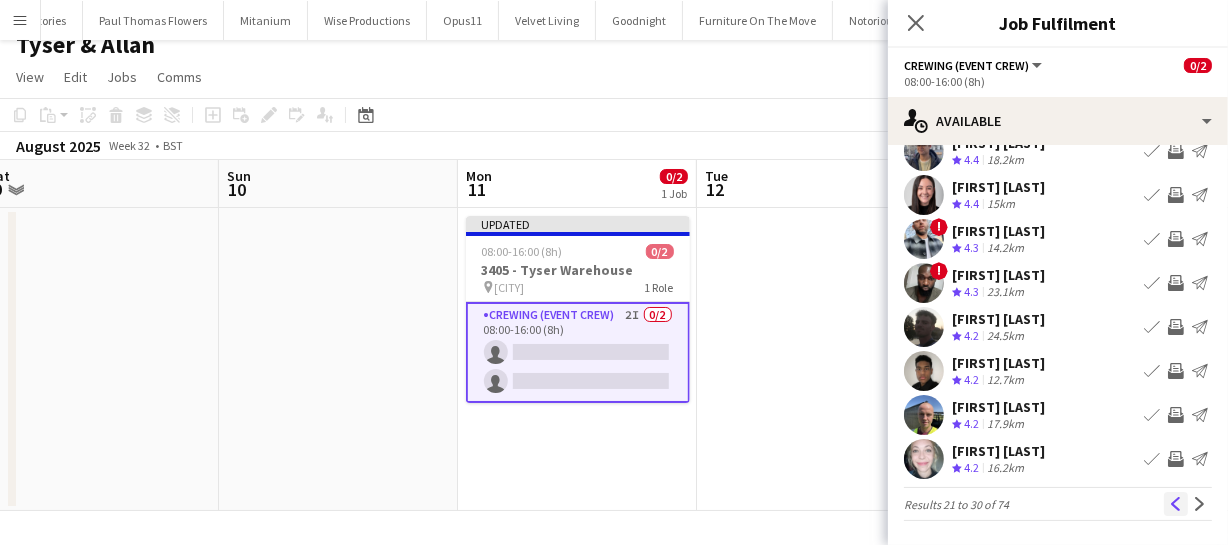 click on "Previous" 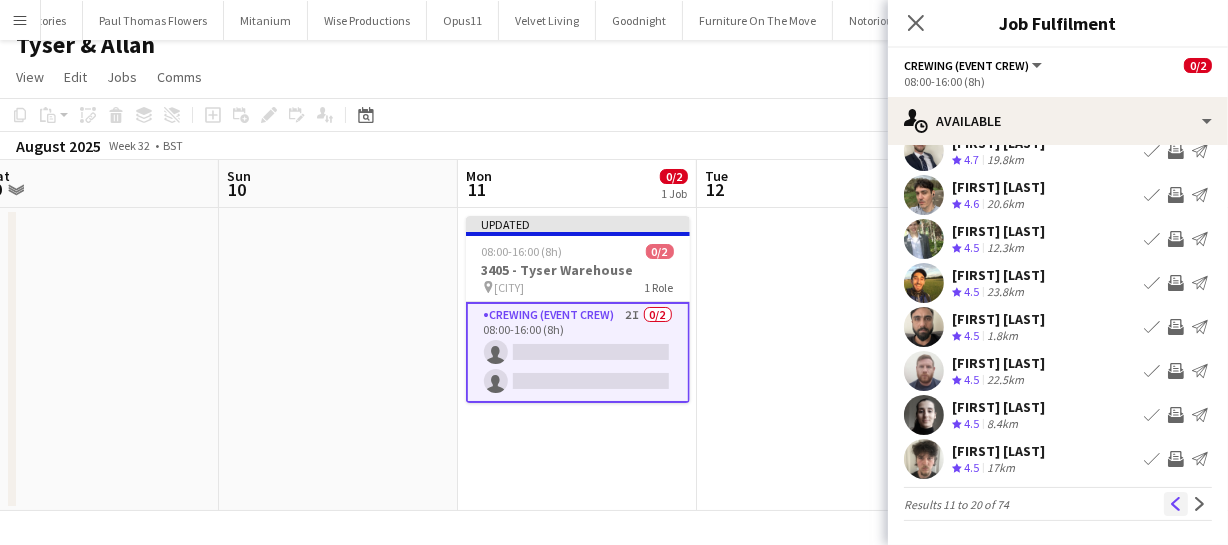 click on "Previous" 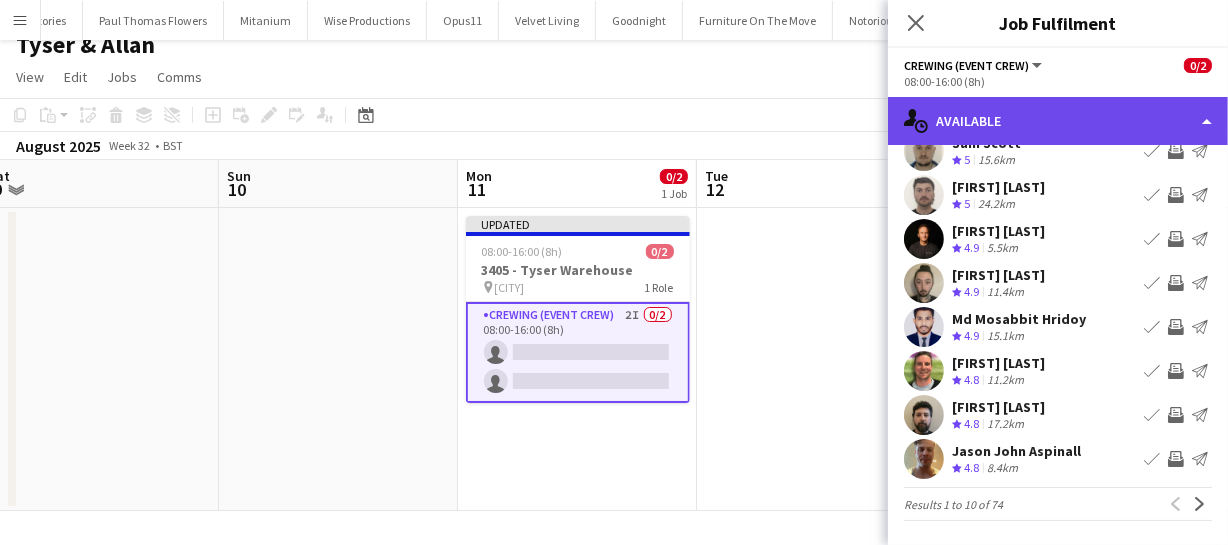 click on "single-neutral-actions-upload
Available" 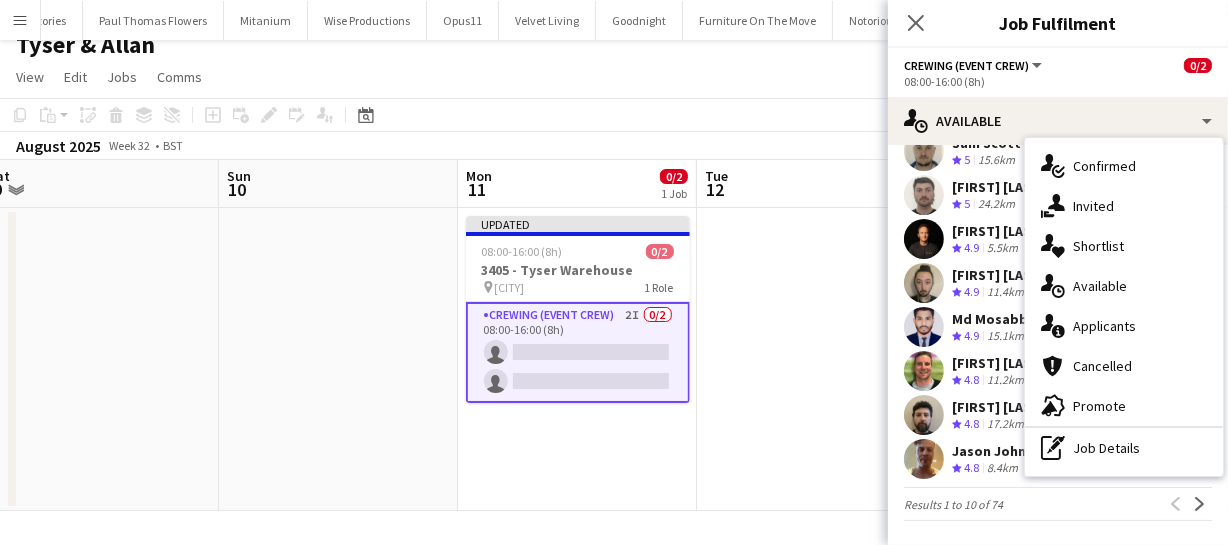 click on "single-neutral-actions-share-1
Invited" at bounding box center (1124, 206) 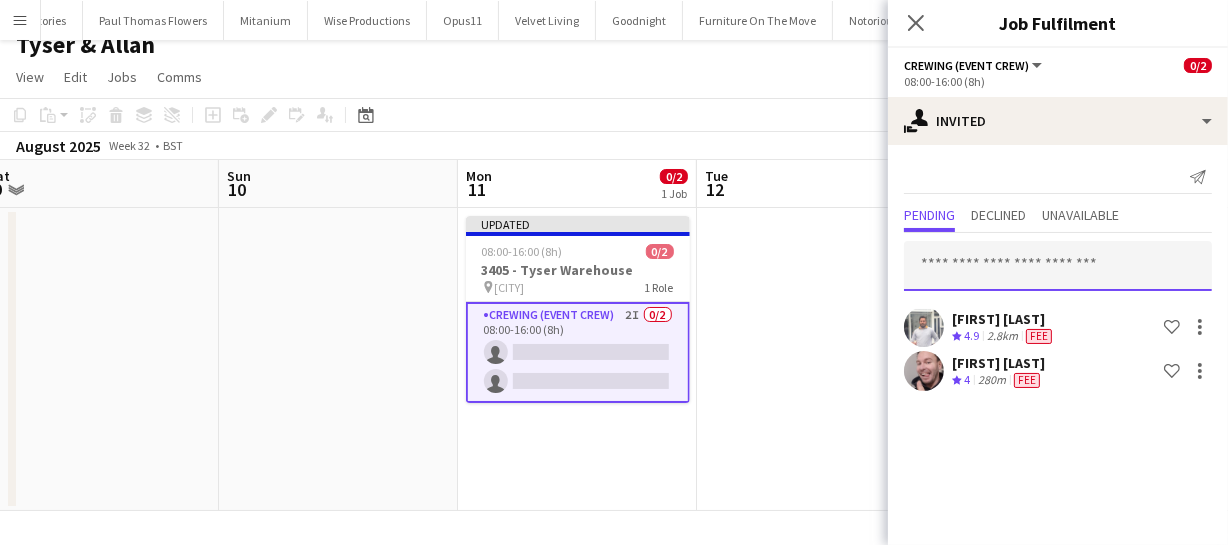 click at bounding box center [1058, 266] 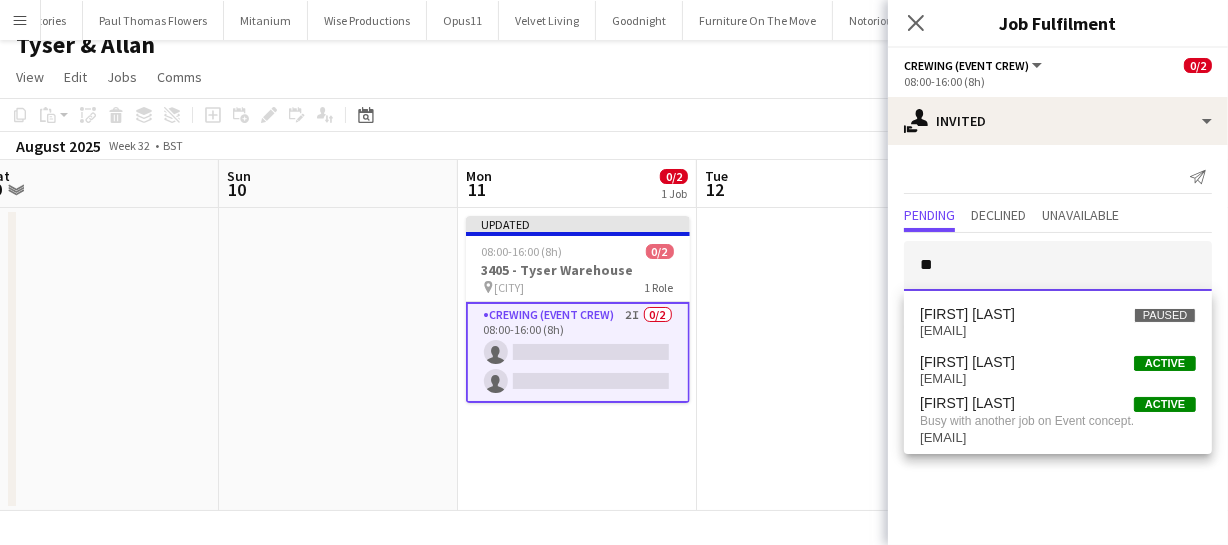 type on "*" 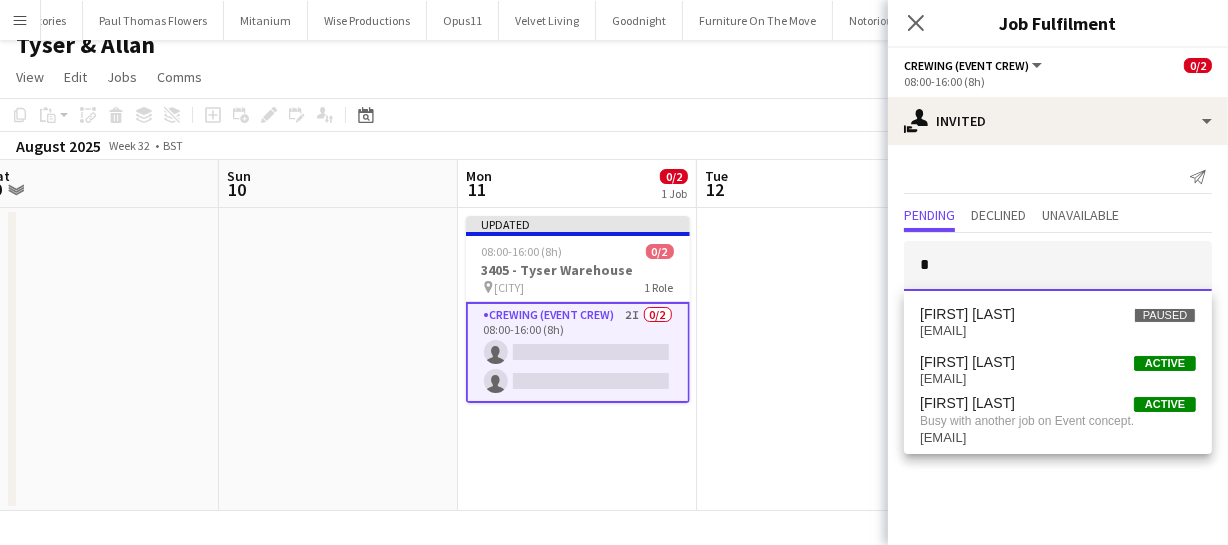 type 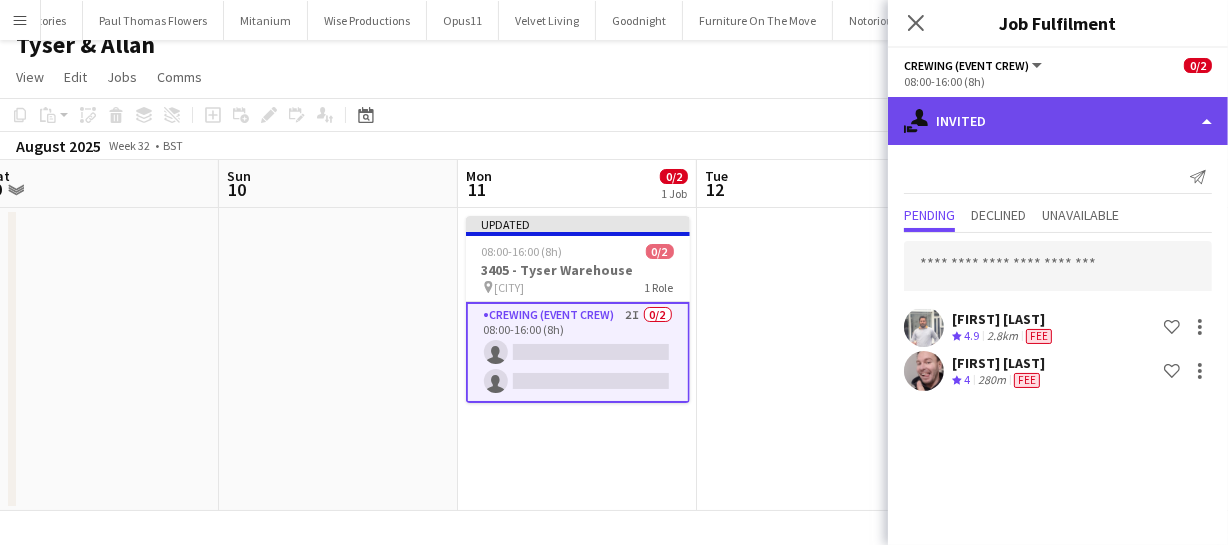 click on "single-neutral-actions-share-1
Invited" 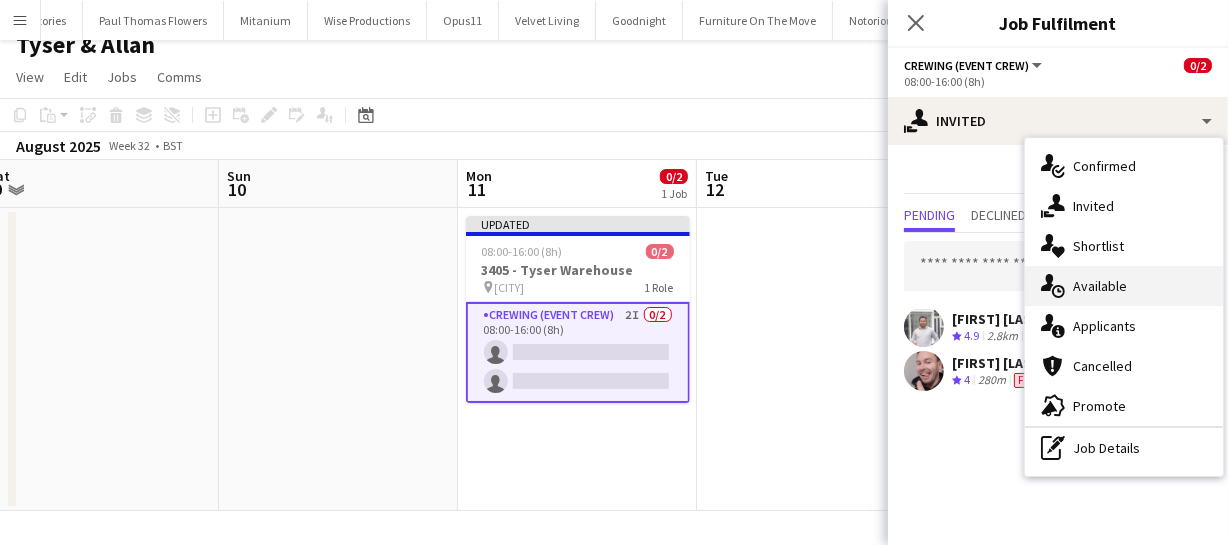 click on "single-neutral-actions-upload
Available" at bounding box center [1124, 286] 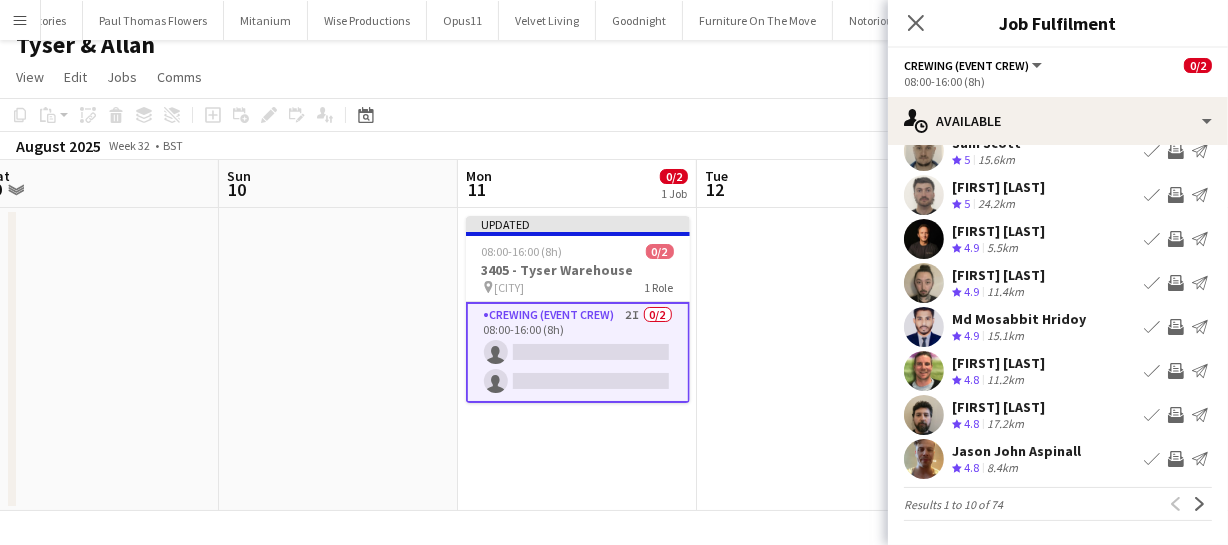 click on "Invite crew" at bounding box center (1176, 459) 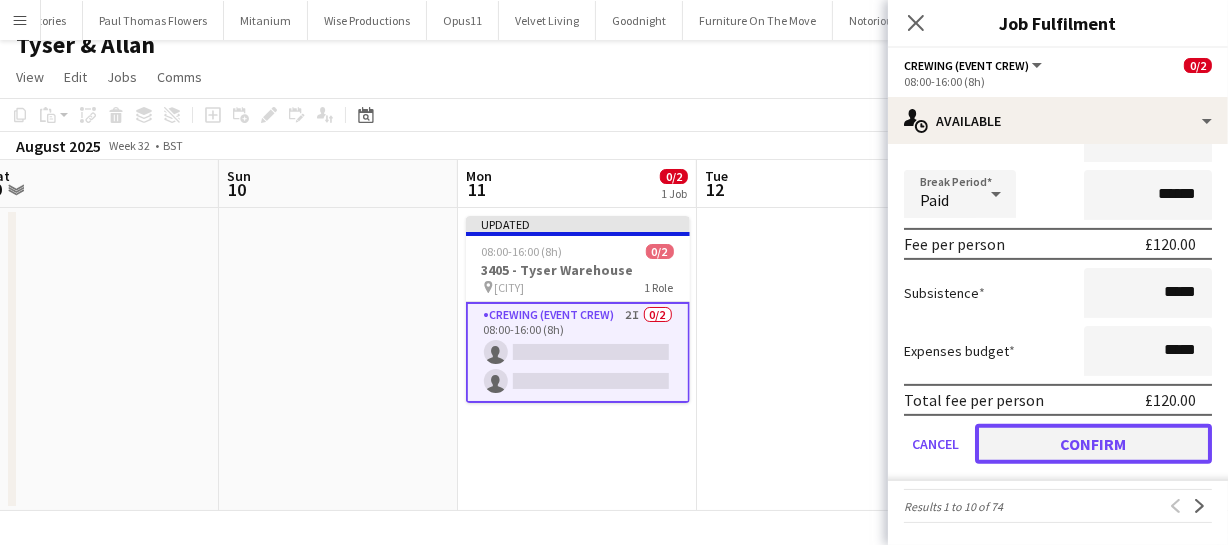 click on "Confirm" at bounding box center [1093, 444] 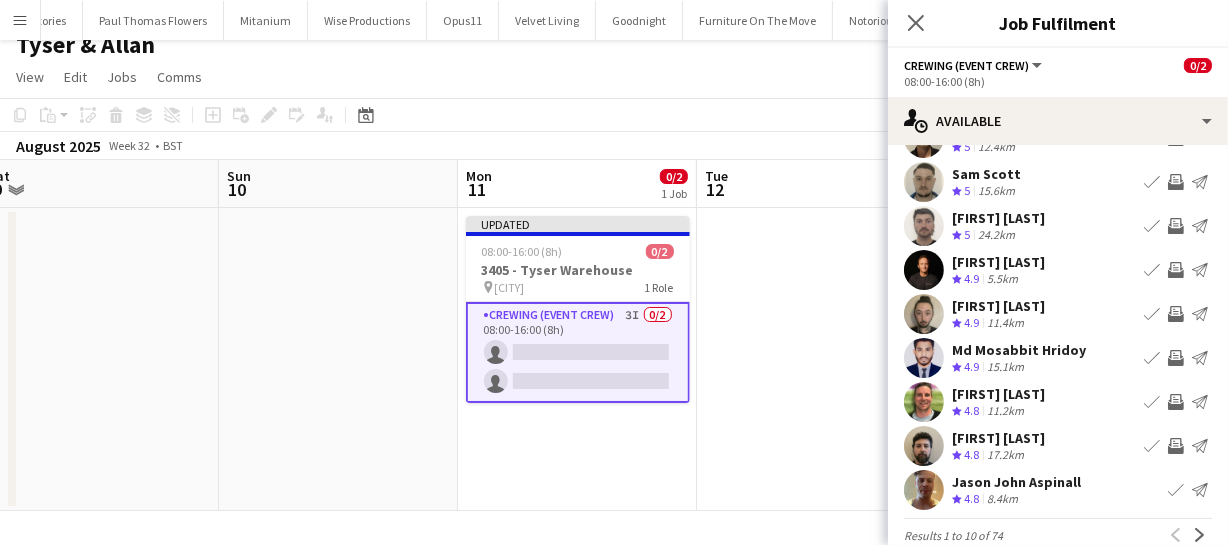 scroll, scrollTop: 155, scrollLeft: 0, axis: vertical 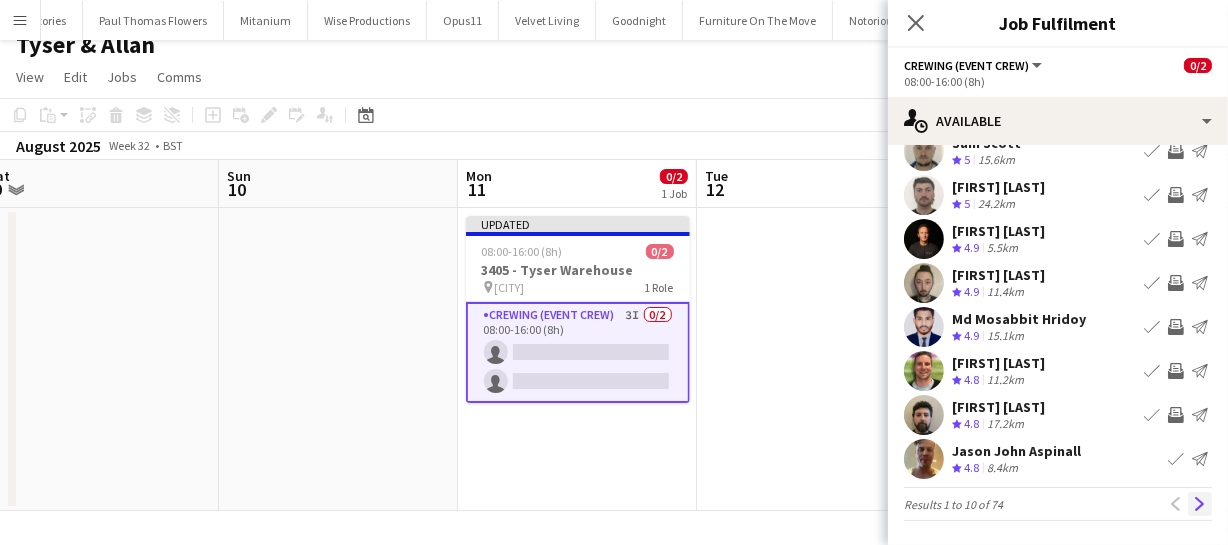 click on "Next" 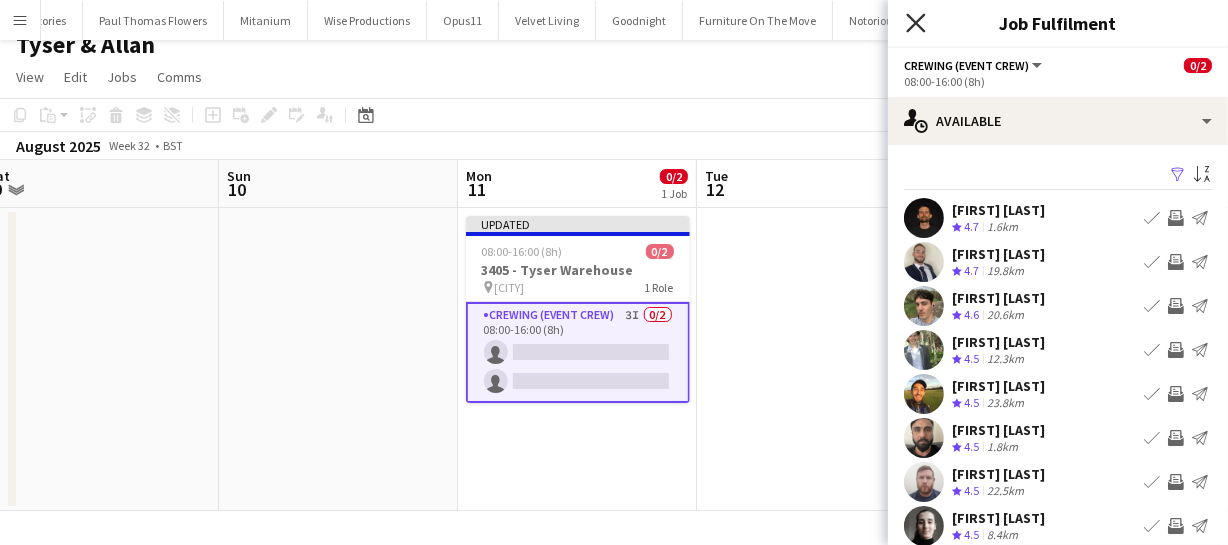 click on "Close pop-in" 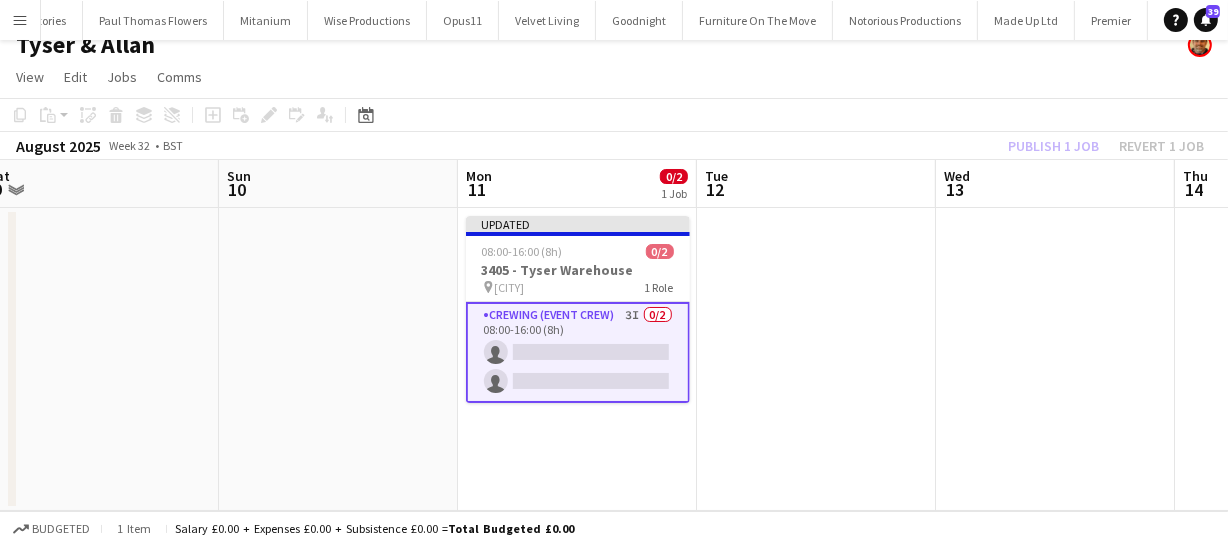 click on "Publish 1 job   Revert 1 job" 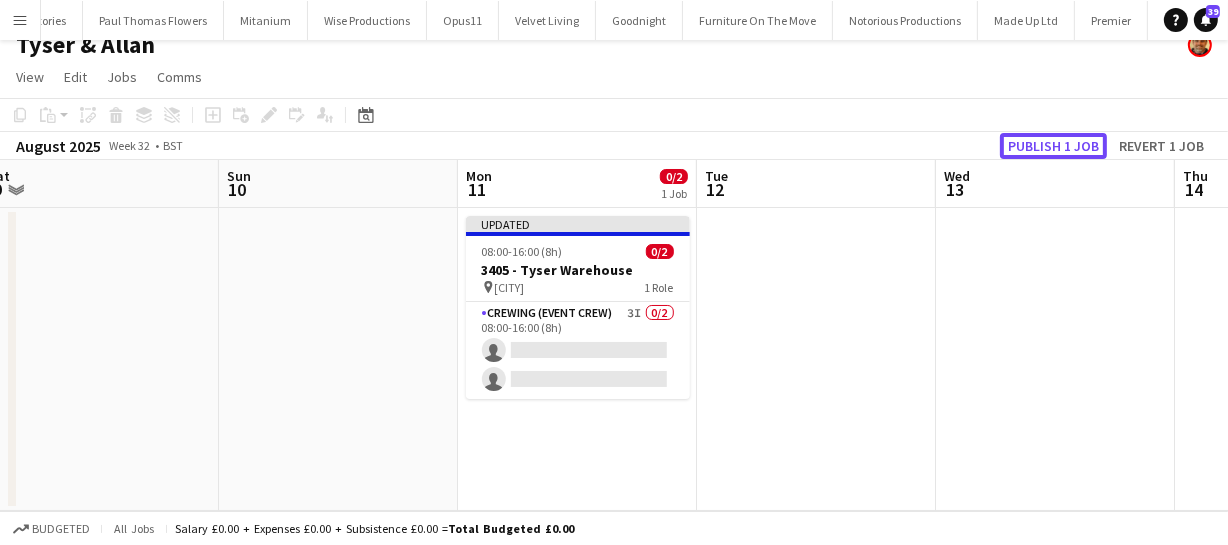 click on "Publish 1 job" 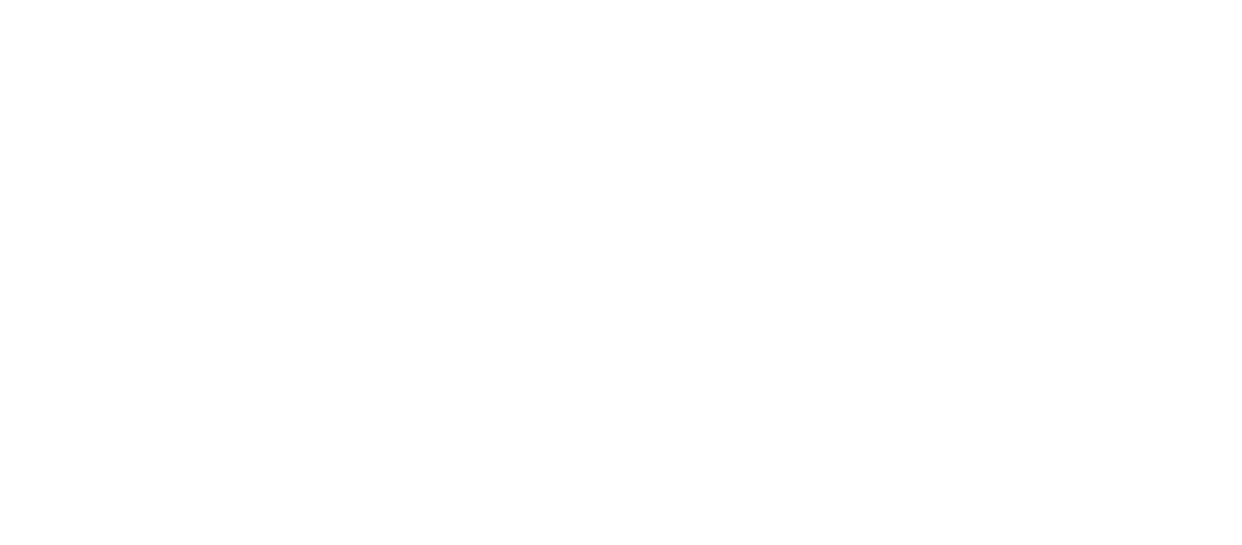 scroll, scrollTop: 0, scrollLeft: 0, axis: both 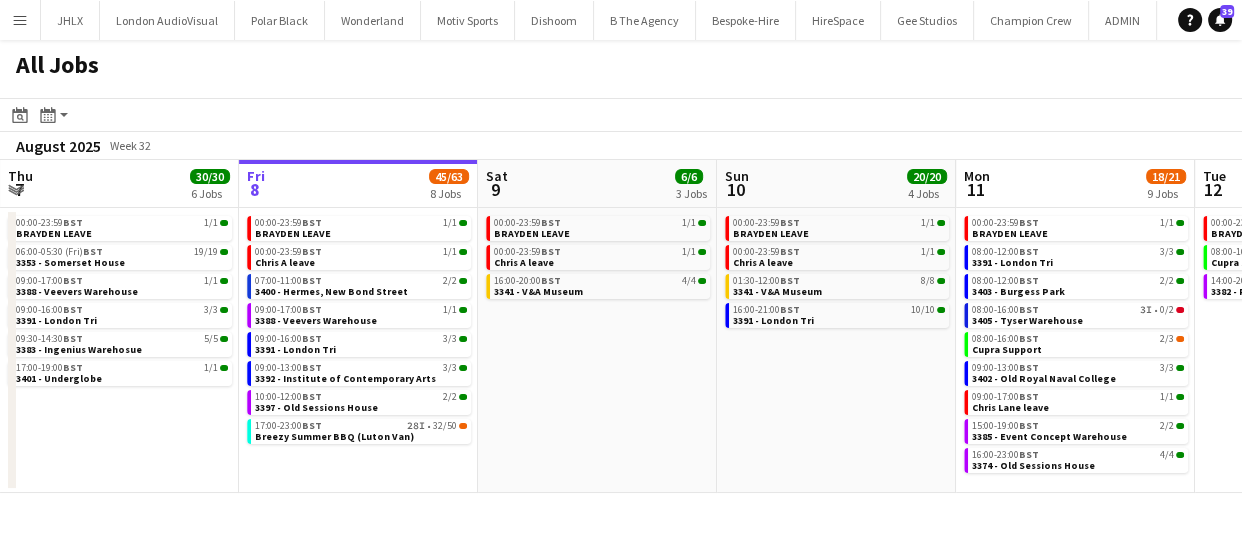 click on "Tue   5   6/6   3 Jobs   Wed   6   22/22   5 Jobs   Thu   7   30/30   6 Jobs   Fri   8   45/63   8 Jobs   Sat   9   6/6   3 Jobs   Sun   10   20/20   4 Jobs   Mon   11   18/21   9 Jobs   Tue   12   4/4   3 Jobs   Wed   13   7/8   5 Jobs   Thu   14   4/4   3 Jobs   Fri   15   16/16   5 Jobs   00:00-23:59    BST   1/1   [FIRST] [LAST]   09:00-17:00    BST   4/4   3383 - Ingenius Warehosue   09:00-17:00    BST   1/1   3388 - Veevers Warehouse   00:00-23:59    BST   1/1   [FIRST] [LAST]   09:00-17:00    BST   4/4   3383 - Ingenius Warehosue   09:00-17:00    BST   1/1   3388 - Veevers Warehouse   09:00-16:00    BST   8/8   3391 - London Tri   23:59-05:59 (Thu)   BST   8/8   3353 - Somerset House    00:00-23:59    BST   1/1   [FIRST] [LAST]   06:00-05:30 (Fri)   BST   19/19   3353 - Somerset House    09:00-17:00    BST   1/1   3388 - Veevers Warehouse   09:00-16:00    BST   3/3   3391 - London Tri   09:30-14:30    BST   5/5   3383 - Ingenius Warehosue   17:00-19:00    BST   1/1   3401 - Underglobe   00:00-23:59" at bounding box center [621, 326] 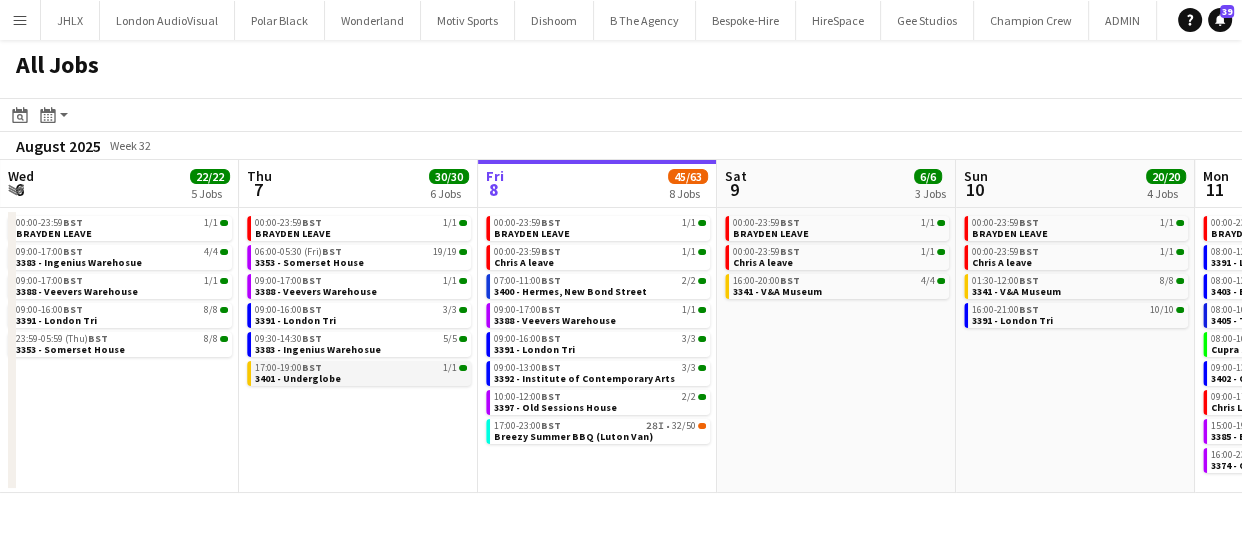 drag, startPoint x: 329, startPoint y: 333, endPoint x: 286, endPoint y: 360, distance: 50.77401 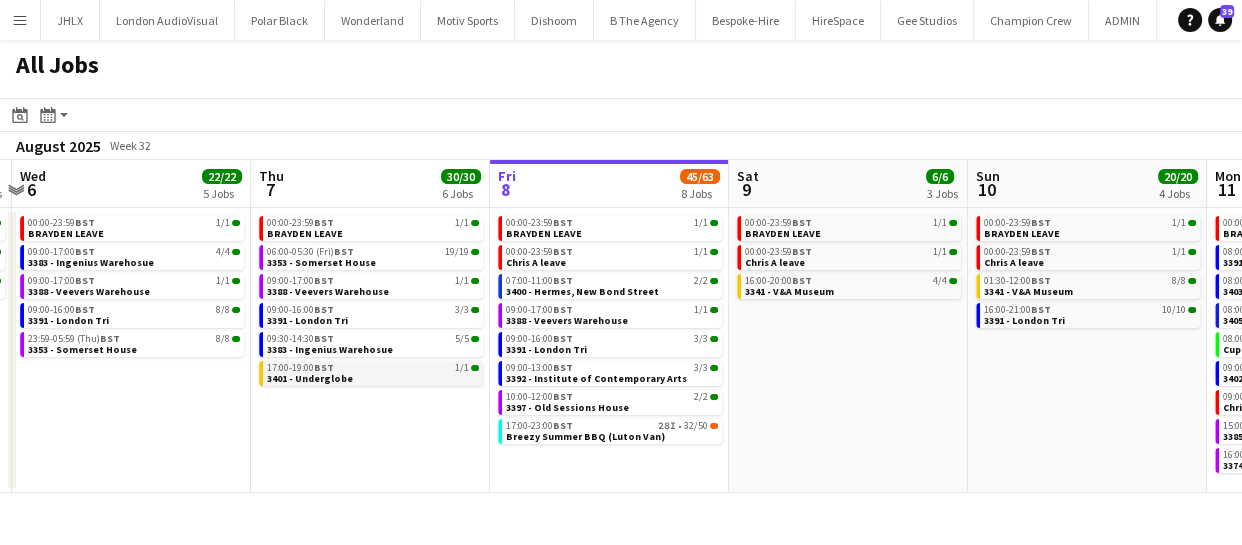 click on "Mon   4   5/6   4 Jobs   Tue   5   6/6   3 Jobs   Wed   6   22/22   5 Jobs   Thu   7   30/30   6 Jobs   Fri   8   45/63   8 Jobs   Sat   9   6/6   3 Jobs   Sun   10   20/20   4 Jobs   Mon   11   18/21   9 Jobs   Tue   12   4/4   3 Jobs   Wed   13   7/8   5 Jobs   Thu   14   4/4   3 Jobs   07:00-18:00    BST   3/3   3377 - Royal Festival Hall   08:00-16:00    BST   0/1   Luton Van brakes repair    09:00-16:00    BST   1/1   3366 - Business Design Centre (PANEL VAN)   09:00-17:00    BST   1/1   3388 - Veevers Warehouse   00:00-23:59    BST   1/1   [FIRST] [LAST]   09:00-17:00    BST   4/4   3383 - Ingenius Warehosue   09:00-17:00    BST   1/1   3388 - Veevers Warehouse   00:00-23:59    BST   1/1   [FIRST] [LAST]   09:00-17:00    BST   4/4   3383 - Ingenius Warehosue   09:00-17:00    BST   1/1   3388 - Veevers Warehouse   09:00-16:00    BST   8/8   3391 - London Tri   23:59-05:59 (Thu)   BST   8/8   3353 - Somerset House    00:00-23:59    BST   1/1   [FIRST] [LAST]   06:00-05:30 (Fri)   BST   19/19   09:00-17:00" at bounding box center [621, 326] 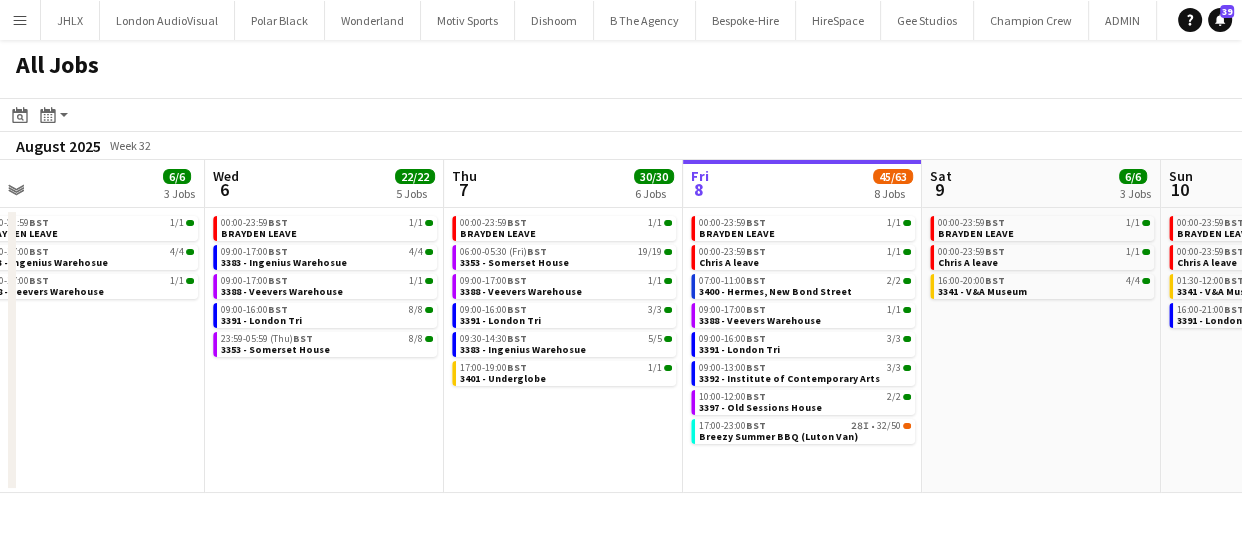 drag, startPoint x: 402, startPoint y: 386, endPoint x: 463, endPoint y: 384, distance: 61.03278 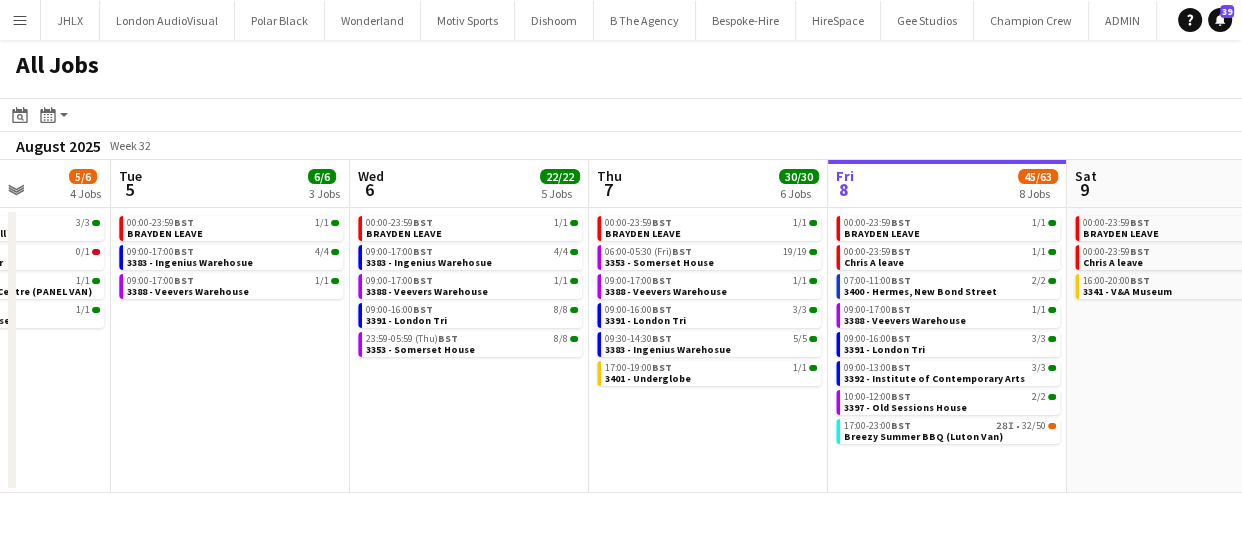 drag, startPoint x: 674, startPoint y: 381, endPoint x: 168, endPoint y: 357, distance: 506.56885 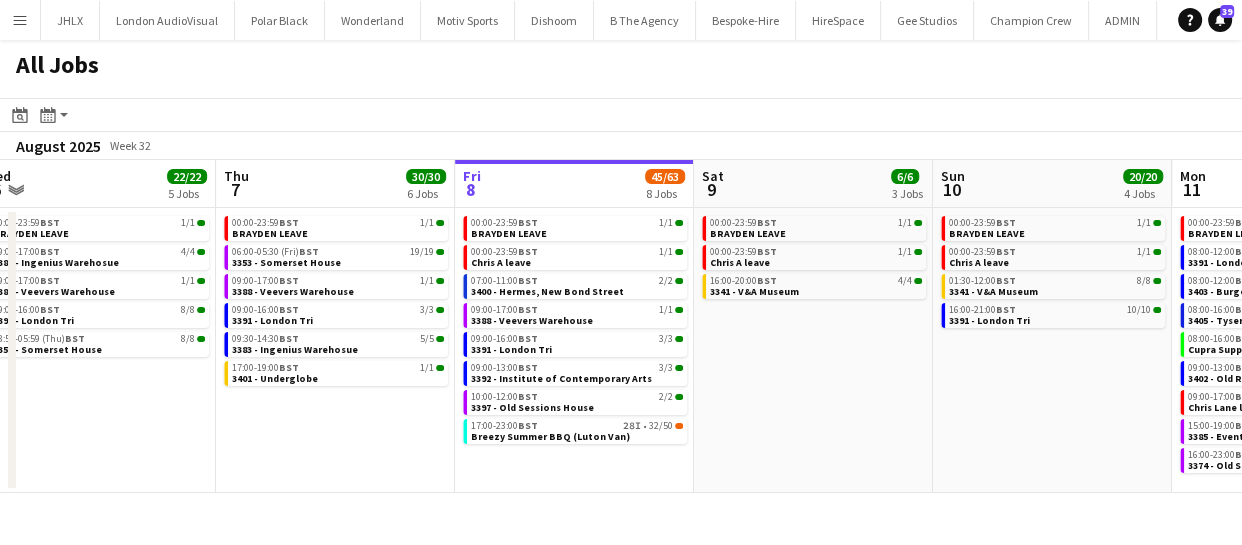 drag, startPoint x: 584, startPoint y: 384, endPoint x: 432, endPoint y: 389, distance: 152.08221 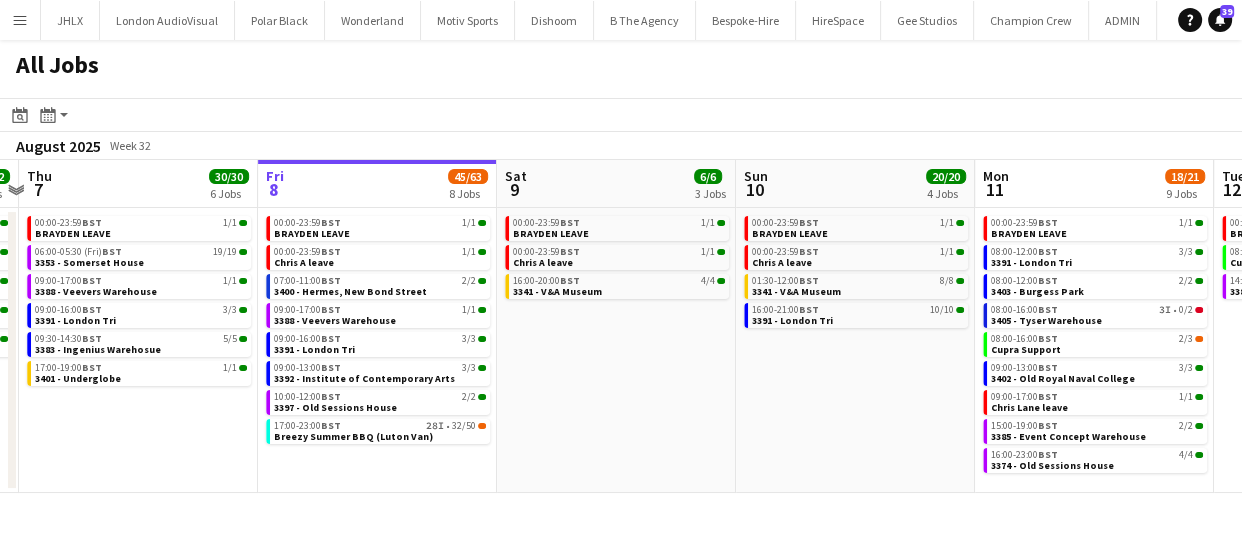click on "Mon   4   5/6   4 Jobs   Tue   5   6/6   3 Jobs   Wed   6   22/22   5 Jobs   Thu   7   30/30   6 Jobs   Fri   8   45/63   8 Jobs   Sat   9   6/6   3 Jobs   Sun   10   20/20   4 Jobs   Mon   11   18/21   9 Jobs   Tue   12   4/4   3 Jobs   Wed   13   7/8   5 Jobs   Thu   14   4/4   3 Jobs   07:00-18:00    BST   3/3   3377 - Royal Festival Hall   08:00-16:00    BST   0/1   Luton Van brakes repair    09:00-16:00    BST   1/1   3366 - Business Design Centre (PANEL VAN)   09:00-17:00    BST   1/1   3388 - Veevers Warehouse   00:00-23:59    BST   1/1   BRAYDEN LEAVE   09:00-17:00    BST   4/4   3383 - Ingenius Warehosue   09:00-17:00    BST   1/1   3388 - Veevers Warehouse   00:00-23:59    BST   1/1   BRAYDEN LEAVE   09:00-17:00    BST   4/4   3383 - Ingenius Warehosue   09:00-17:00    BST   1/1   3388 - Veevers Warehouse   09:00-16:00    BST   8/8   3391 - London Tri   23:59-05:59 (Thu)   BST   8/8   3353 - Somerset House    00:00-23:59    BST   1/1   BRAYDEN LEAVE   06:00-05:30 (Fri)   BST   19/19   09:00-17:00" at bounding box center [621, 326] 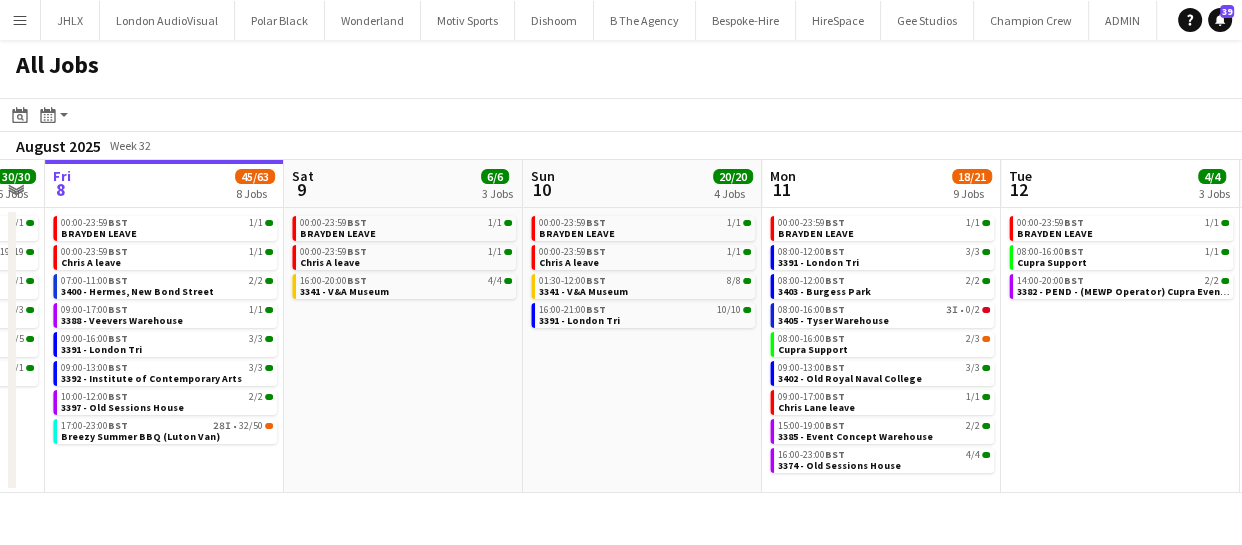 drag, startPoint x: 458, startPoint y: 385, endPoint x: 530, endPoint y: 387, distance: 72.02777 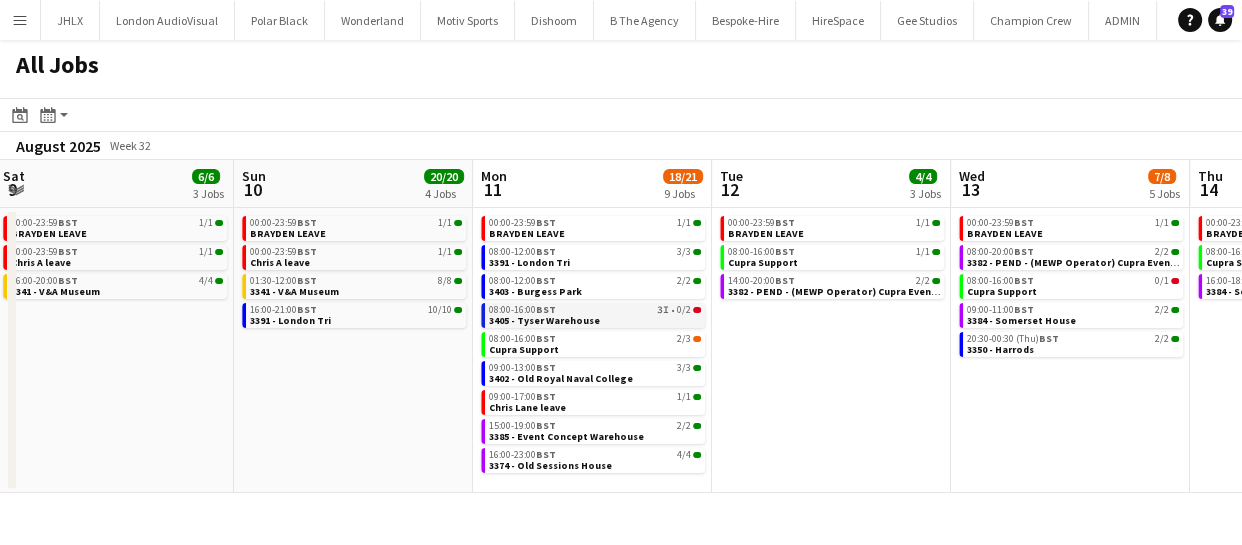 click on "08:00-16:00    BST   3I   •   0/2" at bounding box center (595, 310) 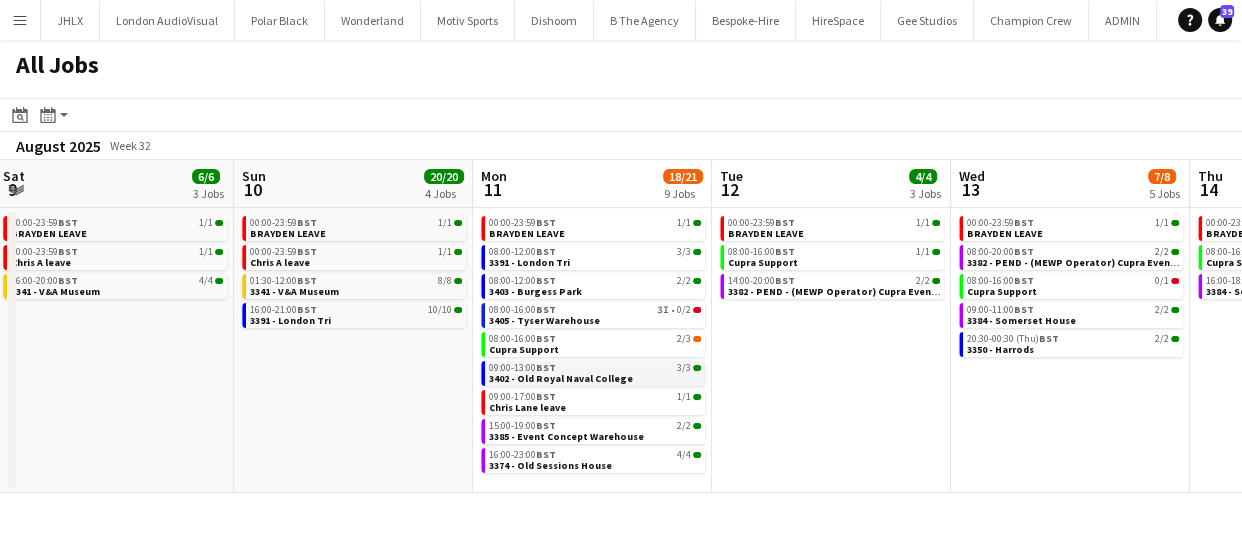 click on "3402 - Old Royal Naval College" at bounding box center (561, 378) 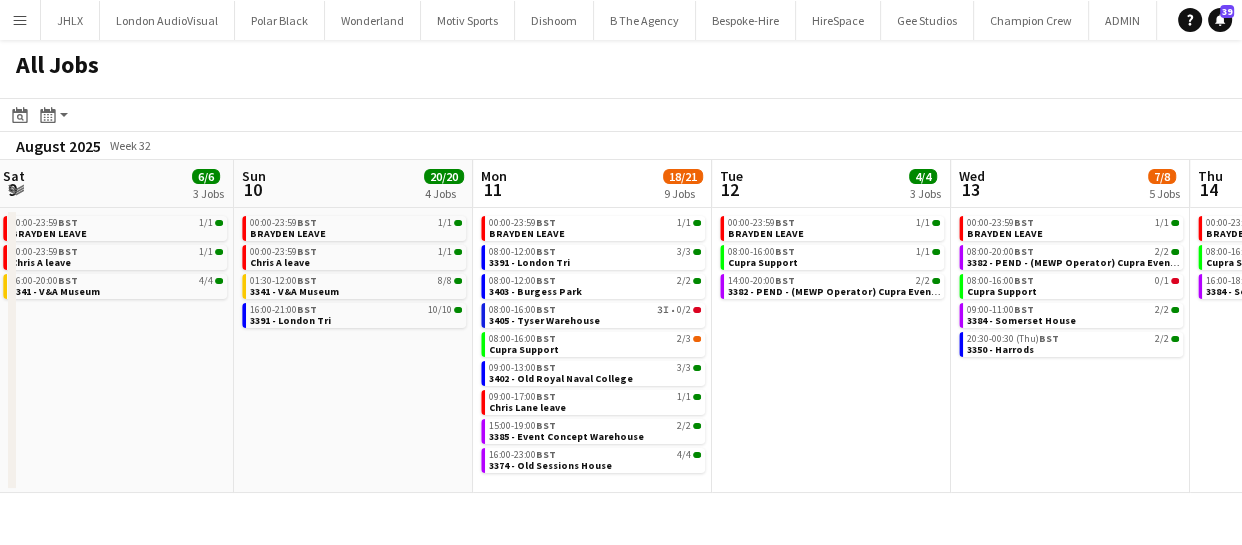 drag, startPoint x: 985, startPoint y: 418, endPoint x: 885, endPoint y: 407, distance: 100.60318 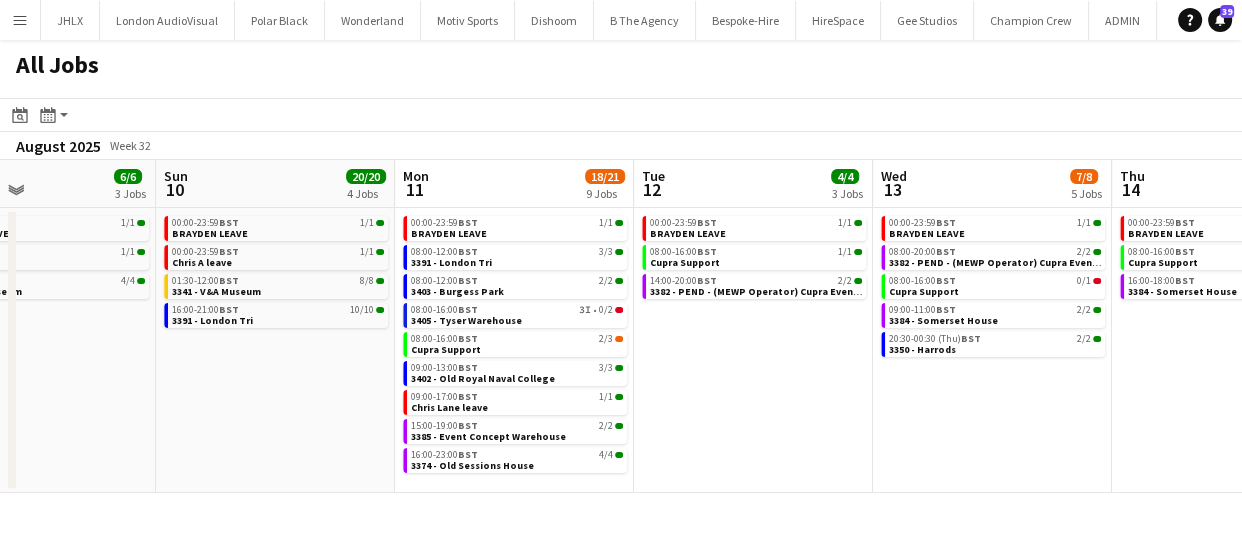 drag, startPoint x: 892, startPoint y: 408, endPoint x: 715, endPoint y: 424, distance: 177.7217 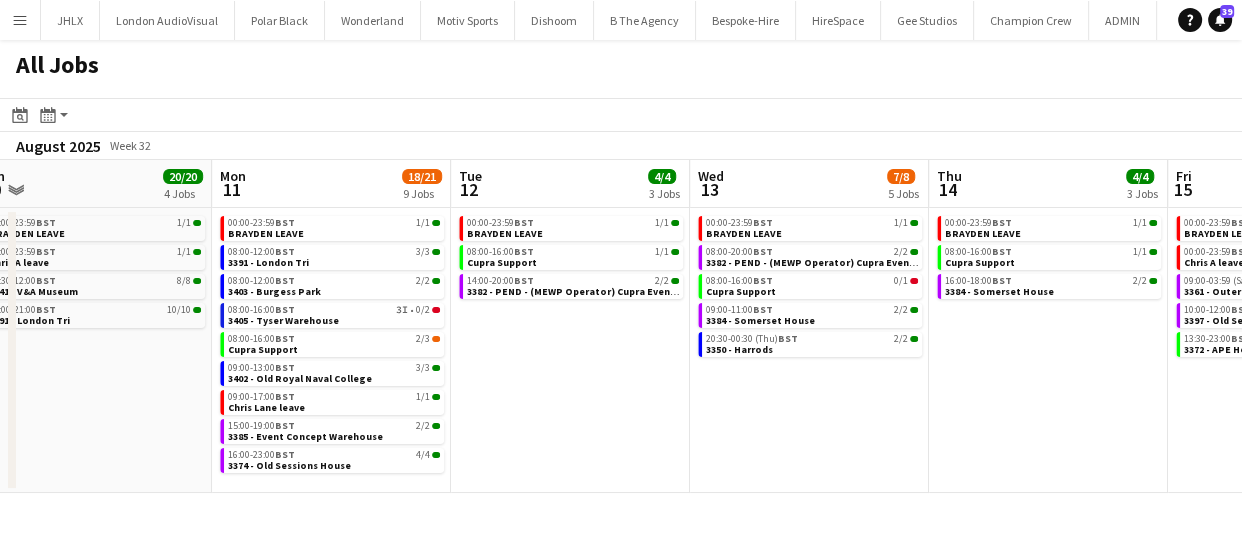 click on "Wed   6   22/22   5 Jobs   Thu   7   30/30   6 Jobs   Fri   8   45/63   8 Jobs   Sat   9   6/6   3 Jobs   Sun   10   20/20   4 Jobs   Mon   11   18/21   9 Jobs   Tue   12   4/4   3 Jobs   Wed   13   7/8   5 Jobs   Thu   14   4/4   3 Jobs   Fri   15   16/16   5 Jobs   Sat   16   8/8   4 Jobs   00:00-23:59    BST   1/1   BRAYDEN LEAVE   09:00-17:00    BST   4/4   3383 - Ingenius Warehosue   09:00-17:00    BST   1/1   3388 - Veevers Warehouse   09:00-16:00    BST   8/8   3391 - London Tri   23:59-05:59 (Thu)   BST   8/8   3353 - Somerset House    00:00-23:59    BST   1/1   BRAYDEN LEAVE   06:00-05:30 (Fri)   BST   19/19   3353 - Somerset House    09:00-17:00    BST   1/1   3388 - Veevers Warehouse   09:00-16:00    BST   3/3   3391 - London Tri   09:30-14:30    BST   5/5   3383 - Ingenius Warehosue   17:00-19:00    BST   1/1   3401 - Underglobe   00:00-23:59    BST   1/1   BRAYDEN LEAVE   00:00-23:59    BST   1/1   Chris A leave   07:00-11:00    BST   2/2   3400 - Hermes, New Bond Street   09:00-17:00    BST" at bounding box center [621, 326] 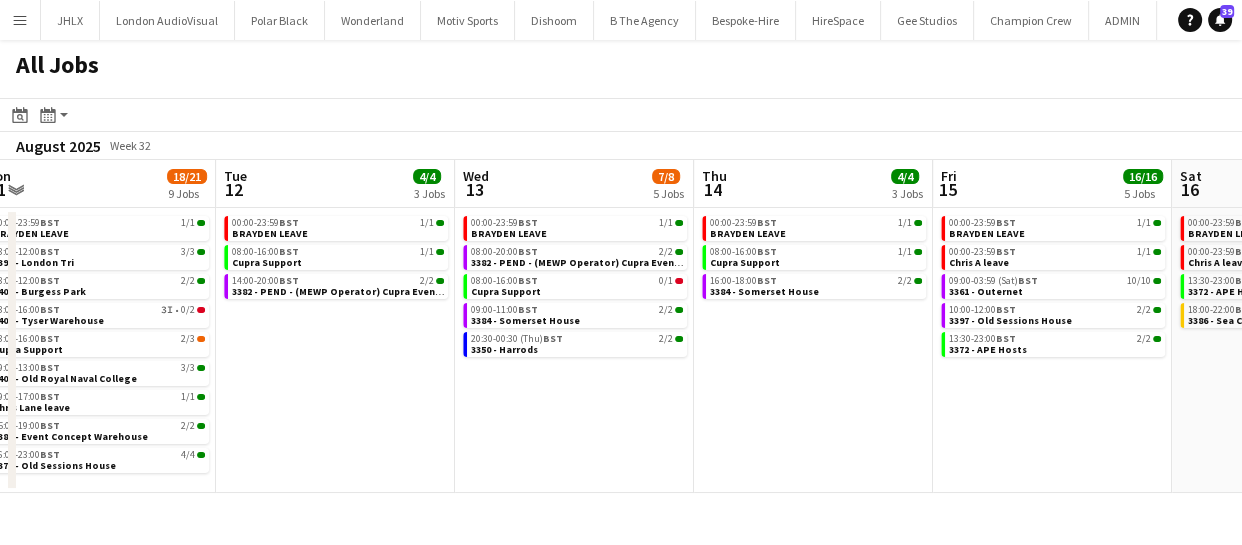 click on "Fri   8   45/63   8 Jobs   Sat   9   6/6   3 Jobs   Sun   10   20/20   4 Jobs   Mon   11   18/21   9 Jobs   Tue   12   4/4   3 Jobs   Wed   13   7/8   5 Jobs   Thu   14   4/4   3 Jobs   Fri   15   16/16   5 Jobs   Sat   16   8/8   4 Jobs   Sun   17   6/6   4 Jobs   Mon   18   2/3   3 Jobs   00:00-23:59    BST   1/1   BRAYDEN LEAVE   00:00-23:59    BST   1/1   Chris A leave   07:00-11:00    BST   2/2   3400 - Hermes, New Bond Street   09:00-17:00    BST   1/1   3388 - Veevers Warehouse   09:00-16:00    BST   3/3   3391 - London Tri   09:00-13:00    BST   3/3   3392 - Institute of Contemporary Arts   10:00-12:00    BST   2/2   3397 - Old Sessions House   17:00-23:00    BST   28I   •   32/50   Breezy Summer BBQ (Luton Van)   00:00-23:59    BST   1/1   BRAYDEN LEAVE   00:00-23:59    BST   1/1   Chris A leave   16:00-20:00    BST   4/4   3341 - V&A Museum   00:00-23:59    BST   1/1   BRAYDEN LEAVE   00:00-23:59    BST   1/1   Chris A leave   01:30-12:00    BST   8/8   3341 - V&A Museum   16:00-21:00    BST" at bounding box center [621, 326] 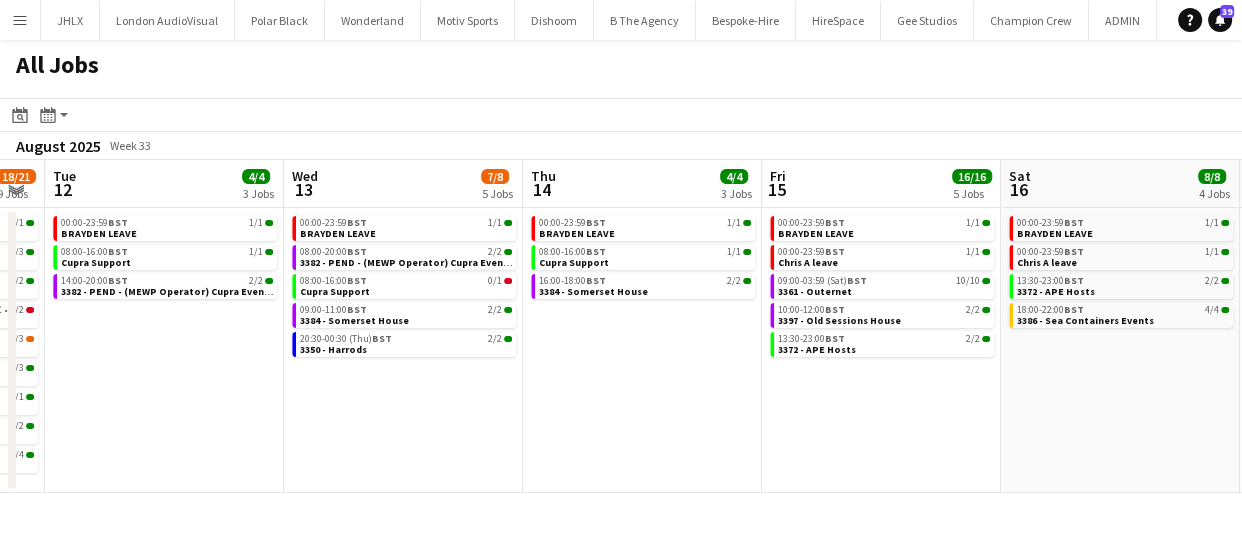 click on "All Jobs
Date picker
AUG 2025 AUG 2025 Monday M Tuesday T Wednesday W Thursday T Friday F Saturday S Sunday S  AUG   1   2   3   4   5   6   7   8   9   10   11   12   13   14   15   16   17   18   19   20   21   22   23   24   25   26   27   28   29   30   31
Comparison range
Comparison range
Today
Month view / Day view
Day view by Board Day view by Job Month view  August 2025   Week 33
Expand/collapse
Fri   8   45/63   8 Jobs   Sat   9   6/6   3 Jobs   Sun   10   20/20   4 Jobs   Mon   11   18/21   9 Jobs   Tue   12   4/4   3 Jobs   Wed   13   7/8   5 Jobs   Thu   14   4/4   3 Jobs   Fri   15   16/16   5 Jobs   Sat   16   8/8   4 Jobs   Sun   17   6/6   4 Jobs   Mon   18   2/3   3 Jobs   00:00-23:59    BST   1/1   BRAYDEN LEAVE   00:00-23:59    BST   1/1   Chris A leave   07:00-11:00    BST   2/2   3400 - Hermes, New Bond Street   BST" 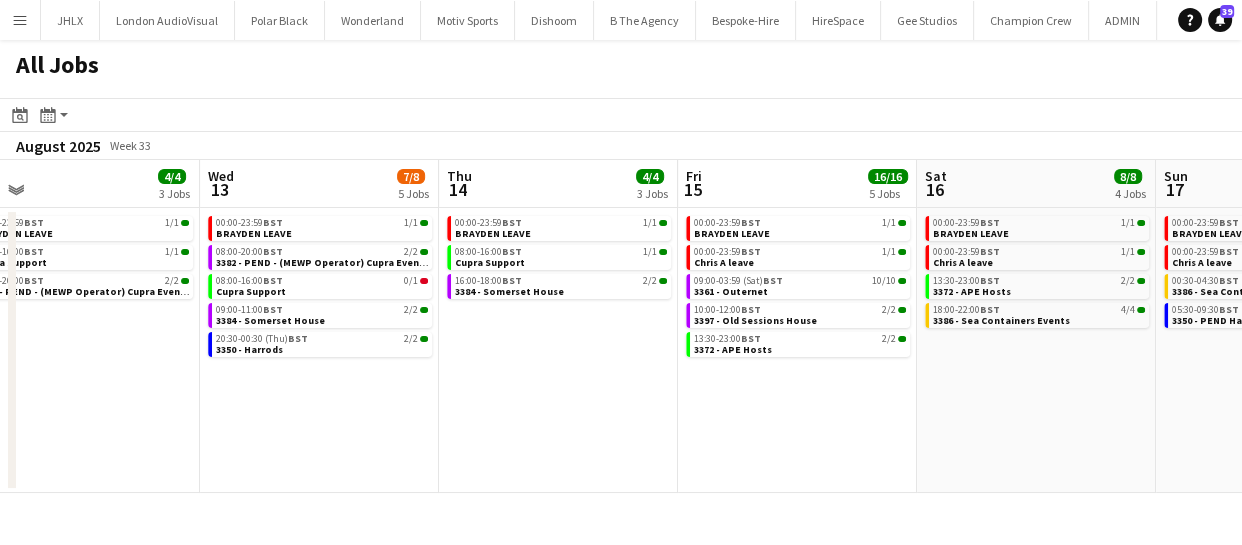 drag, startPoint x: 551, startPoint y: 470, endPoint x: 708, endPoint y: 470, distance: 157 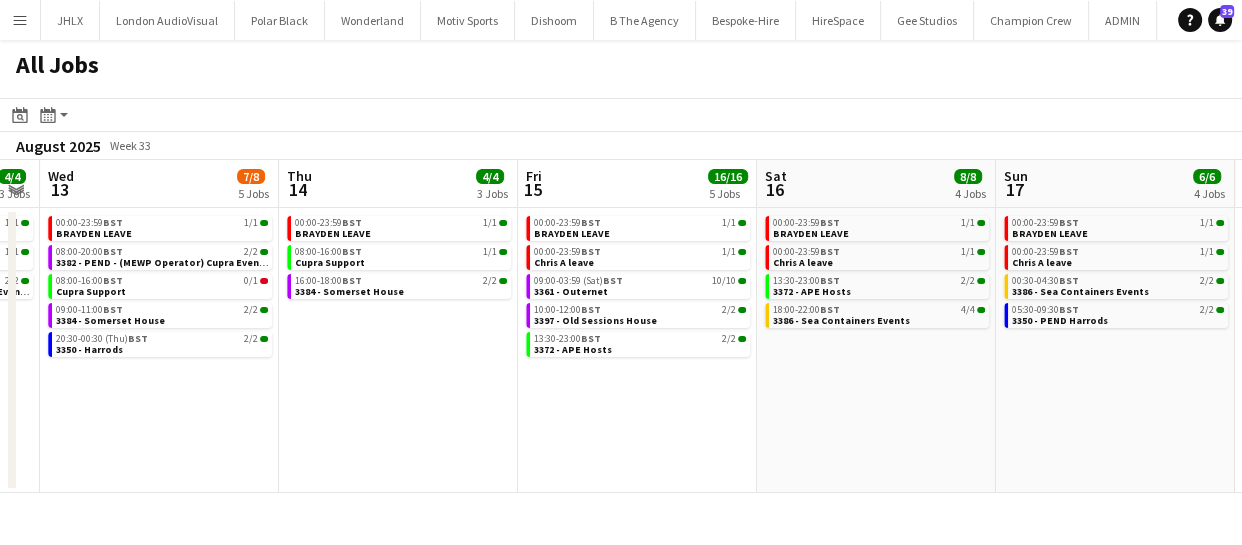 drag, startPoint x: 651, startPoint y: 470, endPoint x: 843, endPoint y: 446, distance: 193.49419 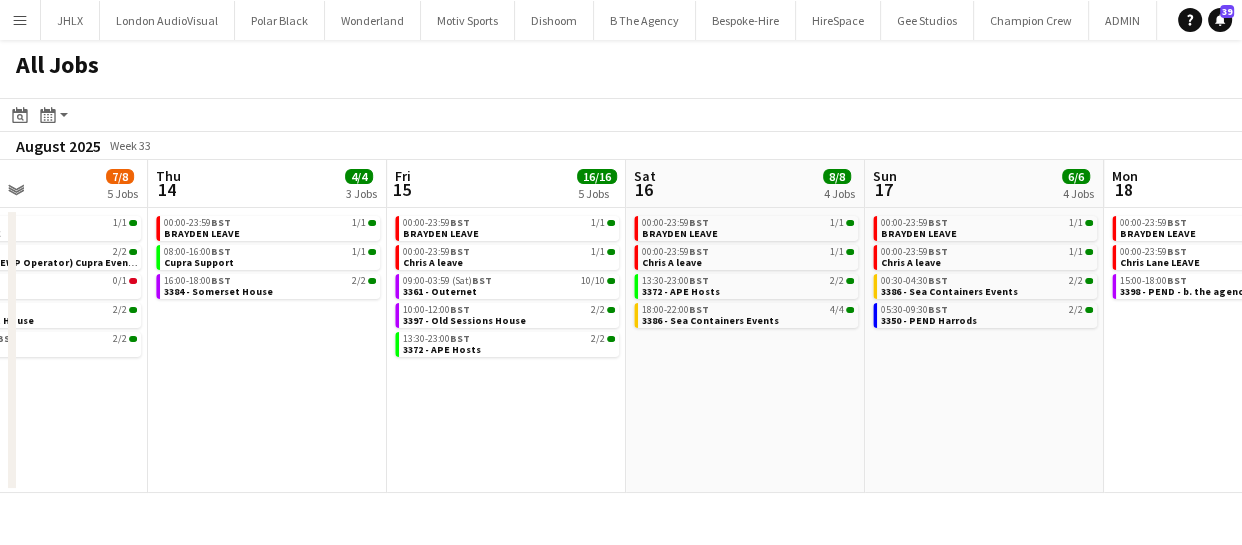 click on "Sun   10   20/20   4 Jobs   Mon   11   18/21   9 Jobs   Tue   12   4/4   3 Jobs   Wed   13   7/8   5 Jobs   Thu   14   4/4   3 Jobs   Fri   15   16/16   5 Jobs   Sat   16   8/8   4 Jobs   Sun   17   6/6   4 Jobs   Mon   18   2/3   3 Jobs   Tue   19   5/8   4 Jobs   Wed   20   5/7   4 Jobs   00:00-23:59    BST   1/1   BRAYDEN LEAVE   00:00-23:59    BST   1/1   Chris A leave   01:30-12:00    BST   8/8   3341 - V&A Museum   16:00-21:00    BST   10/10   3391 - London Tri   00:00-23:59    BST   1/1   BRAYDEN LEAVE   08:00-12:00    BST   3/3   3391 - London Tri   08:00-12:00    BST   2/2   3403 - Burgess Park   08:00-16:00    BST   3I   •   0/2   3405 - Tyser Warehouse   08:00-16:00    BST   2/3   Cupra Support   09:00-13:00    BST   3/3   3402 - Old Royal Naval College   09:00-17:00    BST   1/1   Chris Lane leave   15:00-19:00    BST   2/2   3385 - Event Concept Warehouse   16:00-23:00    BST   4/4   3374 - Old Sessions House   00:00-23:59    BST   1/1   BRAYDEN LEAVE   08:00-16:00    BST   1/1   14:00-20:00" at bounding box center [621, 326] 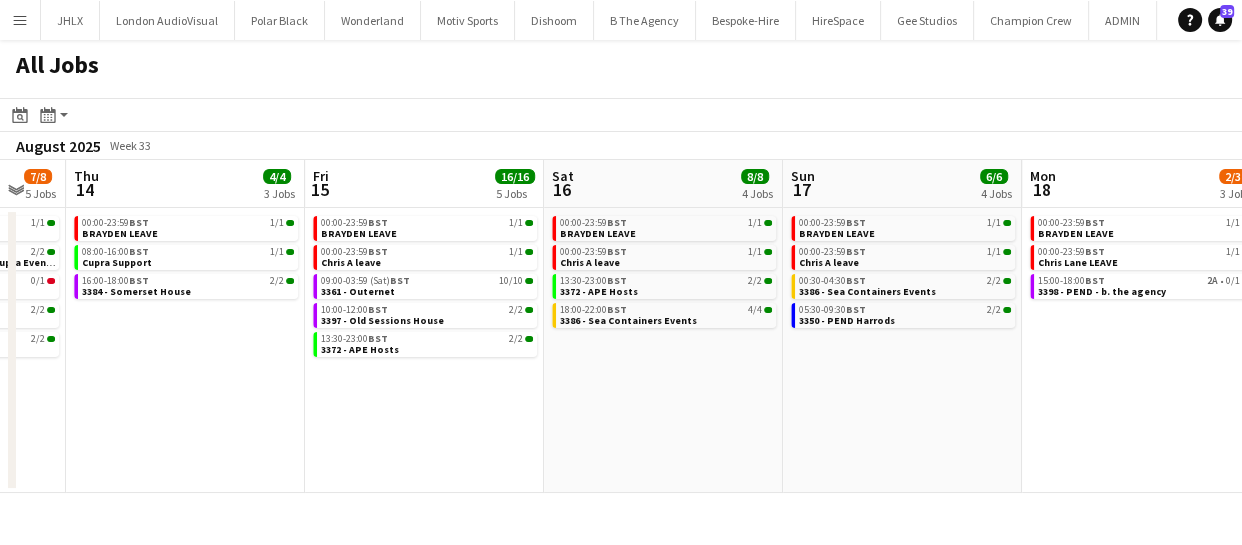 drag, startPoint x: 712, startPoint y: 452, endPoint x: 573, endPoint y: 460, distance: 139.23003 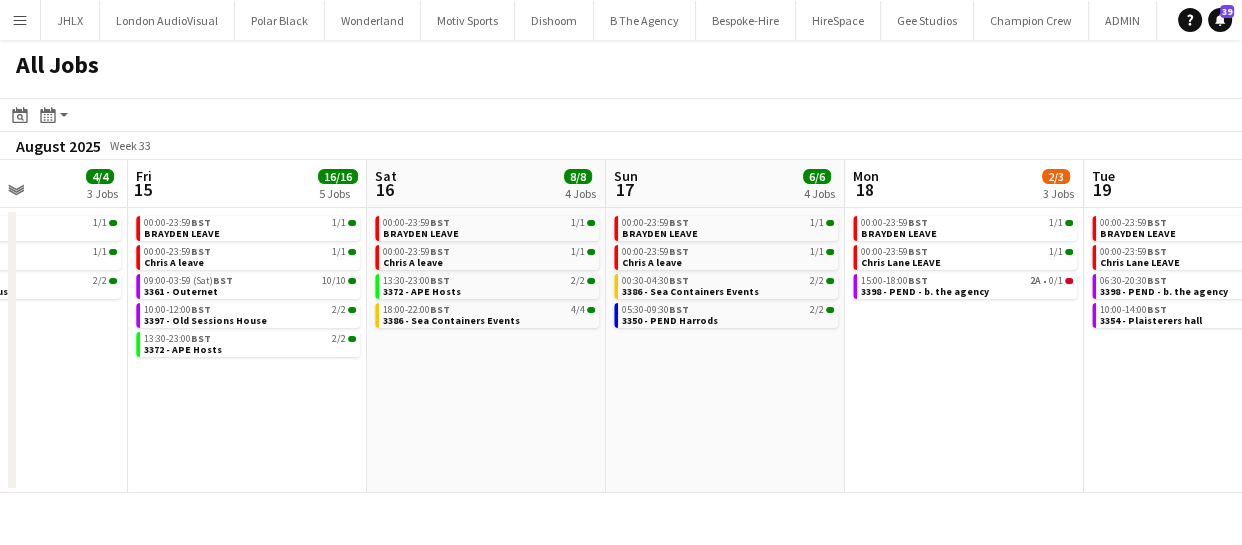 click on "Tue   12   4/4   3 Jobs   Wed   13   7/8   5 Jobs   Thu   14   4/4   3 Jobs   Fri   15   16/16   5 Jobs   Sat   16   8/8   4 Jobs   Sun   17   6/6   4 Jobs   Mon   18   2/3   3 Jobs   Tue   19   5/8   4 Jobs   Wed   20   5/7   4 Jobs   Thu   21   1/2   2 Jobs   Fri   22   3/3   2 Jobs   00:00-23:59    BST   1/1   BRAYDEN LEAVE   08:00-16:00    BST   1/1   Cupra Support   14:00-20:00    BST   2/2   3382 - PEND -  (MEWP Operator) Cupra Event Day   00:00-23:59    BST   1/1   BRAYDEN LEAVE   08:00-20:00    BST   2/2   3382 - PEND -  (MEWP Operator) Cupra Event Day   08:00-16:00    BST   0/1   Cupra Support   09:00-11:00    BST   2/2   3384 - Somerset House    20:30-00:30 (Thu)   BST   2/2   3350 - Harrods   00:00-23:59    BST   1/1   BRAYDEN LEAVE   08:00-16:00    BST   1/1   Cupra Support   16:00-18:00    BST   2/2   3384 - Somerset House    00:00-23:59    BST   1/1   BRAYDEN LEAVE   00:00-23:59    BST   1/1   Chris A leave   09:00-03:59 (Sat)   BST   10/10   3361 - Outernet   10:00-12:00    BST   2/2   BST" at bounding box center (621, 326) 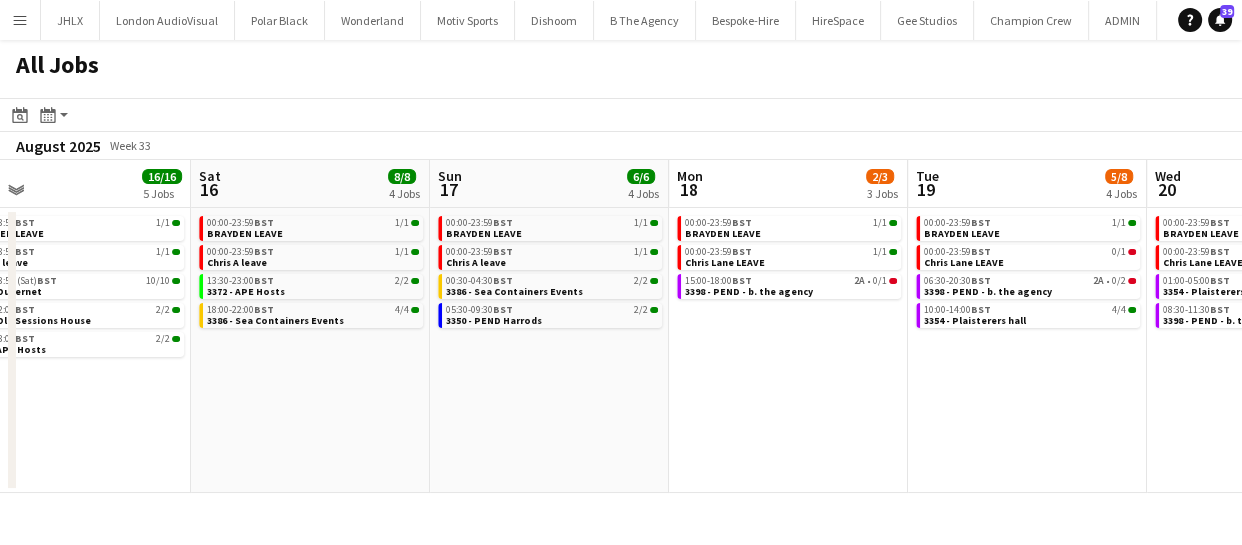 drag, startPoint x: 633, startPoint y: 431, endPoint x: 711, endPoint y: 443, distance: 78.91768 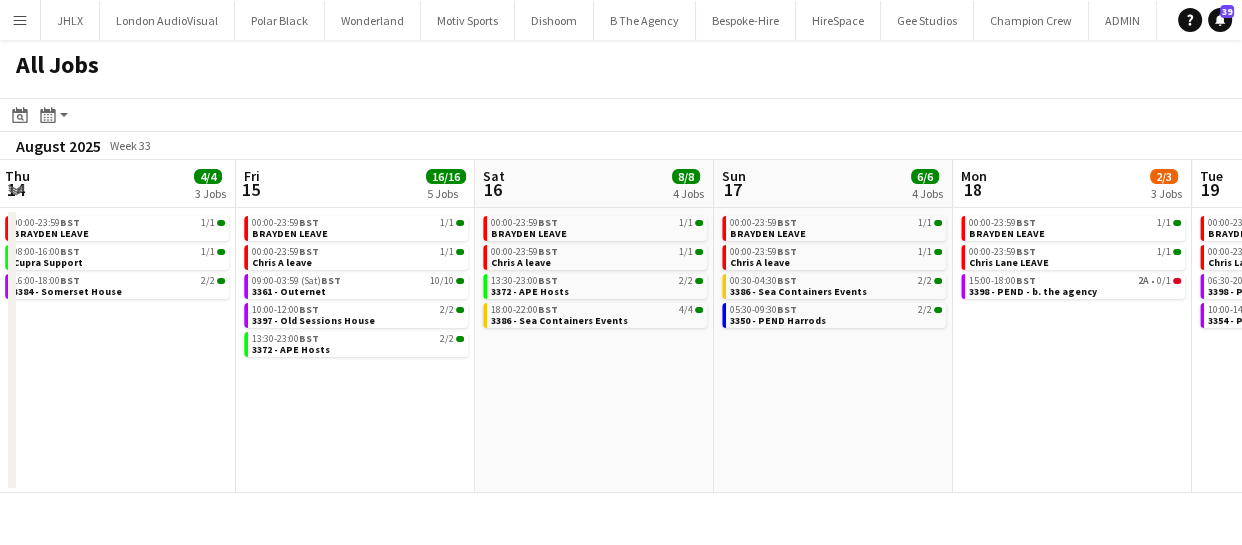drag, startPoint x: 614, startPoint y: 434, endPoint x: 855, endPoint y: 408, distance: 242.39844 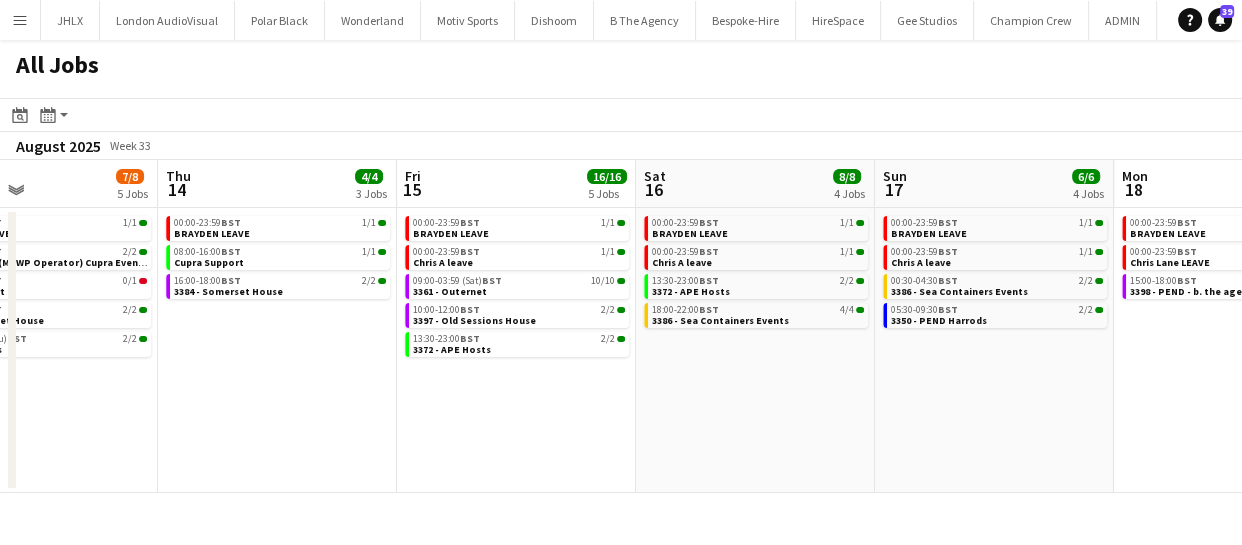 drag, startPoint x: 614, startPoint y: 443, endPoint x: 553, endPoint y: 448, distance: 61.204575 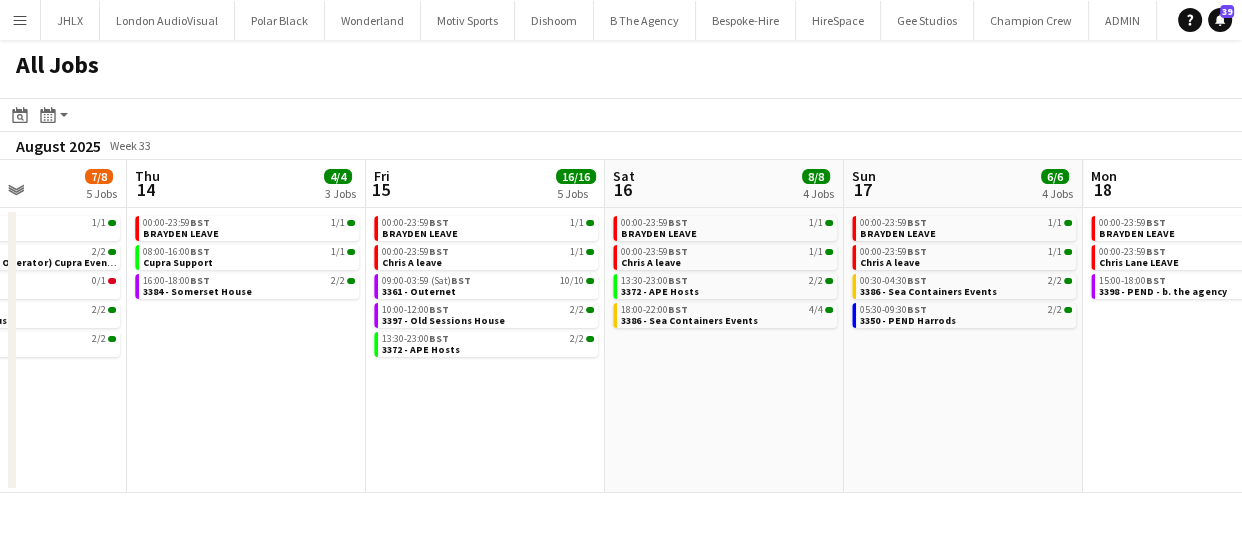 click on "Mon   11   18/21   9 Jobs   Tue   12   4/4   3 Jobs   Wed   13   7/8   5 Jobs   Thu   14   4/4   3 Jobs   Fri   15   16/16   5 Jobs   Sat   16   8/8   4 Jobs   Sun   17   6/6   4 Jobs   Mon   18   2/3   3 Jobs   Tue   19   5/8   4 Jobs   Wed   20   5/7   4 Jobs   Thu   21   1/2   2 Jobs   00:00-23:59    BST   1/1   BRAYDEN LEAVE   08:00-12:00    BST   3/3   3391 - London Tri   08:00-12:00    BST   2/2   3403 - Burgess Park   08:00-16:00    BST   3I   •   0/2   3405 - Tyser Warehouse   08:00-16:00    BST   2/3   Cupra Support   09:00-13:00    BST   3/3   3402 - Old Royal Naval College   09:00-17:00    BST   1/1   Chris Lane leave   15:00-19:00    BST   2/2   3385 - Event Concept Warehouse   16:00-23:00    BST   4/4   3374 - Old Sessions House   00:00-23:59    BST   1/1   BRAYDEN LEAVE   08:00-16:00    BST   1/1   Cupra Support   14:00-20:00    BST   2/2   3382 - PEND -  (MEWP Operator) Cupra Event Day   00:00-23:59    BST   1/1   BRAYDEN LEAVE   08:00-20:00    BST   2/2   08:00-16:00    BST   0/1   BST" at bounding box center (621, 326) 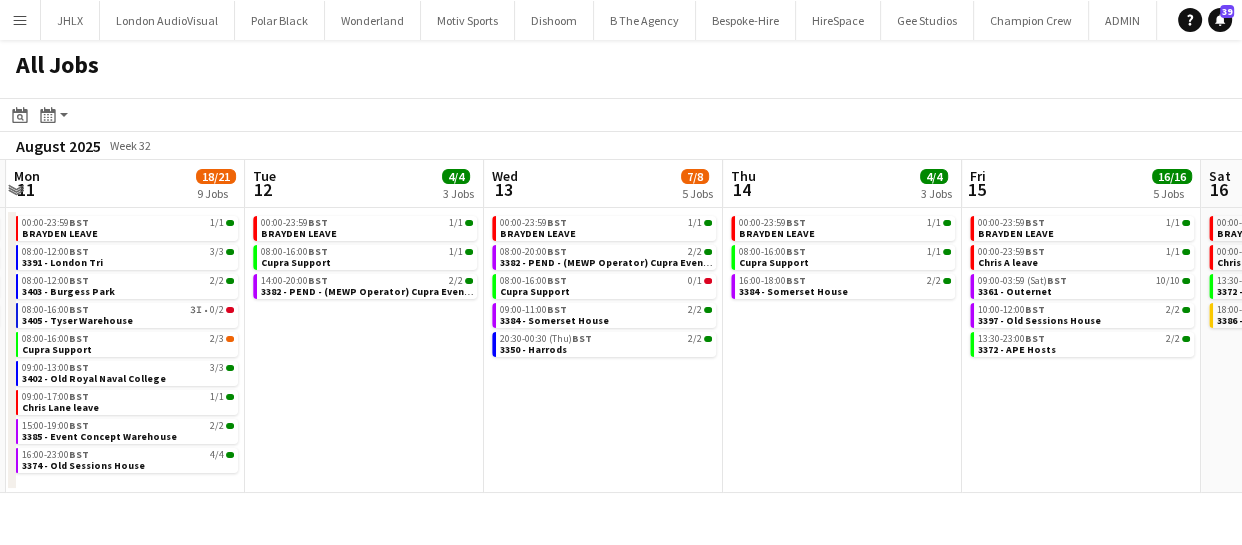 click on "Sat   9   6/6   3 Jobs   Sun   10   20/20   4 Jobs   Mon   11   18/21   9 Jobs   Tue   12   4/4   3 Jobs   Wed   13   7/8   5 Jobs   Thu   14   4/4   3 Jobs   Fri   15   16/16   5 Jobs   Sat   16   8/8   4 Jobs   Sun   17   6/6   4 Jobs   Mon   18   2/3   3 Jobs   Tue   19   5/8   4 Jobs   00:00-23:59    BST   1/1   BRAYDEN LEAVE   00:00-23:59    BST   1/1   Chris A leave   16:00-20:00    BST   4/4   3341 - V&A Museum   00:00-23:59    BST   1/1   BRAYDEN LEAVE   00:00-23:59    BST   1/1   Chris A leave   01:30-12:00    BST   8/8   3341 - V&A Museum   16:00-21:00    BST   10/10   3391 - London Tri   00:00-23:59    BST   1/1   BRAYDEN LEAVE   08:00-12:00    BST   3/3   3391 - London Tri   08:00-12:00    BST   2/2   3403 - Burgess Park   08:00-16:00    BST   3I   •   0/2   3405 - Tyser Warehouse   08:00-16:00    BST   2/3   Cupra Support   09:00-13:00    BST   3/3   3402 - Old Royal Naval College   09:00-17:00    BST   1/1   Chris Lane leave   15:00-19:00    BST   2/2   3385 - Event Concept Warehouse   BST" at bounding box center (621, 326) 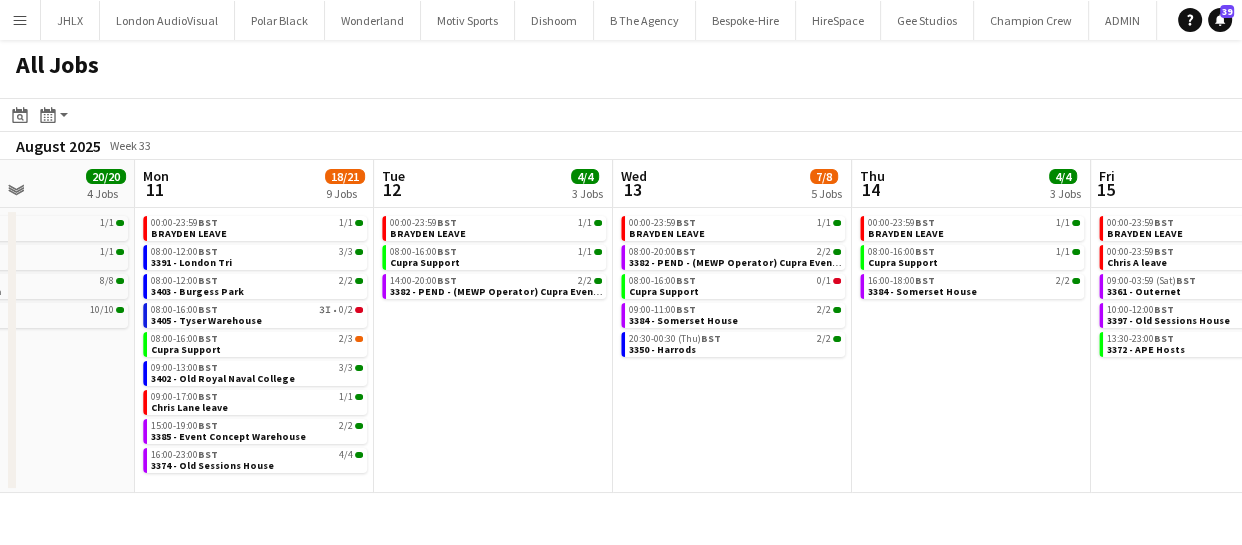 drag, startPoint x: 545, startPoint y: 438, endPoint x: 909, endPoint y: 378, distance: 368.91193 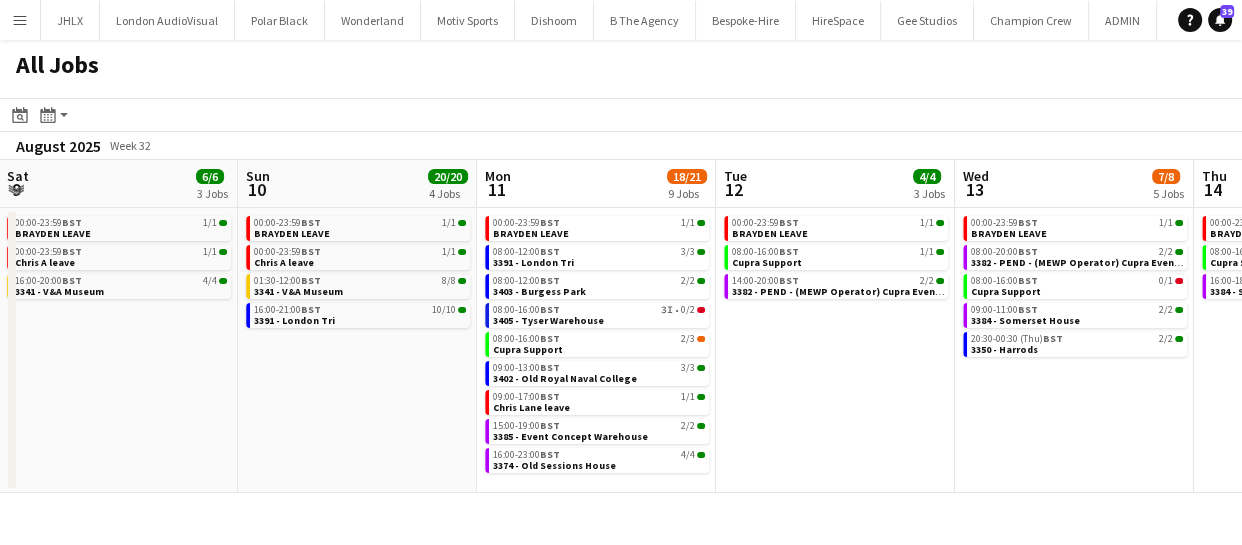 drag, startPoint x: 271, startPoint y: 400, endPoint x: 339, endPoint y: 400, distance: 68 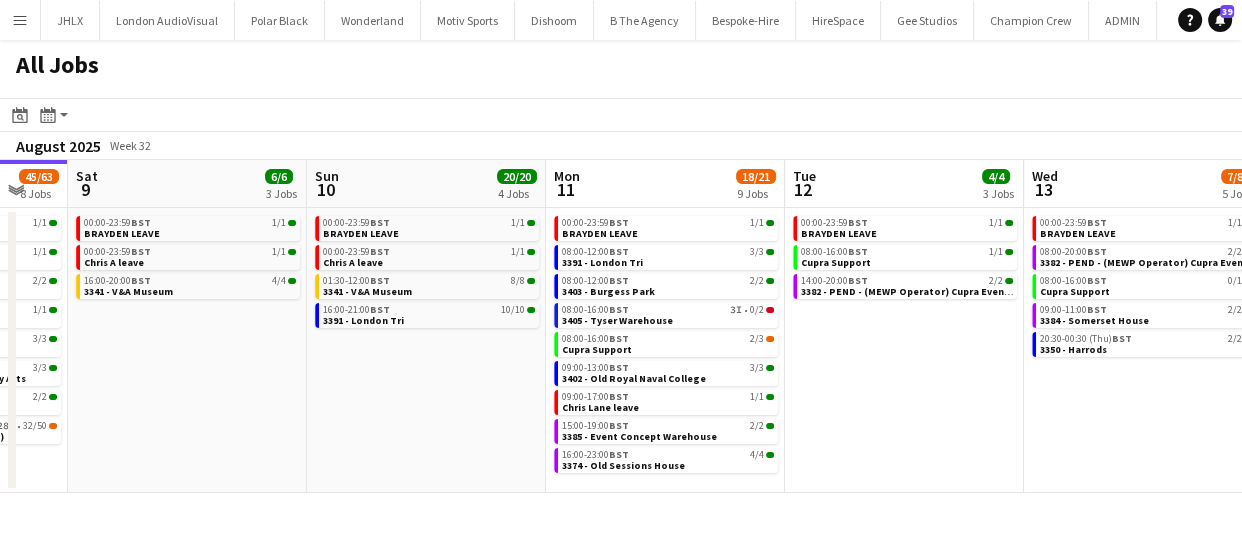 click on "Thu   7   30/30   6 Jobs   Fri   8   45/63   8 Jobs   Sat   9   6/6   3 Jobs   Sun   10   20/20   4 Jobs   Mon   11   18/21   9 Jobs   Tue   12   4/4   3 Jobs   Wed   13   7/8   5 Jobs   Thu   14   4/4   3 Jobs   Fri   15   16/16   5 Jobs   Sat   16   8/8   4 Jobs   Sun   17   6/6   4 Jobs   00:00-23:59    BST   1/1   BRAYDEN LEAVE   06:00-05:30 (Fri)   BST   19/19   3353 - Somerset House    09:00-17:00    BST   1/1   3388 - Veevers Warehouse   09:00-16:00    BST   3/3   3391 - London Tri   09:30-14:30    BST   5/5   3383 - Ingenius Warehosue   17:00-19:00    BST   1/1   3401 - Underglobe   00:00-23:59    BST   1/1   BRAYDEN LEAVE   00:00-23:59    BST   1/1   Chris A leave   07:00-11:00    BST   2/2   3400 - Hermes, New Bond Street   09:00-17:00    BST   1/1   3388 - Veevers Warehouse   09:00-16:00    BST   3/3   3391 - London Tri   09:00-13:00    BST   3/3   3392 - Institute of Contemporary Arts   10:00-12:00    BST   2/2   3397 - Old Sessions House   17:00-23:00    BST   28I   •   32/50   00:00-23:59" at bounding box center [621, 326] 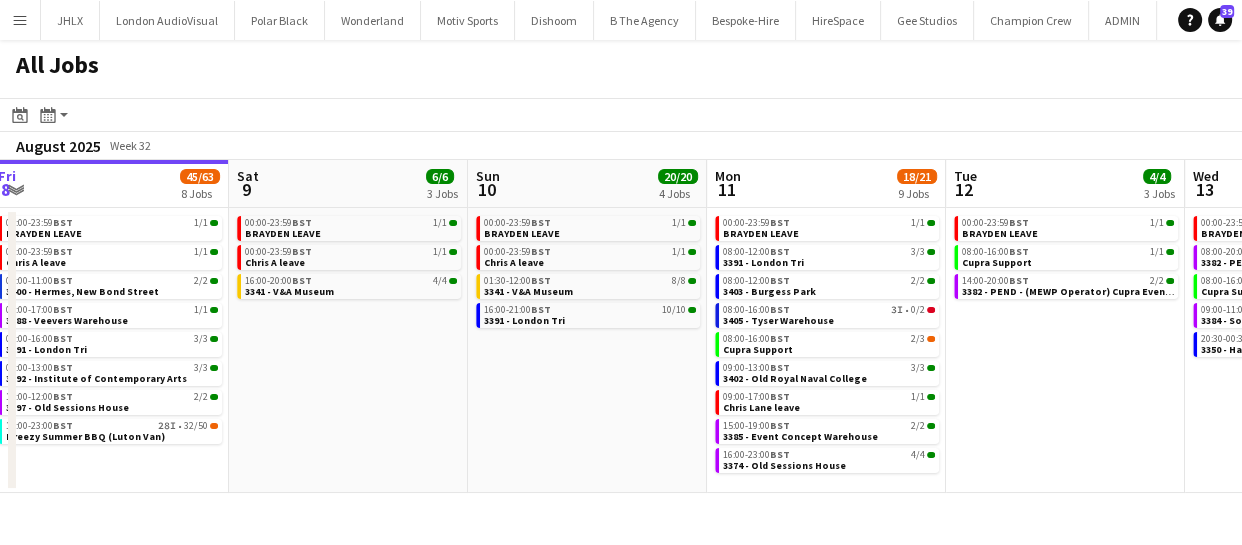 click on "00:00-23:59    BST   1/1   BRAYDEN LEAVE   00:00-23:59    BST   1/1   Chris A leave   01:30-12:00    BST   8/8   3341 - V&A Museum   16:00-21:00    BST   10/10   3391 - London Tri" at bounding box center (587, 350) 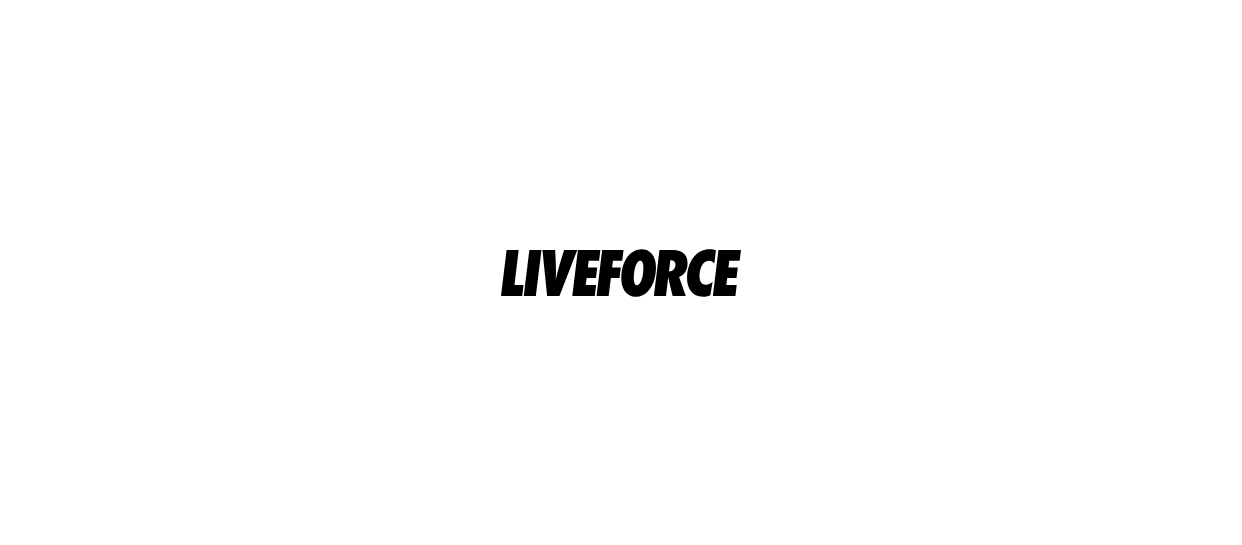 scroll, scrollTop: 0, scrollLeft: 0, axis: both 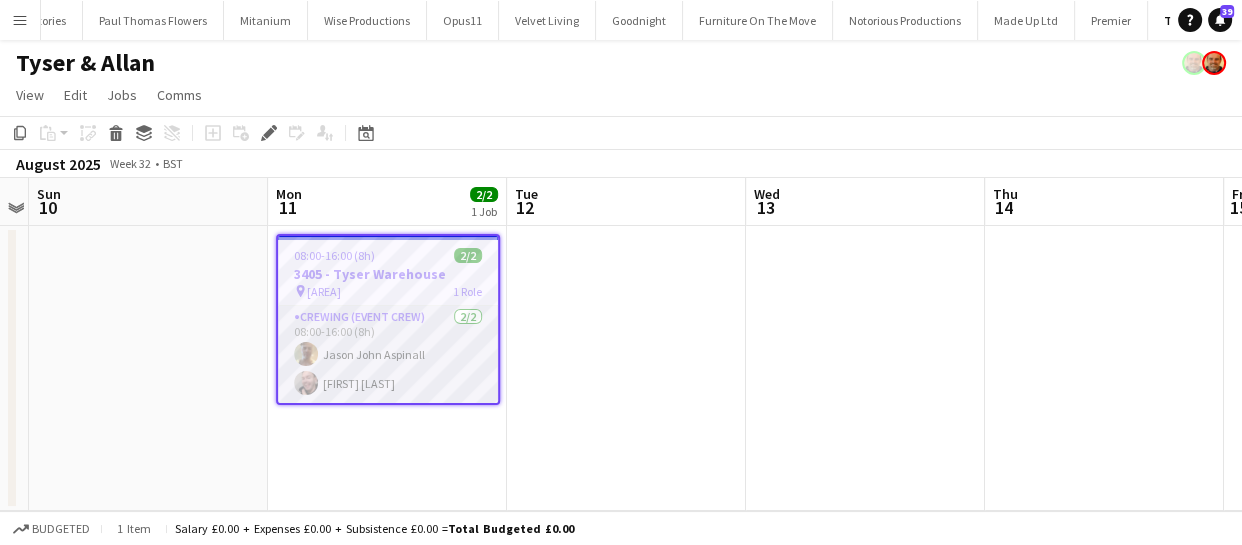 click at bounding box center [306, 383] 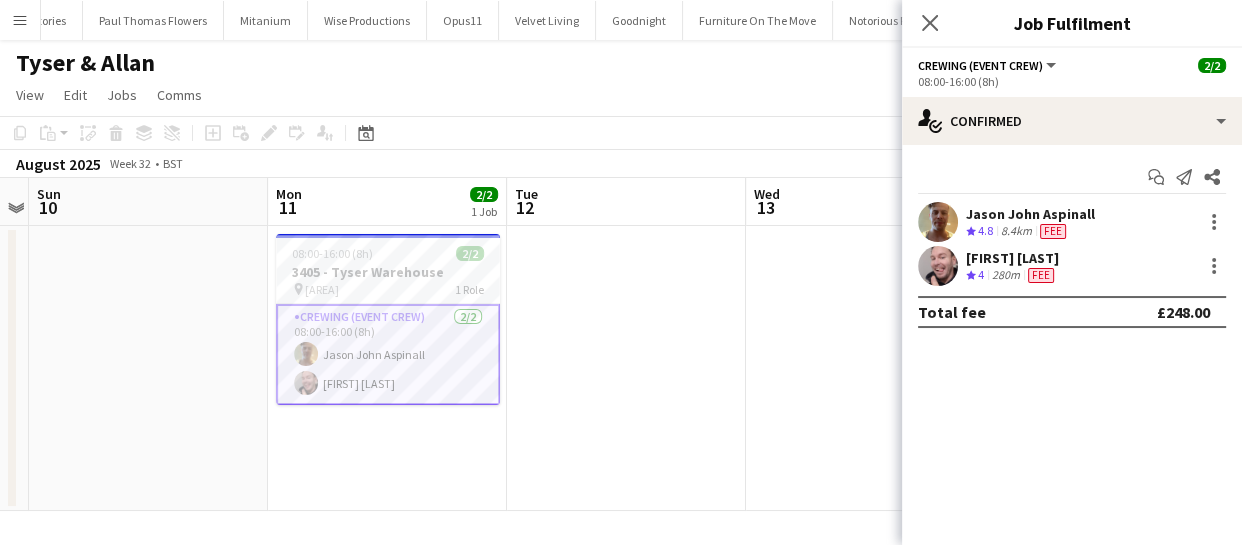 click at bounding box center [938, 266] 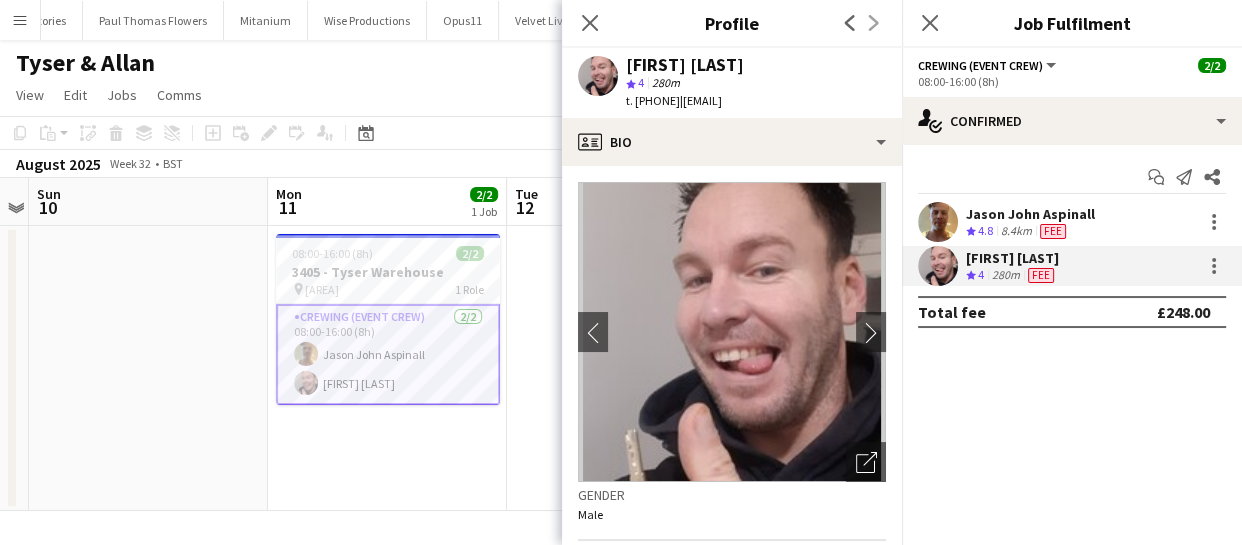 drag, startPoint x: 628, startPoint y: 60, endPoint x: 710, endPoint y: 101, distance: 91.67879 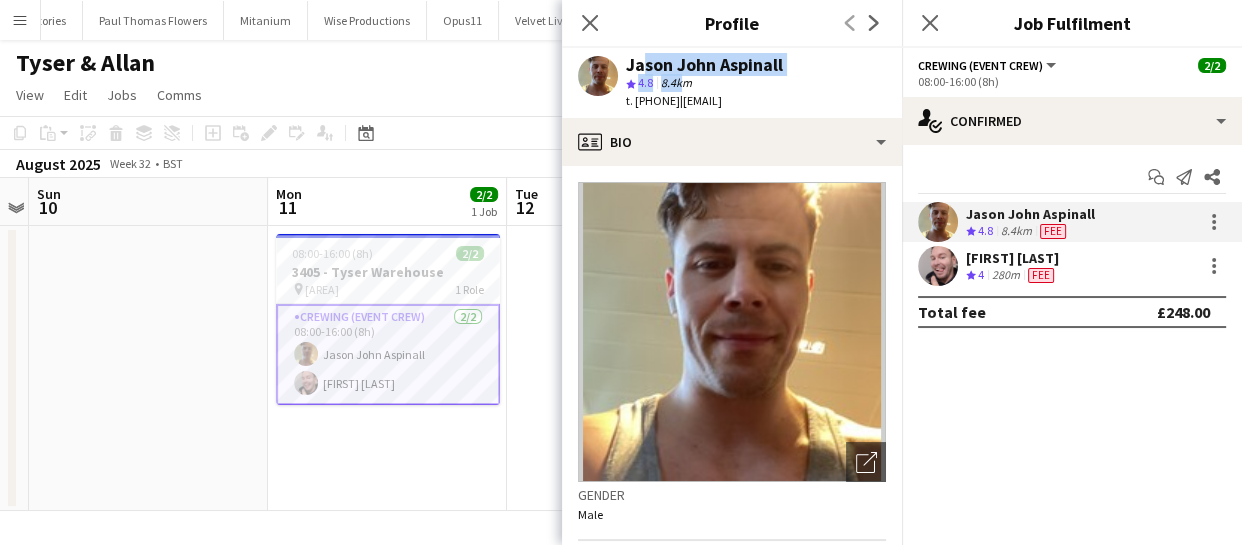 drag, startPoint x: 631, startPoint y: 59, endPoint x: 680, endPoint y: 79, distance: 52.924473 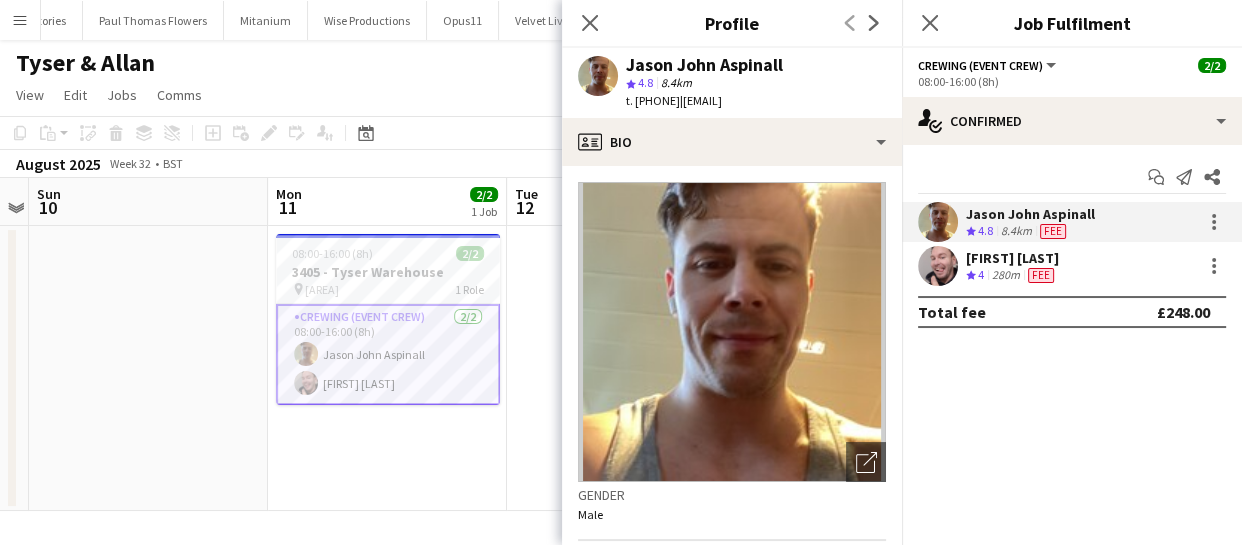 drag, startPoint x: 625, startPoint y: 61, endPoint x: 711, endPoint y: 103, distance: 95.707886 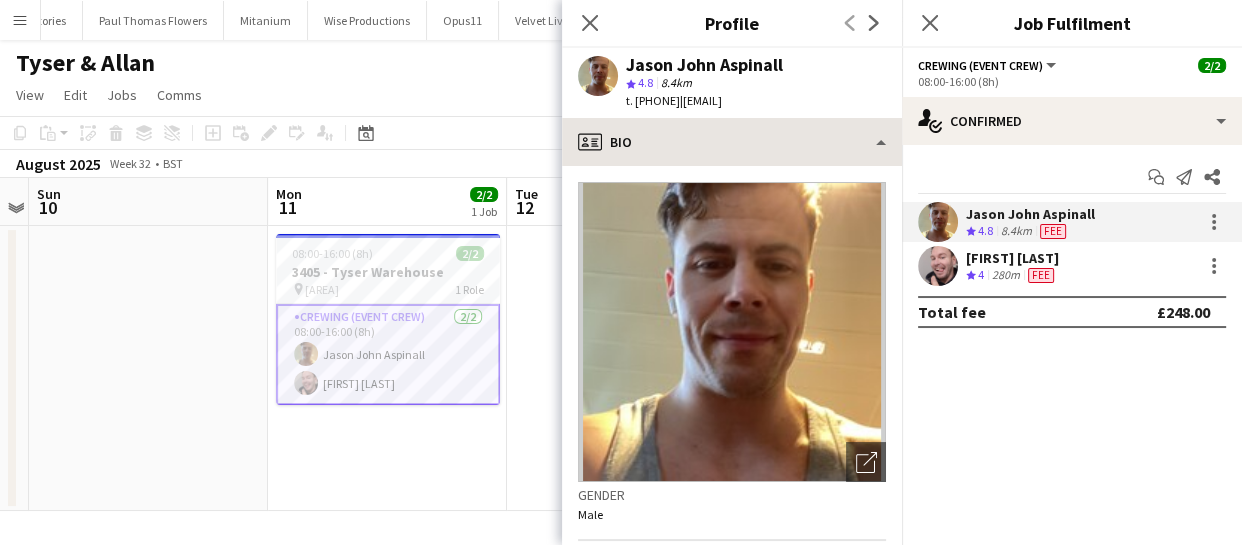 copy on "Jason John Aspinall
star
4.8   8.4km   t. +447783634445" 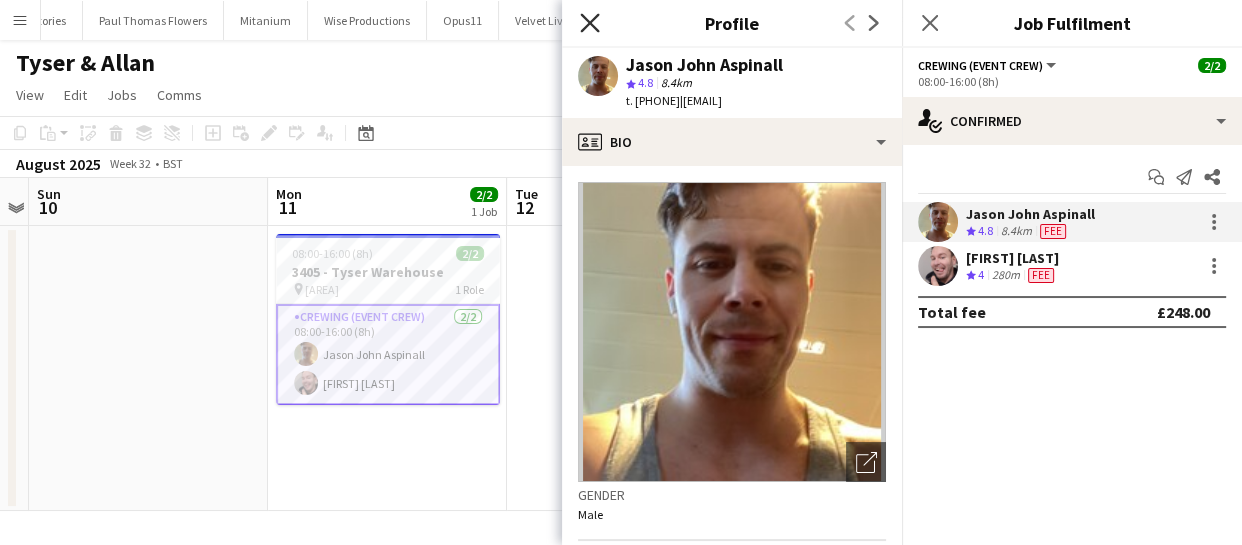click on "Close pop-in" 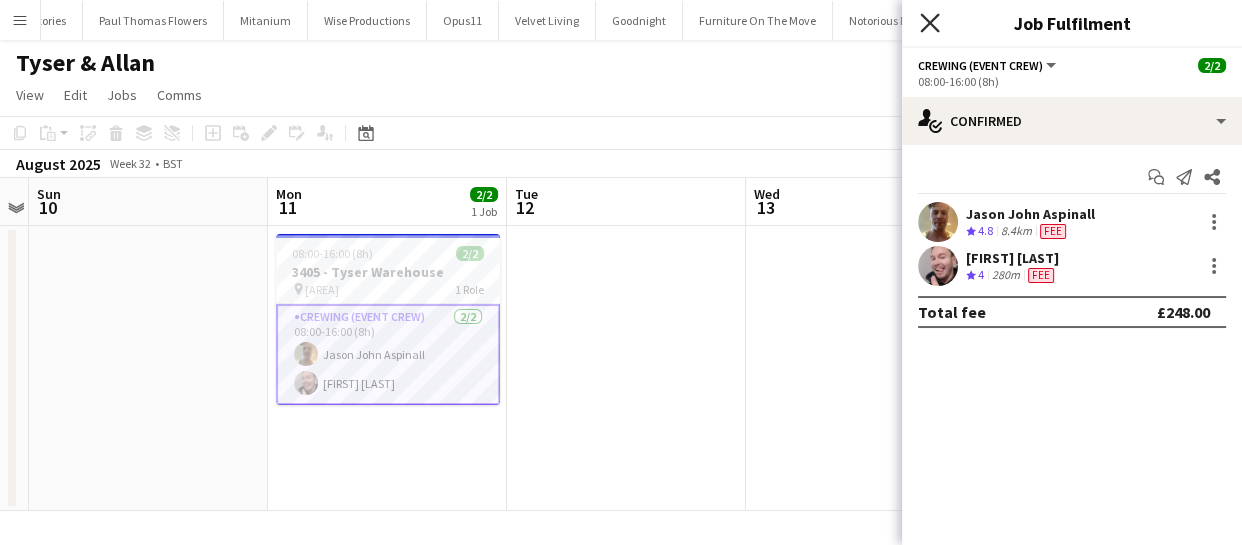 click on "Close pop-in" 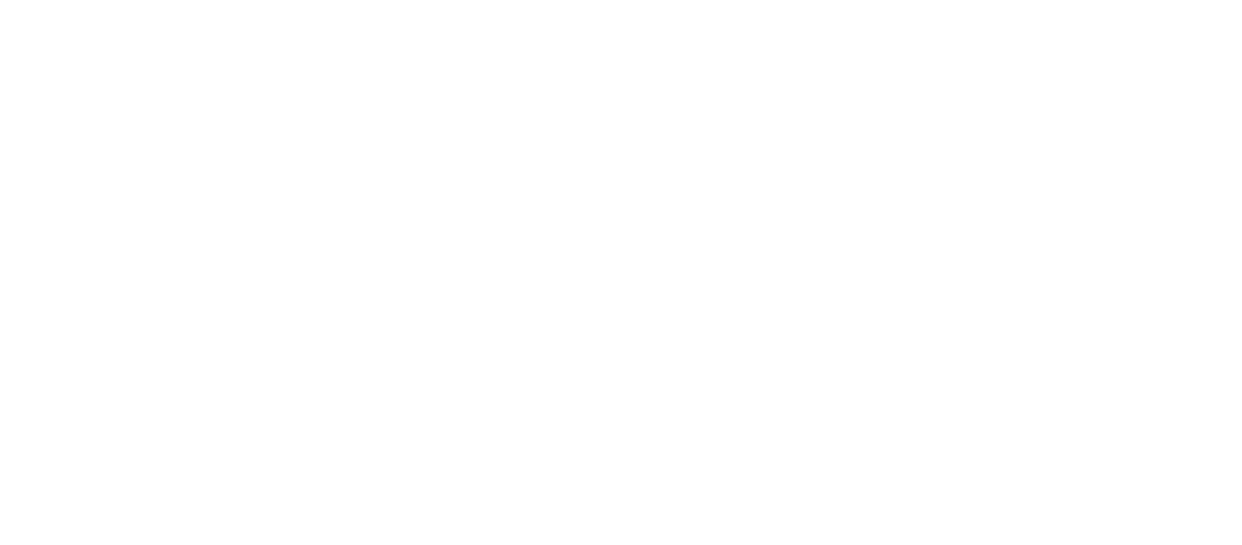 scroll, scrollTop: 0, scrollLeft: 0, axis: both 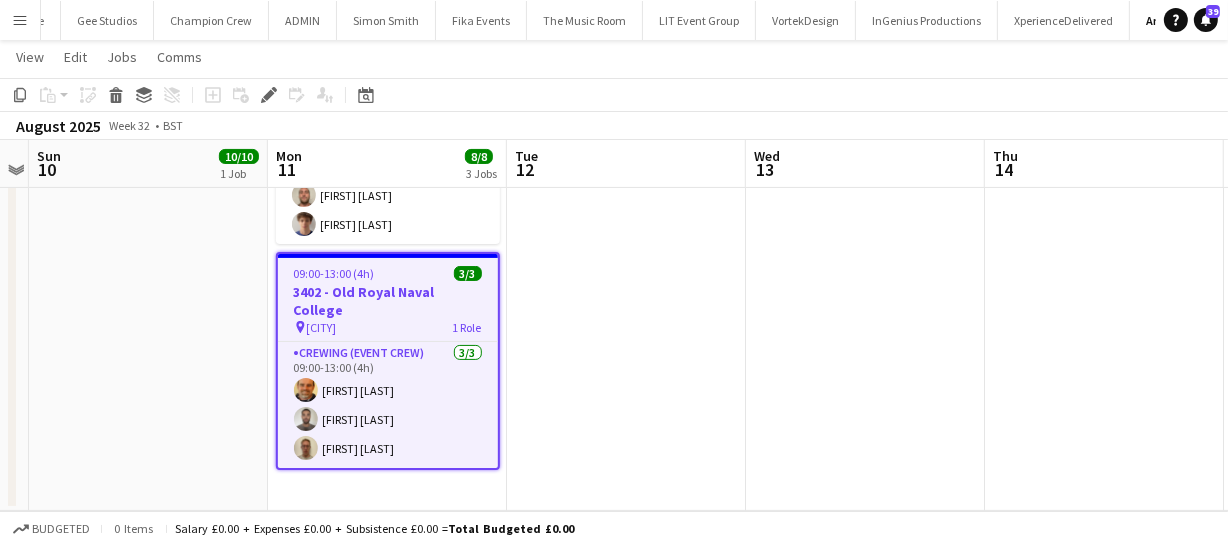 click on "3402 - Old Royal Naval College" at bounding box center (388, 301) 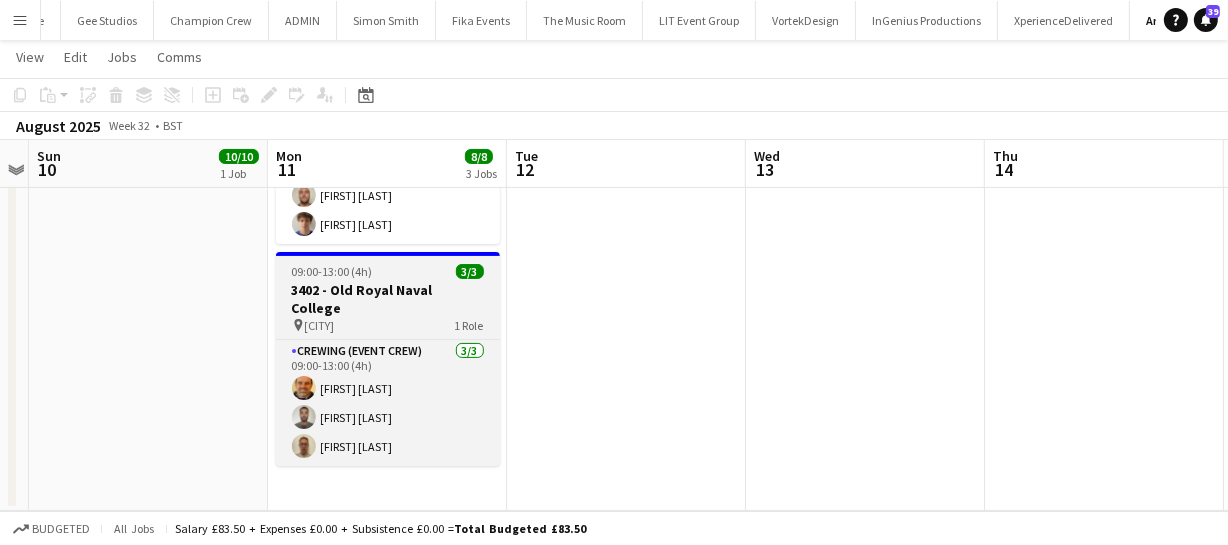 click on "3402 - Old Royal Naval College" at bounding box center [388, 299] 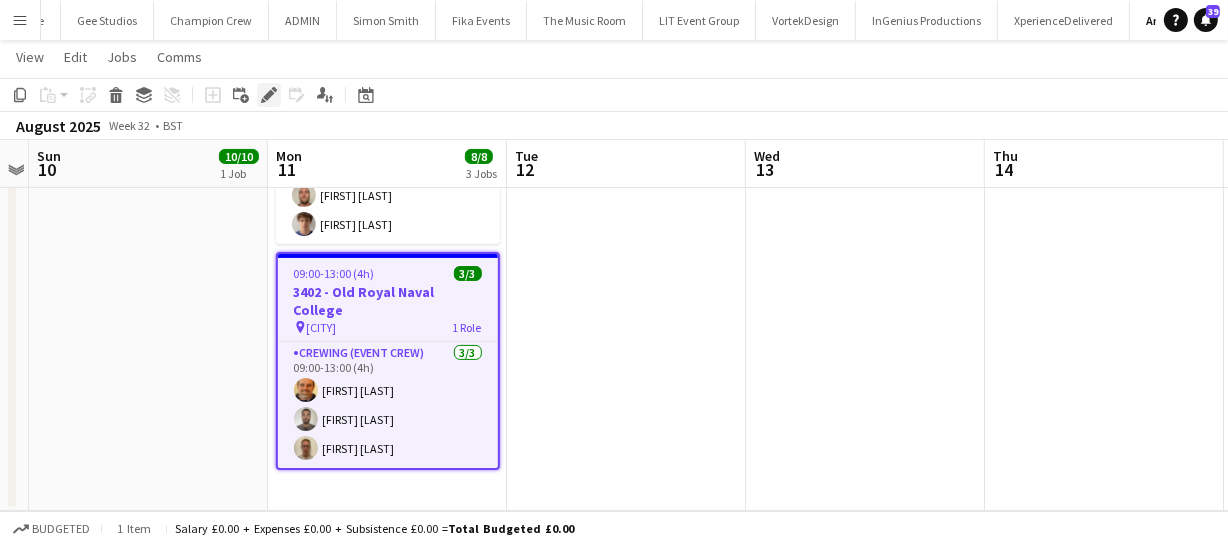 click on "Edit" 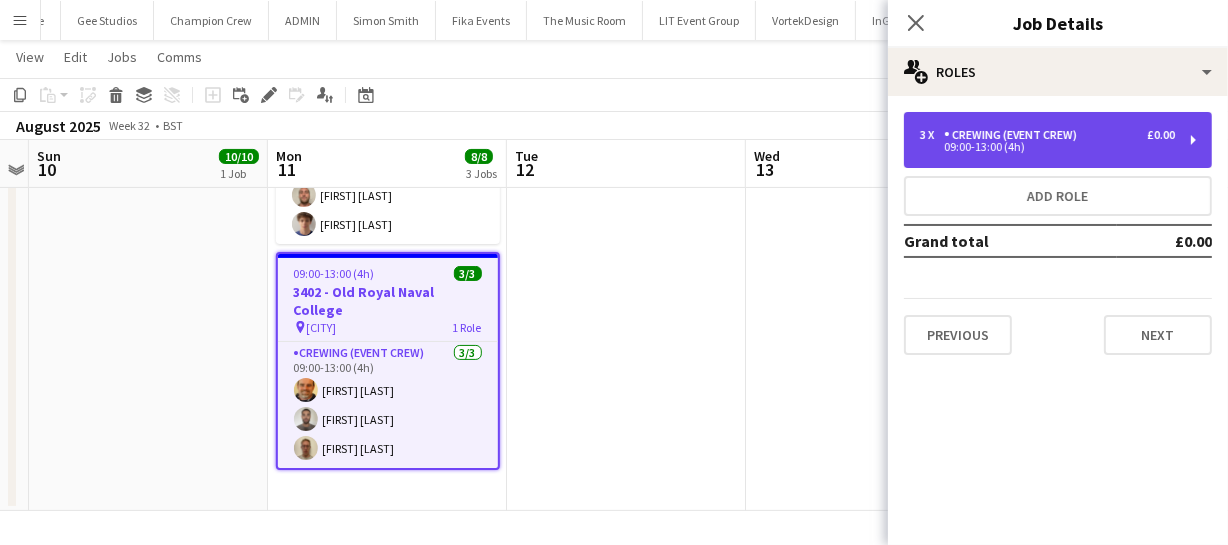 click on "09:00-13:00 (4h)" at bounding box center [1047, 147] 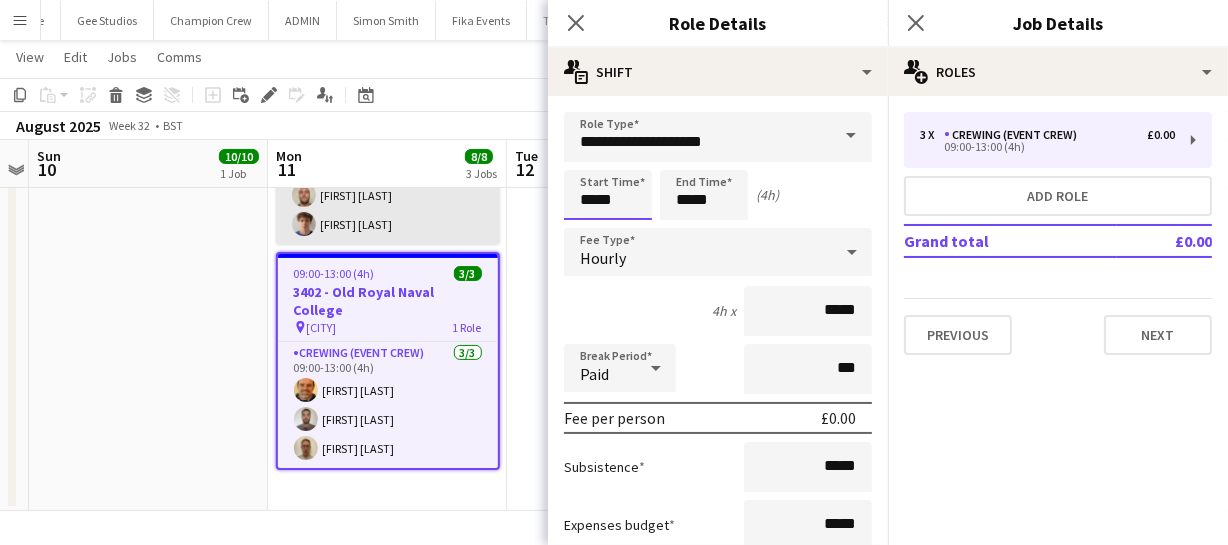 drag, startPoint x: 619, startPoint y: 198, endPoint x: 447, endPoint y: 195, distance: 172.02615 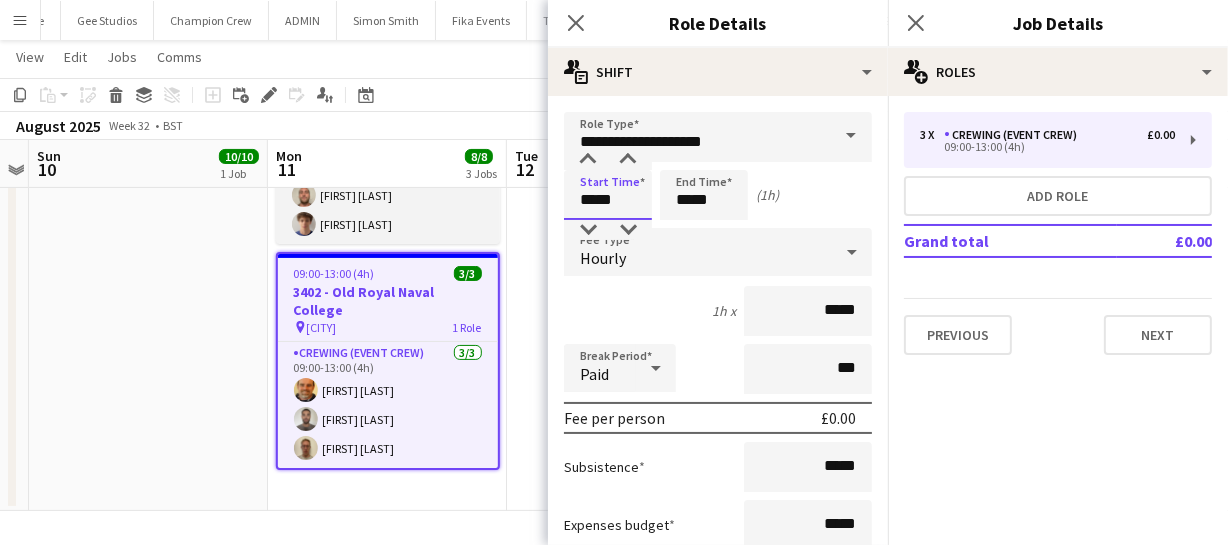 type on "*****" 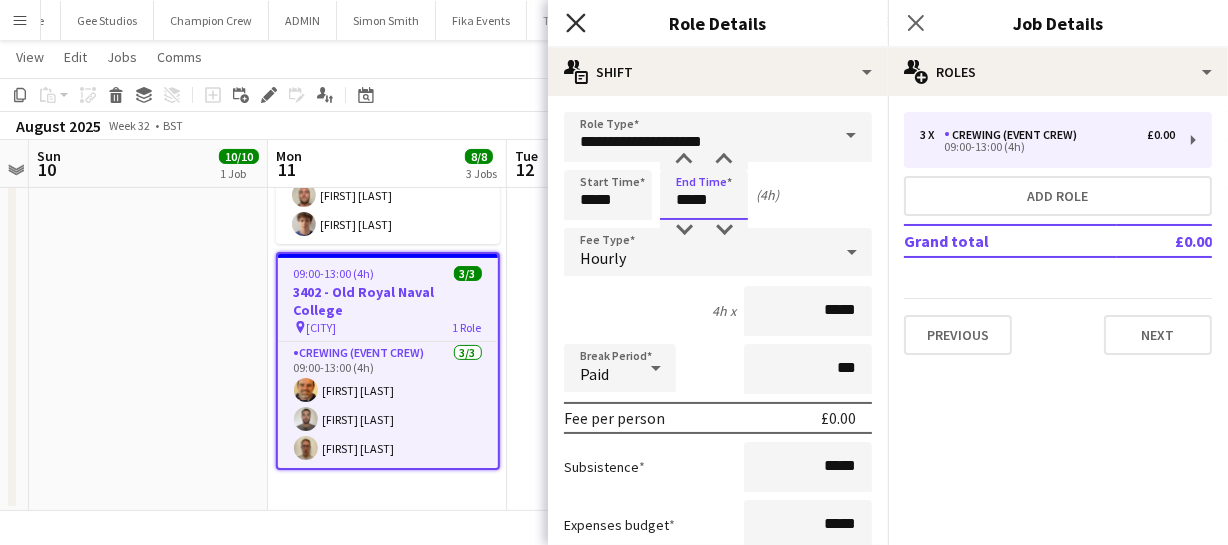 type on "*****" 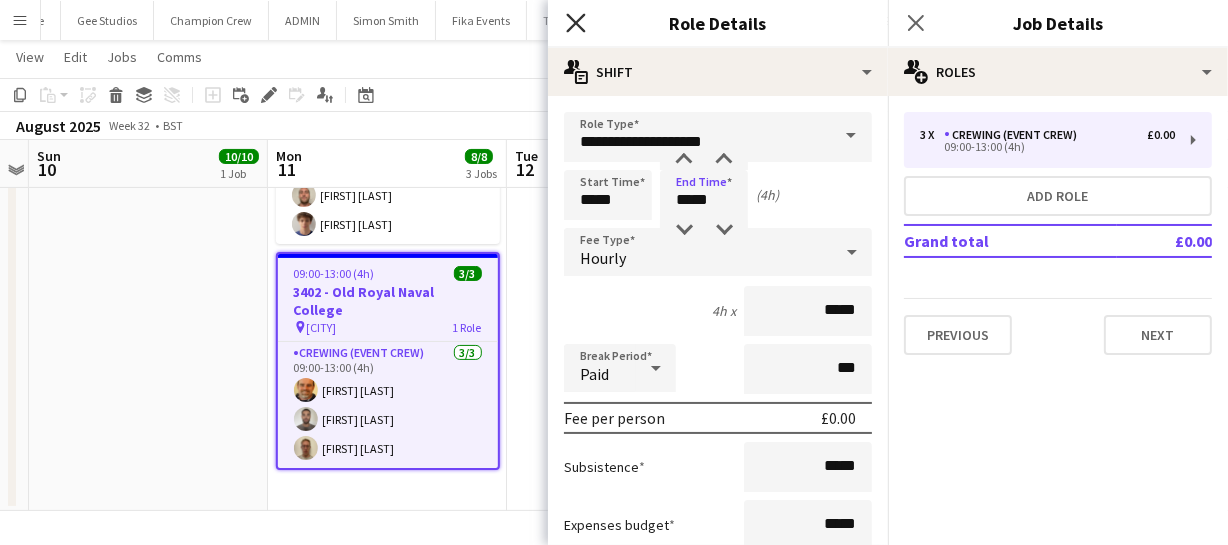 click on "Close pop-in" 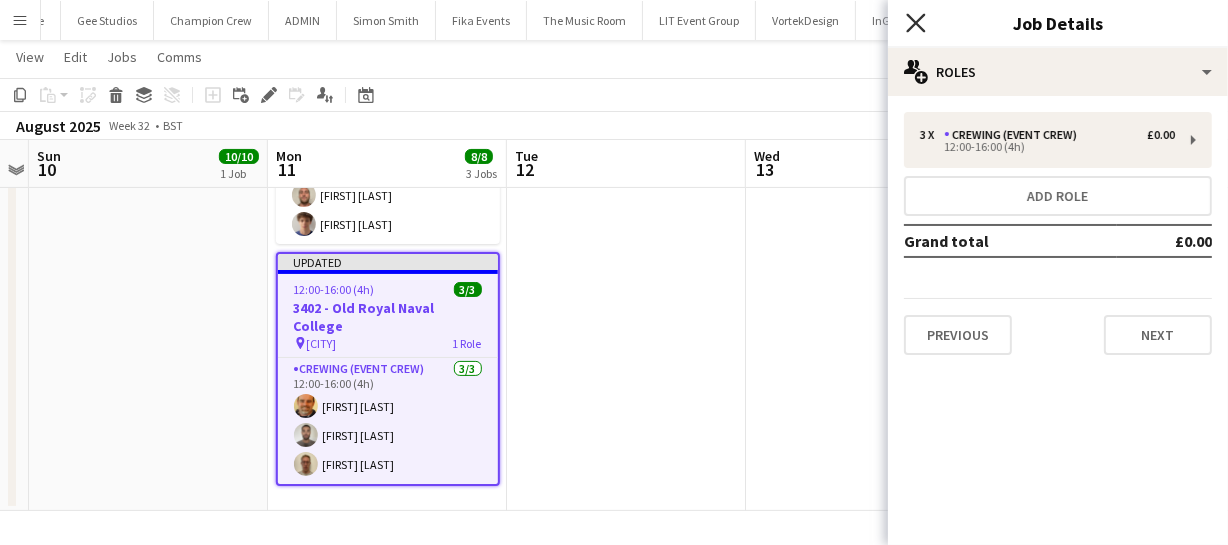 click 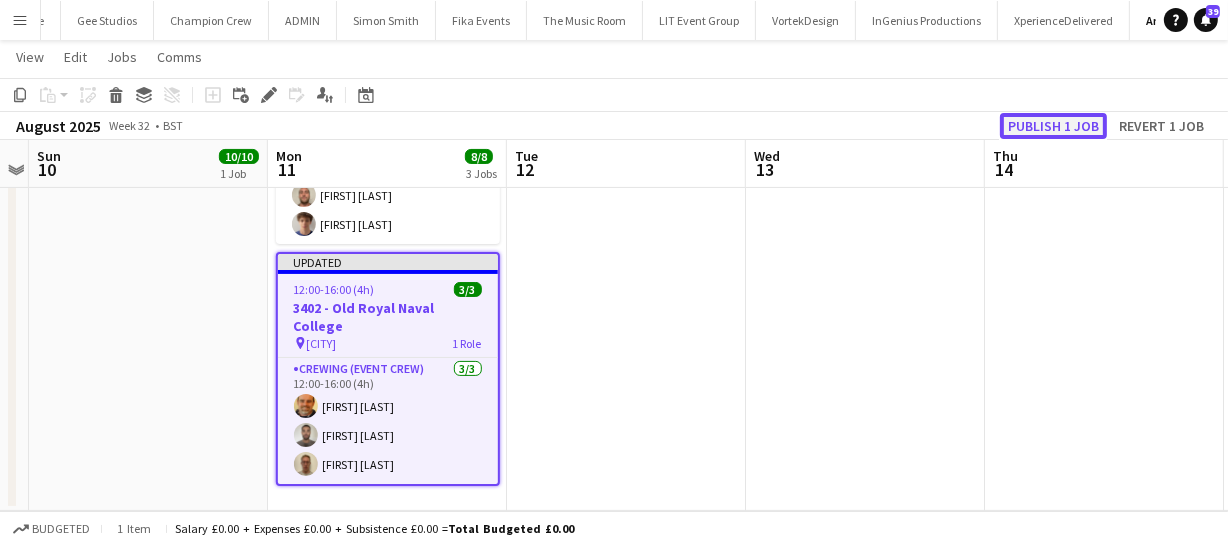 click on "Publish 1 job" 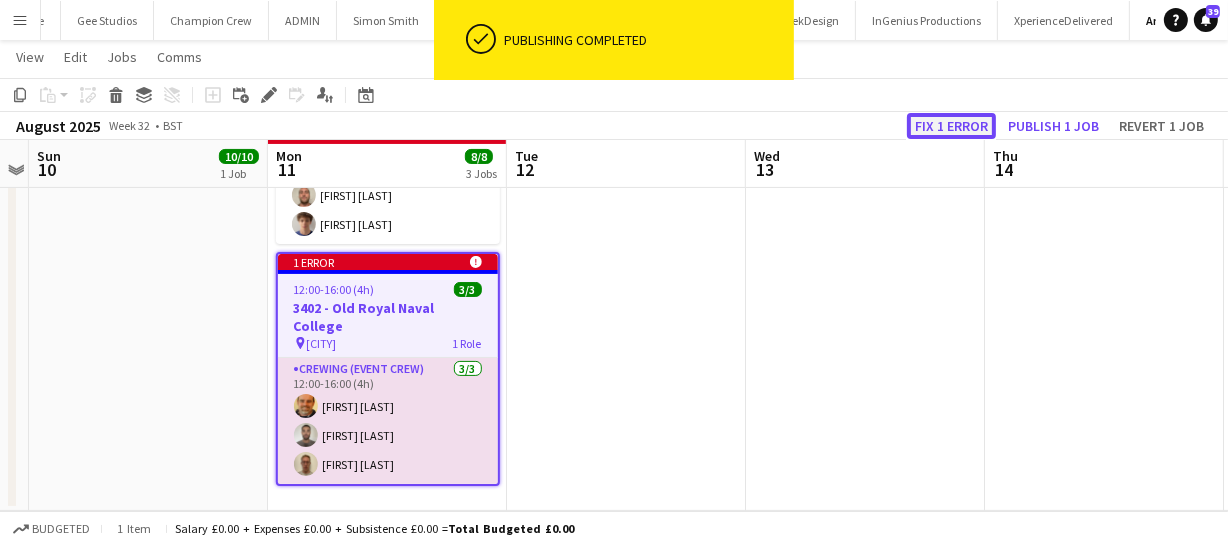 click on "Fix 1 error" 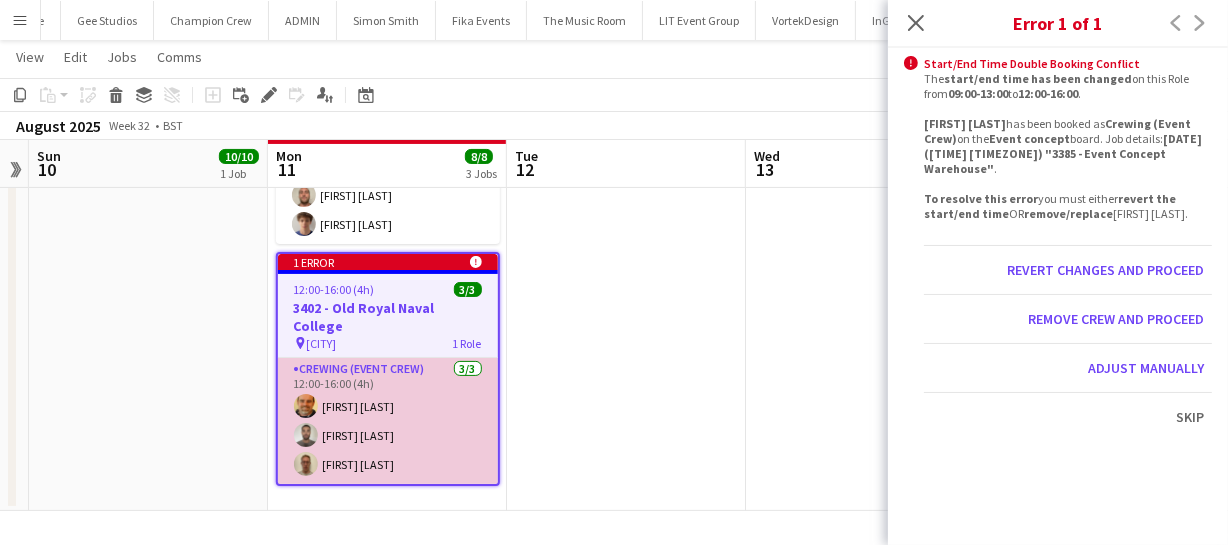 click on "Crewing (Event Crew)   3/3   12:00-16:00 (4h)
[FIRST] [LAST] [FIRST] [LAST]" at bounding box center [388, 421] 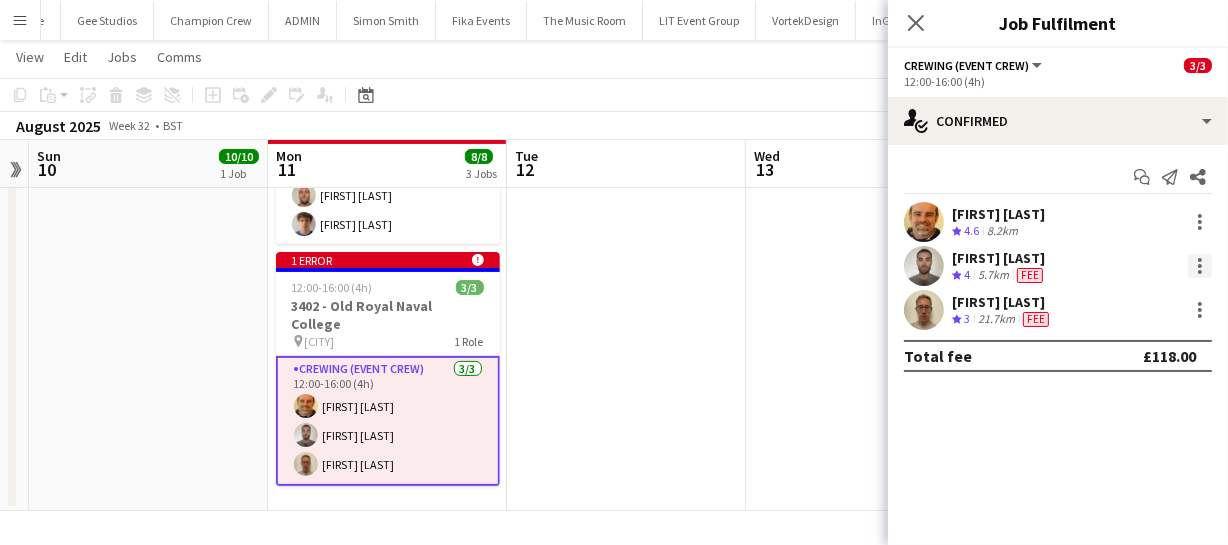 click at bounding box center (1200, 266) 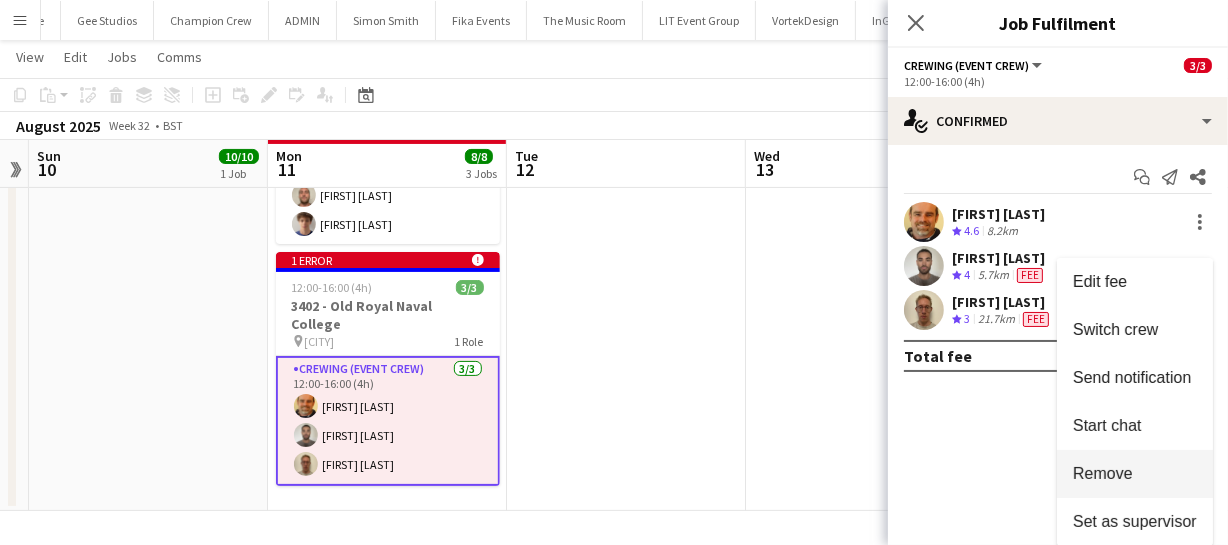 click on "Remove" at bounding box center (1103, 473) 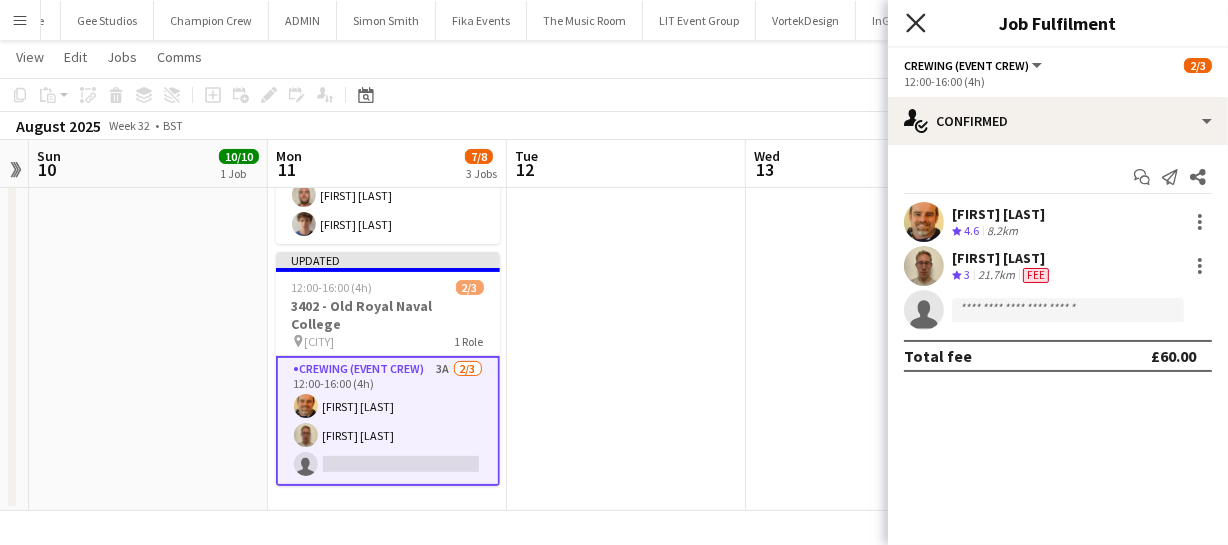 click on "Close pop-in" 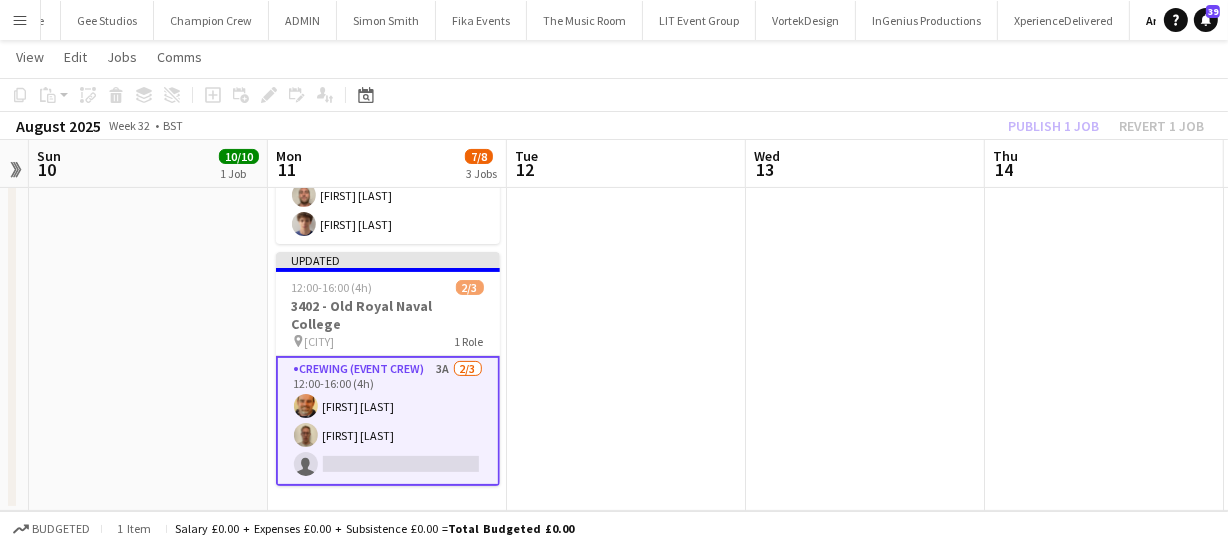 click on "Publish 1 job   Revert 1 job" 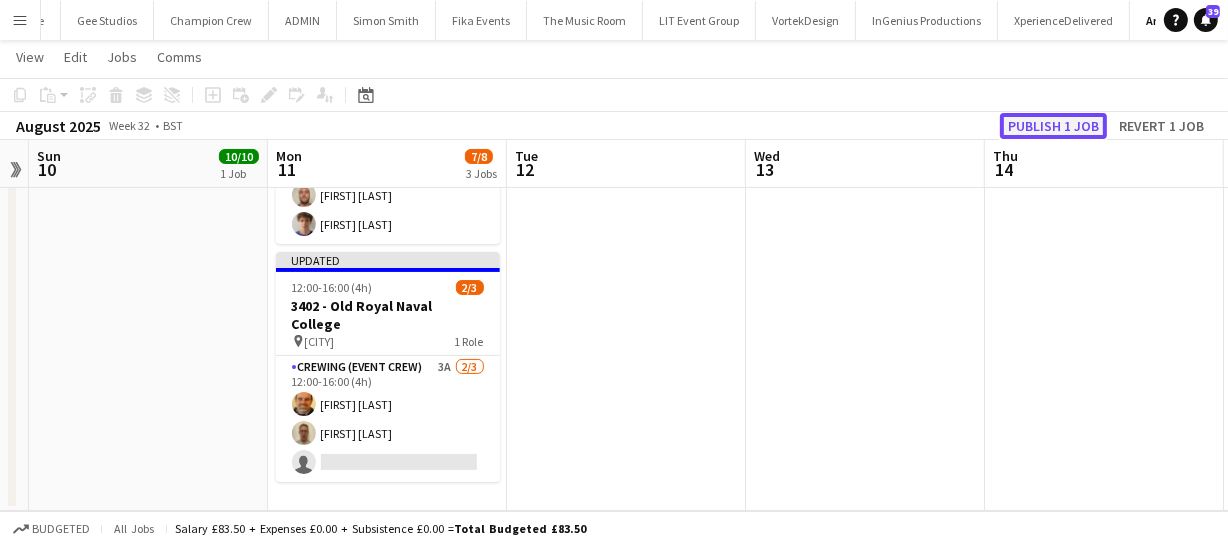 click on "Publish 1 job" 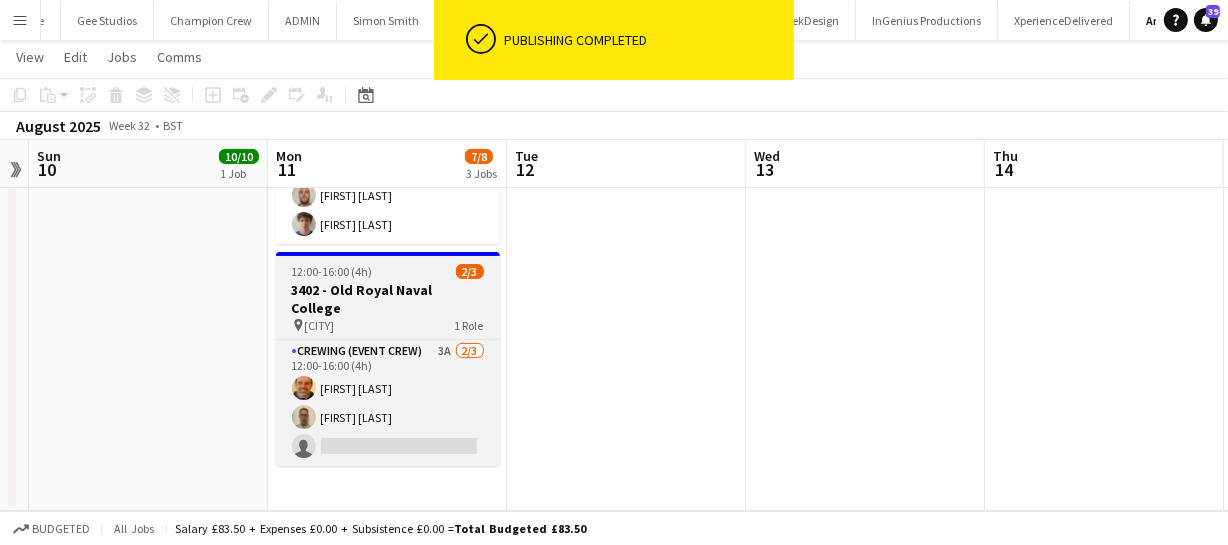 click on "3402 - Old Royal Naval College" at bounding box center [388, 299] 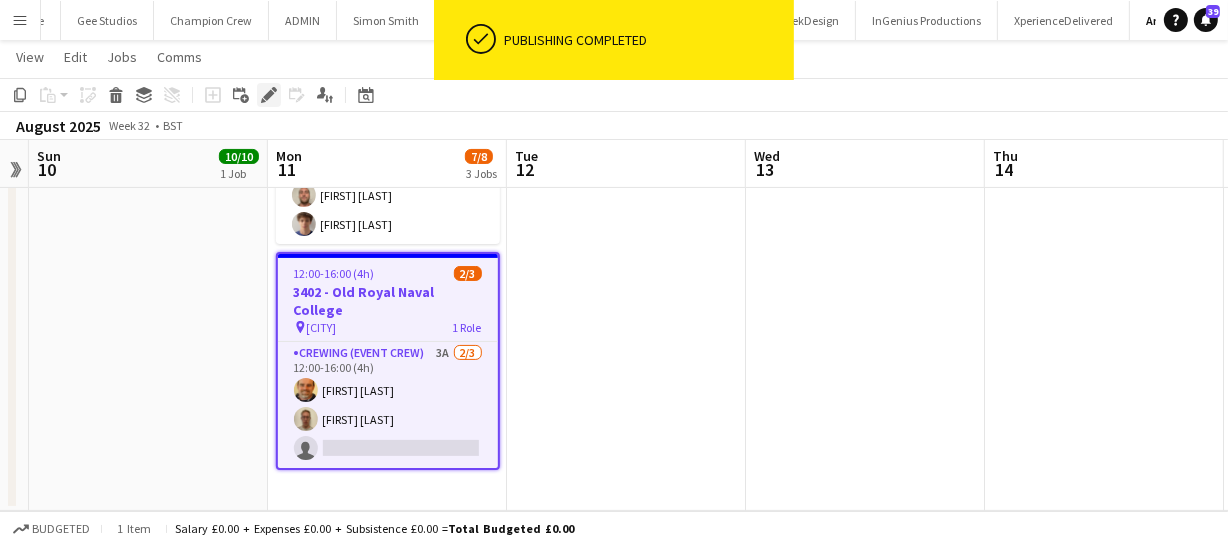 click 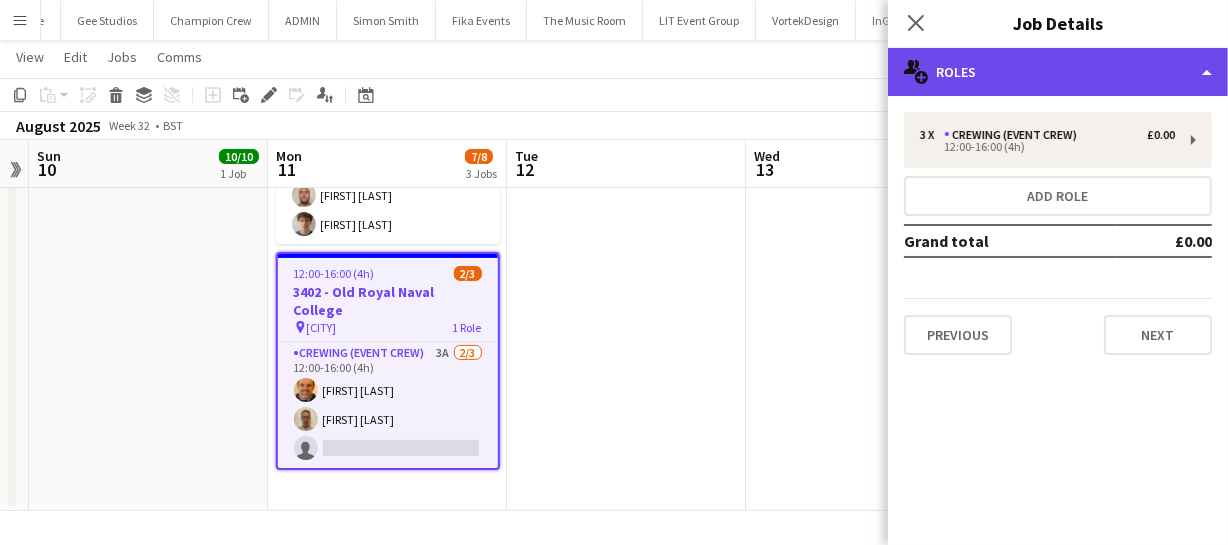 click on "multiple-users-add
Roles" 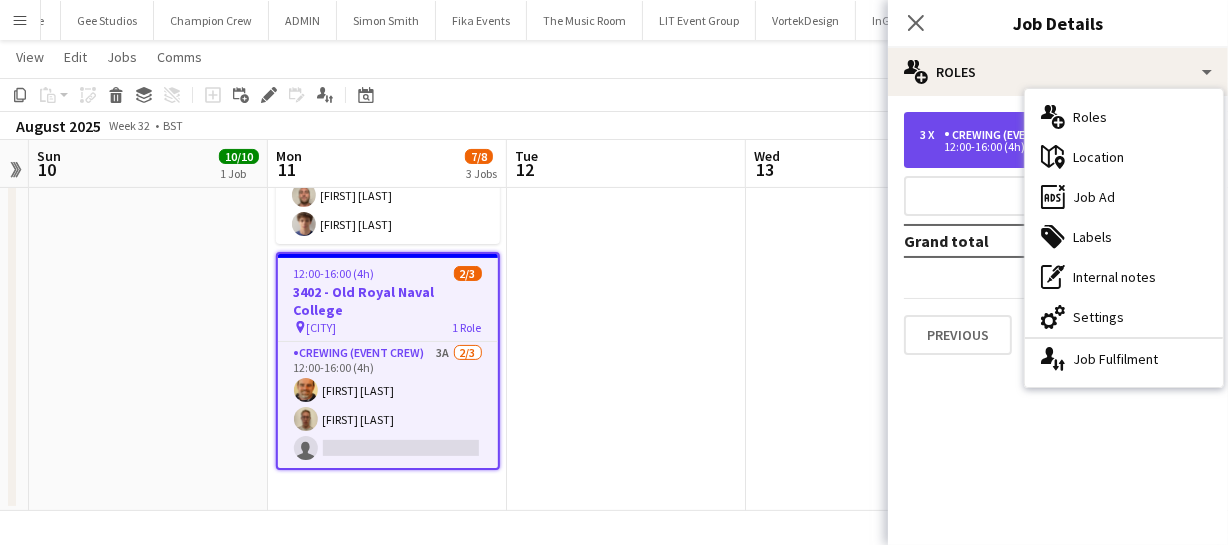 click on "Crewing (Event Crew)" at bounding box center (1014, 135) 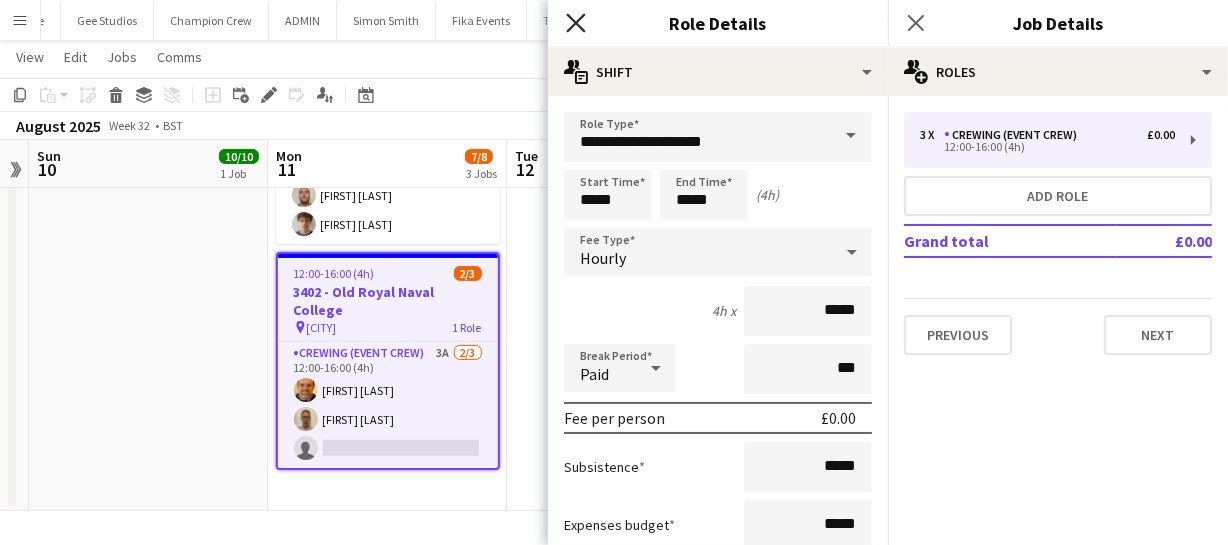 click on "Close pop-in" 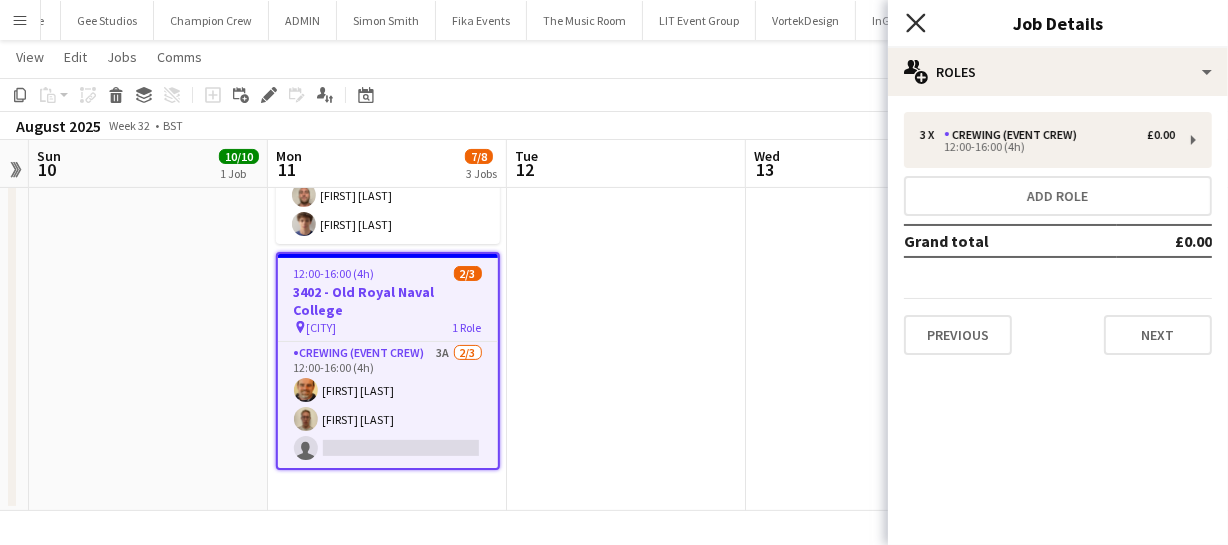 click 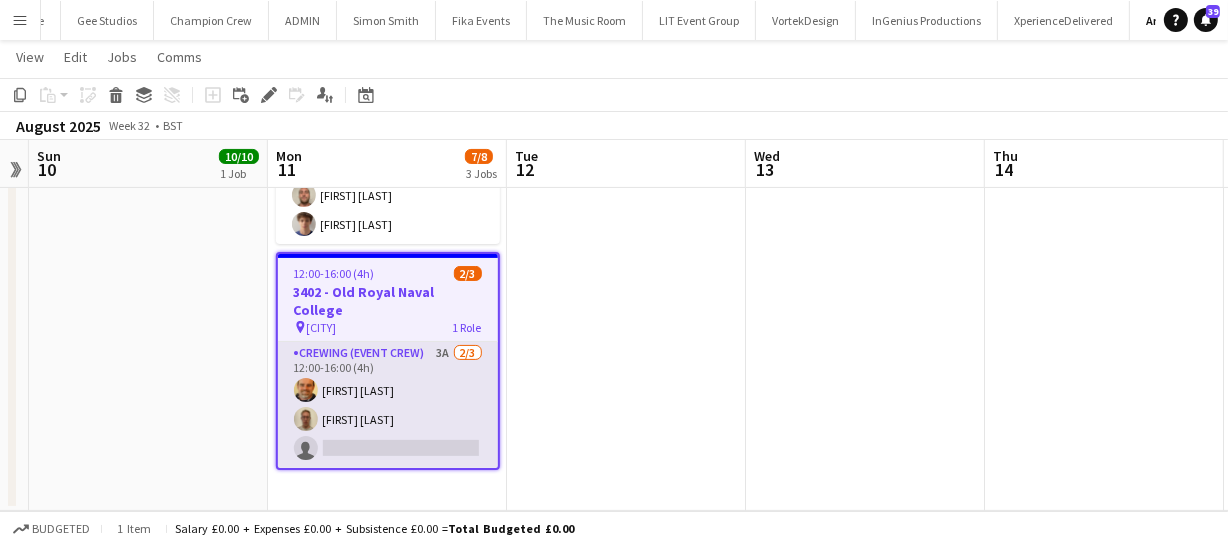 click on "Crewing (Event Crew)   3A   2/3   12:00-16:00 (4h)
Shane King Darren Ladbury
single-neutral-actions" at bounding box center (388, 405) 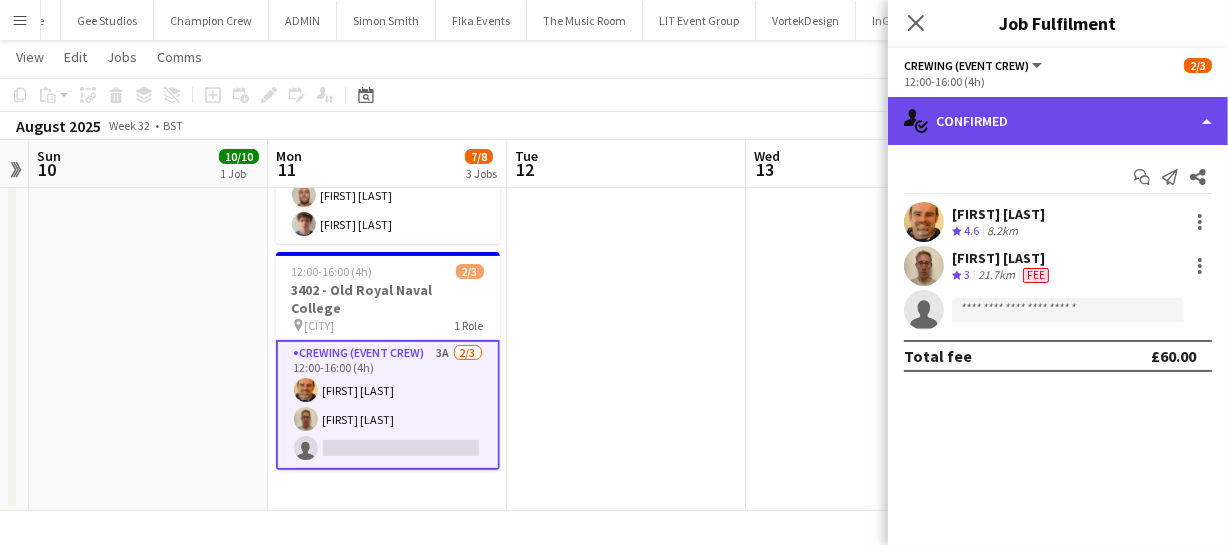 click on "single-neutral-actions-check-2
Confirmed" 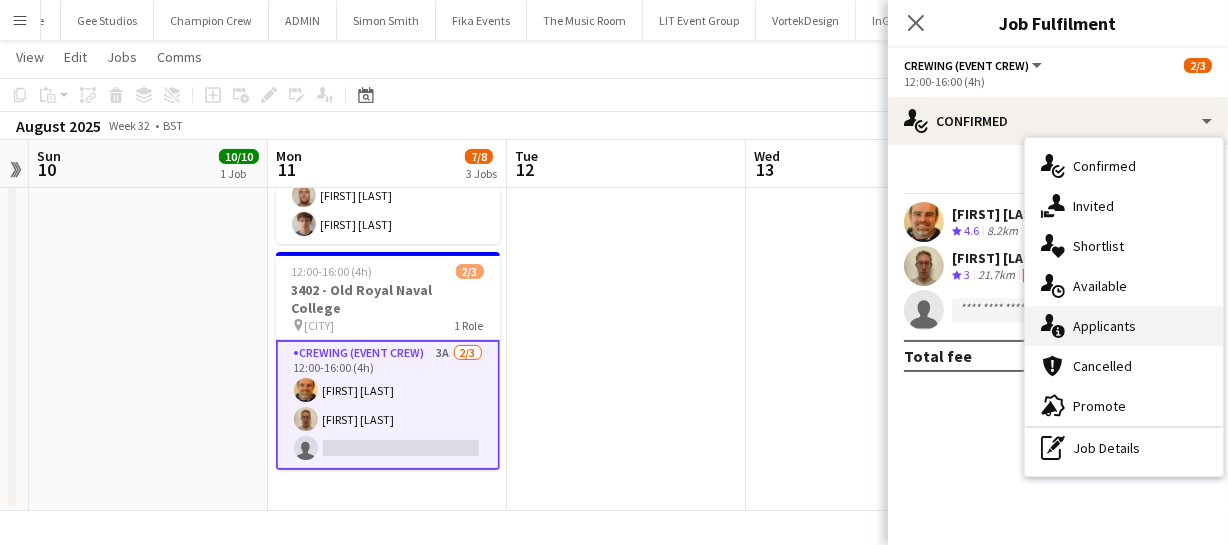 click on "single-neutral-actions-information
Applicants" at bounding box center [1124, 326] 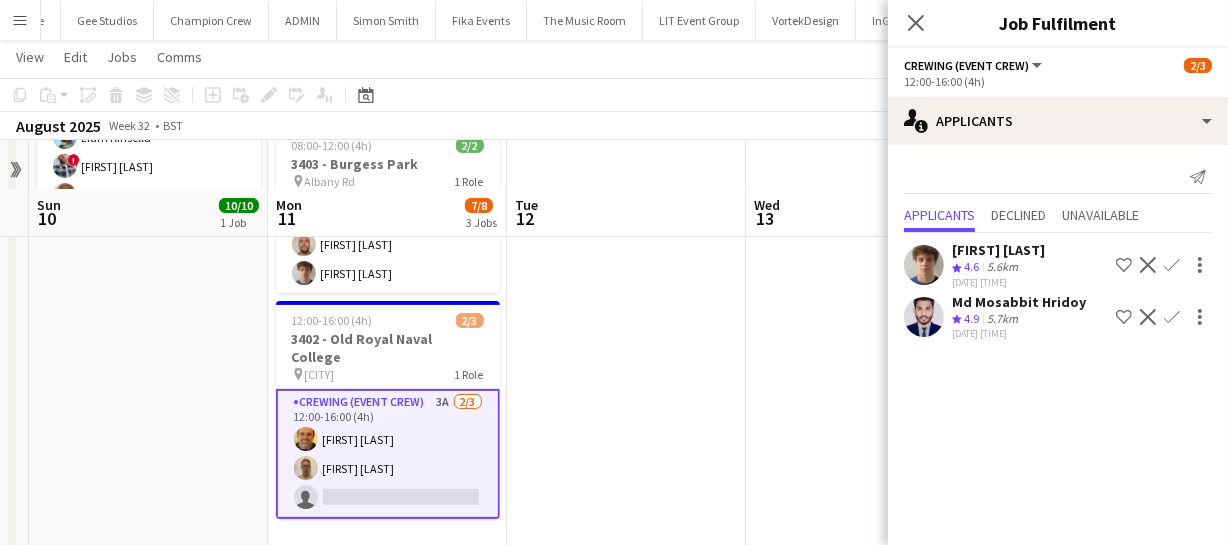 scroll, scrollTop: 359, scrollLeft: 0, axis: vertical 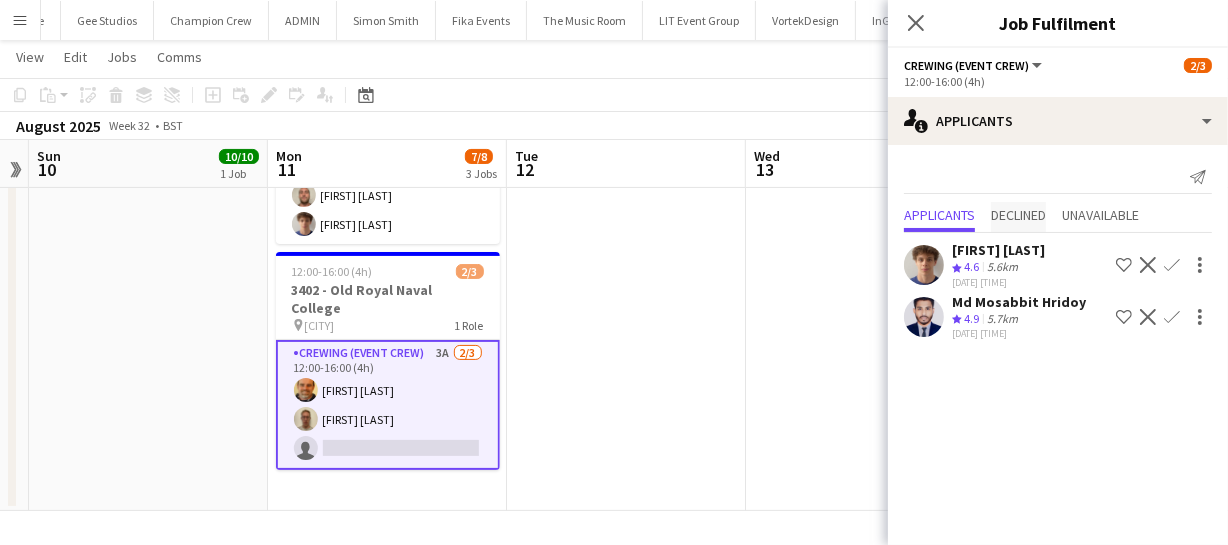 click on "Send notification
Applicants Declined Unavailable  Alexander Caseley
Crew rating
4.6   5.6km   07-08-2025 21:29
Shortlist crew
Decline
Confirm
Md Mosabbit Hridoy
Crew rating
4.9   5.7km   07-08-2025 23:04
Shortlist crew
Decline
Confirm" at bounding box center [1058, 252] 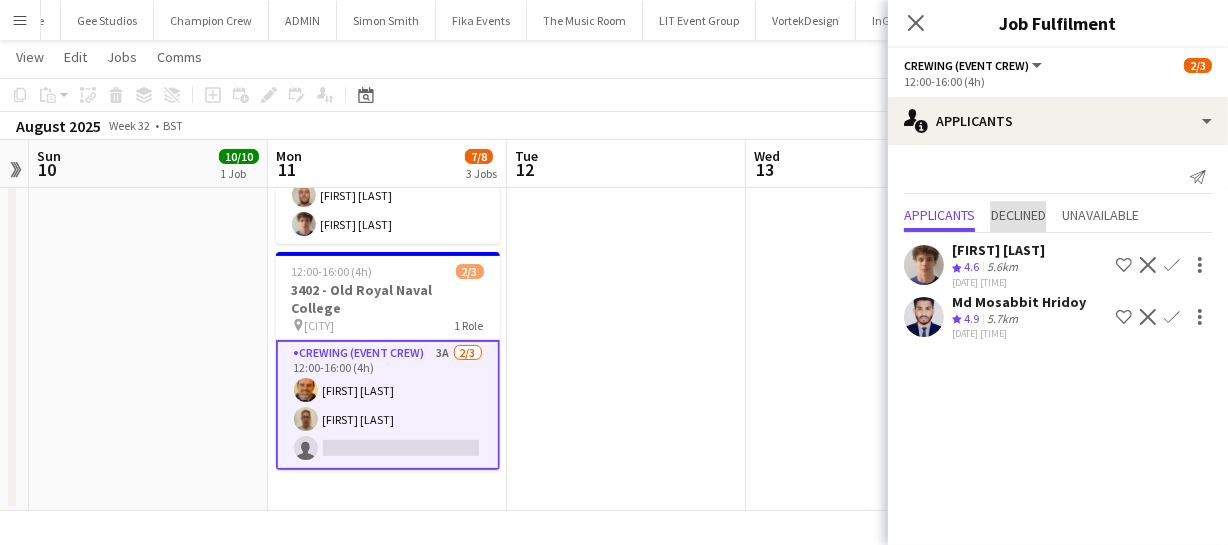 click on "Declined" at bounding box center (1018, 215) 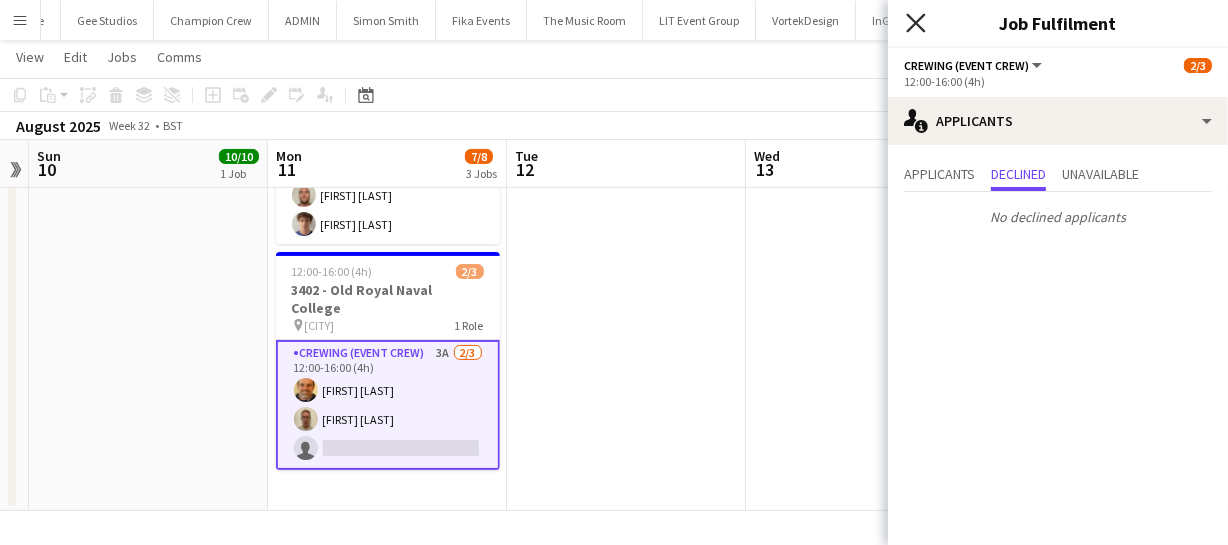 click 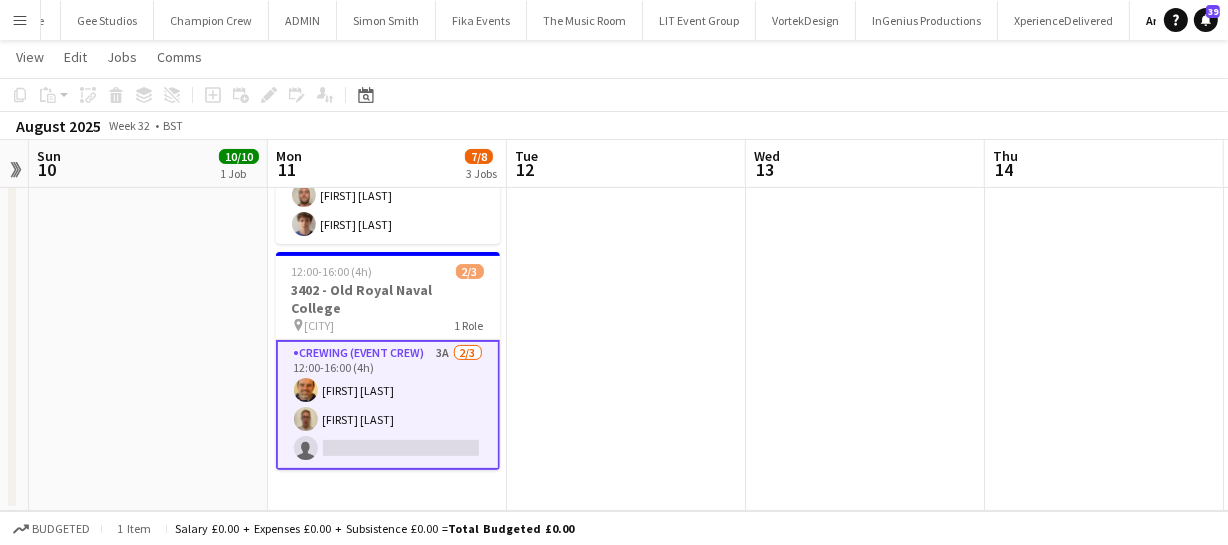 click at bounding box center (626, 188) 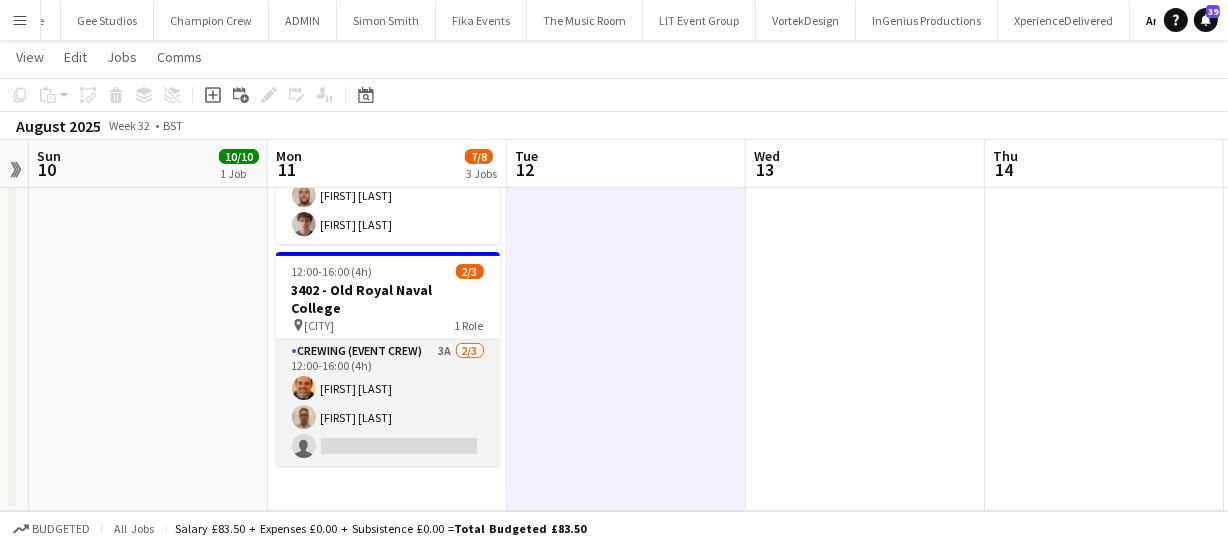 click on "Crewing (Event Crew)   3A   2/3   12:00-16:00 (4h)
Shane King Darren Ladbury
single-neutral-actions" at bounding box center [388, 403] 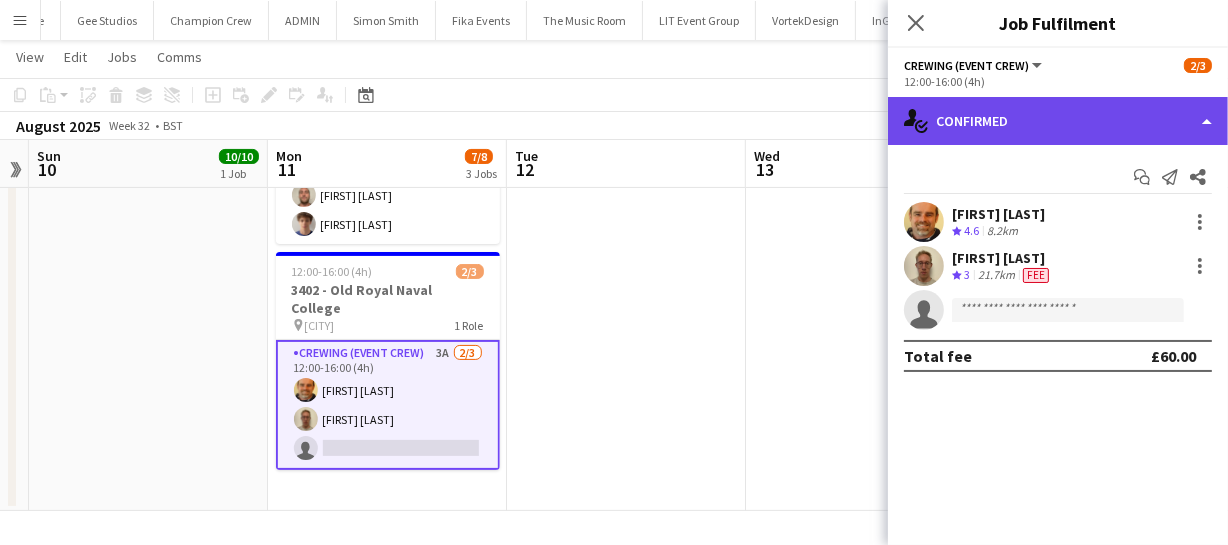 click on "single-neutral-actions-check-2
Confirmed" 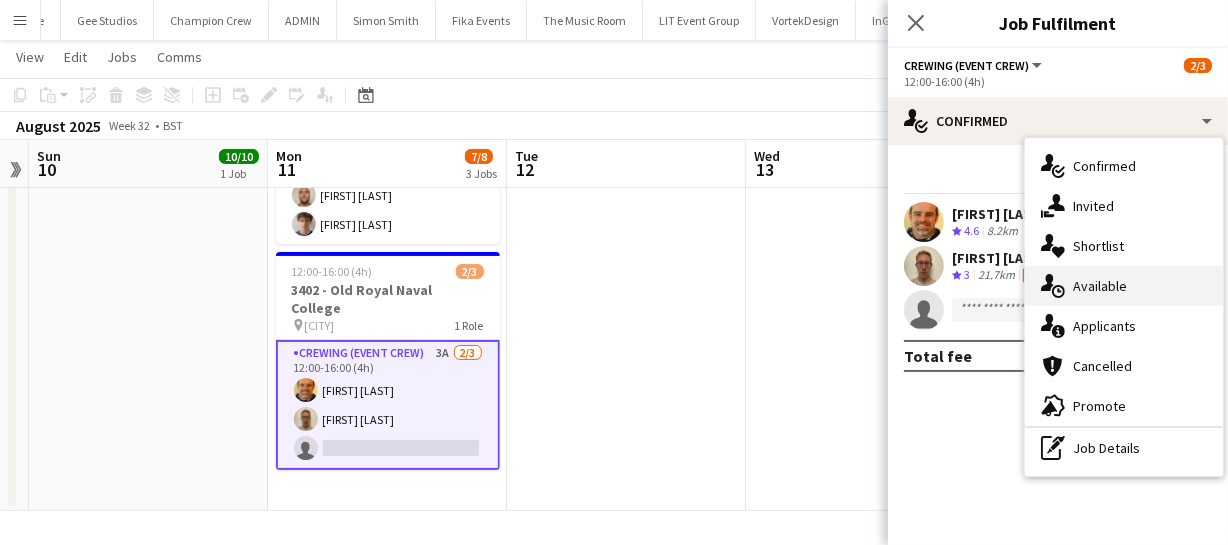 click on "single-neutral-actions-upload
Available" at bounding box center (1124, 286) 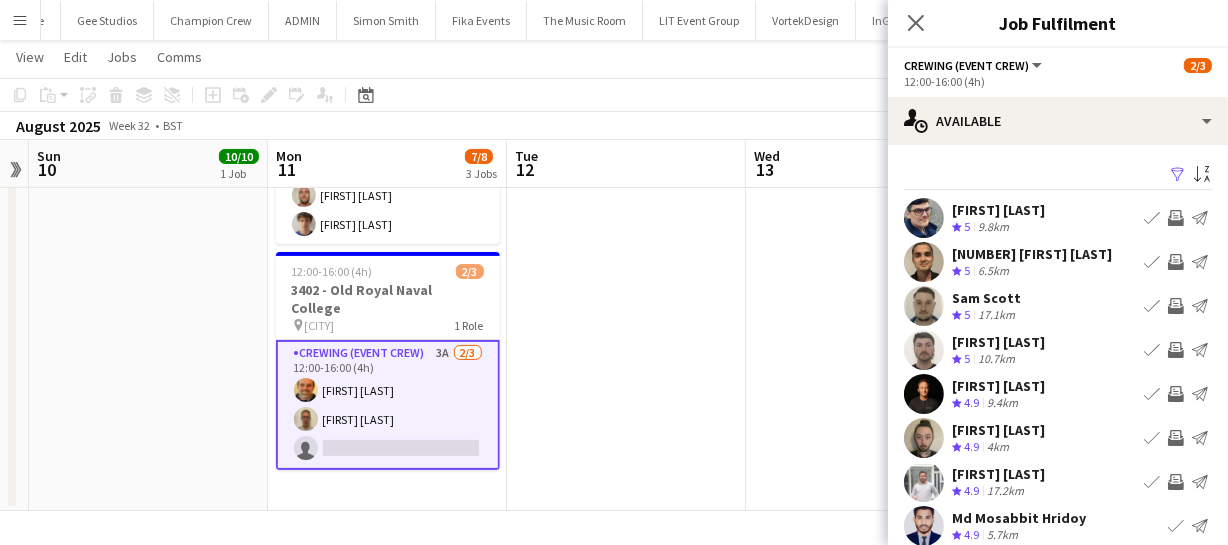 scroll, scrollTop: 90, scrollLeft: 0, axis: vertical 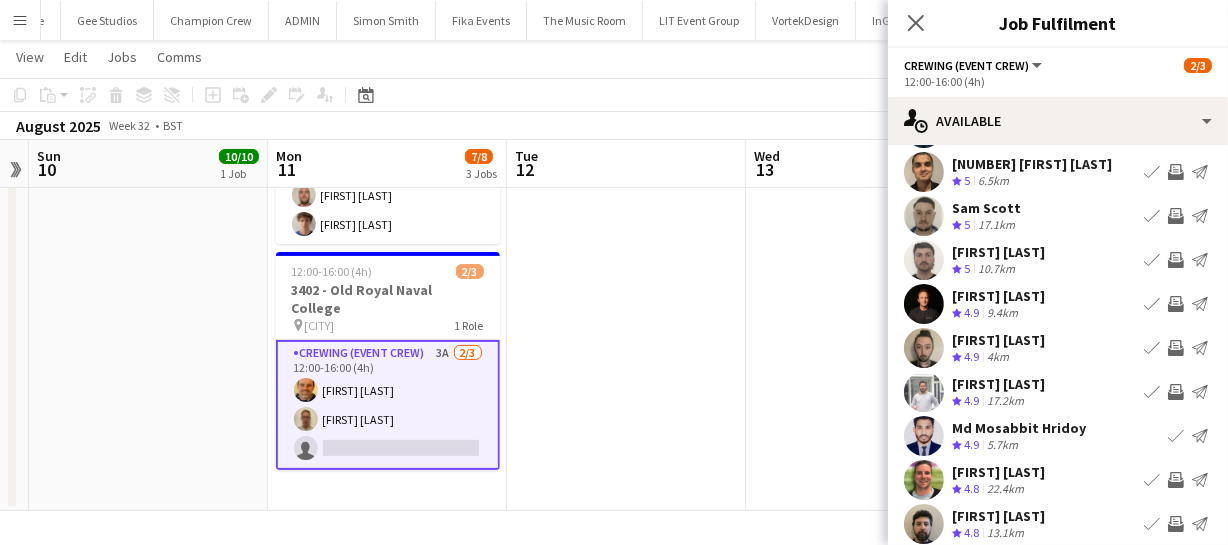 click on "Invite crew" at bounding box center (1176, 392) 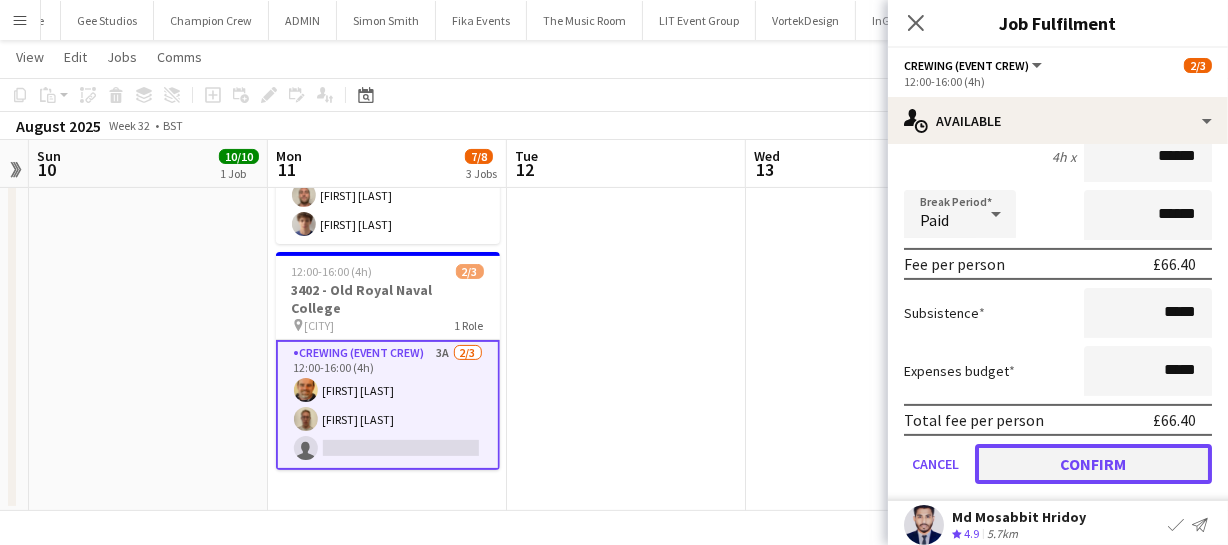 click on "Confirm" at bounding box center [1093, 464] 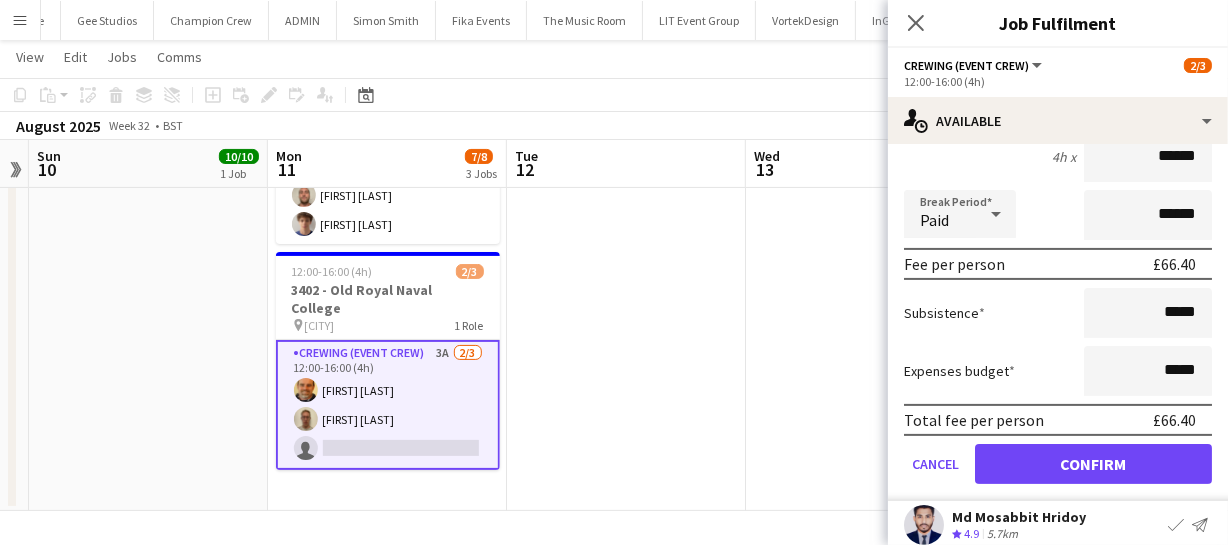 scroll, scrollTop: 155, scrollLeft: 0, axis: vertical 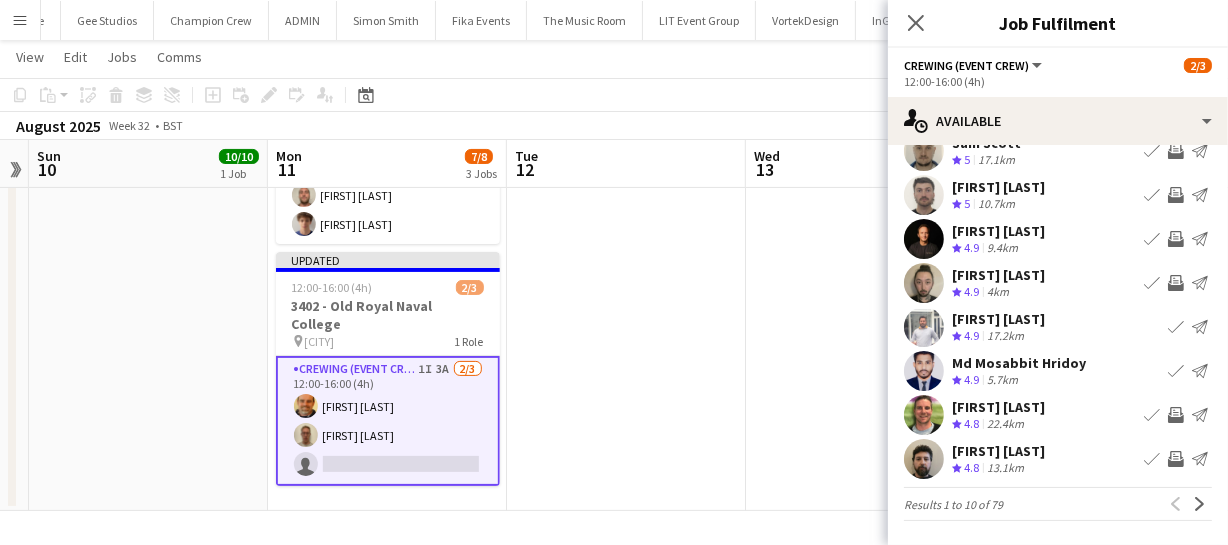 click on "Invite crew" at bounding box center (1176, 459) 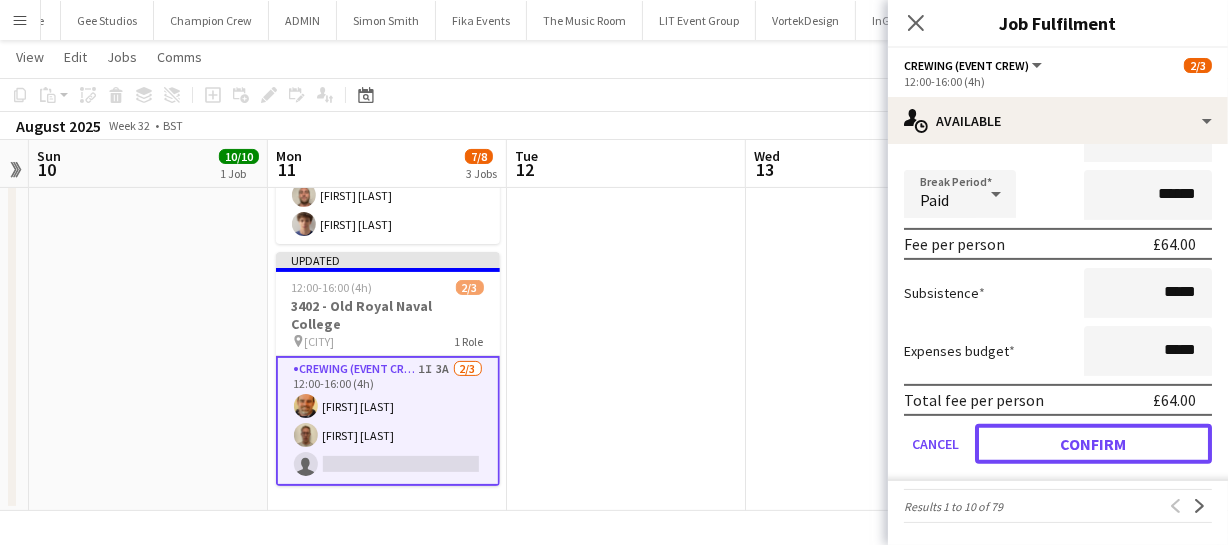 click on "Confirm" at bounding box center [1093, 444] 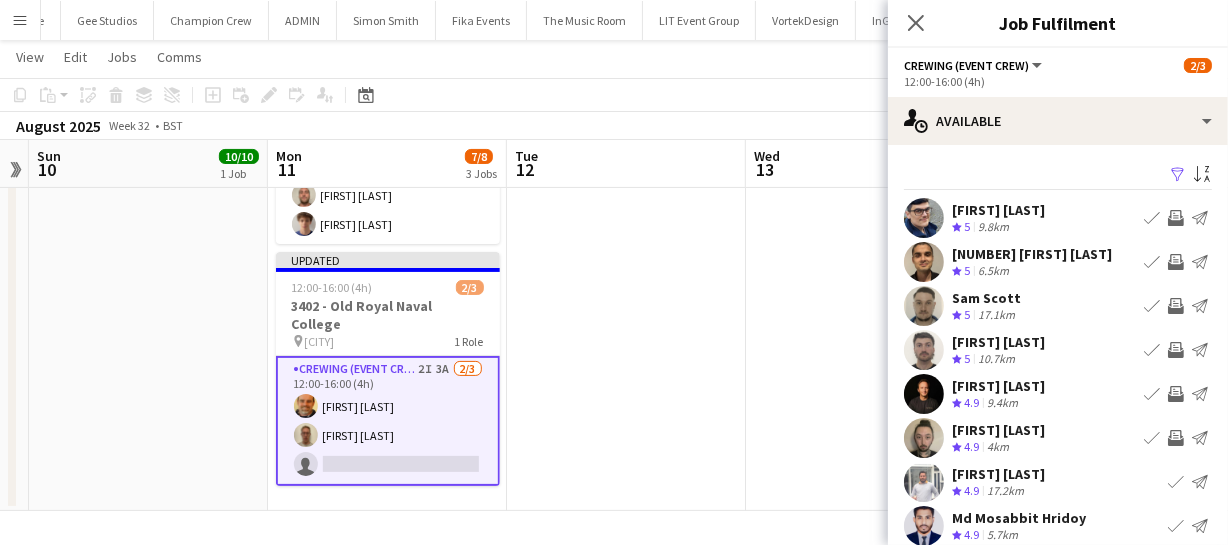 scroll, scrollTop: 155, scrollLeft: 0, axis: vertical 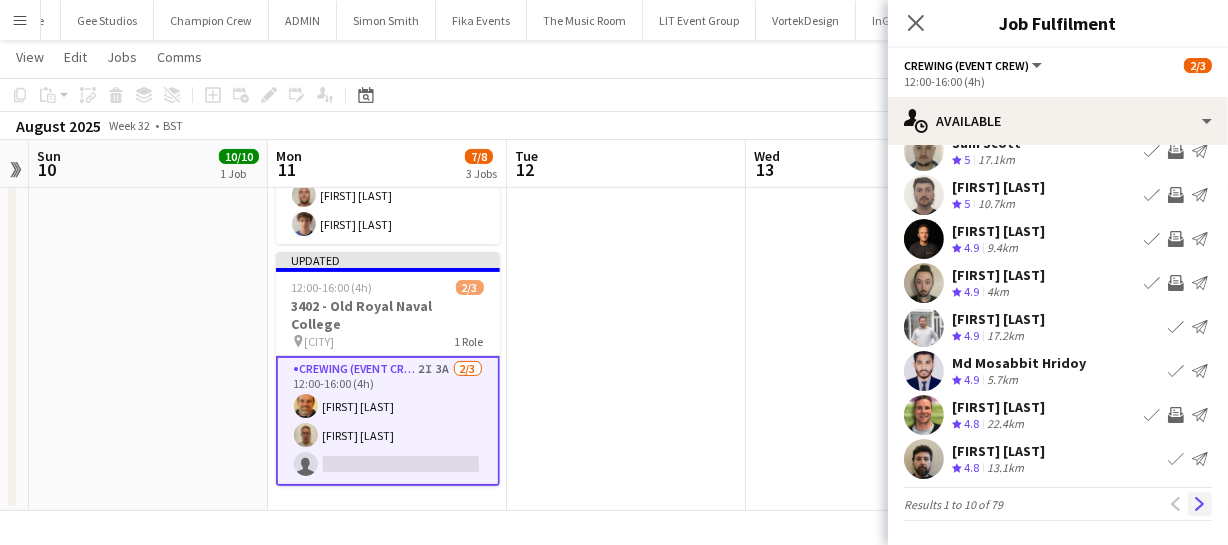 click on "Next" 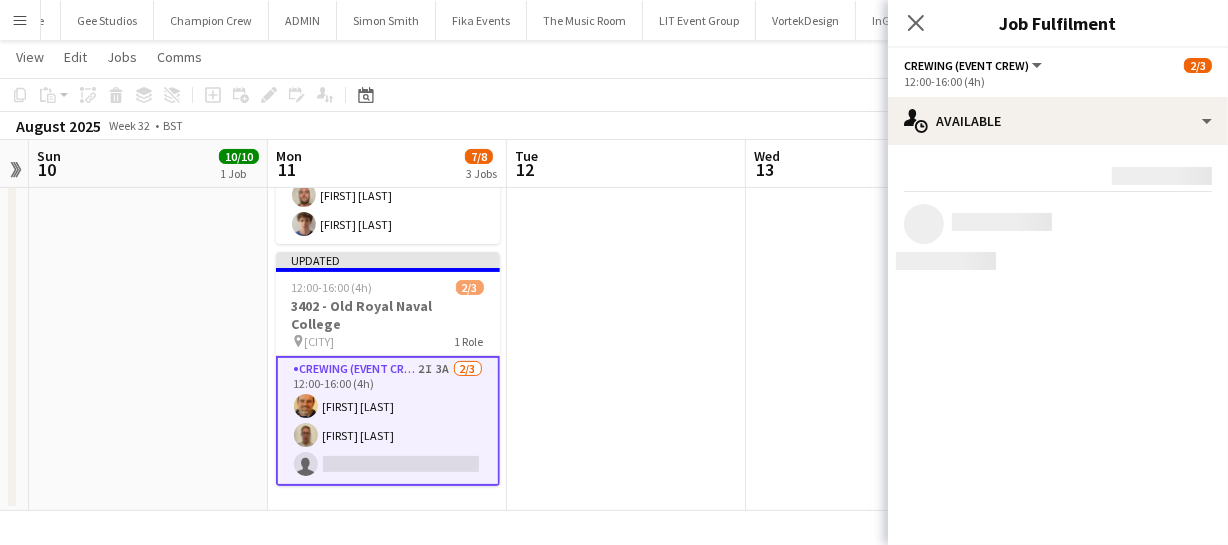 scroll, scrollTop: 0, scrollLeft: 0, axis: both 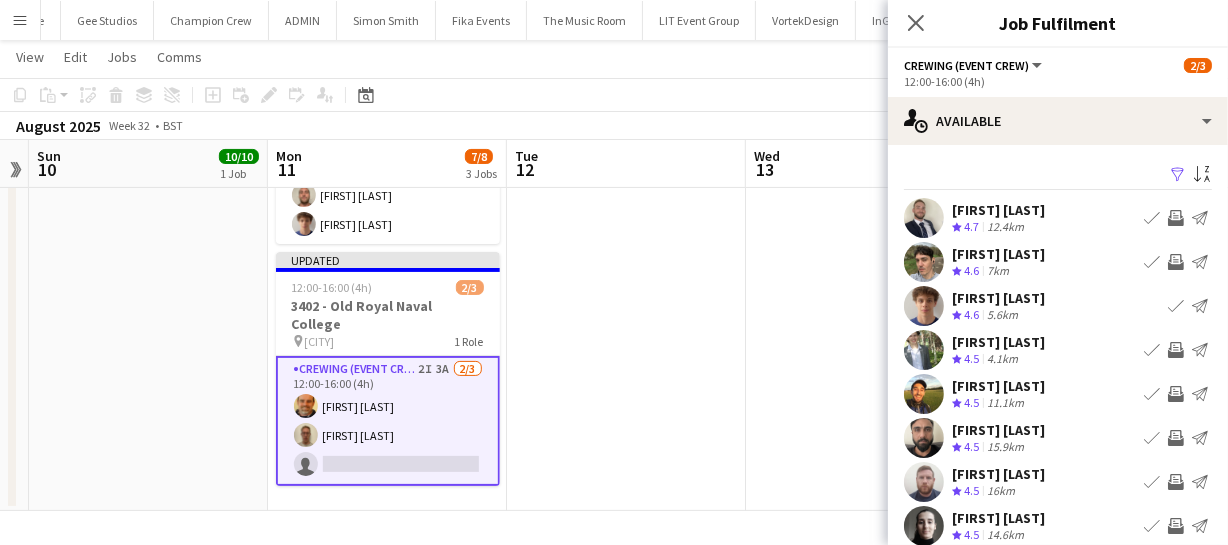 click on "Invite crew" at bounding box center [1176, 218] 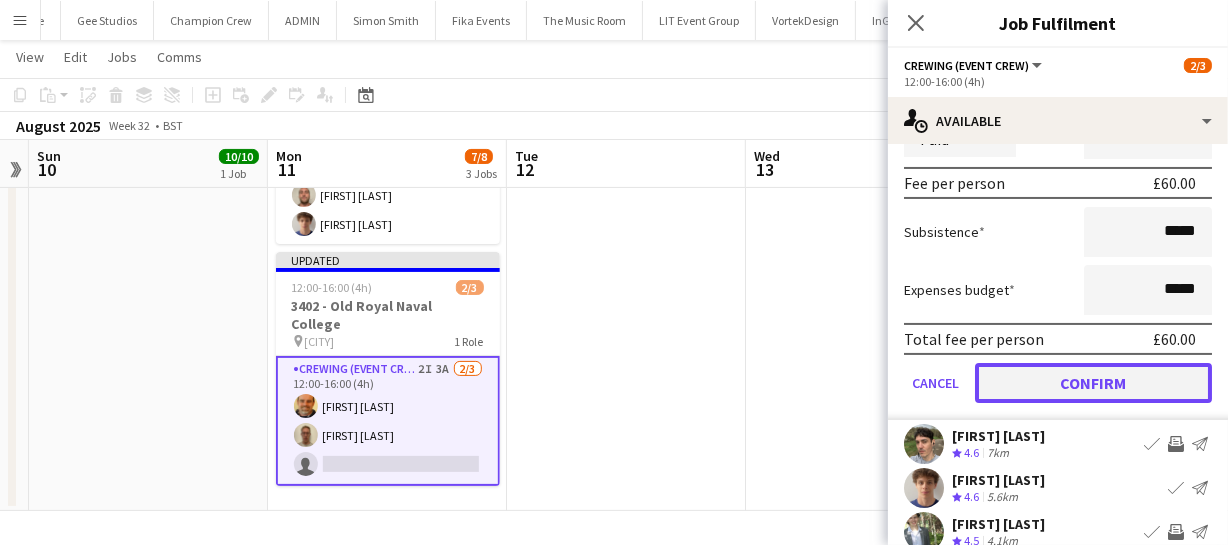 click on "Confirm" at bounding box center (1093, 383) 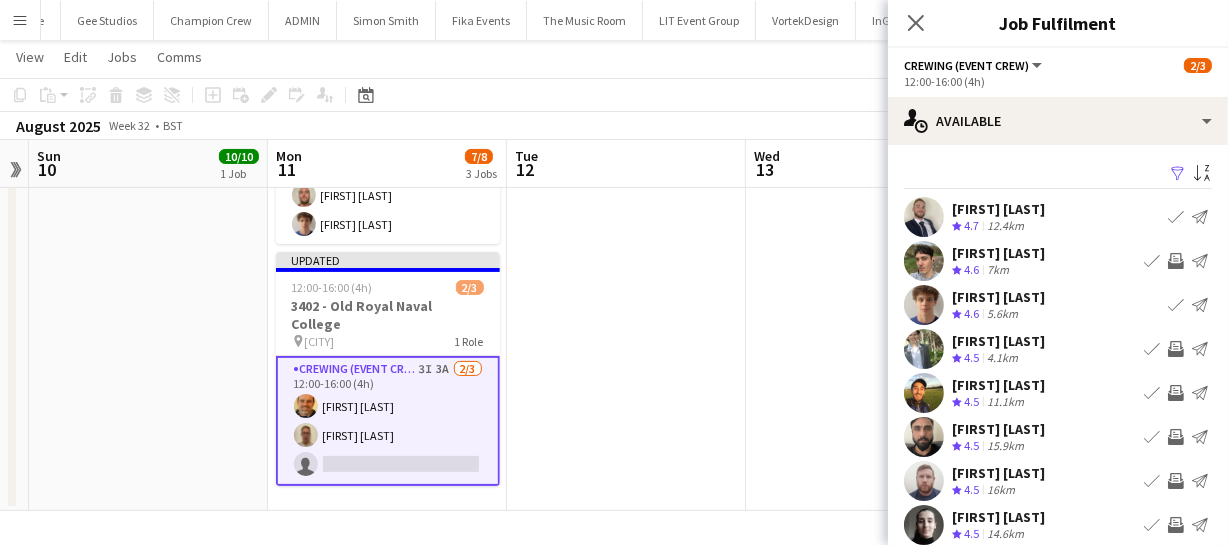 scroll, scrollTop: 0, scrollLeft: 0, axis: both 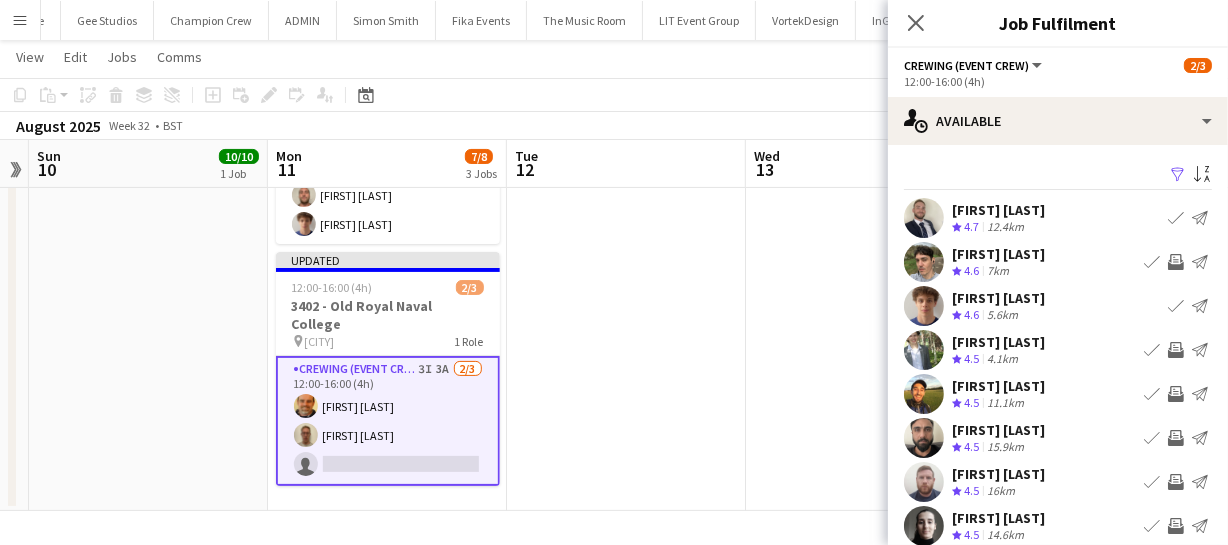 click on "Invite crew" at bounding box center (1176, 262) 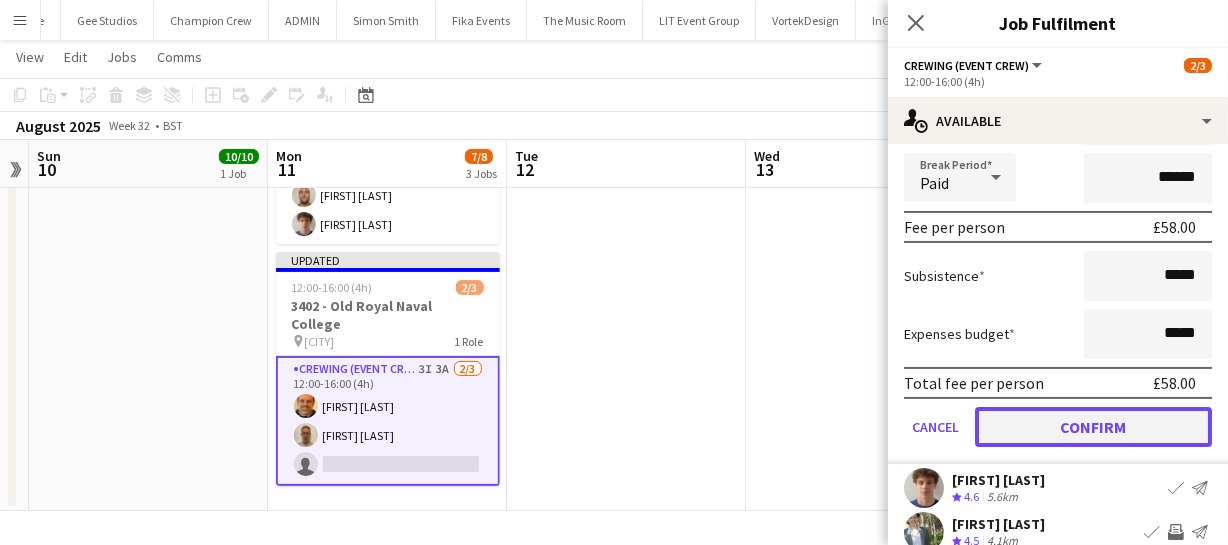 click on "Confirm" at bounding box center [1093, 427] 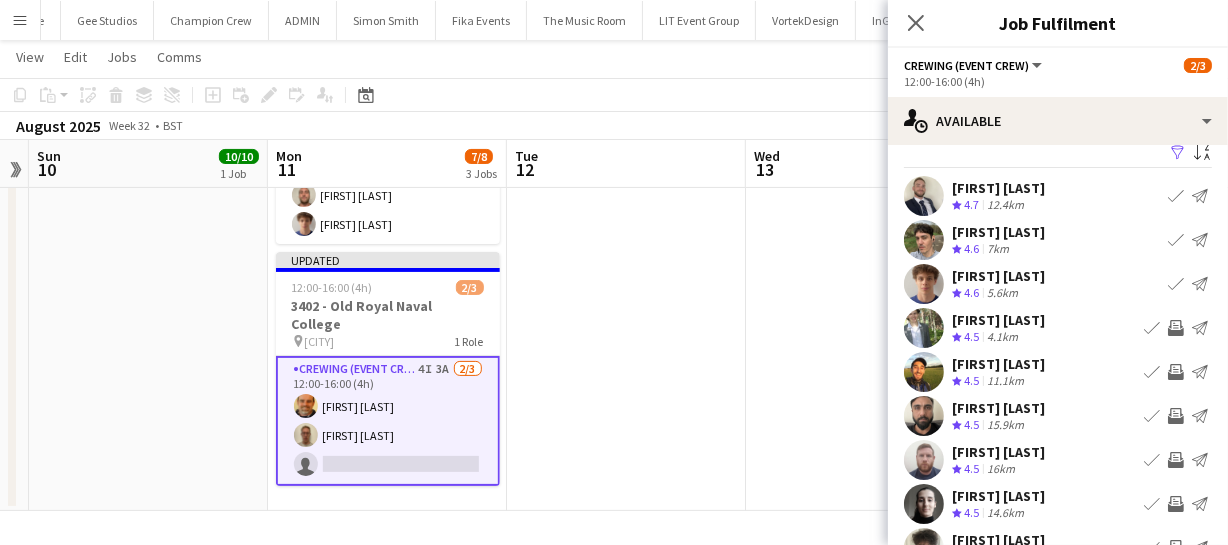 scroll, scrollTop: 0, scrollLeft: 0, axis: both 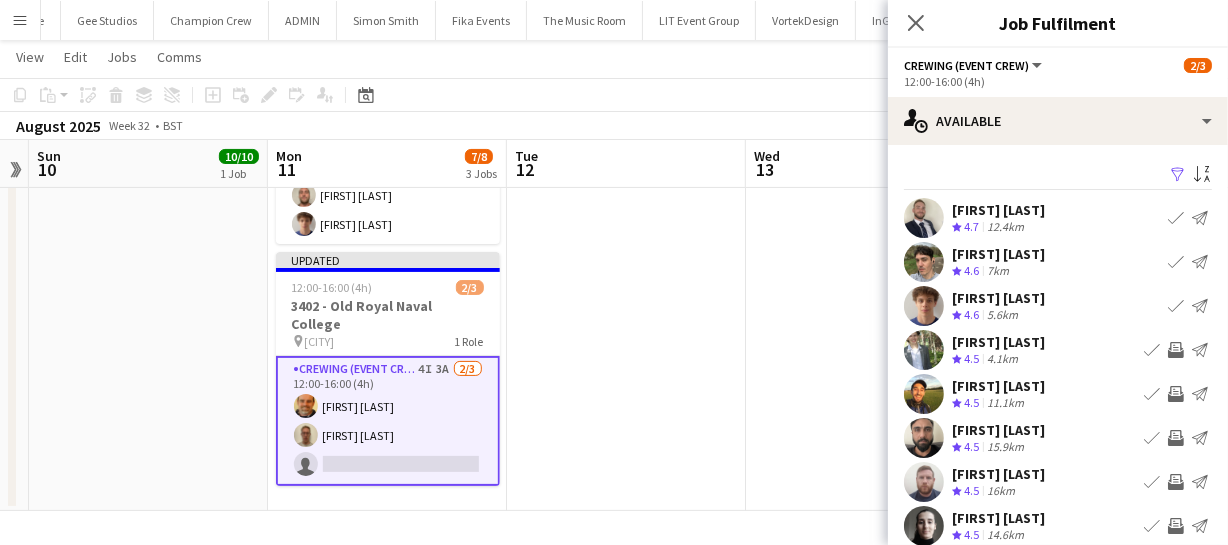 click on "Invite crew" at bounding box center (1176, 350) 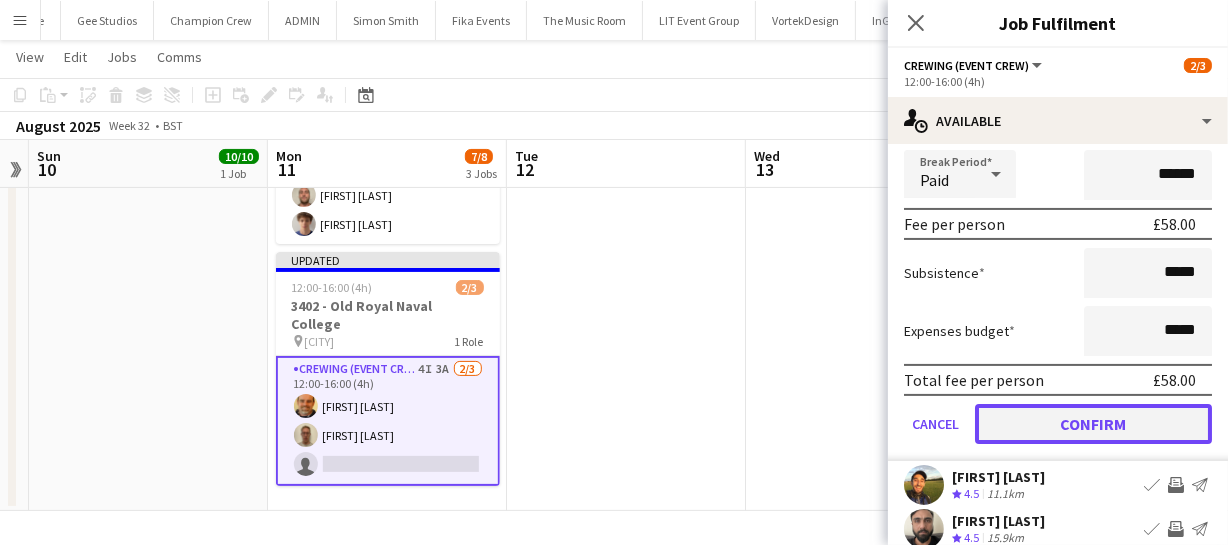 click on "Confirm" at bounding box center [1093, 424] 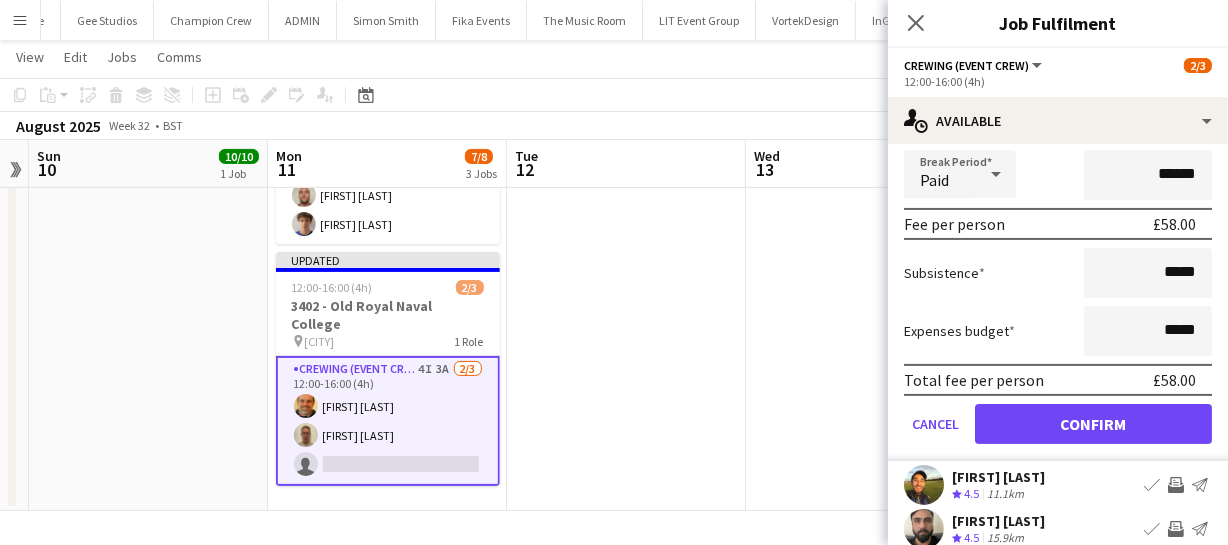 scroll, scrollTop: 155, scrollLeft: 0, axis: vertical 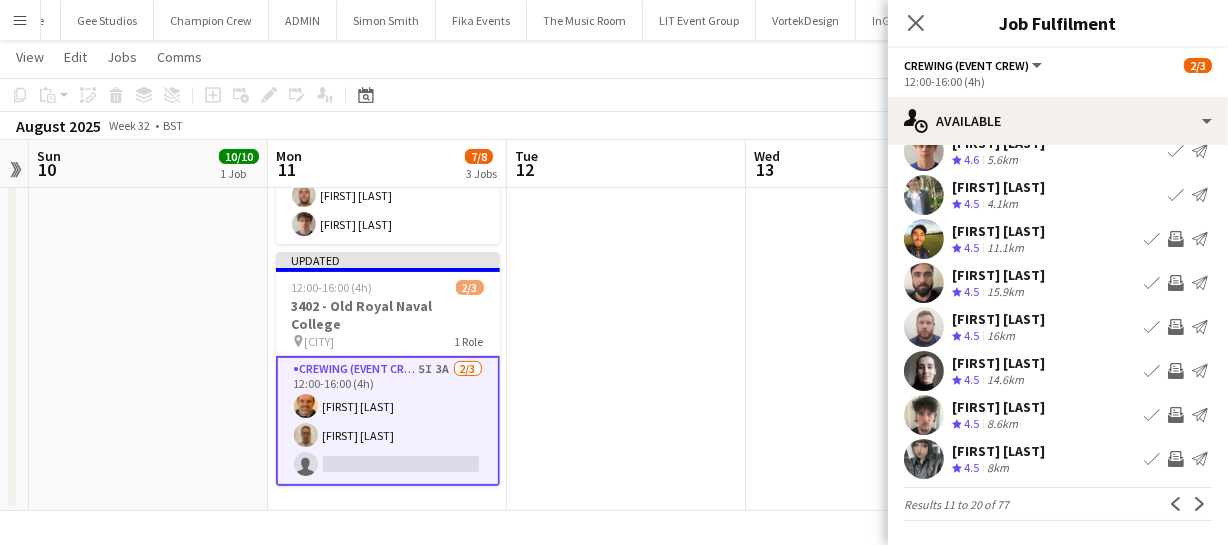 click on "Invite crew" at bounding box center [1176, 239] 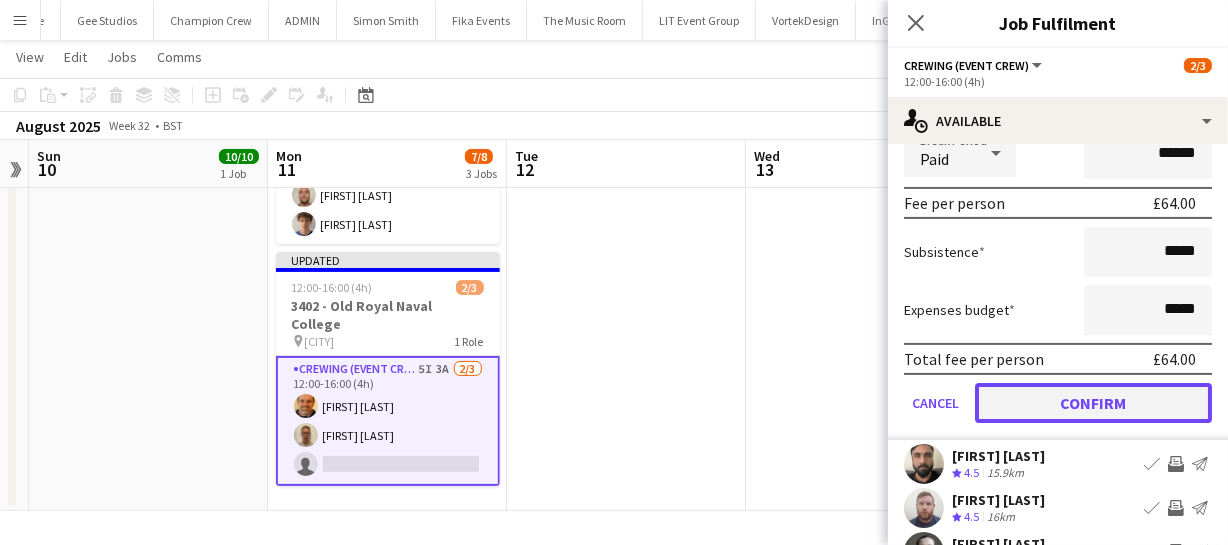 click on "Confirm" at bounding box center [1093, 403] 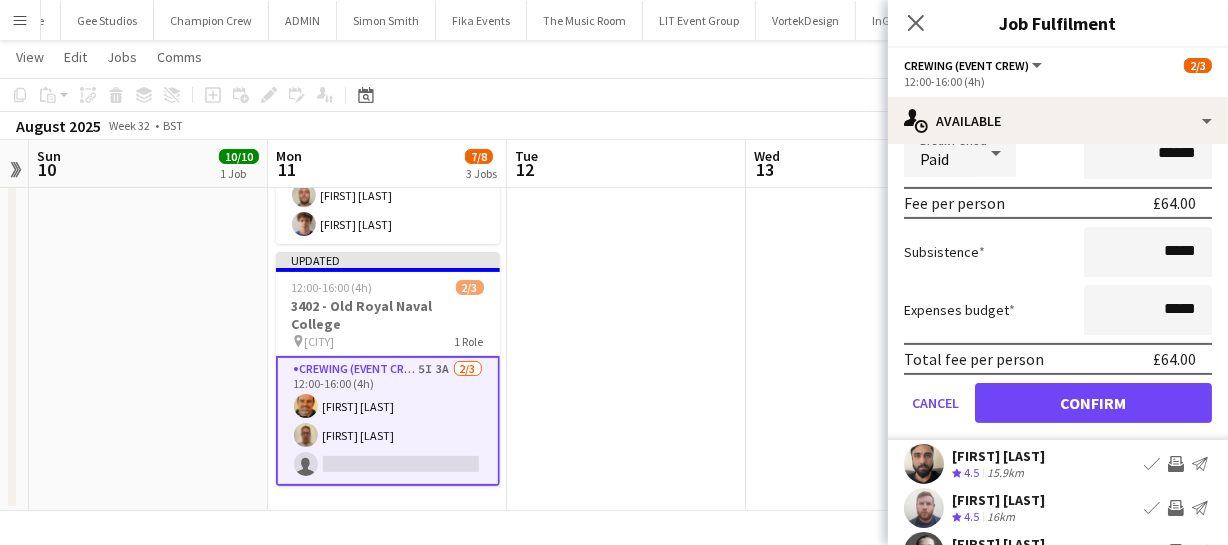 scroll, scrollTop: 155, scrollLeft: 0, axis: vertical 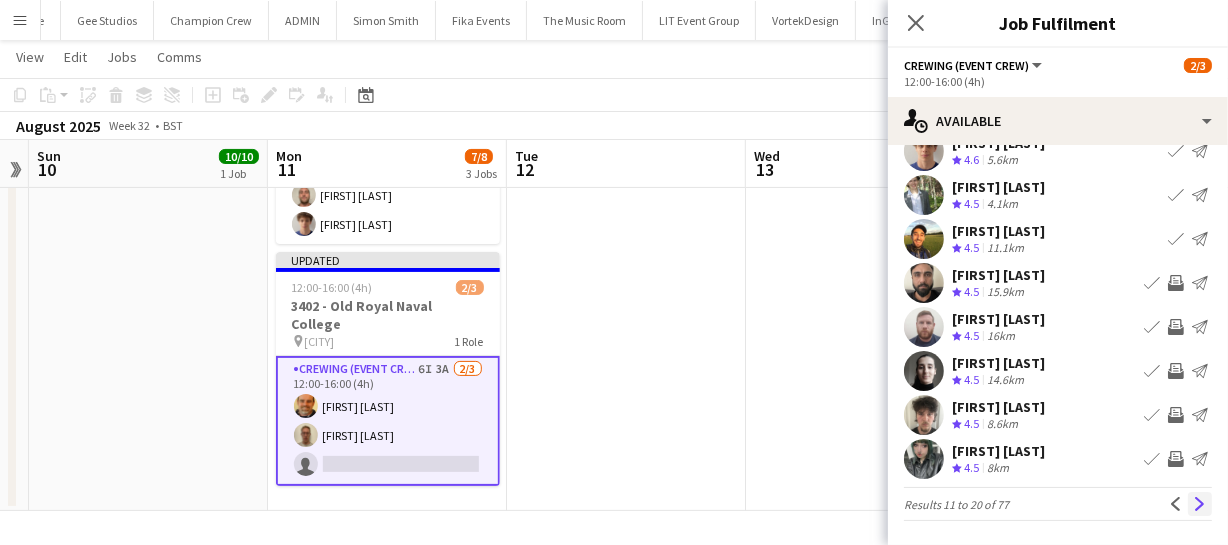 click on "Next" 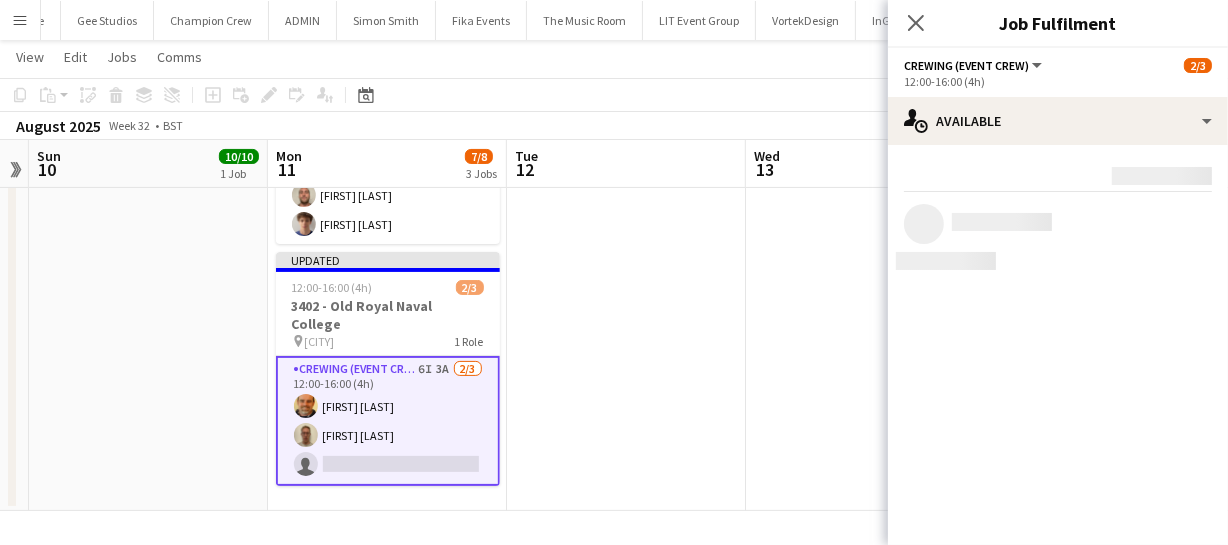 scroll, scrollTop: 0, scrollLeft: 0, axis: both 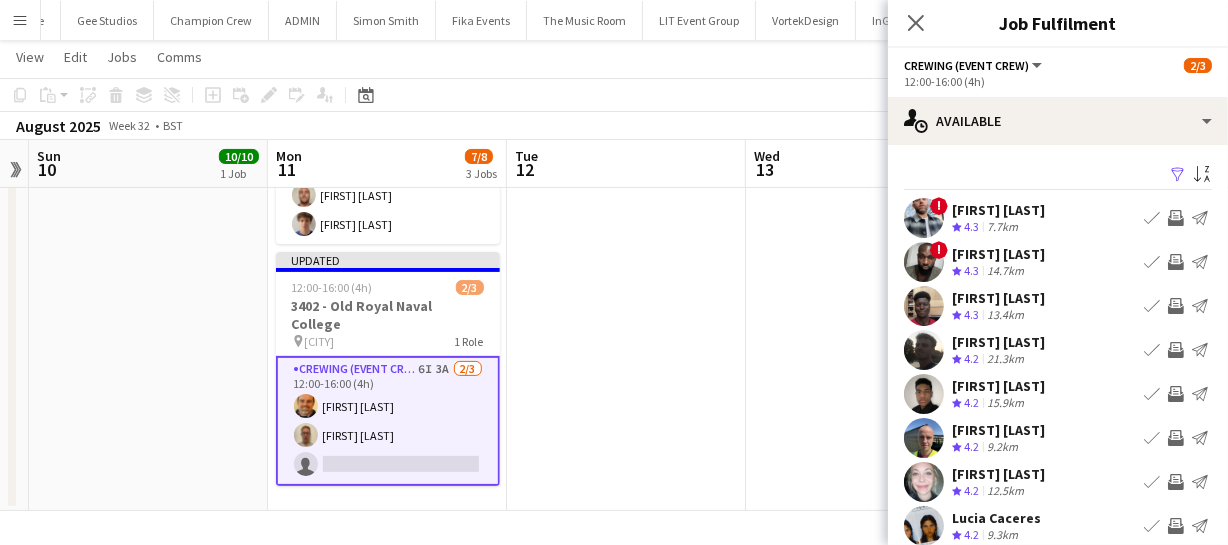 click on "Invite crew" at bounding box center [1176, 350] 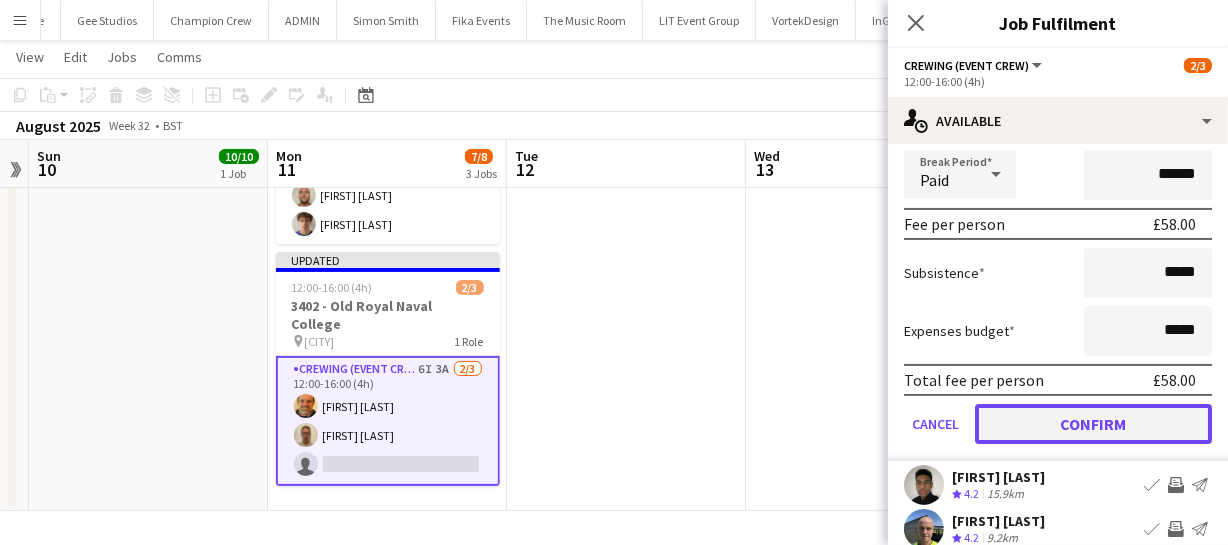click on "Confirm" at bounding box center (1093, 424) 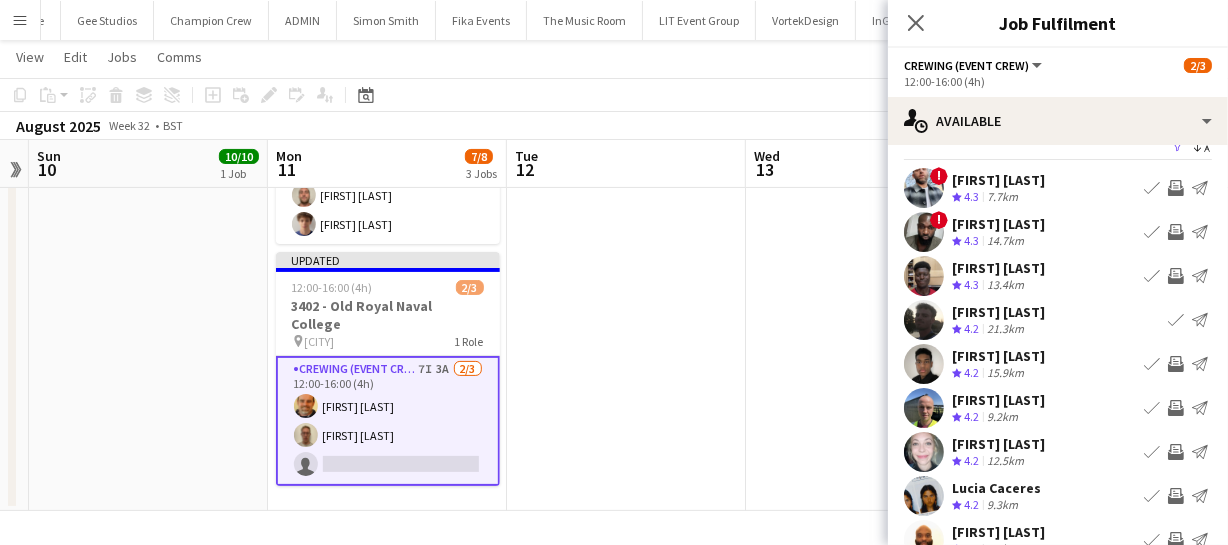scroll, scrollTop: 0, scrollLeft: 0, axis: both 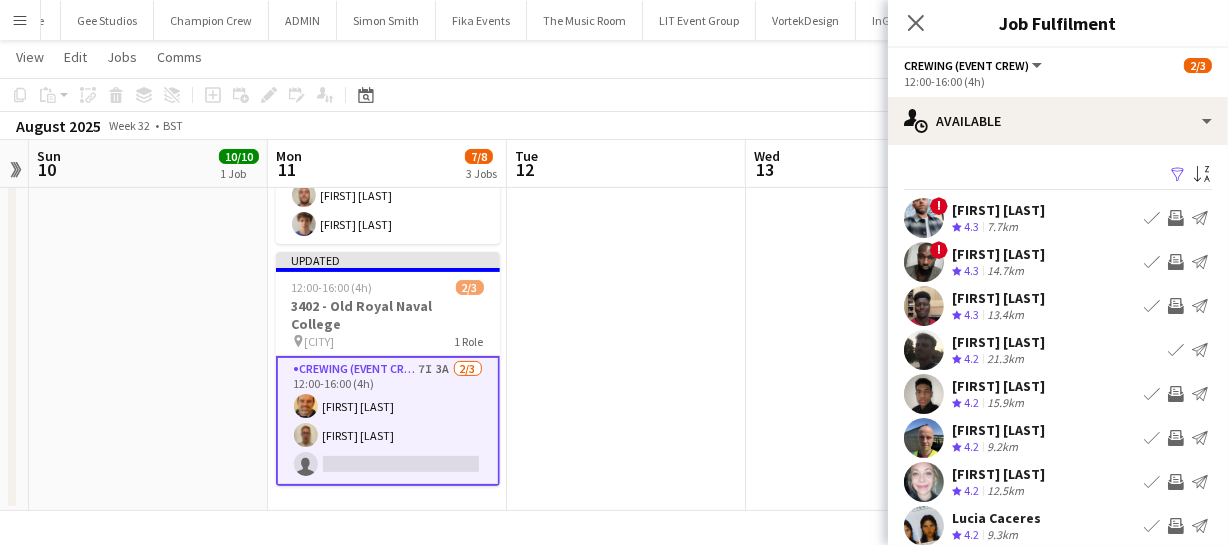 click on "Invite crew" at bounding box center (1176, 306) 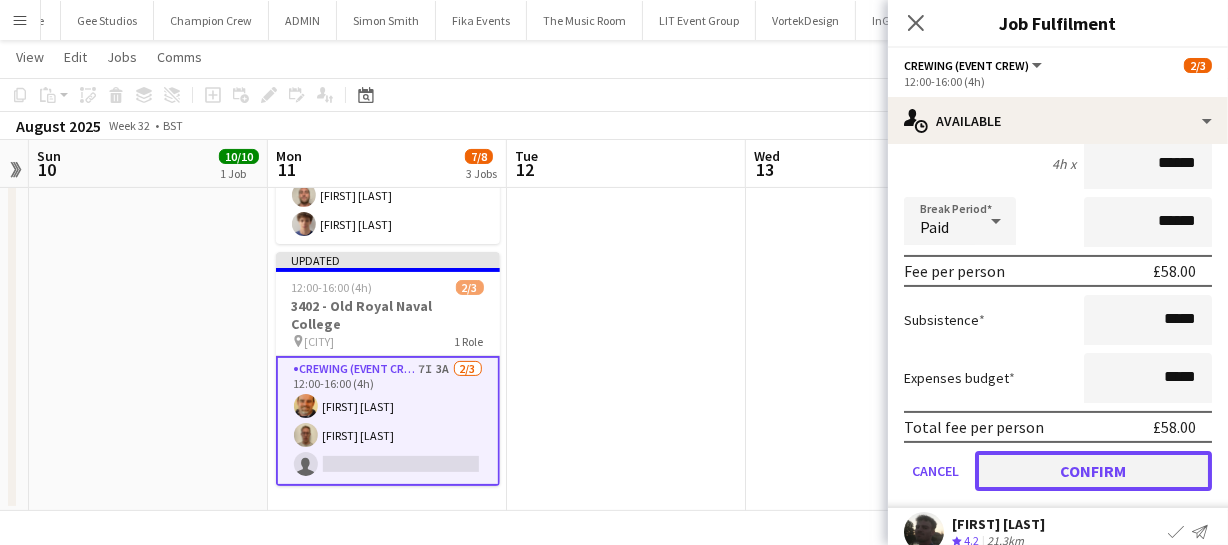 click on "Confirm" at bounding box center (1093, 471) 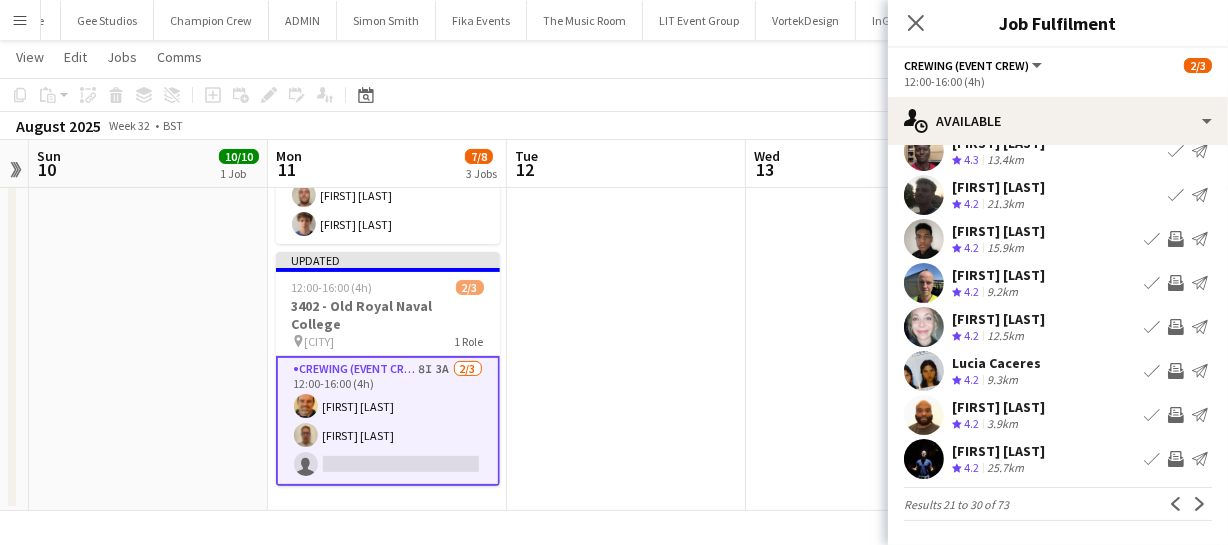 scroll, scrollTop: 155, scrollLeft: 0, axis: vertical 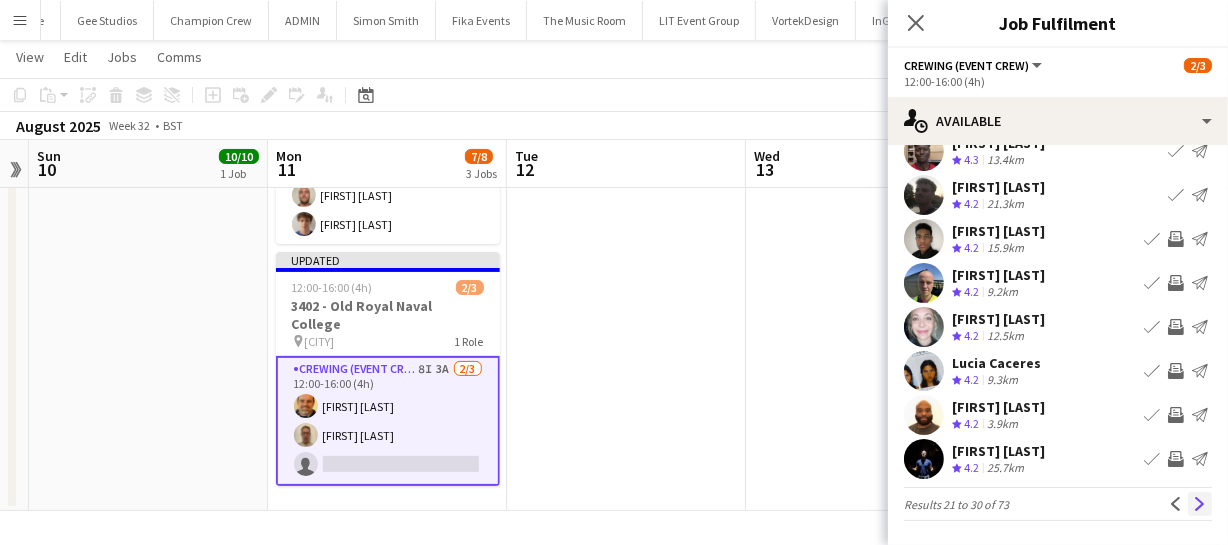 click on "Next" 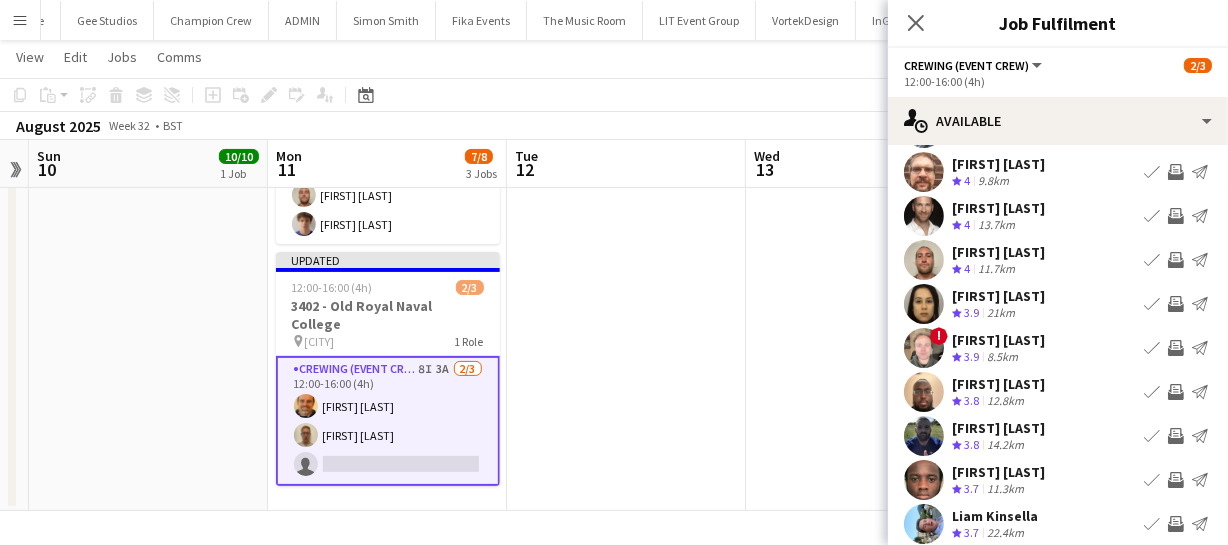 scroll, scrollTop: 155, scrollLeft: 0, axis: vertical 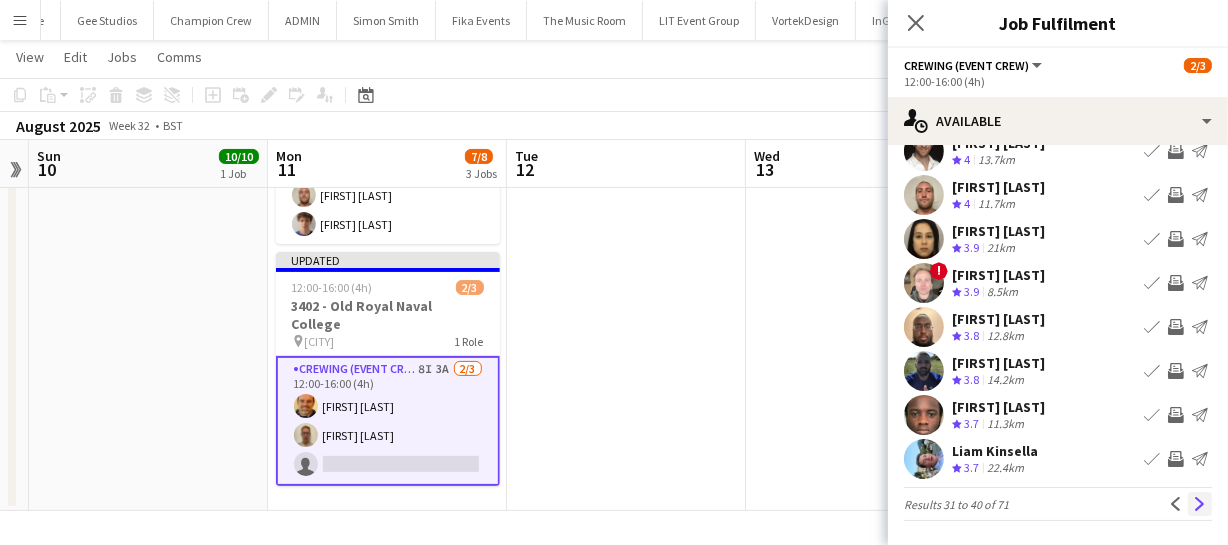 click on "Next" 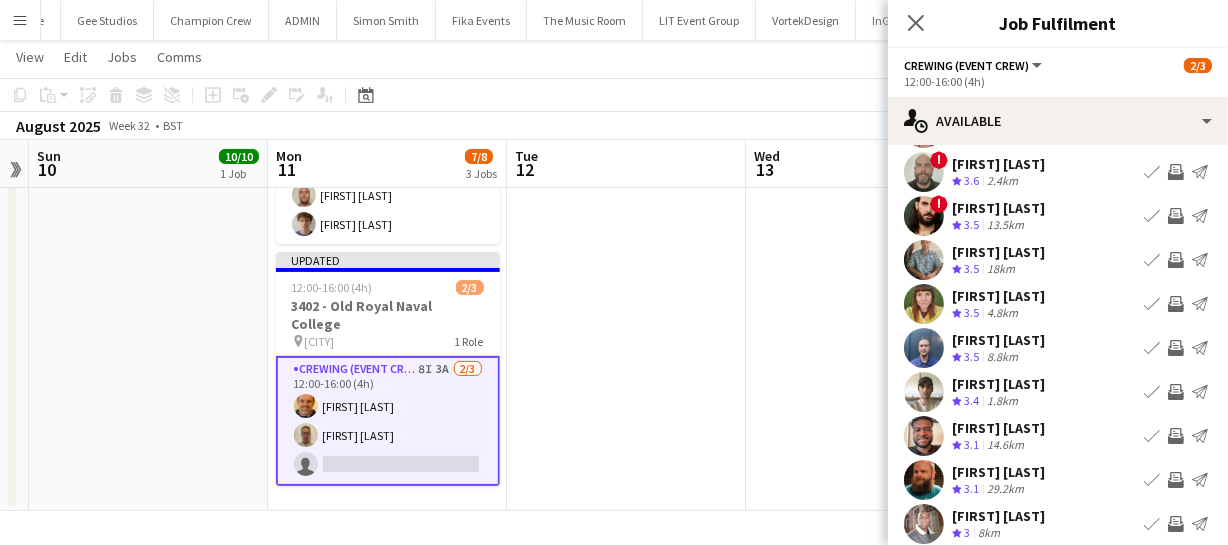 scroll, scrollTop: 155, scrollLeft: 0, axis: vertical 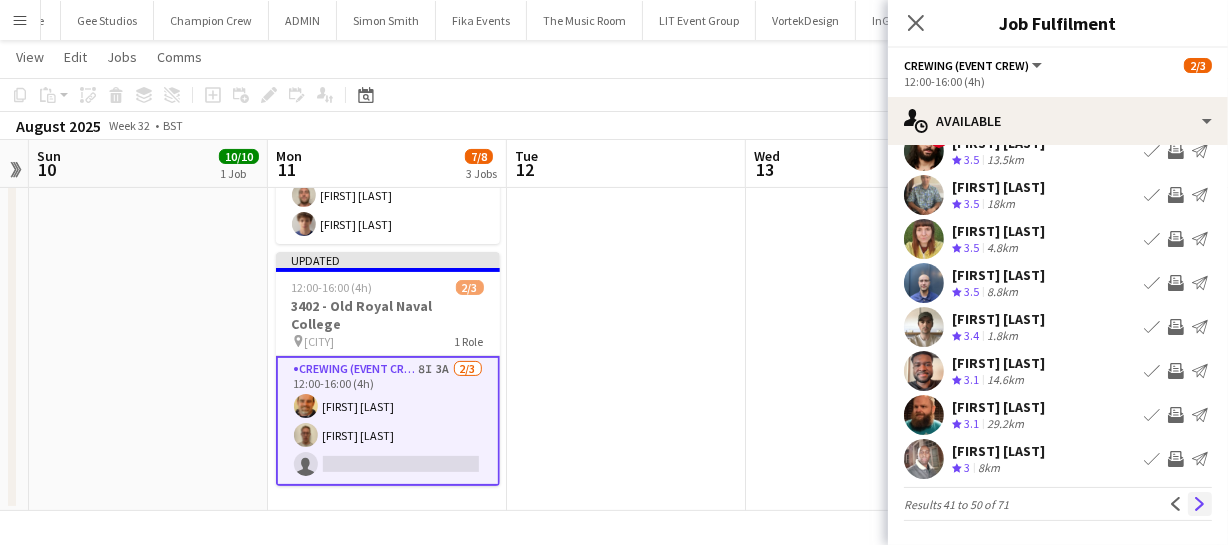 click on "Next" 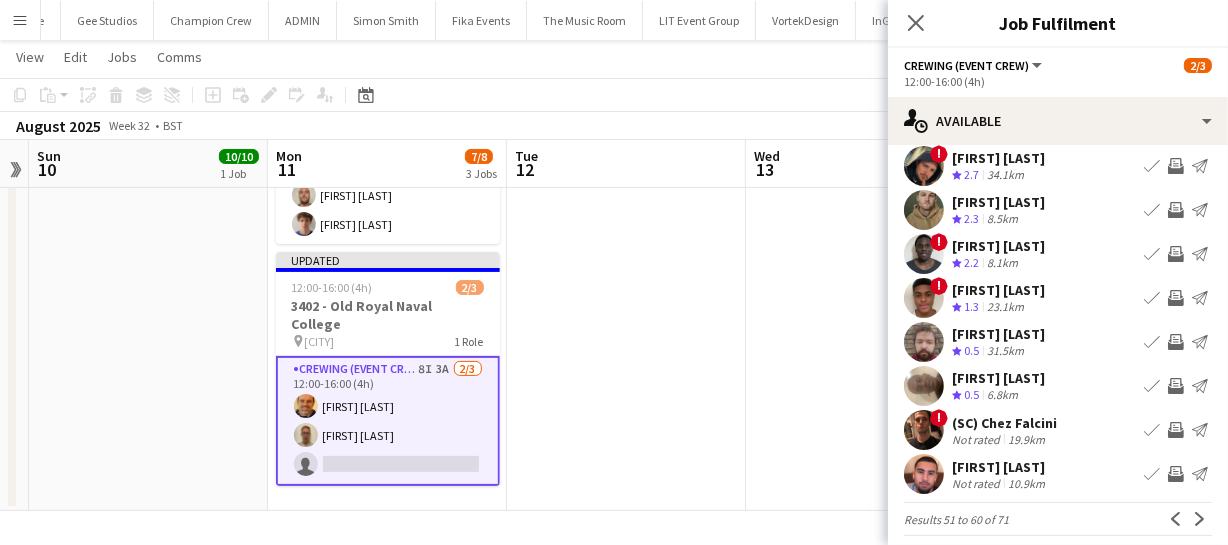 scroll, scrollTop: 155, scrollLeft: 0, axis: vertical 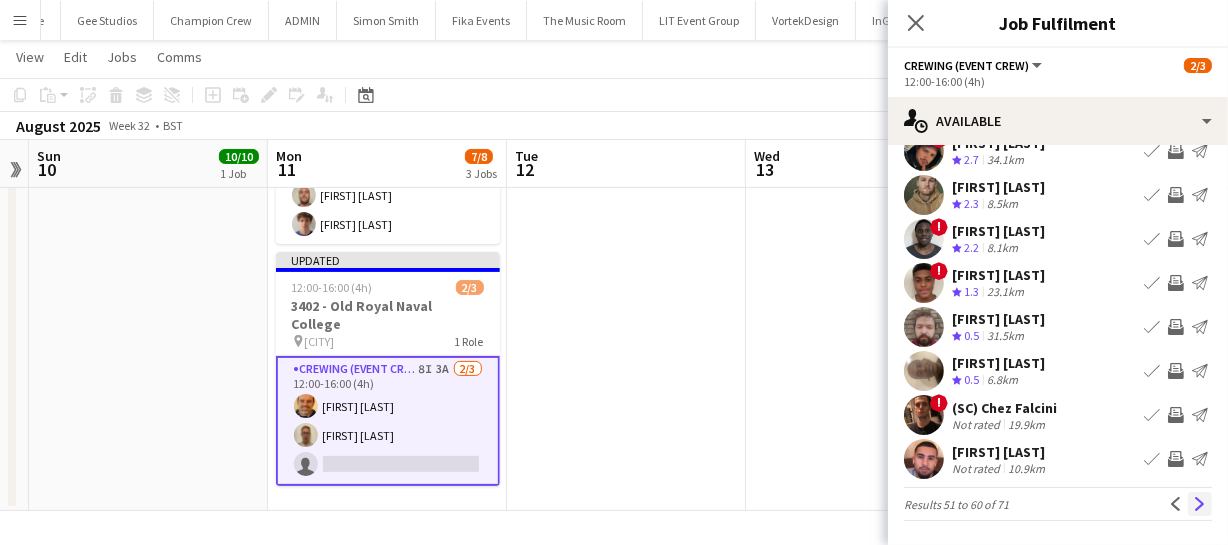 click on "Next" 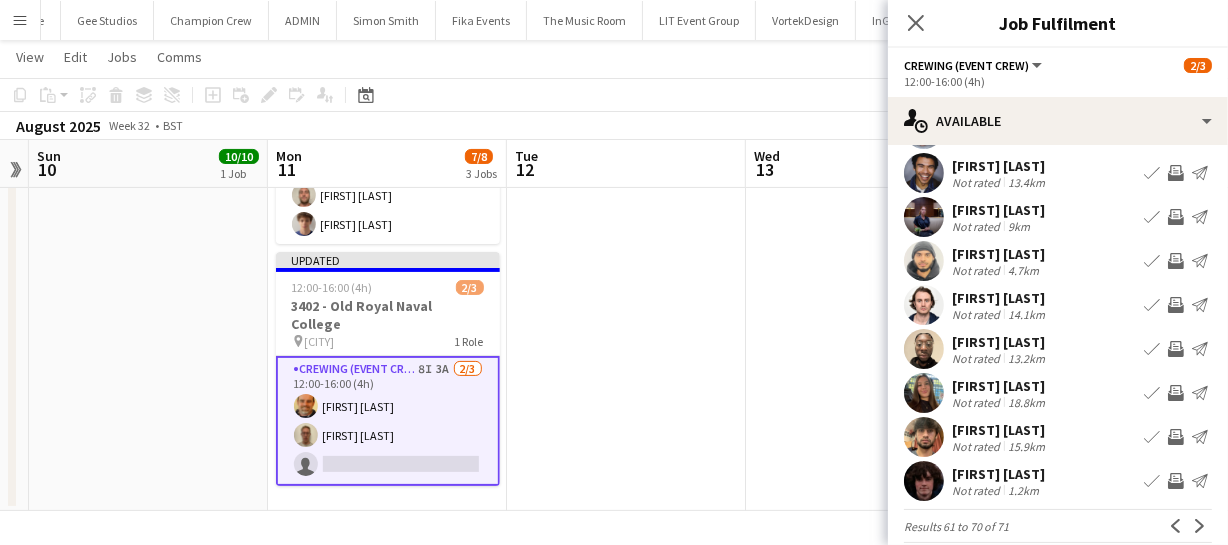 scroll, scrollTop: 155, scrollLeft: 0, axis: vertical 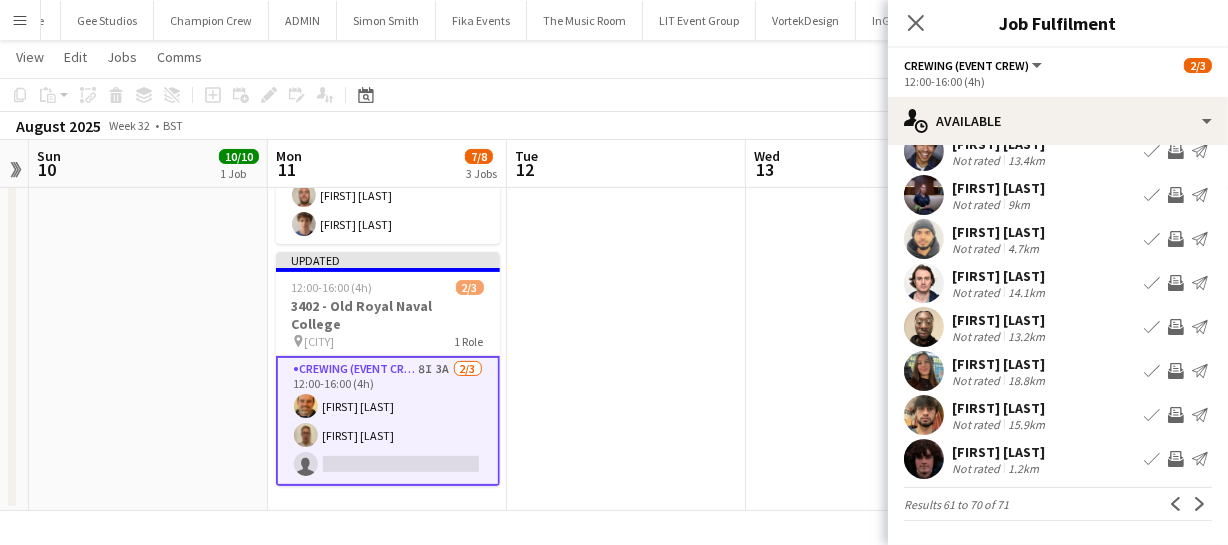click on "Invite crew" at bounding box center (1176, 415) 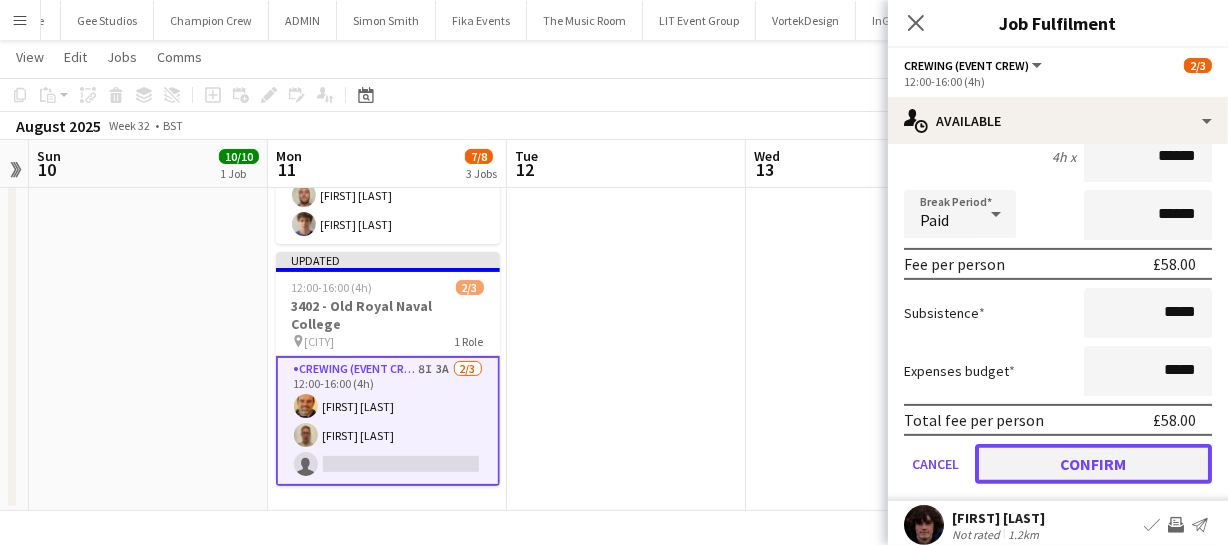 click on "Confirm" at bounding box center (1093, 464) 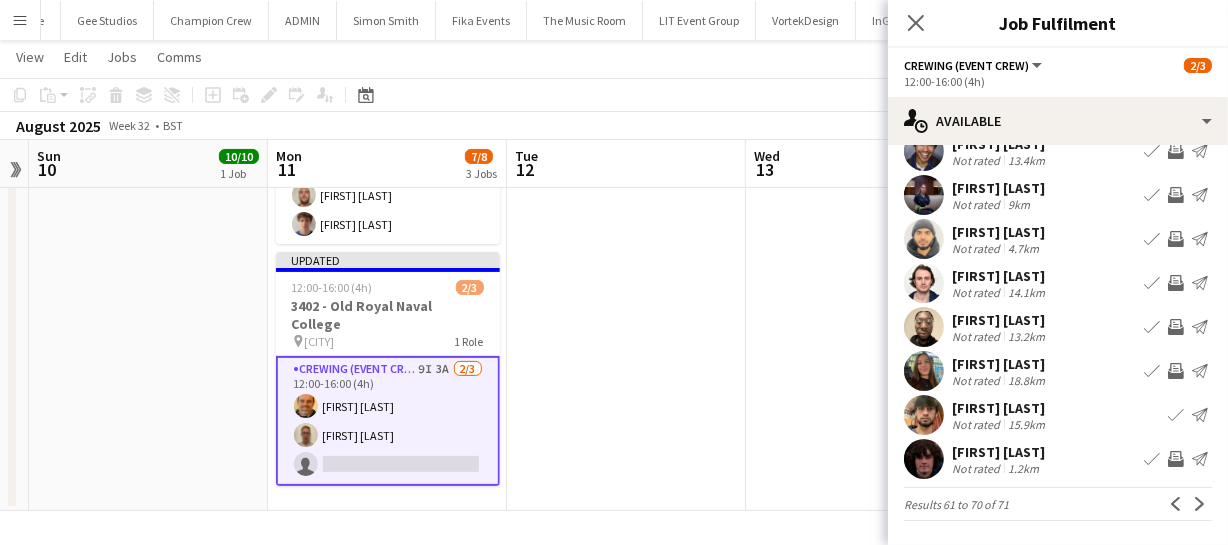 scroll, scrollTop: 155, scrollLeft: 0, axis: vertical 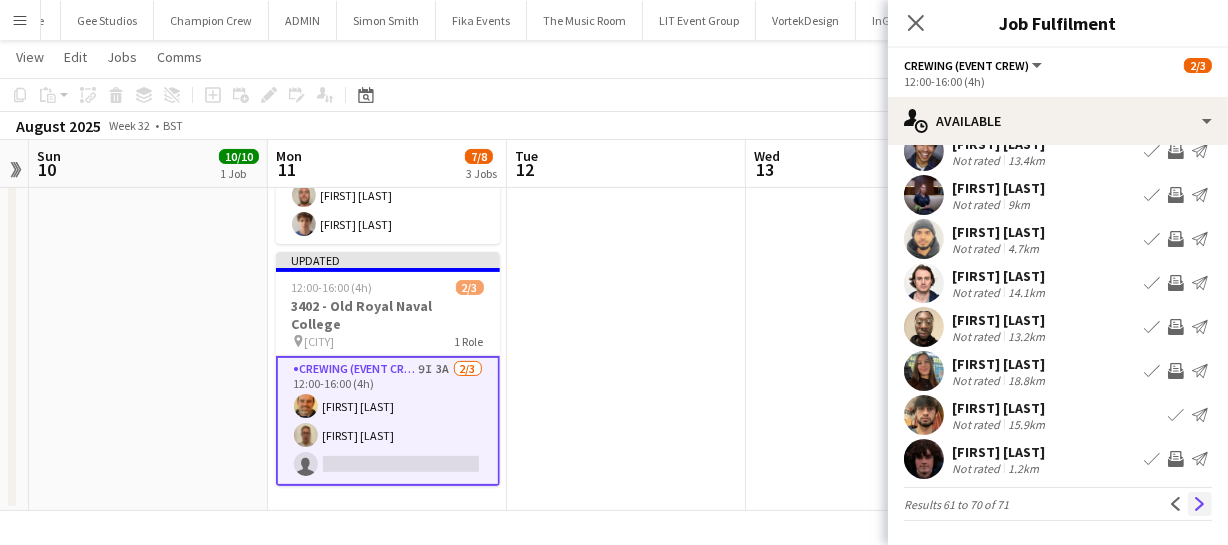 click on "Next" 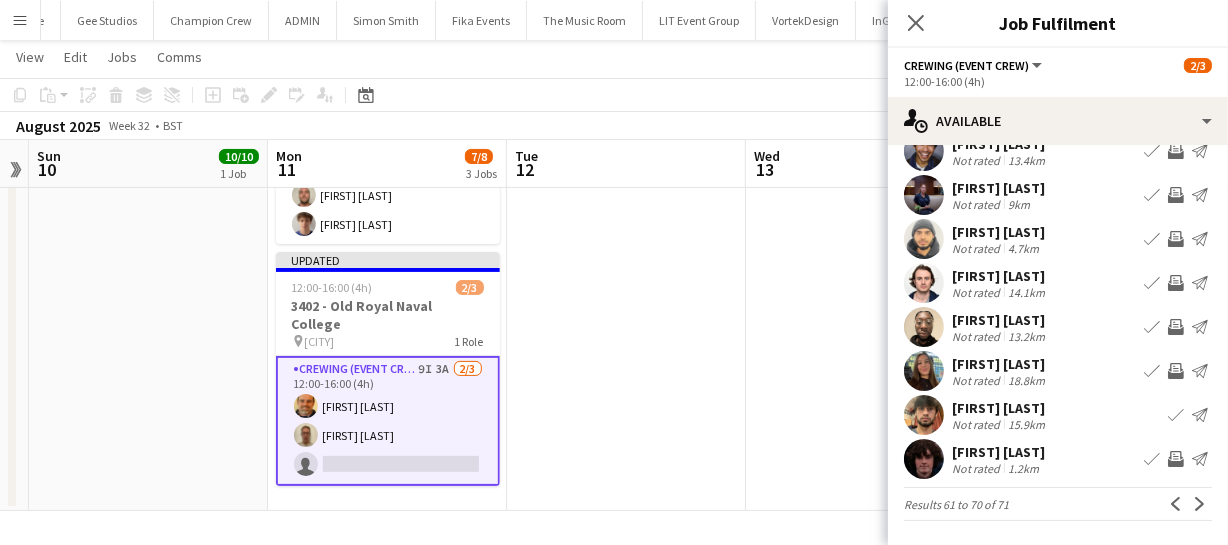 scroll, scrollTop: 0, scrollLeft: 0, axis: both 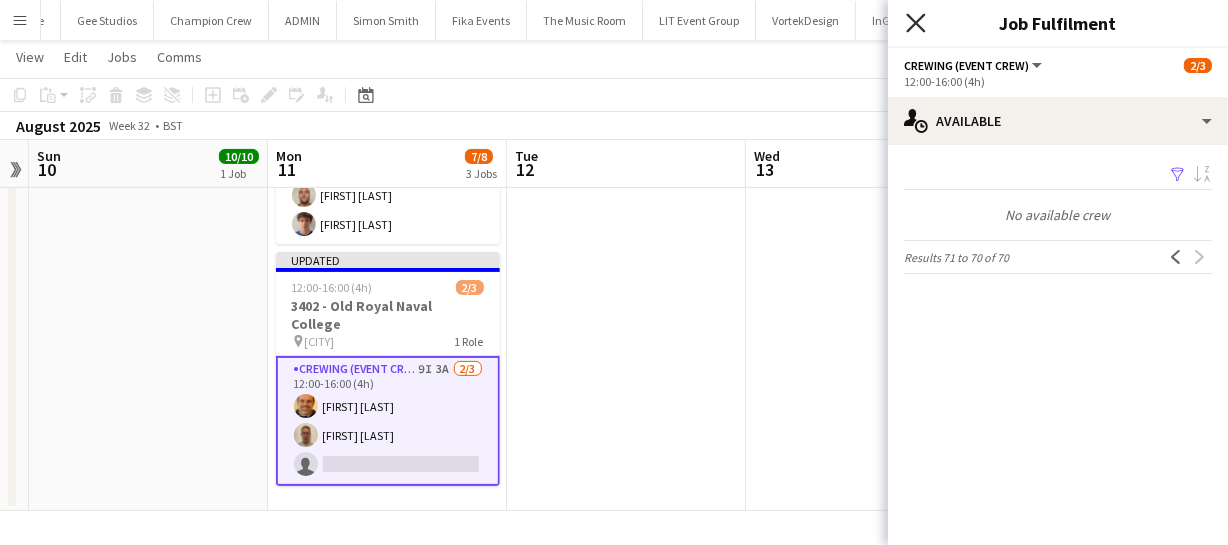 click on "Close pop-in" 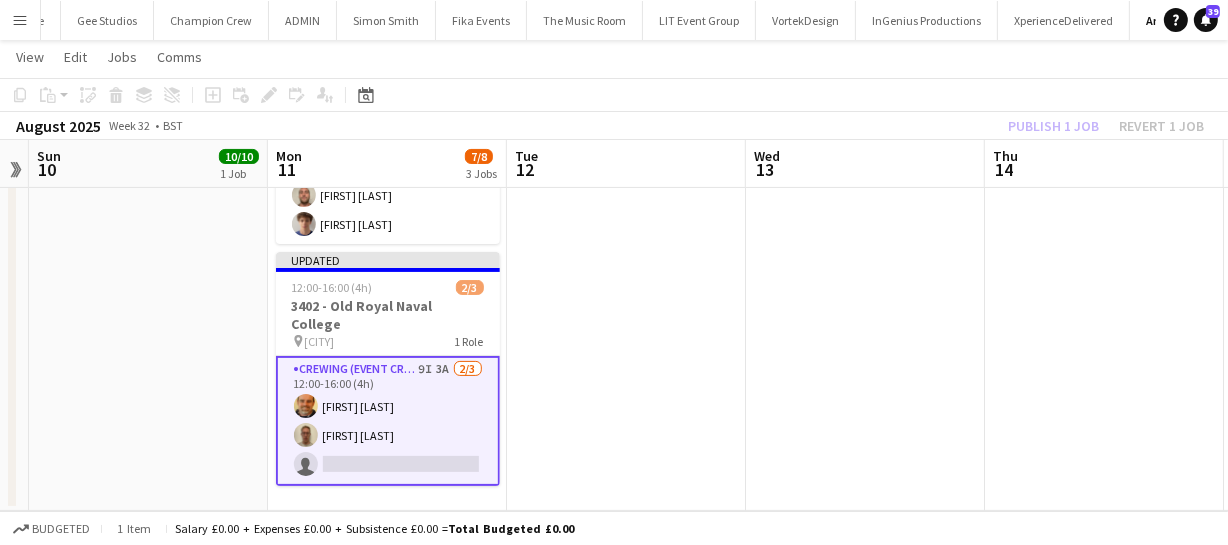 click on "Publish 1 job   Revert 1 job" 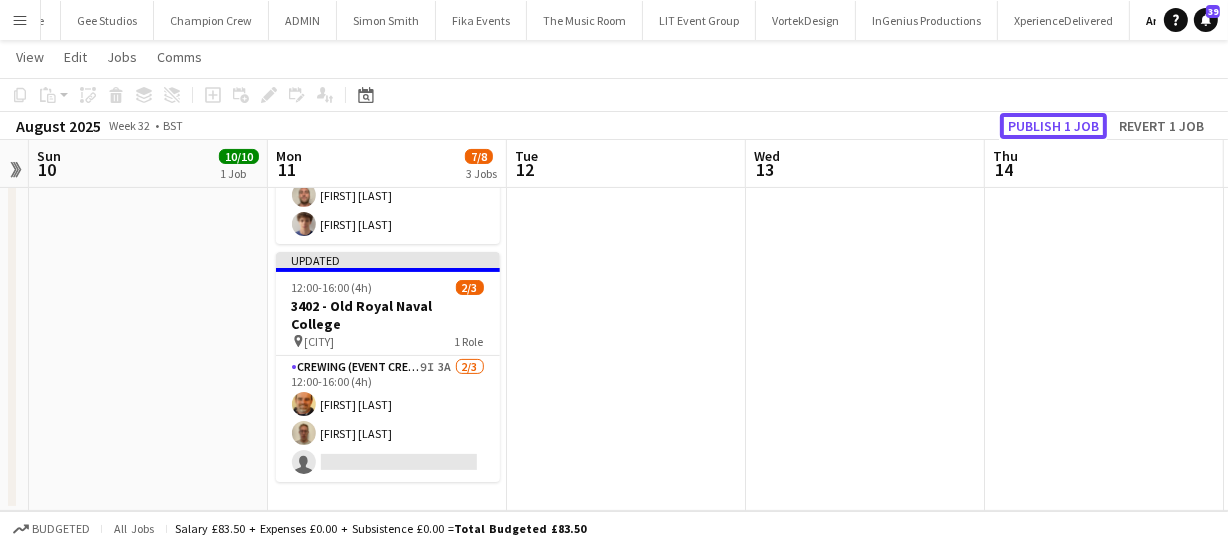 click on "Publish 1 job" 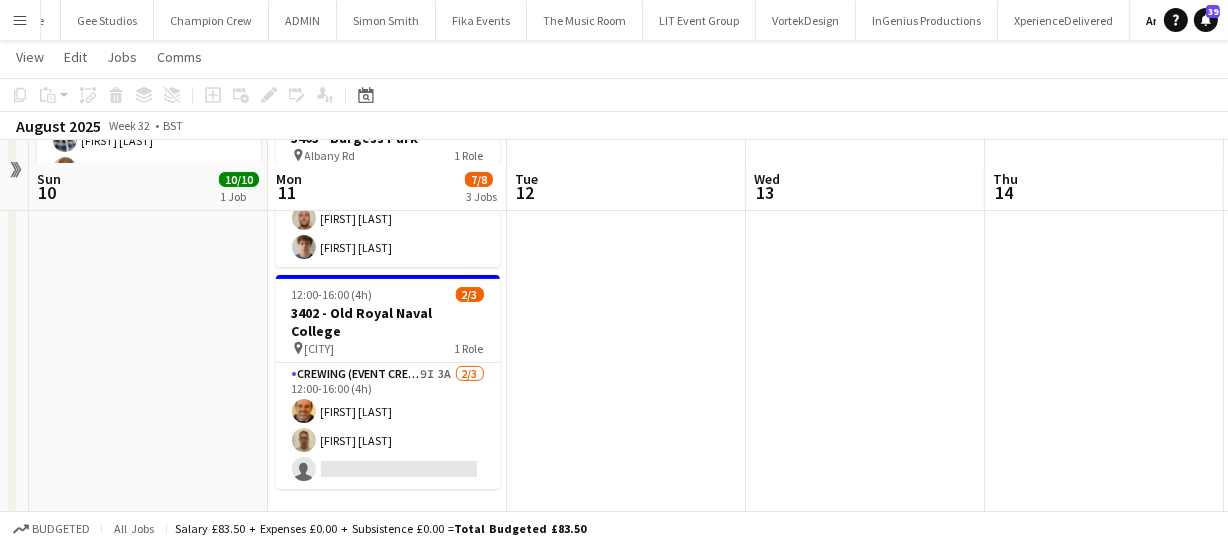 scroll, scrollTop: 359, scrollLeft: 0, axis: vertical 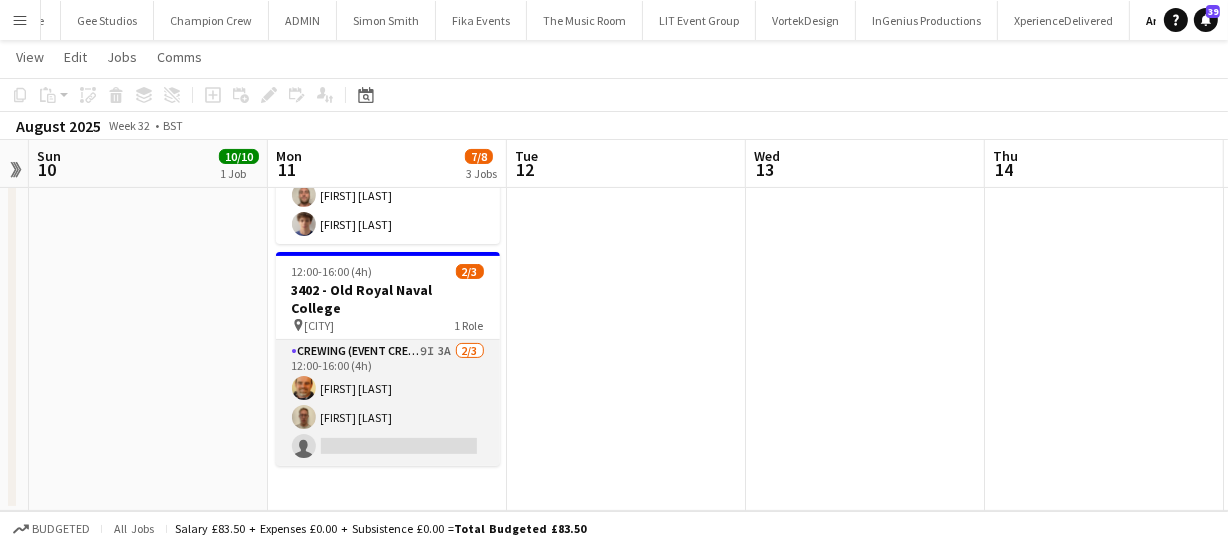 click on "Crewing (Event Crew)   9I   3A   2/3   12:00-16:00 (4h)
Shane King Darren Ladbury
single-neutral-actions" at bounding box center (388, 403) 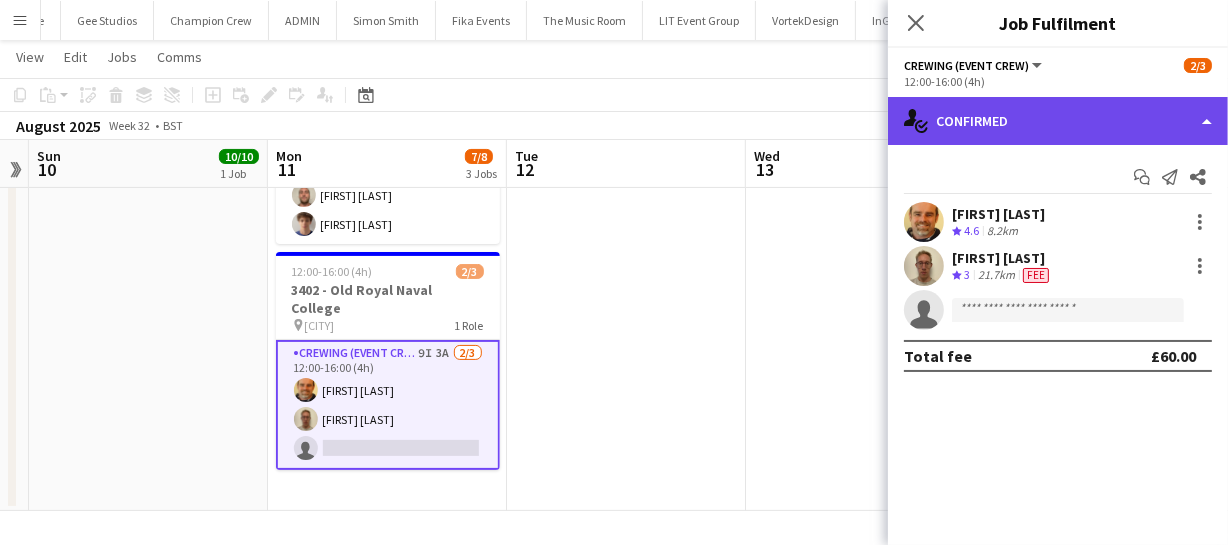 click on "single-neutral-actions-check-2
Confirmed" 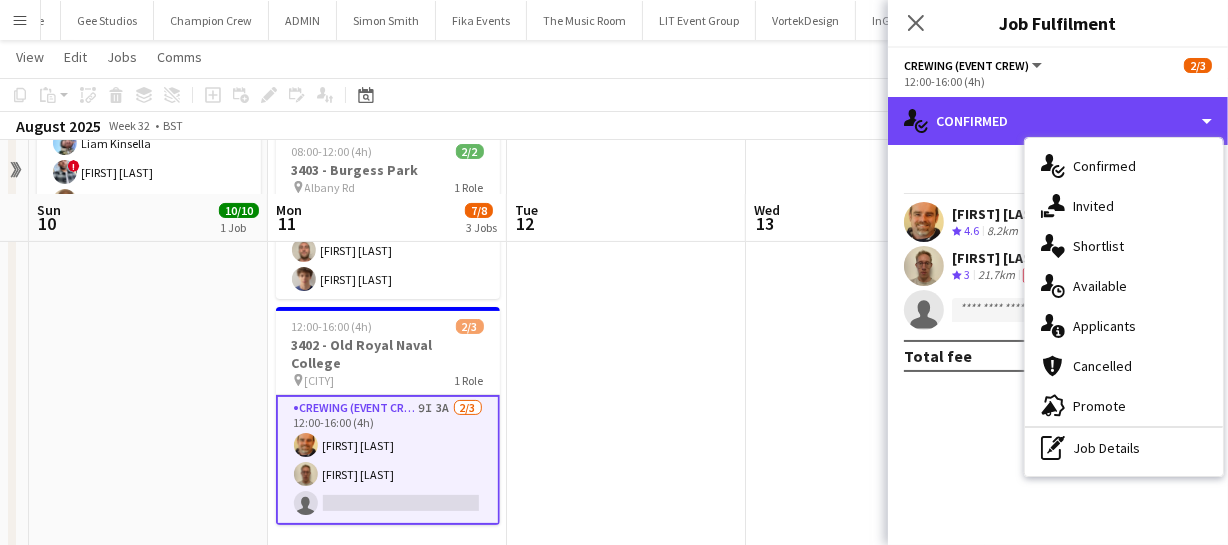 scroll, scrollTop: 359, scrollLeft: 0, axis: vertical 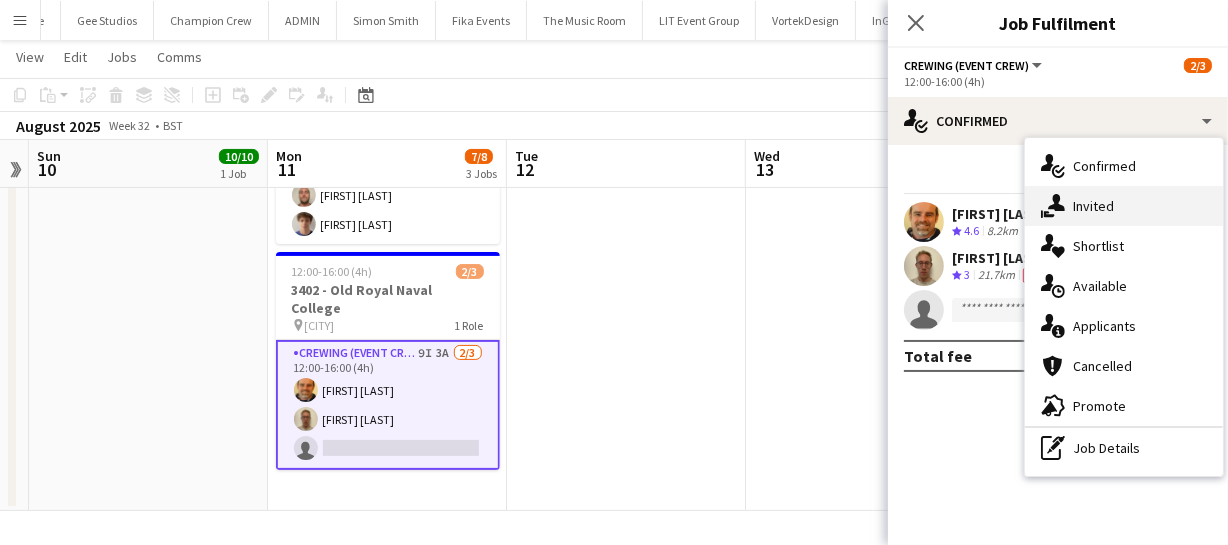 click on "single-neutral-actions-share-1
Invited" at bounding box center (1124, 206) 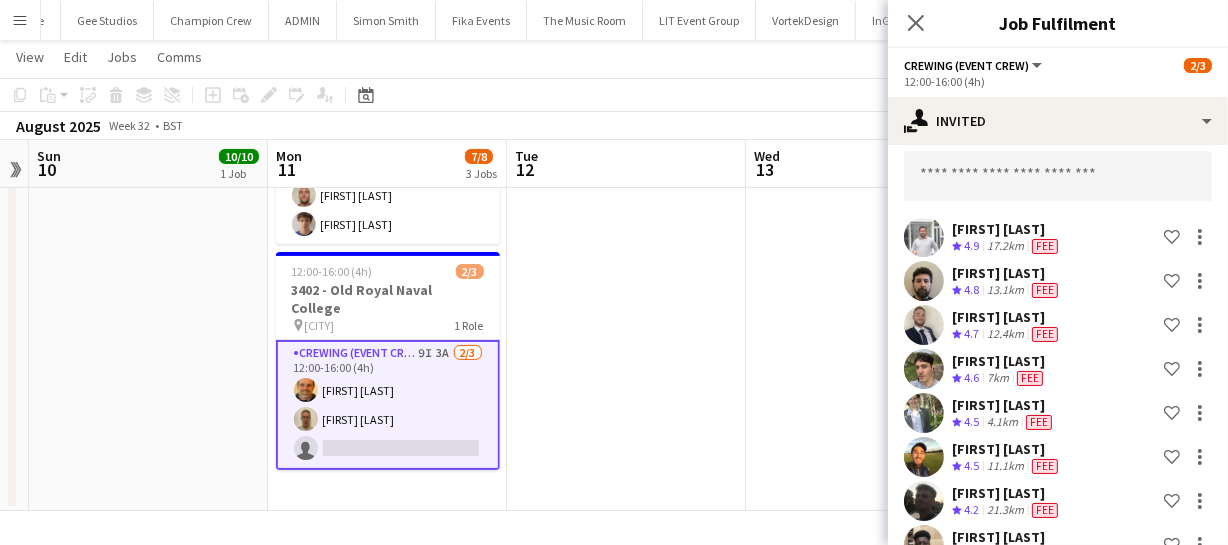 scroll, scrollTop: 174, scrollLeft: 0, axis: vertical 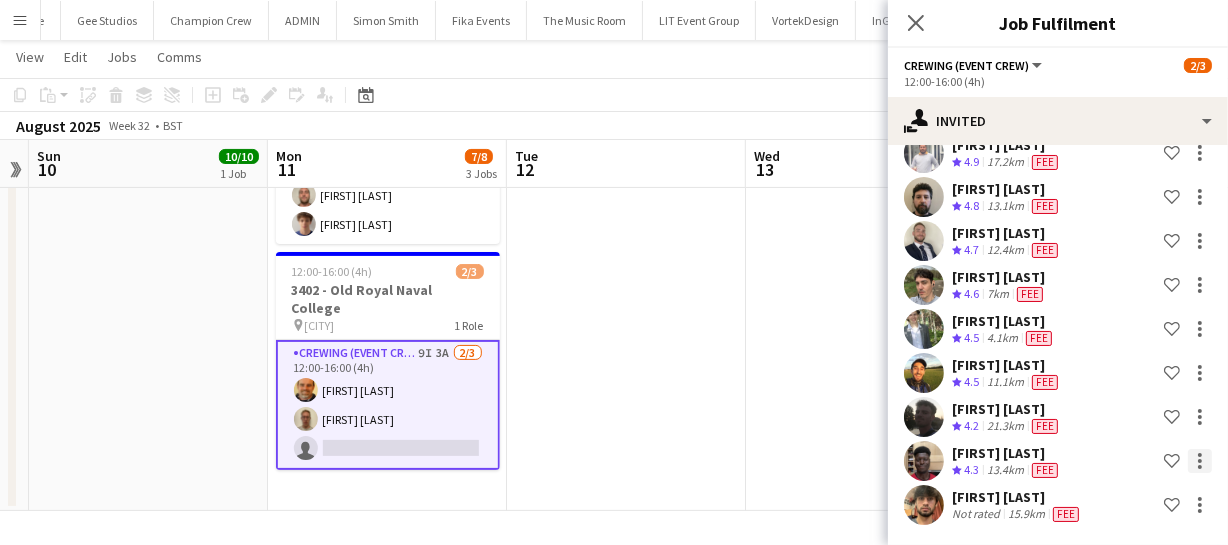 click 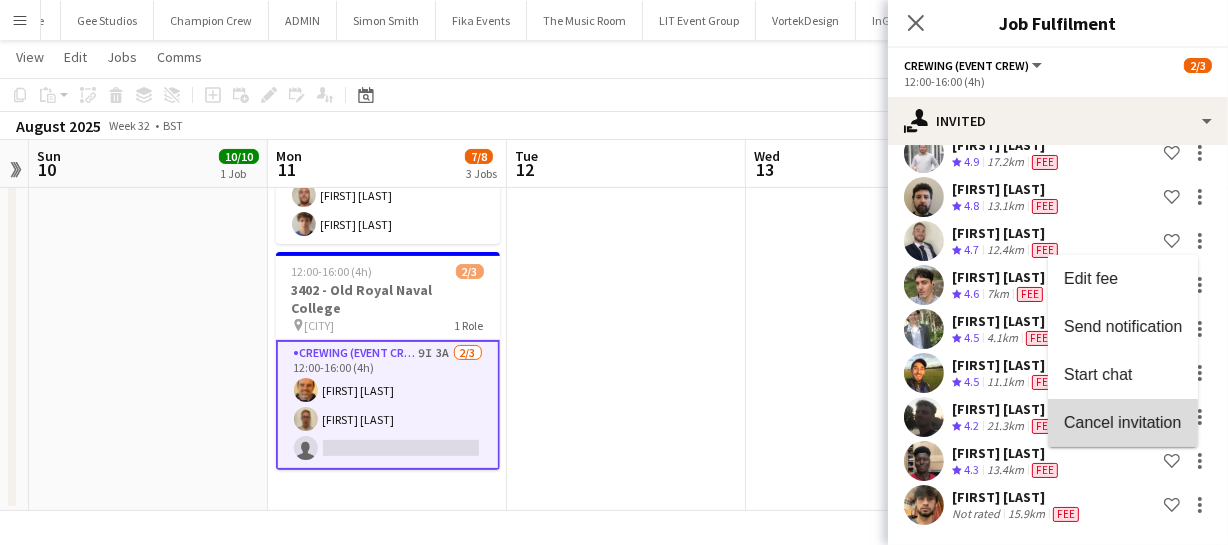 click on "Cancel invitation" at bounding box center [1122, 422] 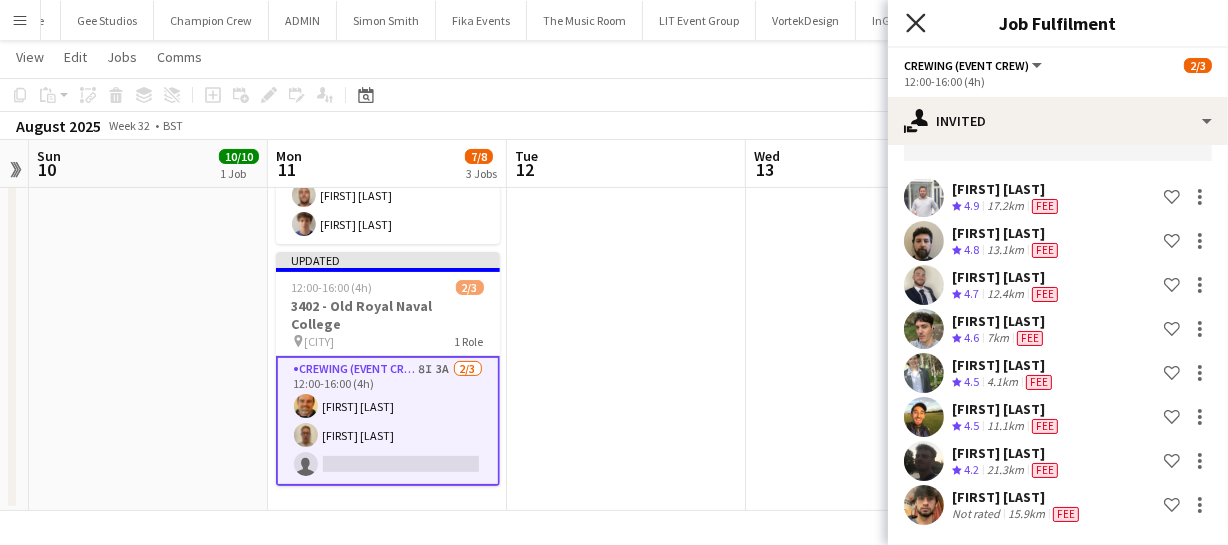 click on "Close pop-in" 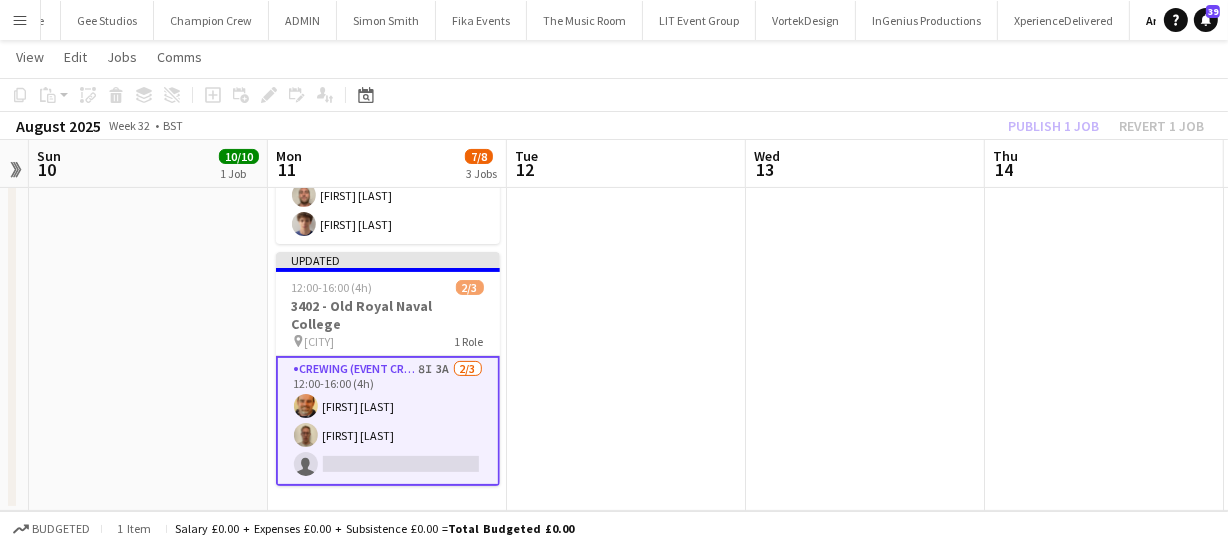 click on "Publish 1 job   Revert 1 job" 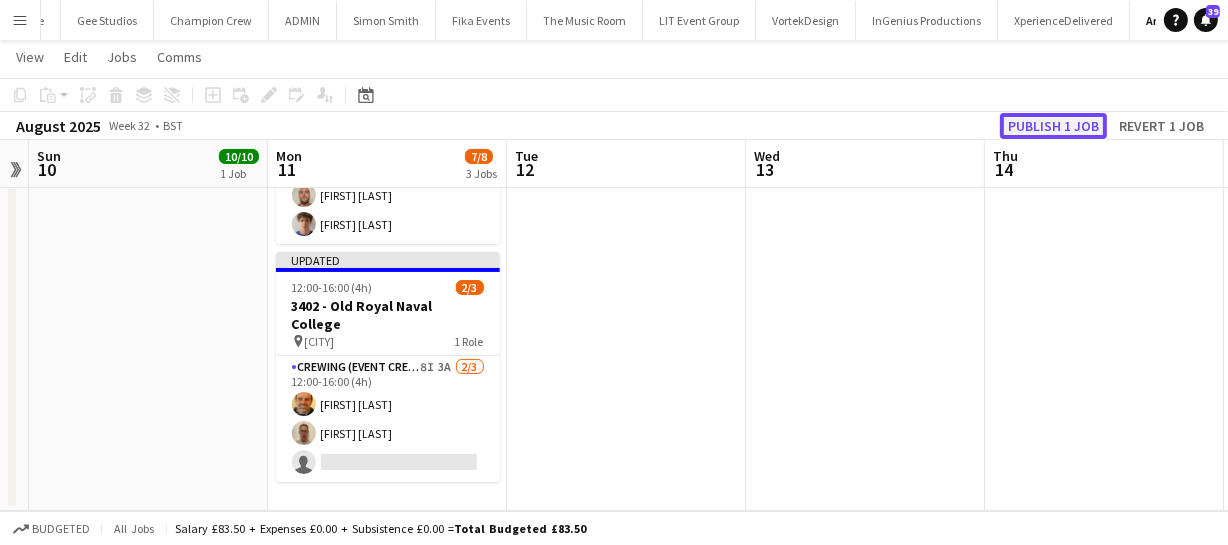 click on "Publish 1 job" 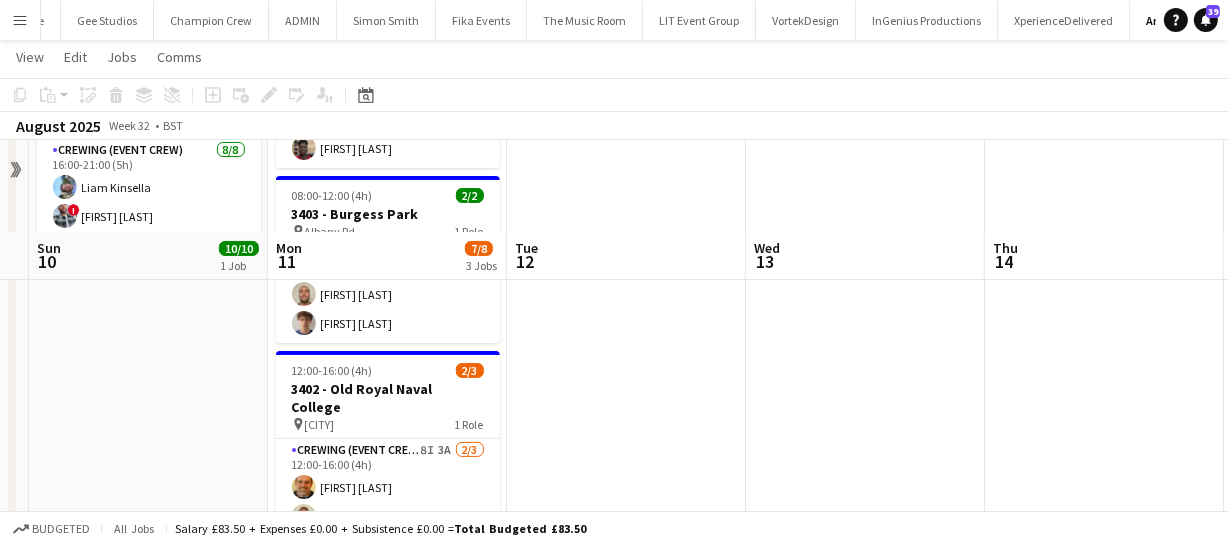 scroll, scrollTop: 359, scrollLeft: 0, axis: vertical 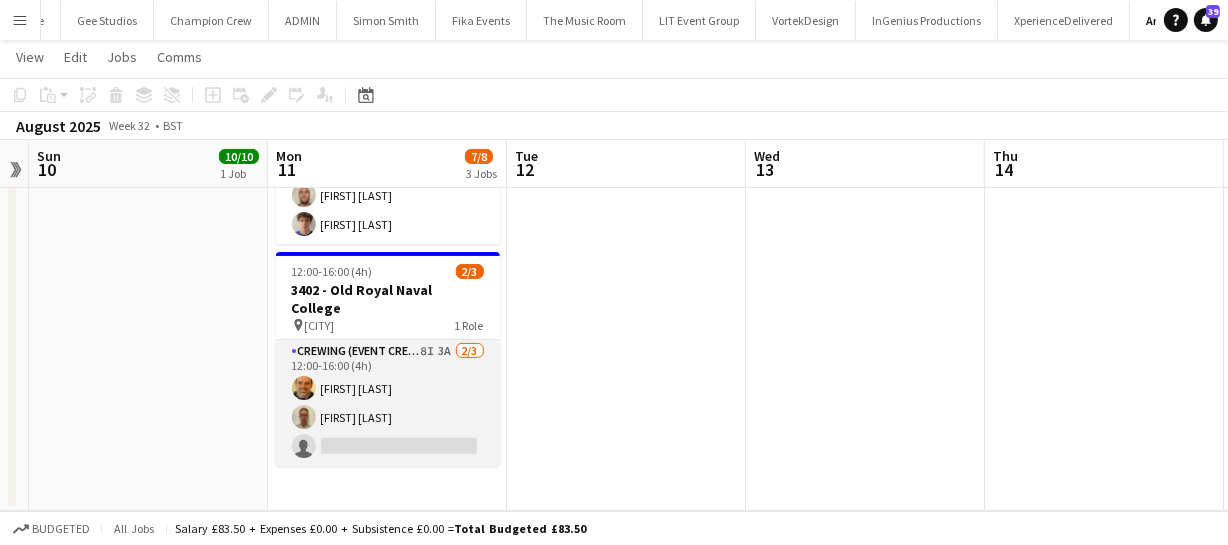 click on "Crewing (Event Crew)   8I   3A   2/3   12:00-16:00 (4h)
Shane King Darren Ladbury
single-neutral-actions" at bounding box center [388, 403] 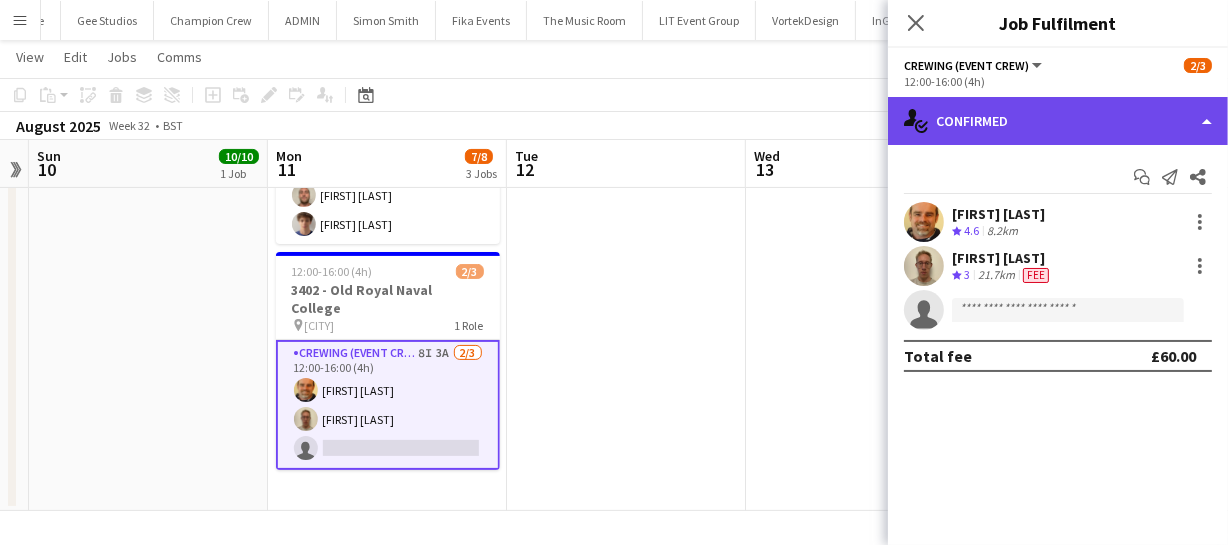 click on "single-neutral-actions-check-2
Confirmed" 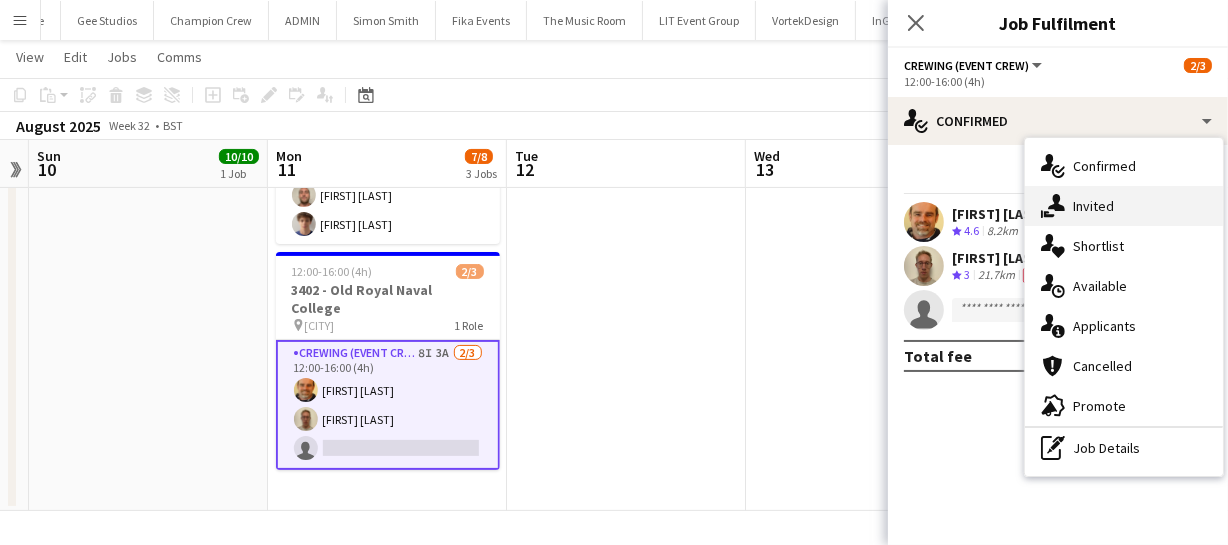 click on "single-neutral-actions-share-1
Invited" at bounding box center (1124, 206) 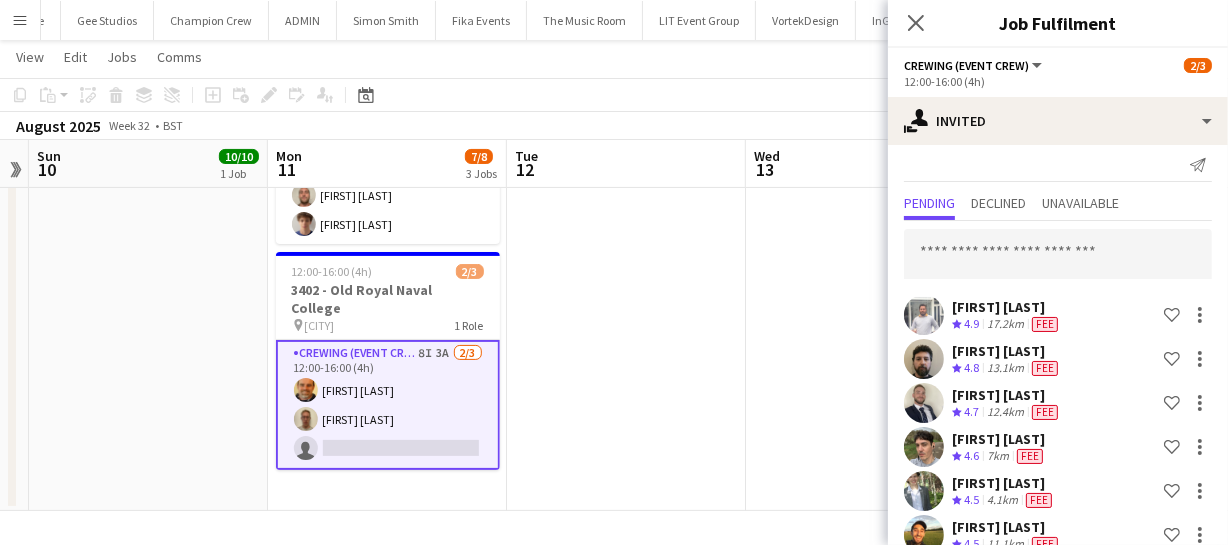 scroll, scrollTop: 0, scrollLeft: 0, axis: both 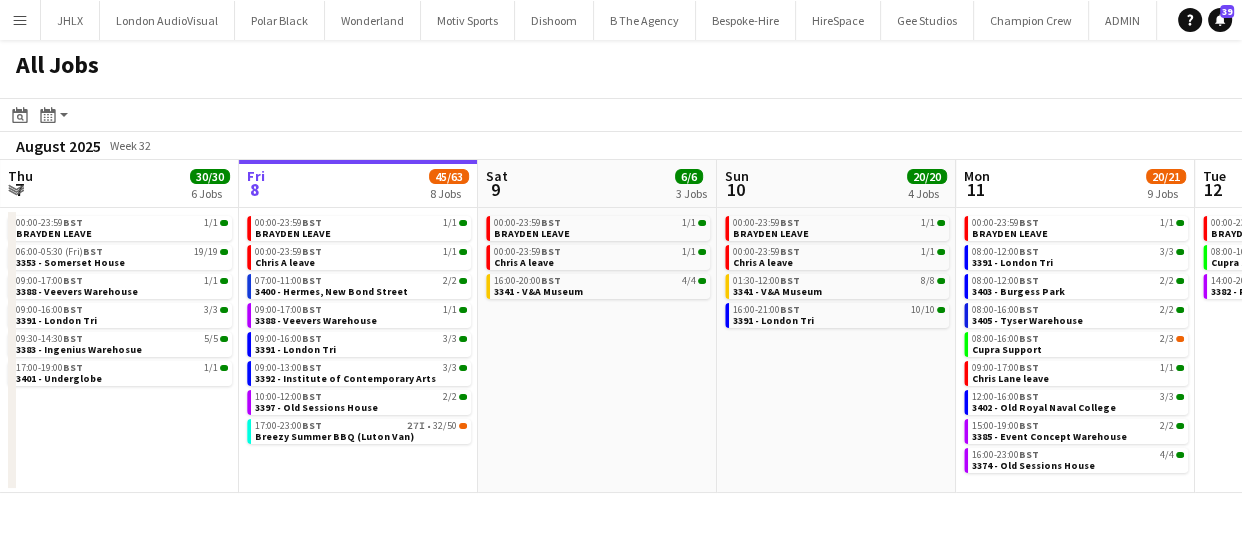 drag, startPoint x: 941, startPoint y: 400, endPoint x: 868, endPoint y: 402, distance: 73.02739 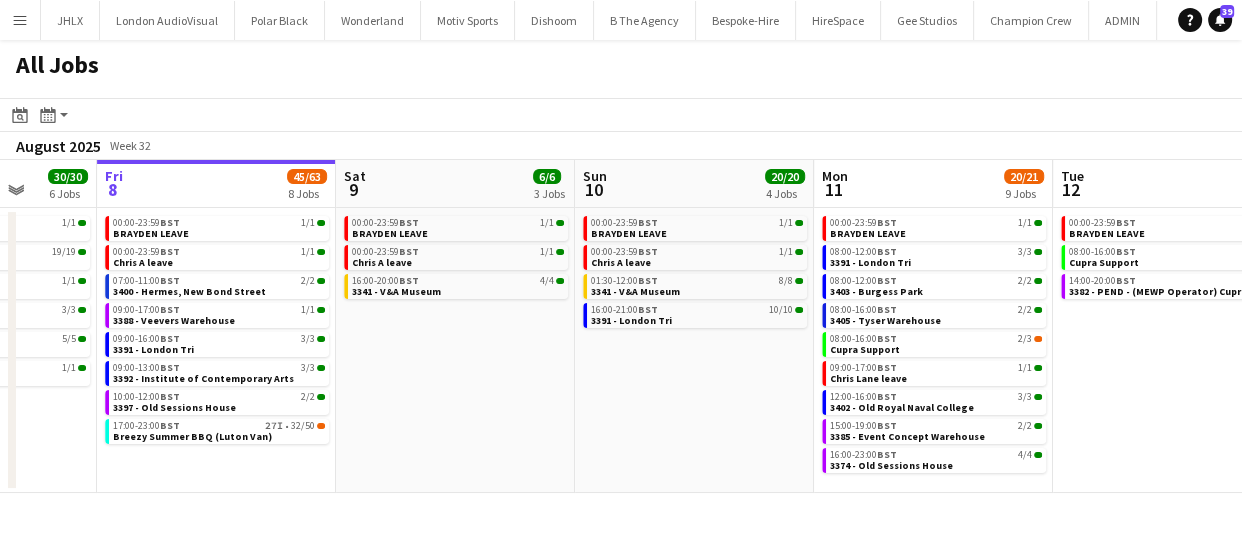 click on "Tue   5   6/6   3 Jobs   Wed   6   22/22   5 Jobs   Thu   7   30/30   6 Jobs   Fri   8   45/63   8 Jobs   Sat   9   6/6   3 Jobs   Sun   10   20/20   4 Jobs   Mon   11   20/21   9 Jobs   Tue   12   4/4   3 Jobs   Wed   13   7/8   5 Jobs   Thu   14   4/4   3 Jobs   Fri   15   16/16   5 Jobs   00:00-23:59    BST   1/1   [FIRST] LEAVE   09:00-17:00    BST   4/4   3383 - Ingenius Warehosue   09:00-17:00    BST   1/1   3388 - Veevers Warehouse   00:00-23:59    BST   1/1   [FIRST] LEAVE   09:00-17:00    BST   4/4   3383 - Ingenius Warehosue   09:00-17:00    BST   1/1   3388 - Veevers Warehouse   09:00-16:00    BST   8/8   3391 - London Tri   23:59-05:59 (Thu)   BST   8/8   3353 - Somerset House    00:00-23:59    BST   1/1   [FIRST] LEAVE   06:00-05:30 (Fri)   BST   19/19   3353 - Somerset House    09:00-17:00    BST   1/1   3388 - Veevers Warehouse   09:00-16:00    BST   3/3   3391 - London Tri   09:30-14:30    BST   5/5   3383 - Ingenius Warehosue   17:00-19:00    BST   1/1   3401 - Underglobe   00:00-23:59" at bounding box center (621, 326) 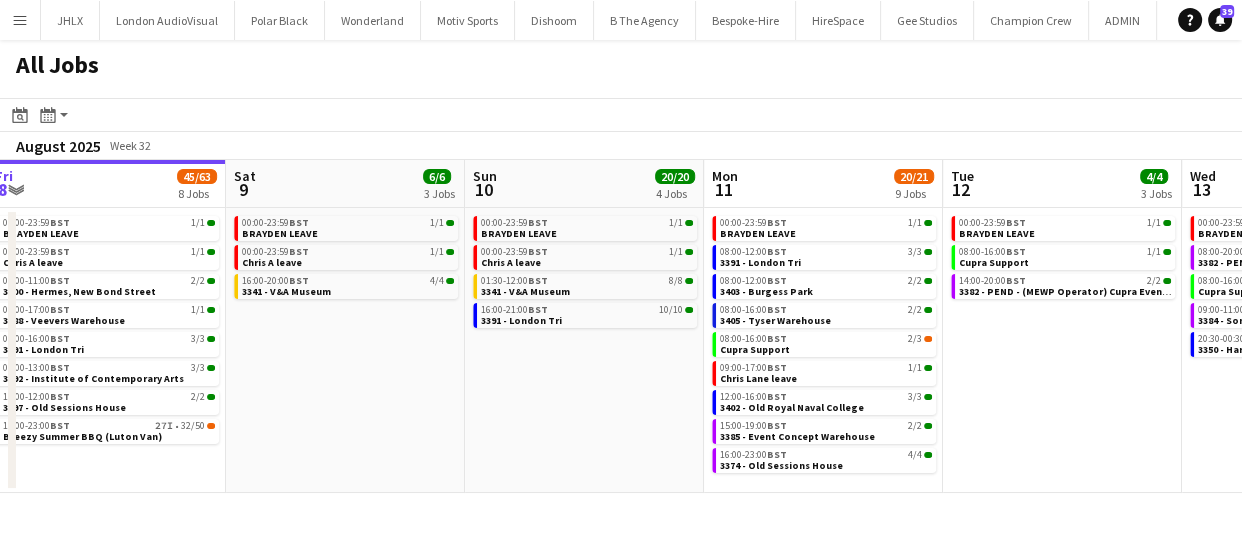 drag, startPoint x: 1080, startPoint y: 380, endPoint x: 929, endPoint y: 397, distance: 151.95393 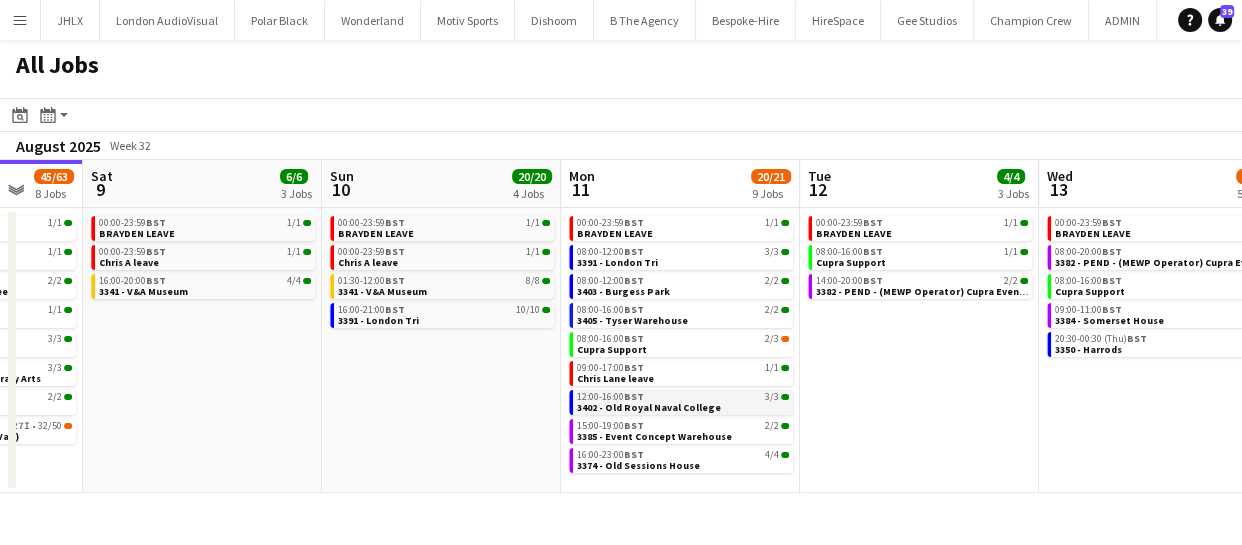 click on "3402 - Old Royal Naval College" at bounding box center (649, 407) 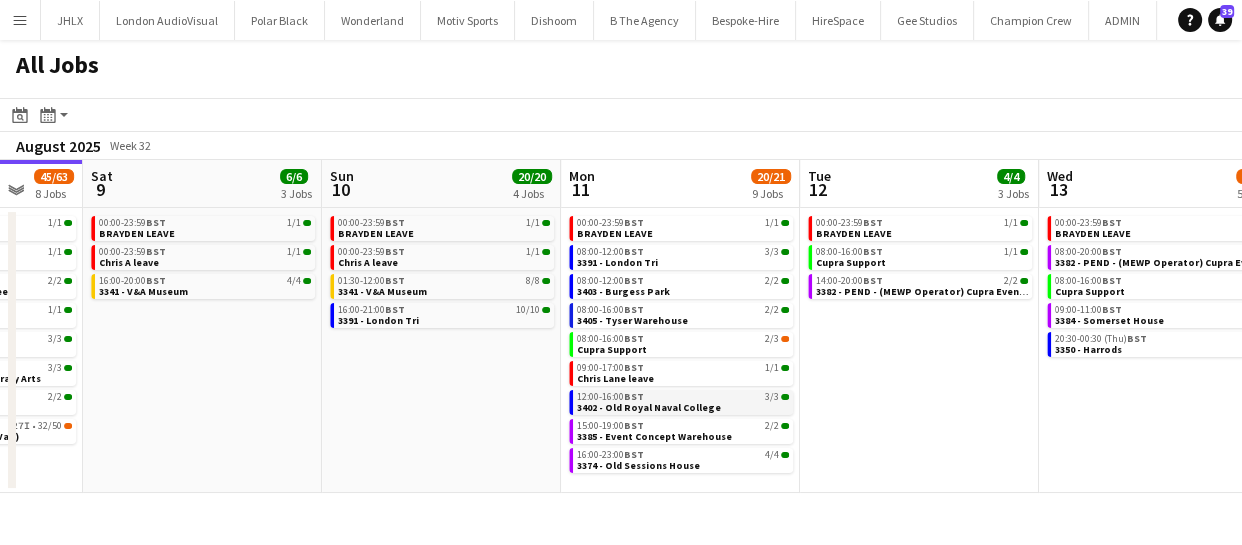 click on "3402 - Old Royal Naval College" at bounding box center (649, 407) 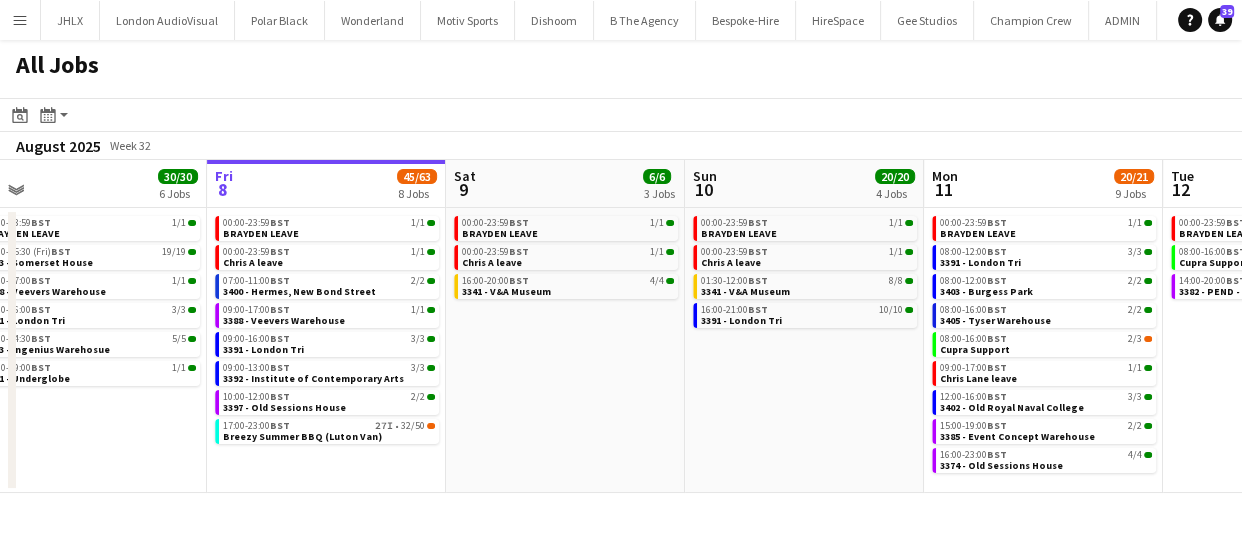 scroll, scrollTop: 0, scrollLeft: 509, axis: horizontal 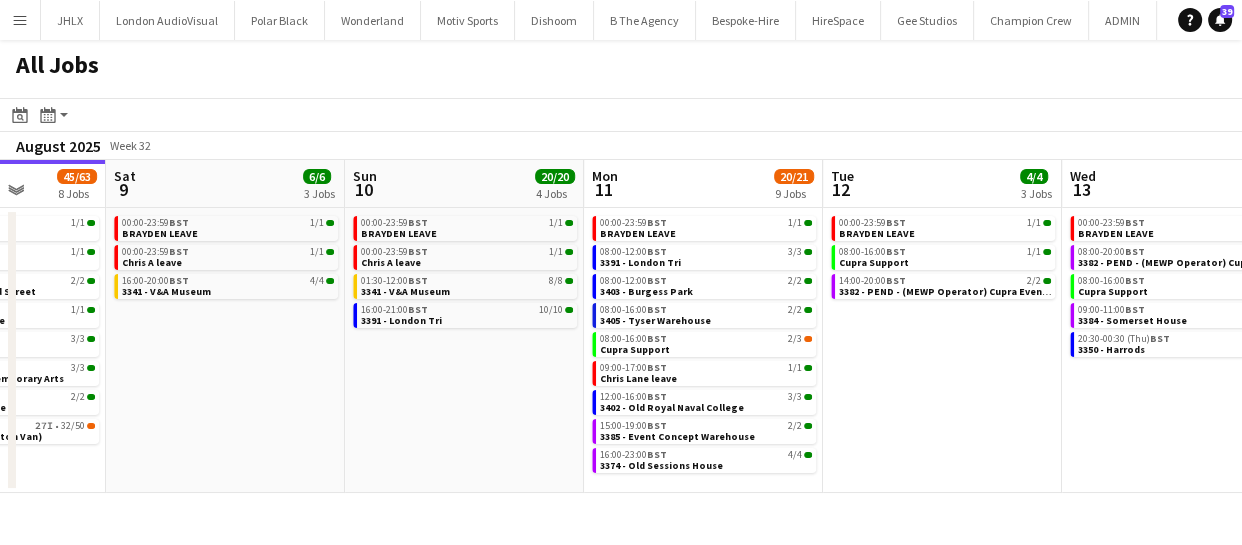 drag, startPoint x: 301, startPoint y: 406, endPoint x: 324, endPoint y: 403, distance: 23.194826 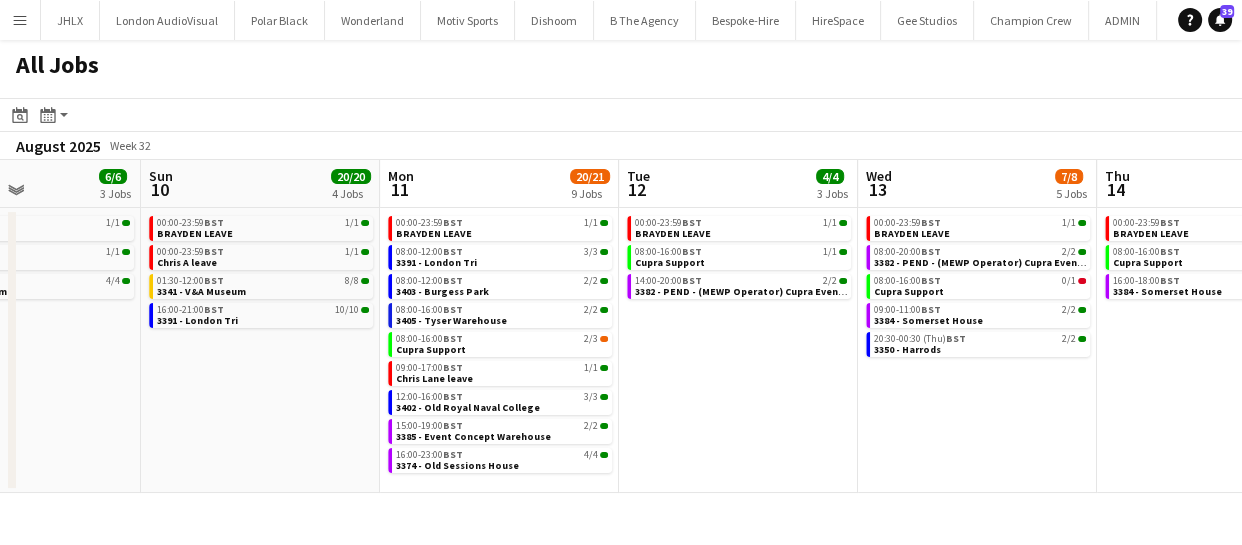 drag, startPoint x: 796, startPoint y: 439, endPoint x: 643, endPoint y: 430, distance: 153.26448 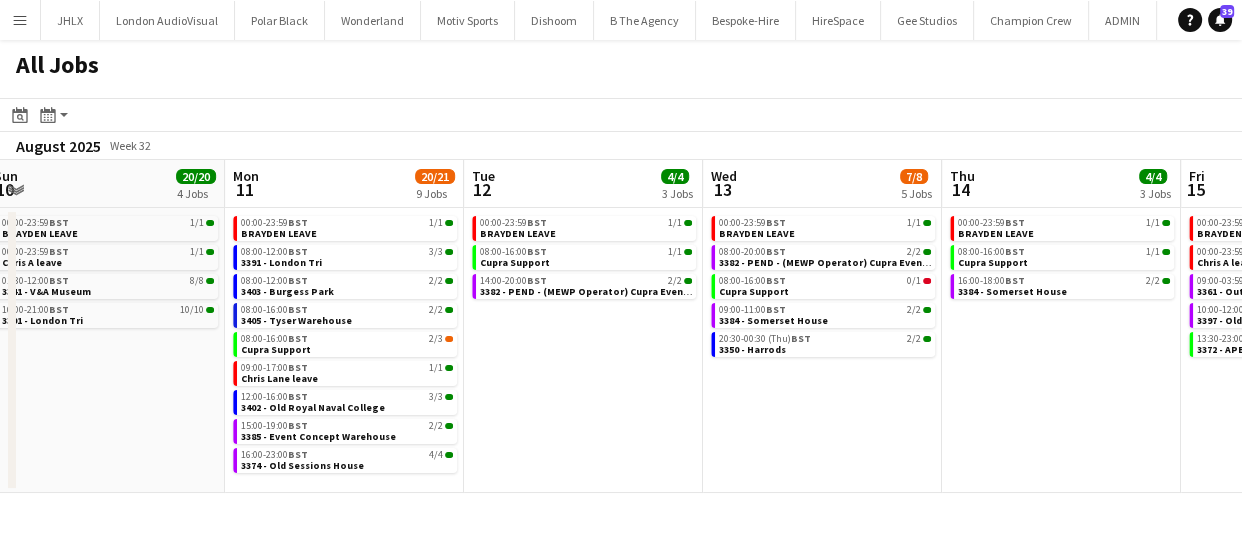 drag, startPoint x: 892, startPoint y: 469, endPoint x: 781, endPoint y: 466, distance: 111.040535 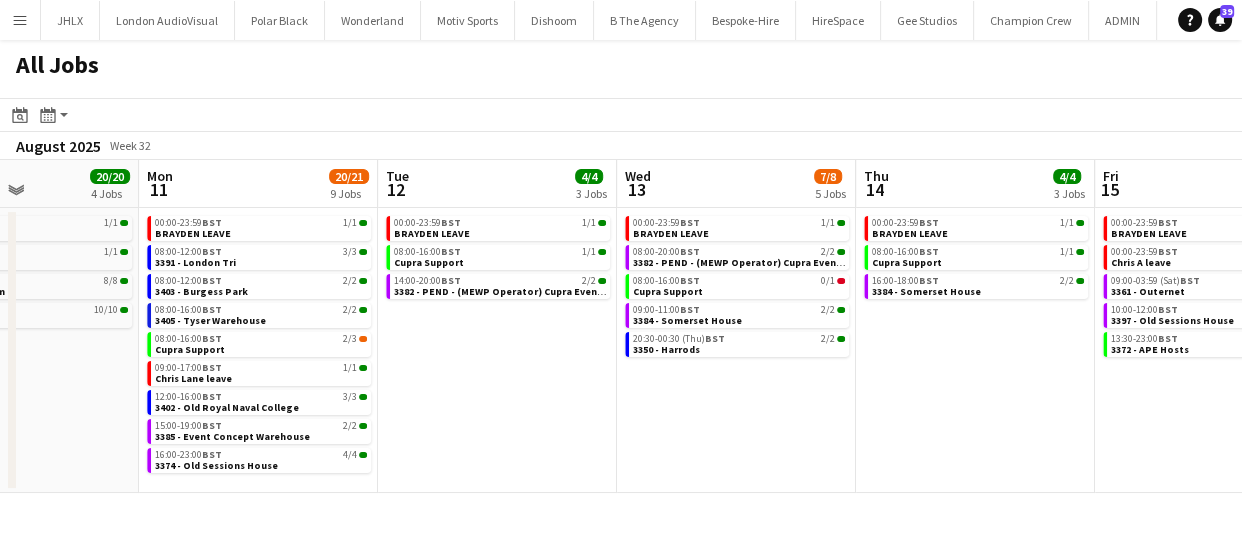 drag, startPoint x: 885, startPoint y: 440, endPoint x: 810, endPoint y: 433, distance: 75.32596 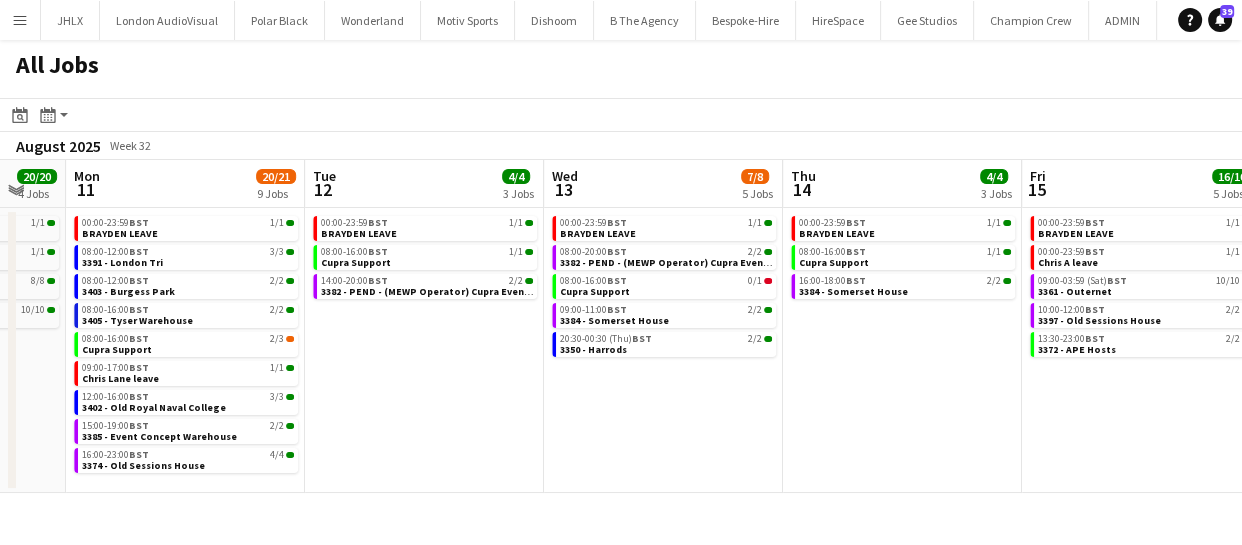 drag, startPoint x: 850, startPoint y: 430, endPoint x: 706, endPoint y: 420, distance: 144.3468 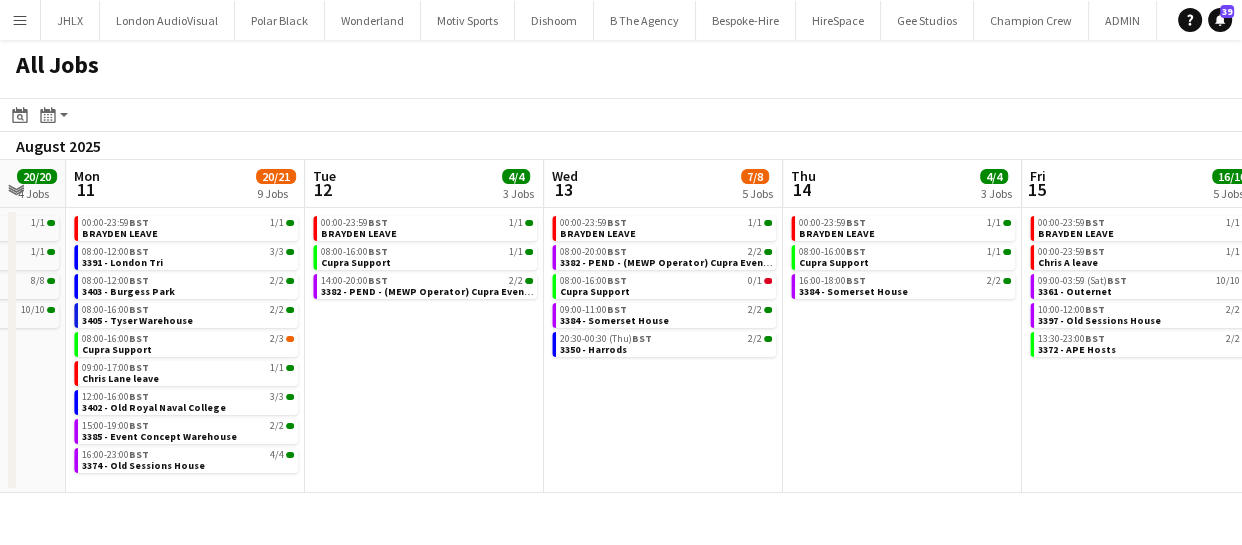 scroll, scrollTop: 0, scrollLeft: 555, axis: horizontal 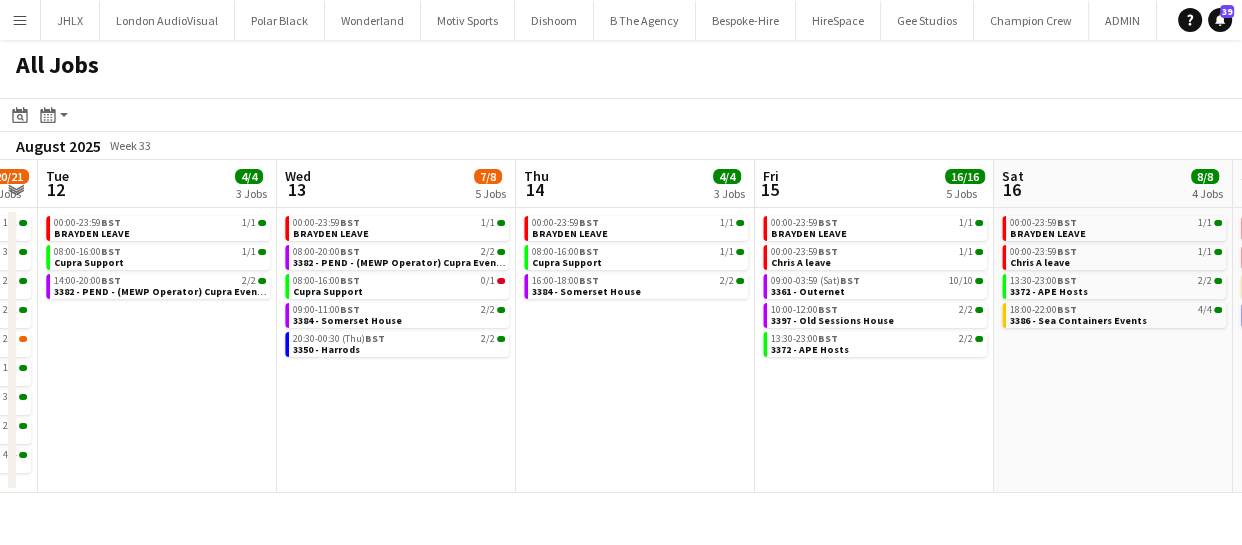 drag, startPoint x: 819, startPoint y: 384, endPoint x: 540, endPoint y: 381, distance: 279.01614 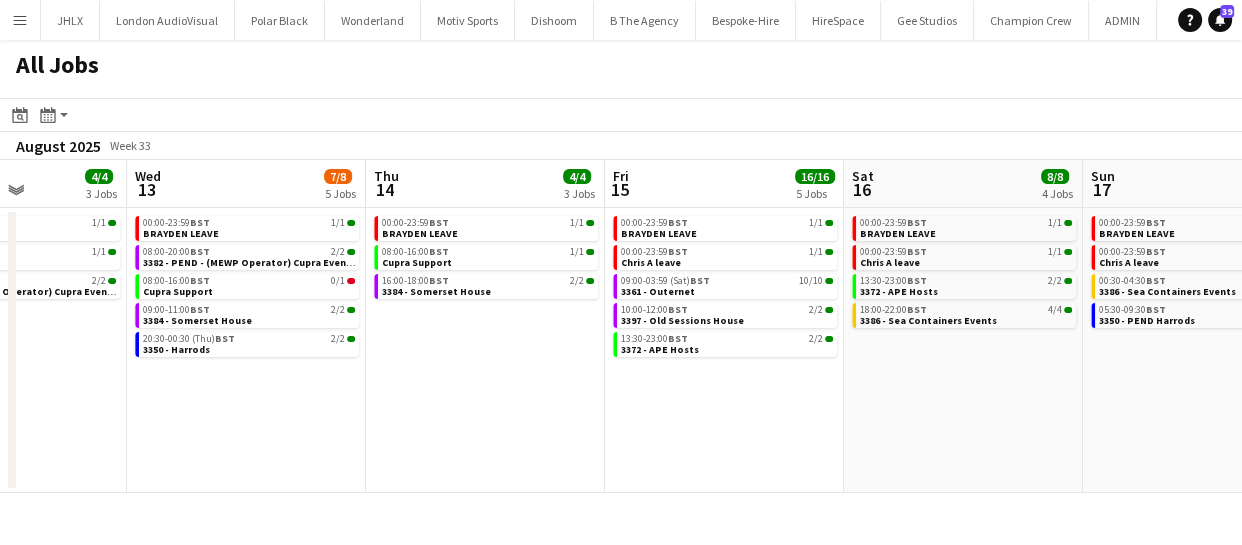 drag, startPoint x: 708, startPoint y: 427, endPoint x: 542, endPoint y: 414, distance: 166.50826 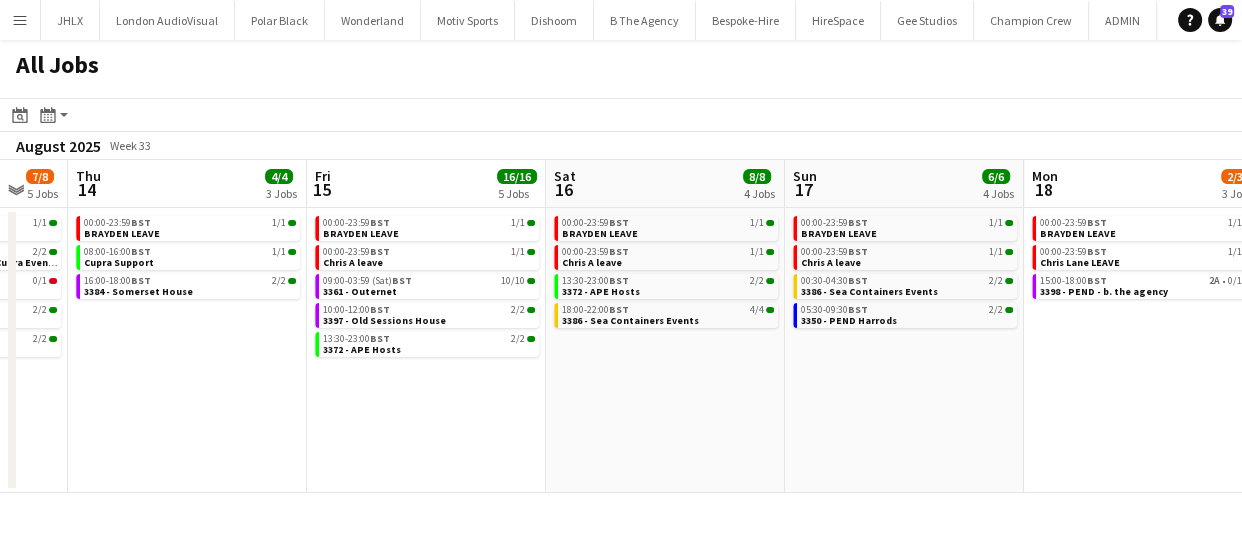 click on "Mon   11   20/21   9 Jobs   Tue   12   4/4   3 Jobs   Wed   13   7/8   5 Jobs   Thu   14   4/4   3 Jobs   Fri   15   16/16   5 Jobs   Sat   16   8/8   4 Jobs   Sun   17   6/6   4 Jobs   Mon   18   2/3   3 Jobs   Tue   19   5/8   4 Jobs   Wed   20   5/7   4 Jobs   Thu   21   1/2   2 Jobs   00:00-23:59    BST   1/1   [FIRST] LEAVE   08:00-12:00    BST   3/3   3391 - London Tri   08:00-12:00    BST   2/2   3403 - Burgess Park   08:00-16:00    BST   2/2   3405 - Tyser Warehouse   08:00-16:00    BST   2/3   Cupra Support   09:00-17:00    BST   1/1   [FIRST] [LAST] leave   12:00-16:00    BST   3/3   3402 - Old Royal Naval College   15:00-19:00    BST   2/2   3385 - Event Concept Warehouse   16:00-23:00    BST   4/4   3374 - Old Sessions House   00:00-23:59    BST   1/1   [FIRST] LEAVE   08:00-16:00    BST   1/1   Cupra Support   14:00-20:00    BST   2/2   3382 - PEND -  (MEWP Operator) Cupra Event Day   00:00-23:59    BST   1/1   [FIRST] LEAVE   08:00-20:00    BST   2/2   08:00-16:00    BST   0/1   Cupra Support   2A" at bounding box center [621, 326] 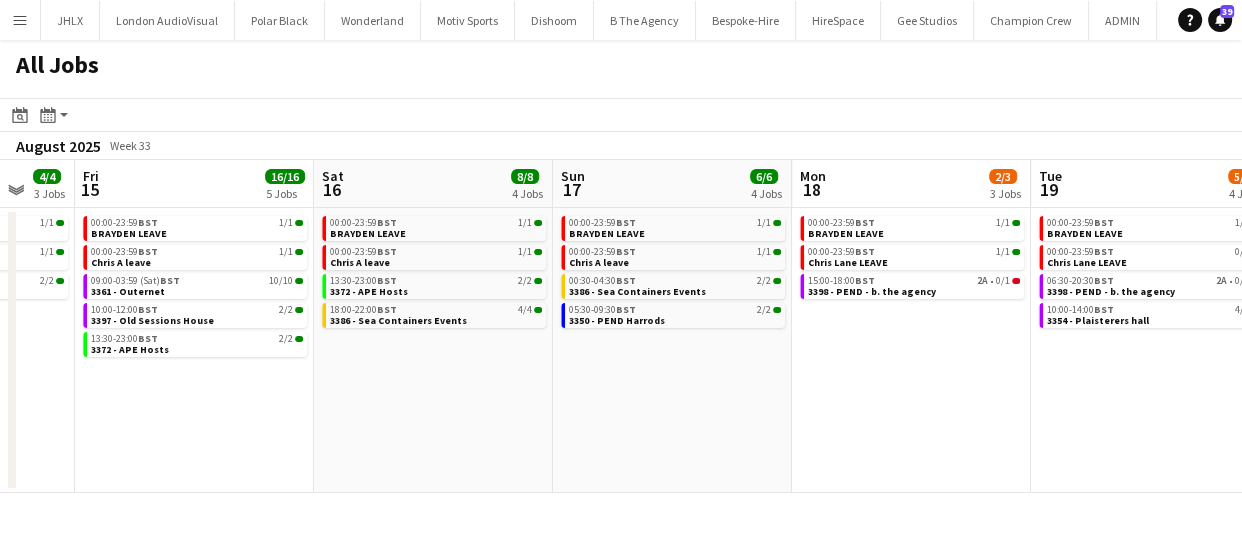 click on "Mon   11   20/21   9 Jobs   Tue   12   4/4   3 Jobs   Wed   13   7/8   5 Jobs   Thu   14   4/4   3 Jobs   Fri   15   16/16   5 Jobs   Sat   16   8/8   4 Jobs   Sun   17   6/6   4 Jobs   Mon   18   2/3   3 Jobs   Tue   19   5/8   4 Jobs   Wed   20   5/7   4 Jobs   Thu   21   1/2   2 Jobs   00:00-23:59    BST   1/1   [FIRST] LEAVE   08:00-12:00    BST   3/3   3391 - London Tri   08:00-12:00    BST   2/2   3403 - Burgess Park   08:00-16:00    BST   2/2   3405 - Tyser Warehouse   08:00-16:00    BST   2/3   Cupra Support   09:00-17:00    BST   1/1   [FIRST] [LAST] leave   12:00-16:00    BST   3/3   3402 - Old Royal Naval College   15:00-19:00    BST   2/2   3385 - Event Concept Warehouse   16:00-23:00    BST   4/4   3374 - Old Sessions House   00:00-23:59    BST   1/1   [FIRST] LEAVE   08:00-16:00    BST   1/1   Cupra Support   14:00-20:00    BST   2/2   3382 - PEND -  (MEWP Operator) Cupra Event Day   00:00-23:59    BST   1/1   [FIRST] LEAVE   08:00-20:00    BST   2/2   08:00-16:00    BST   0/1   Cupra Support   2A" at bounding box center [621, 326] 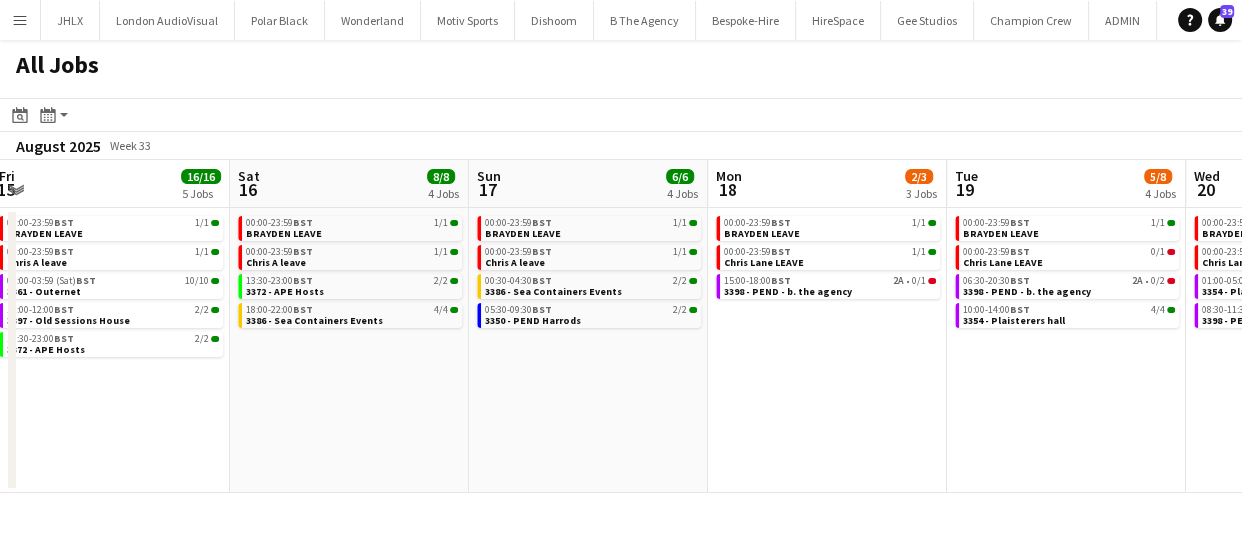 click on "All Jobs
Date picker
AUG 2025 AUG 2025 Monday M Tuesday T Wednesday W Thursday T Friday F Saturday S Sunday S  AUG   1   2   3   4   5   6   7   8   9   10   11   12   13   14   15   16   17   18   19   20   21   22   23   24   25   26   27   28   29   30   31
Comparison range
Comparison range
Today
Month view / Day view
Day view by Board Day view by Job Month view  August 2025   Week 33
Expand/collapse
Mon   11   20/21   9 Jobs   Tue   12   4/4   3 Jobs   Wed   13   7/8   5 Jobs   Thu   14   4/4   3 Jobs   Fri   15   16/16   5 Jobs   Sat   16   8/8   4 Jobs   Sun   17   6/6   4 Jobs   Mon   18   2/3   3 Jobs   Tue   19   5/8   4 Jobs   Wed   20   5/7   4 Jobs   Thu   21   1/2   2 Jobs   00:00-23:59    BST   1/1   [FIRST] LEAVE   08:00-12:00    BST   3/3   3391 - London Tri   08:00-12:00    BST   2/2   3403 - Burgess Park   08:00-16:00" 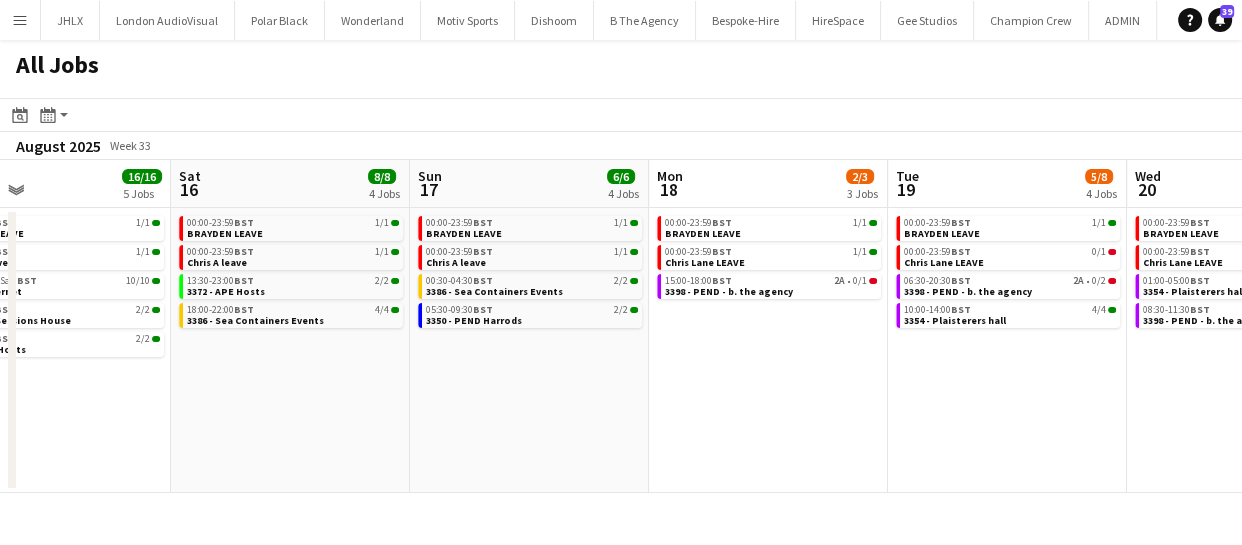 click on "Wed   13   7/8   5 Jobs   Thu   14   4/4   3 Jobs   Fri   15   16/16   5 Jobs   Sat   16   8/8   4 Jobs   Sun   17   6/6   4 Jobs   Mon   18   2/3   3 Jobs   Tue   19   5/8   4 Jobs   Wed   20   5/7   4 Jobs   Thu   21   1/2   2 Jobs   Fri   22   3/3   2 Jobs   Sat   23   4/6   3 Jobs   00:00-23:59    BST   1/1   [FIRST] LEAVE   08:00-20:00    BST   2/2   3382 - PEND -  (MEWP Operator) Cupra Event Day   08:00-16:00    BST   0/1   Cupra Support   09:00-11:00    BST   2/2   3384 - Somerset House    20:30-00:30 (Thu)   BST   2/2   3350 - Harrods   00:00-23:59    BST   1/1   [FIRST] LEAVE   08:00-16:00    BST   1/1   Cupra Support   16:00-18:00    BST   2/2   3384 - Somerset House    00:00-23:59    BST   1/1   [FIRST] LEAVE   00:00-23:59    BST   1/1   [FIRST] [LAST] leave   09:00-03:59 (Sat)   BST   10/10   3361 - Outernet   10:00-12:00    BST   2/2   3397 - Old Sessions House   13:30-23:00    BST   2/2   3372 - APE Hosts   00:00-23:59    BST   1/1   [FIRST] LEAVE   00:00-23:59    BST   1/1   [FIRST] [LAST] leave   BST   2A" at bounding box center [621, 326] 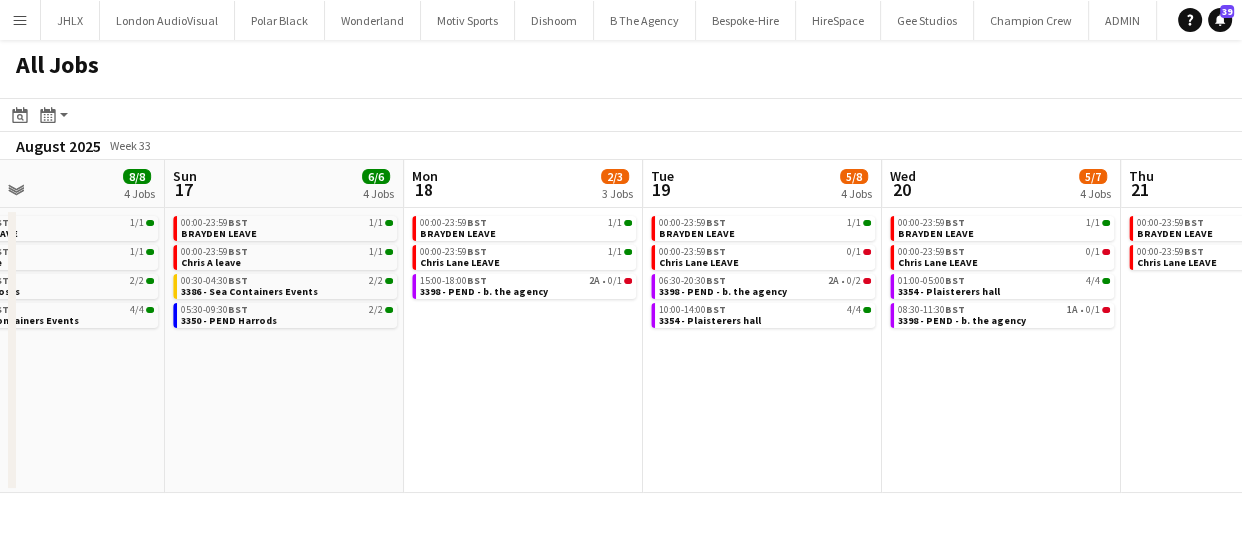 drag, startPoint x: 759, startPoint y: 437, endPoint x: 551, endPoint y: 431, distance: 208.08652 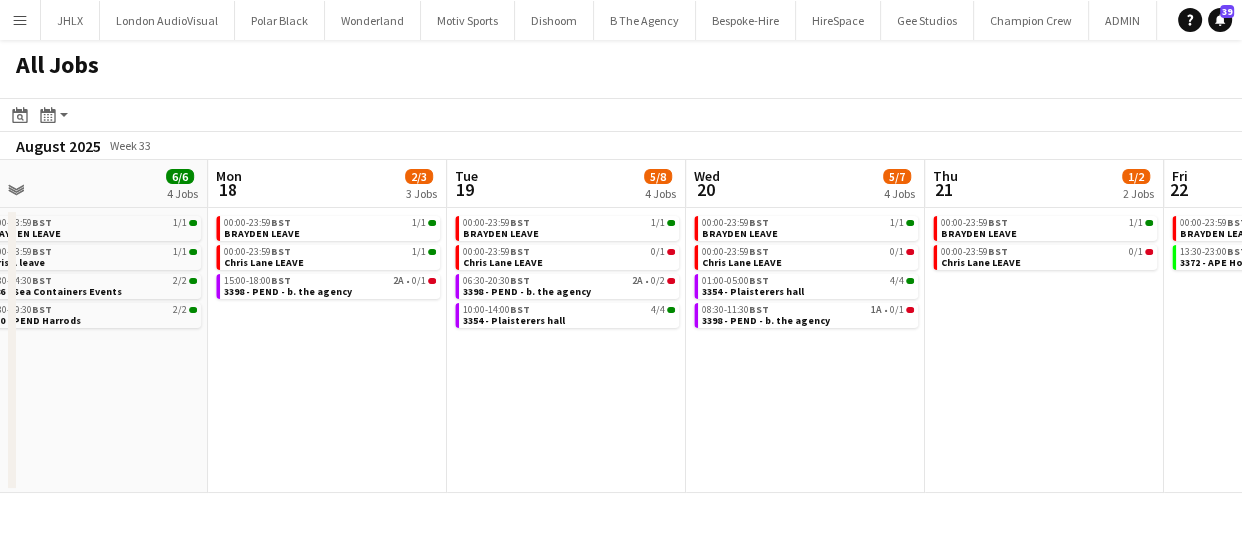 scroll, scrollTop: 0, scrollLeft: 509, axis: horizontal 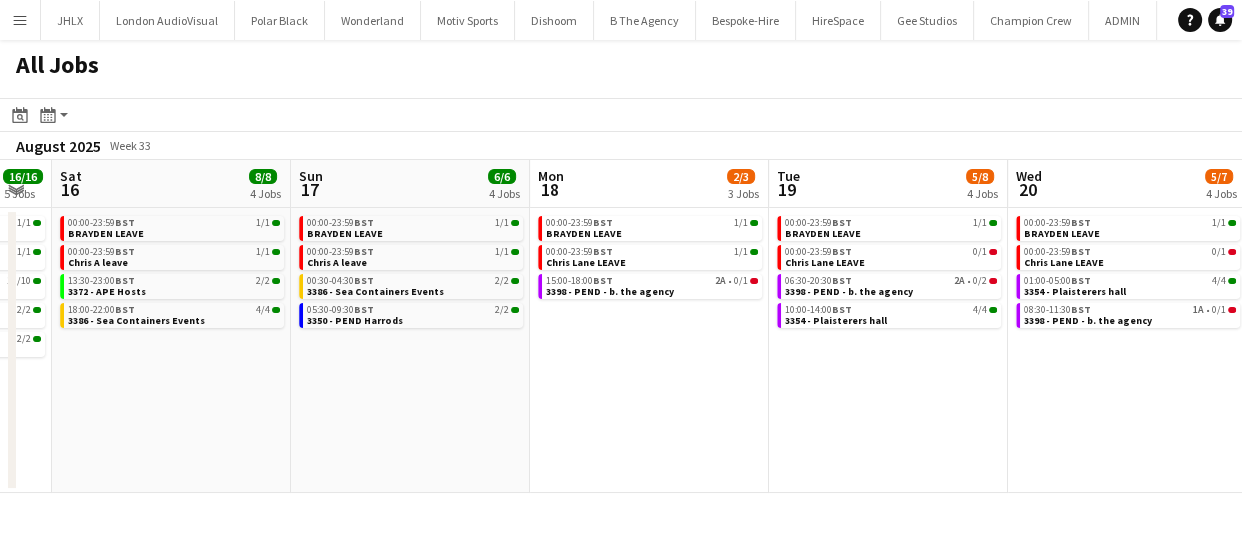 drag, startPoint x: 439, startPoint y: 429, endPoint x: 761, endPoint y: 437, distance: 322.09937 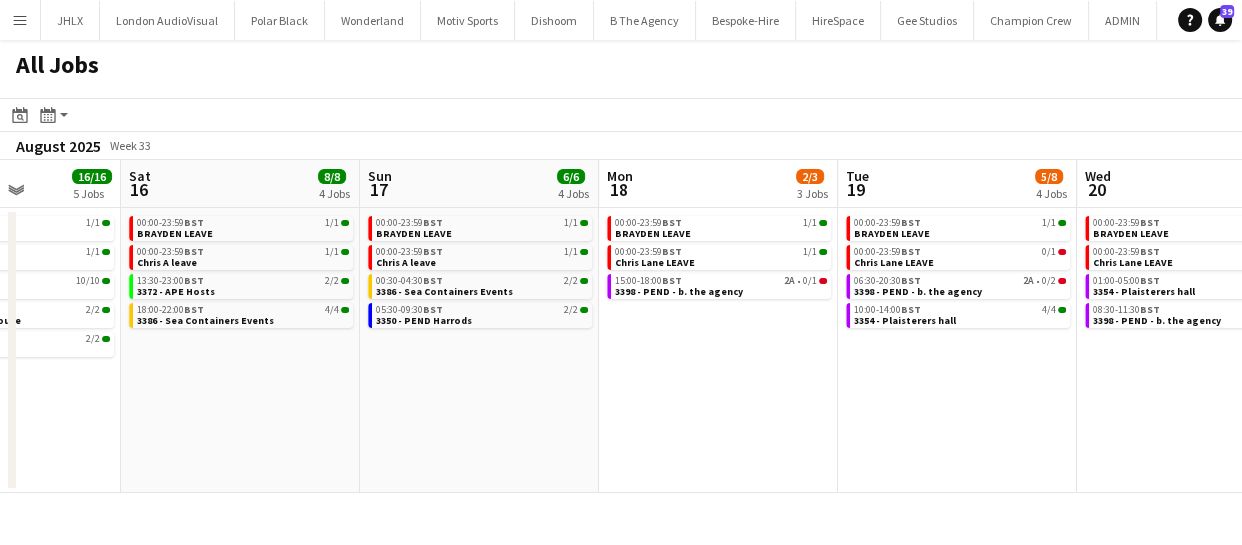 click on "Wed   13   7/8   5 Jobs   Thu   14   4/4   3 Jobs   Fri   15   16/16   5 Jobs   Sat   16   8/8   4 Jobs   Sun   17   6/6   4 Jobs   Mon   18   2/3   3 Jobs   Tue   19   5/8   4 Jobs   Wed   20   5/7   4 Jobs   Thu   21   1/2   2 Jobs   Fri   22   3/3   2 Jobs   Sat   23   4/6   3 Jobs   00:00-23:59    BST   1/1   [FIRST] LEAVE   08:00-20:00    BST   2/2   3382 - PEND -  (MEWP Operator) Cupra Event Day   08:00-16:00    BST   0/1   Cupra Support   09:00-11:00    BST   2/2   3384 - Somerset House    20:30-00:30 (Thu)   BST   2/2   3350 - Harrods   00:00-23:59    BST   1/1   [FIRST] LEAVE   08:00-16:00    BST   1/1   Cupra Support   16:00-18:00    BST   2/2   3384 - Somerset House    00:00-23:59    BST   1/1   [FIRST] LEAVE   00:00-23:59    BST   1/1   [FIRST] [LAST] leave   09:00-03:59 (Sat)   BST   10/10   3361 - Outernet   10:00-12:00    BST   2/2   3397 - Old Sessions House   13:30-23:00    BST   2/2   3372 - APE Hosts   00:00-23:59    BST   1/1   [FIRST] LEAVE   00:00-23:59    BST   1/1   [FIRST] [LAST] leave   BST   2A" at bounding box center (621, 326) 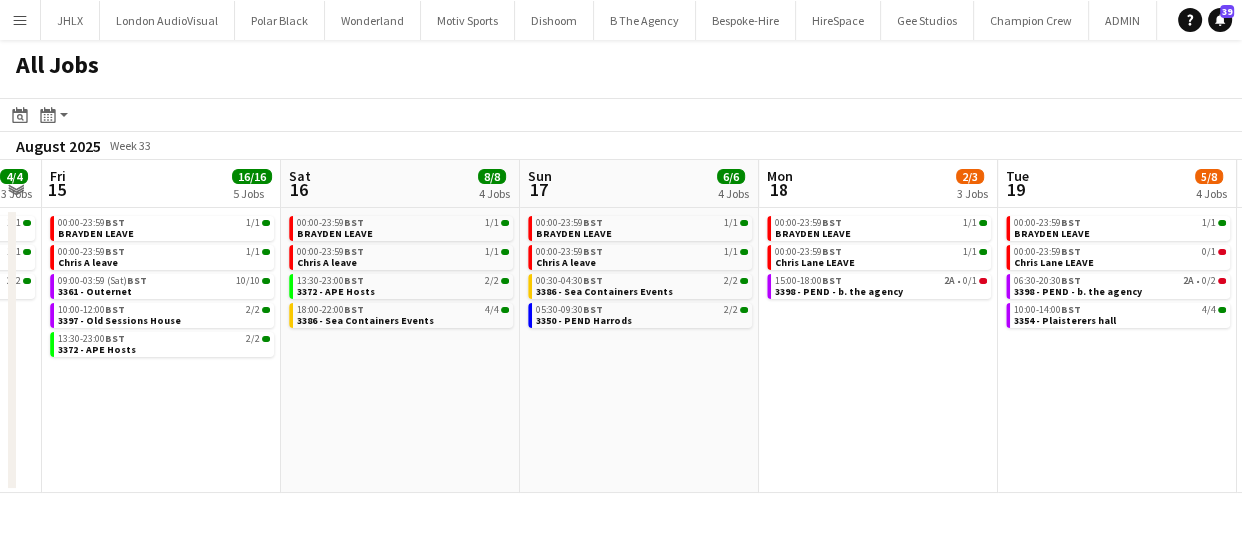 drag, startPoint x: 570, startPoint y: 444, endPoint x: 815, endPoint y: 460, distance: 245.5219 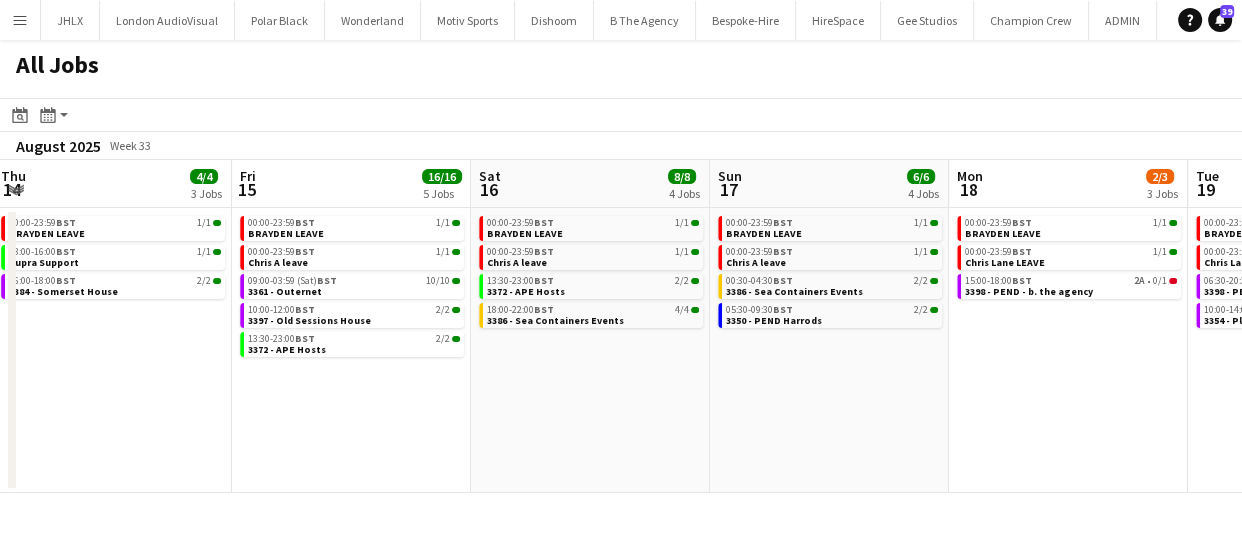 click on "Tue   12   4/4   3 Jobs   Wed   13   7/8   5 Jobs   Thu   14   4/4   3 Jobs   Fri   15   16/16   5 Jobs   Sat   16   8/8   4 Jobs   Sun   17   6/6   4 Jobs   Mon   18   2/3   3 Jobs   Tue   19   5/8   4 Jobs   Wed   20   5/7   4 Jobs   Thu   21   1/2   2 Jobs   Fri   22   3/3   2 Jobs   00:00-23:59    BST   1/1   [FIRST] LEAVE   08:00-16:00    BST   1/1   Cupra Support   14:00-20:00    BST   2/2   3382 - PEND -  (MEWP Operator) Cupra Event Day   00:00-23:59    BST   1/1   [FIRST] LEAVE   08:00-20:00    BST   2/2   3382 - PEND -  (MEWP Operator) Cupra Event Day   08:00-16:00    BST   0/1   Cupra Support   09:00-11:00    BST   2/2   3384 - Somerset House    20:30-00:30 (Thu)   BST   2/2   3350 - Harrods   00:00-23:59    BST   1/1   [FIRST] LEAVE   08:00-16:00    BST   1/1   Cupra Support   16:00-18:00    BST   2/2   3384 - Somerset House    00:00-23:59    BST   1/1   [FIRST] LEAVE   00:00-23:59    BST   1/1   [FIRST] [LAST] leave   09:00-03:59 (Sat)   BST   10/10   3361 - Outernet   10:00-12:00    BST   2/2   BST" at bounding box center (621, 326) 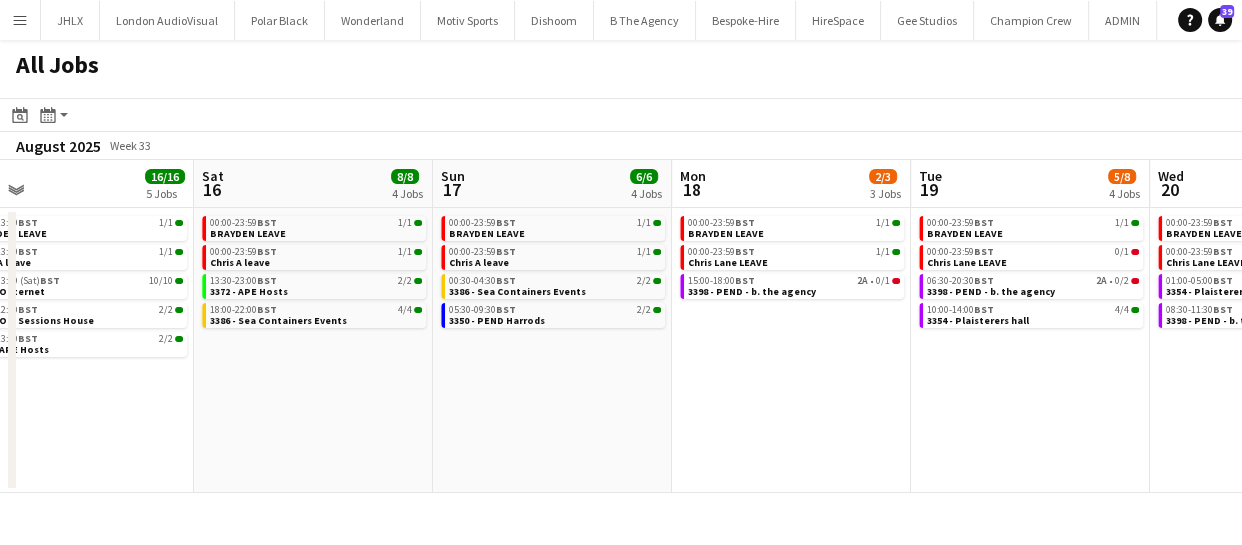 drag, startPoint x: 618, startPoint y: 417, endPoint x: 568, endPoint y: 418, distance: 50.01 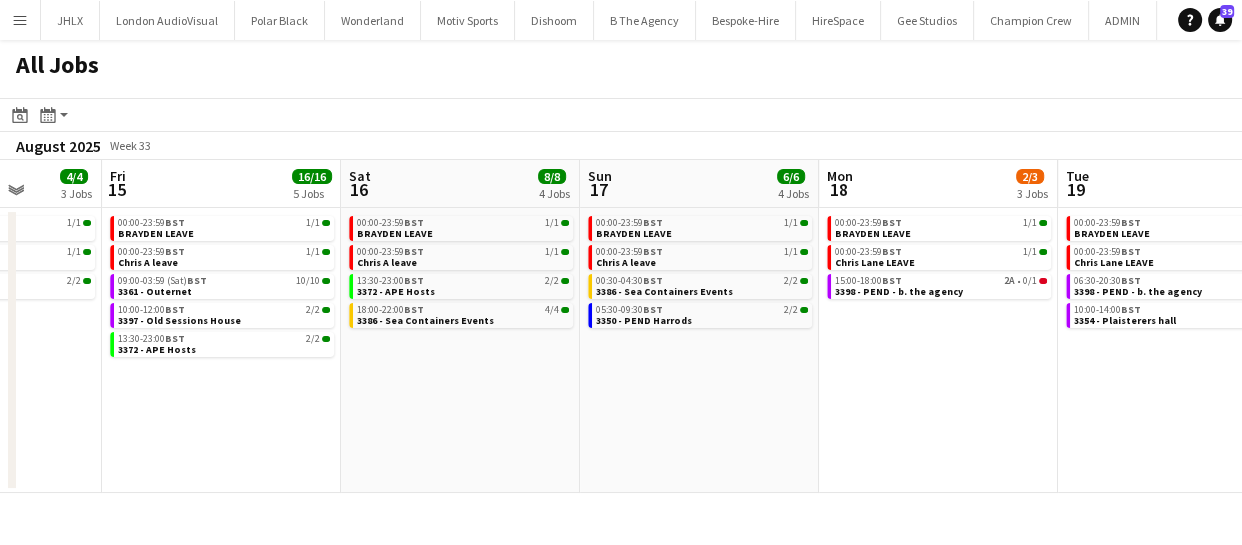 drag, startPoint x: 616, startPoint y: 408, endPoint x: 477, endPoint y: 402, distance: 139.12944 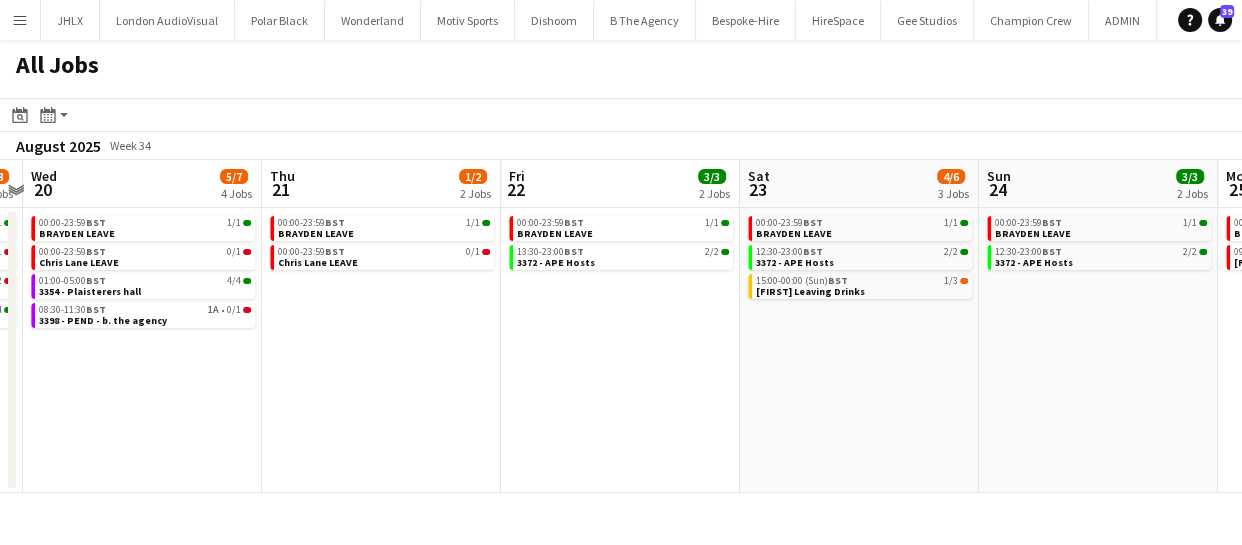 drag, startPoint x: 722, startPoint y: 427, endPoint x: 679, endPoint y: 426, distance: 43.011627 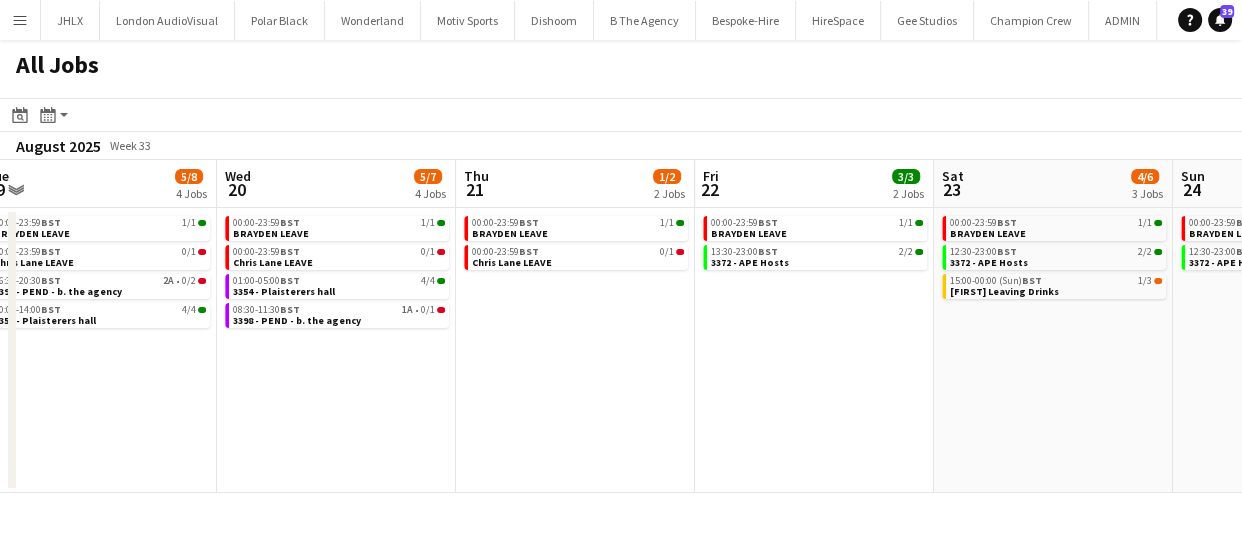 click on "All Jobs
Date picker
AUG 2025 AUG 2025 Monday M Tuesday T Wednesday W Thursday T Friday F Saturday S Sunday S  AUG   1   2   3   4   5   6   7   8   9   10   11   12   13   14   15   16   17   18   19   20   21   22   23   24   25   26   27   28   29   30   31
Comparison range
Comparison range
Today
Month view / Day view
Day view by Board Day view by Job Month view  August 2025   Week 33
Expand/collapse
Sat   16   8/8   4 Jobs   Sun   17   6/6   4 Jobs   Mon   18   2/3   3 Jobs   Tue   19   5/8   4 Jobs   Wed   20   5/7   4 Jobs   Thu   21   1/2   2 Jobs   Fri   22   3/3   2 Jobs   Sat   23   4/6   3 Jobs   Sun   24   3/3   2 Jobs   Mon   25   2/2   2 Jobs   Tue   26   3/3   2 Jobs   00:00-23:59    BST   1/1   [FIRST] [LAST]   00:00-23:59    BST   1/1   [FIRST] [LAST]   13:30-23:00    BST   2/2   3372 - APE Hosts   18:00-22:00    BST   2A" 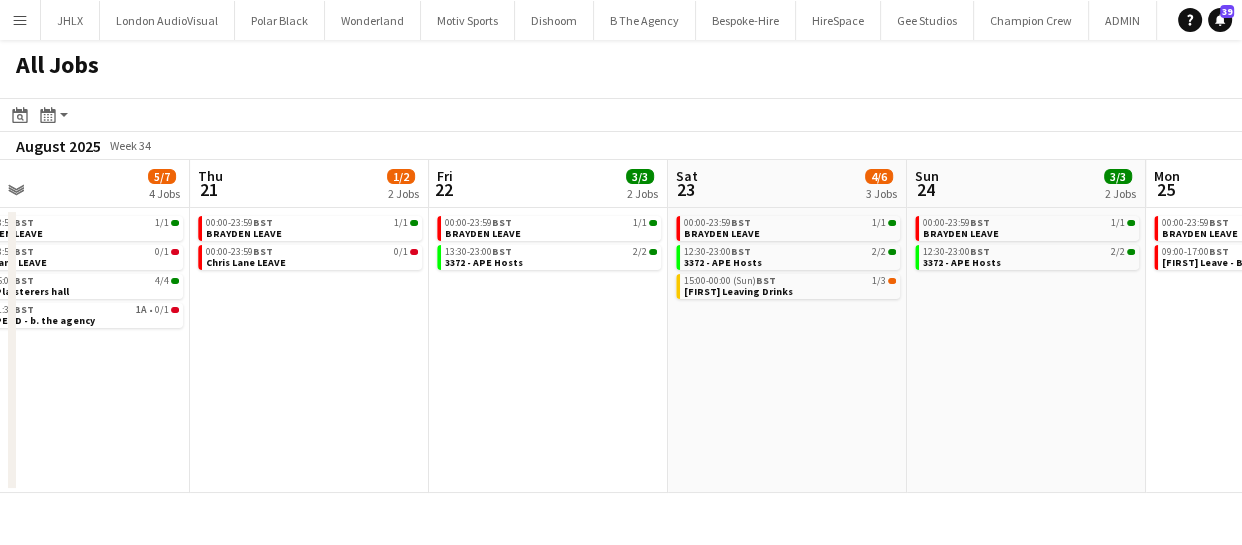 drag, startPoint x: 770, startPoint y: 402, endPoint x: 536, endPoint y: 392, distance: 234.21358 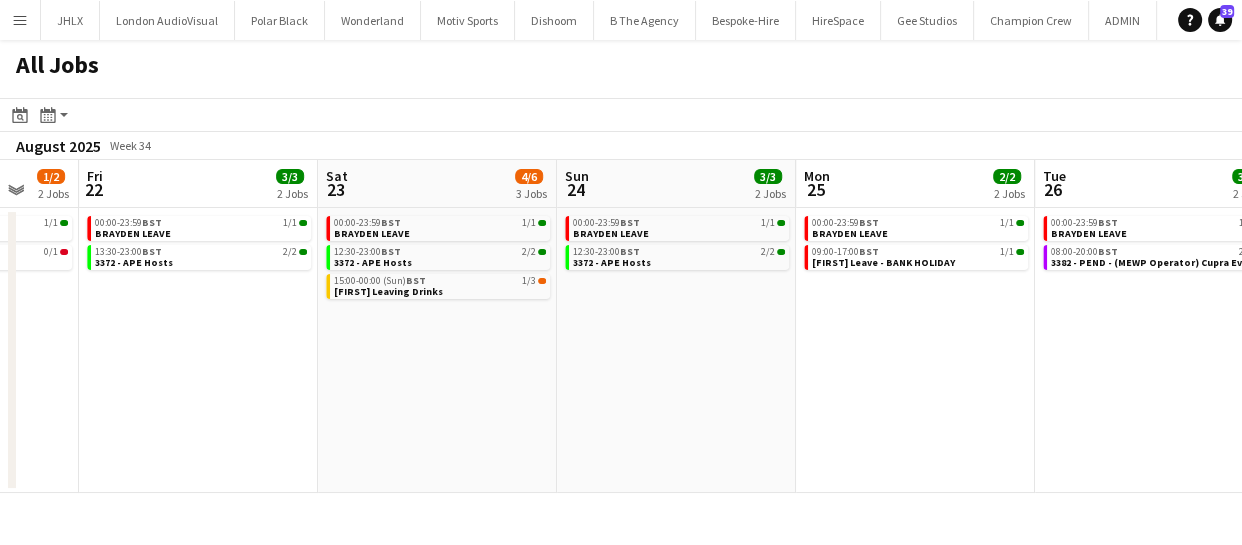 click on "Mon   18   2/3   3 Jobs   Tue   19   5/8   4 Jobs   Wed   20   5/7   4 Jobs   Thu   21   1/2   2 Jobs   Fri   22   3/3   2 Jobs   Sat   23   4/6   3 Jobs   Sun   24   3/3   2 Jobs   Mon   25   2/2   2 Jobs   Tue   26   3/3   2 Jobs   Wed   27   2/3   3 Jobs   Thu   28   2/3   3 Jobs   00:00-23:59    BST   1/1   [FIRST] LEAVE   00:00-23:59    BST   1/1   [FIRST] [LAST] LEAVE   15:00-18:00    BST   2A   •   0/1   3398 - PEND - b. the agency   00:00-23:59    BST   1/1   [FIRST] LEAVE   00:00-23:59    BST   0/1   [FIRST] [LAST] LEAVE   06:30-20:30    BST   2A   •   0/2   3398 - PEND - b. the agency   10:00-14:00    BST   4/4   3354 - Plaisterers hall   00:00-23:59    BST   1/1   [FIRST] LEAVE   00:00-23:59    BST   0/1   [FIRST] [LAST] LEAVE   01:00-05:00    BST   4/4   3354 - Plaisterers hall   08:30-11:30    BST   1A   •   0/1   3398 - PEND - b. the agency   00:00-23:59    BST   1/1   [FIRST] LEAVE   00:00-23:59    BST   0/1   [FIRST] [LAST] LEAVE   00:00-23:59    BST   1/1   [FIRST] LEAVE   13:30-23:00    BST   2/2" at bounding box center (621, 326) 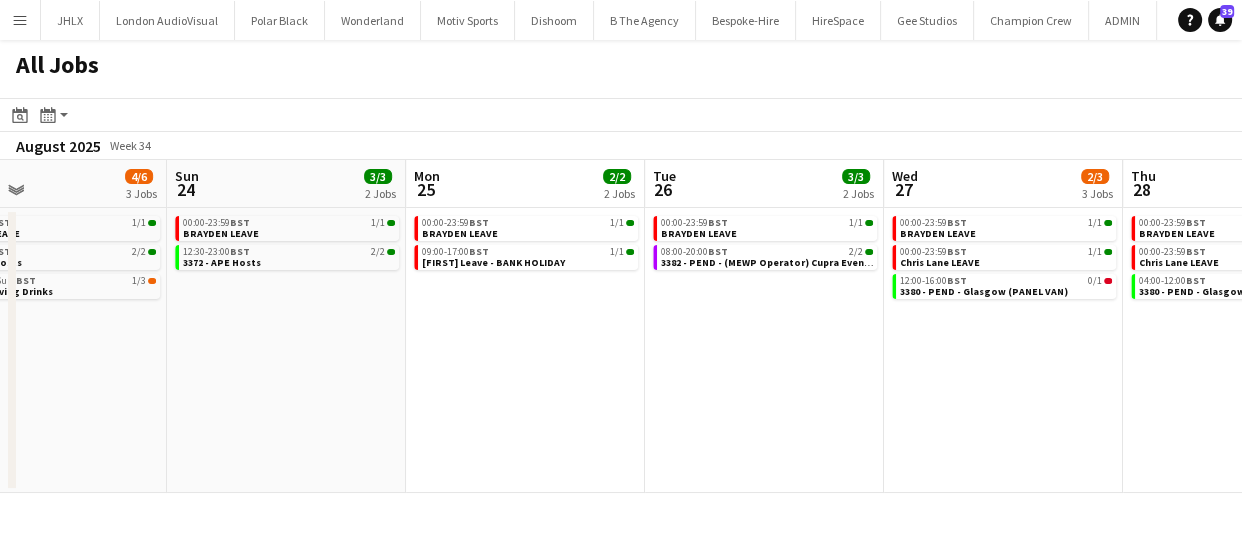 click on "All Jobs
Date picker
AUG 2025 AUG 2025 Monday M Tuesday T Wednesday W Thursday T Friday F Saturday S Sunday S  AUG   1   2   3   4   5   6   7   8   9   10   11   12   13   14   15   16   17   18   19   20   21   22   23   24   25   26   27   28   29   30   31
Comparison range
Comparison range
Today
Month view / Day view
Day view by Board Day view by Job Month view  August 2025   Week 34
Expand/collapse
Wed   20   5/7   4 Jobs   Thu   21   1/2   2 Jobs   Fri   22   3/3   2 Jobs   Sat   23   4/6   3 Jobs   Sun   24   3/3   2 Jobs   Mon   25   2/2   2 Jobs   Tue   26   3/3   2 Jobs   Wed   27   2/3   3 Jobs   Thu   28   2/3   3 Jobs   Fri   29   13/21   6 Jobs   Sat   30   8/14   4 Jobs   00:00-23:59    BST   1/1   [FIRST] LEAVE   00:00-23:59    BST   0/1   [FIRST] [LAST] LEAVE   01:00-05:00    BST   4/4   3354 - Plaisterers hall   BST   1A" 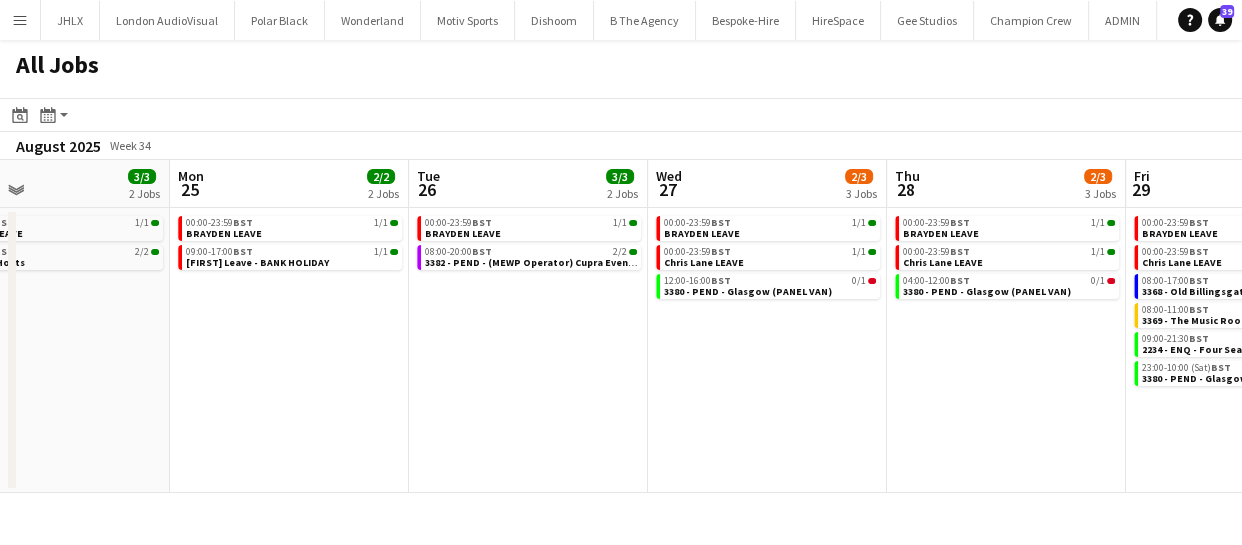 drag, startPoint x: 604, startPoint y: 368, endPoint x: 635, endPoint y: 374, distance: 31.575306 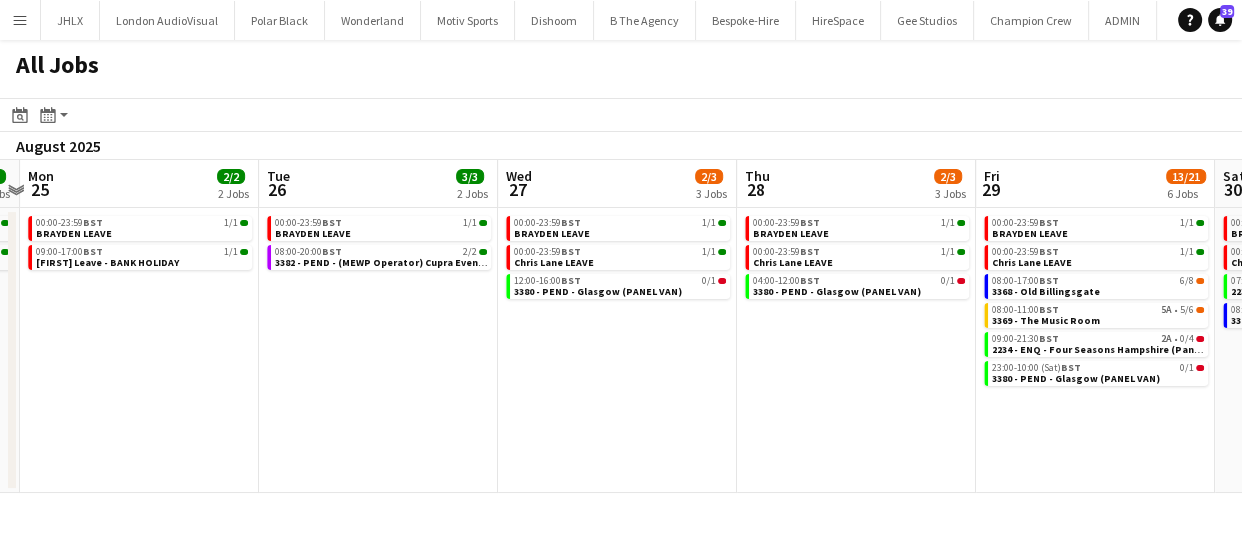 click on "Fri   22   3/3   2 Jobs   Sat   23   4/6   3 Jobs   Sun   24   3/3   2 Jobs   Mon   25   2/2   2 Jobs   Tue   26   3/3   2 Jobs   Wed   27   2/3   3 Jobs   Thu   28   2/3   3 Jobs   Fri   29   13/21   6 Jobs   Sat   30   8/14   4 Jobs   Sun   31   8/11   4 Jobs   Mon   1   12/14   4 Jobs   00:00-23:59    BST   1/1   [FIRST] LEAVE   13:30-23:00    BST   2/2   3372 - APE Hosts   00:00-23:59    BST   1/1   [FIRST] LEAVE   12:30-23:00    BST   2/2   3372 - APE Hosts   15:00-00:00 (Sun)   BST   1/3   [FIRST] Leaving Drinks   00:00-23:59    BST   1/1   [FIRST] LEAVE   12:30-23:00    BST   2/2   3372 - APE Hosts   00:00-23:59    BST   1/1   [FIRST] LEAVE   09:00-17:00    BST   1/1   [FIRST] Leave - BANK HOLIDAY   00:00-23:59    BST   1/1   [FIRST] LEAVE   08:00-20:00    BST   2/2   3382 - PEND -  (MEWP Operator) Cupra Event Day   00:00-23:59    BST   1/1   [FIRST] LEAVE   00:00-23:59    BST   1/1   [FIRST] [LAST] LEAVE   12:00-16:00    BST   0/1   3380 - PEND - Glasgow (PANEL VAN)   00:00-23:59    BST   1/1   [FIRST] LEAVE" at bounding box center [621, 326] 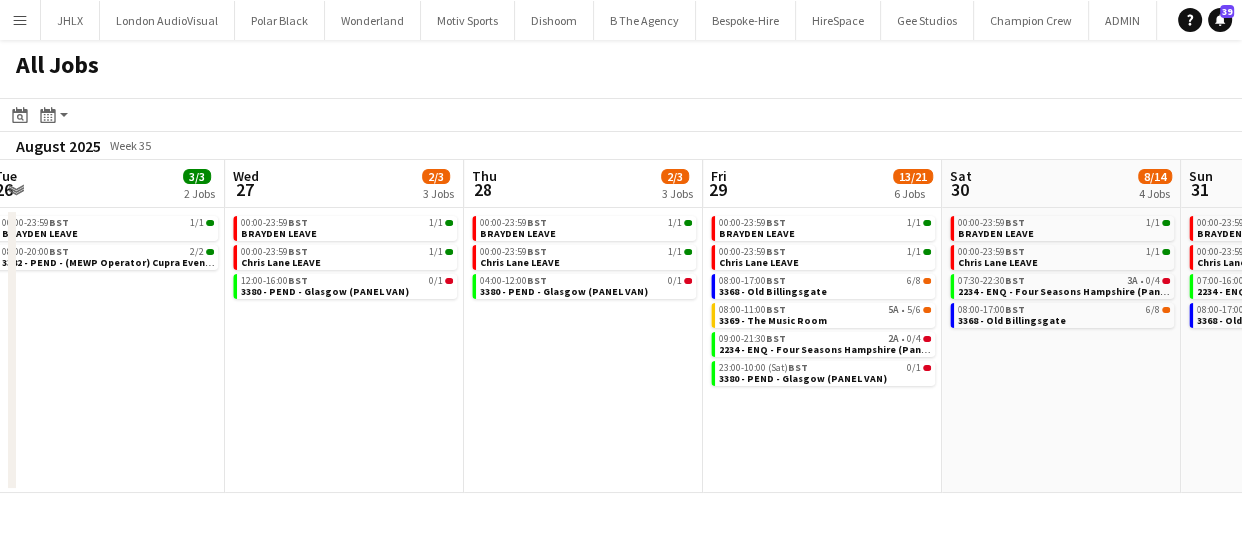 click on "Fri   22   3/3   2 Jobs   Sat   23   4/6   3 Jobs   Sun   24   3/3   2 Jobs   Mon   25   2/2   2 Jobs   Tue   26   3/3   2 Jobs   Wed   27   2/3   3 Jobs   Thu   28   2/3   3 Jobs   Fri   29   13/21   6 Jobs   Sat   30   8/14   4 Jobs   Sun   31   8/11   4 Jobs   Mon   1   12/14   4 Jobs   00:00-23:59    BST   1/1   [FIRST] LEAVE   13:30-23:00    BST   2/2   3372 - APE Hosts   00:00-23:59    BST   1/1   [FIRST] LEAVE   12:30-23:00    BST   2/2   3372 - APE Hosts   15:00-00:00 (Sun)   BST   1/3   [FIRST] Leaving Drinks   00:00-23:59    BST   1/1   [FIRST] LEAVE   12:30-23:00    BST   2/2   3372 - APE Hosts   00:00-23:59    BST   1/1   [FIRST] LEAVE   09:00-17:00    BST   1/1   [FIRST] Leave - BANK HOLIDAY   00:00-23:59    BST   1/1   [FIRST] LEAVE   08:00-20:00    BST   2/2   3382 - PEND -  (MEWP Operator) Cupra Event Day   00:00-23:59    BST   1/1   [FIRST] LEAVE   00:00-23:59    BST   1/1   [FIRST] [LAST] LEAVE   12:00-16:00    BST   0/1   3380 - PEND - Glasgow (PANEL VAN)   00:00-23:59    BST   1/1   [FIRST] LEAVE" at bounding box center (621, 326) 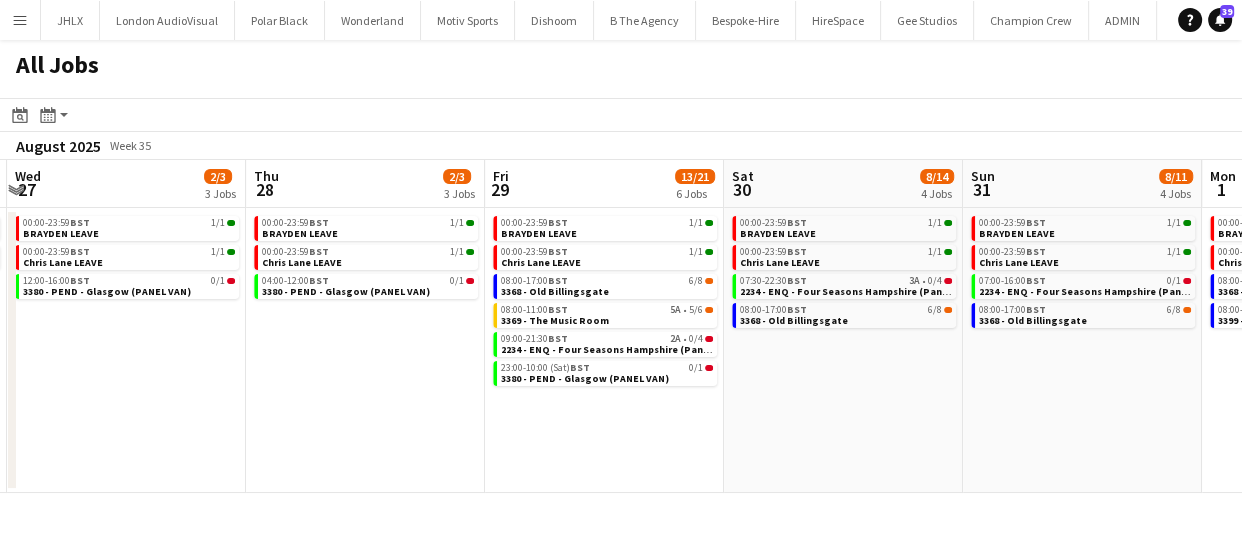 drag, startPoint x: 1004, startPoint y: 419, endPoint x: 905, endPoint y: 412, distance: 99.24717 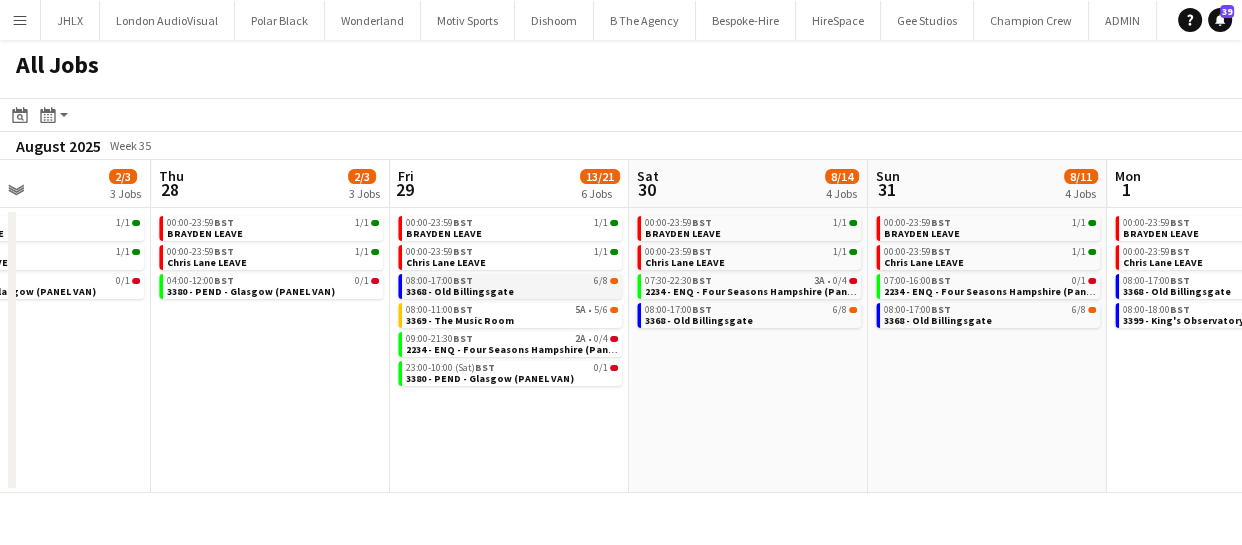 click on "08:00-17:00    BST   6/8" at bounding box center (512, 281) 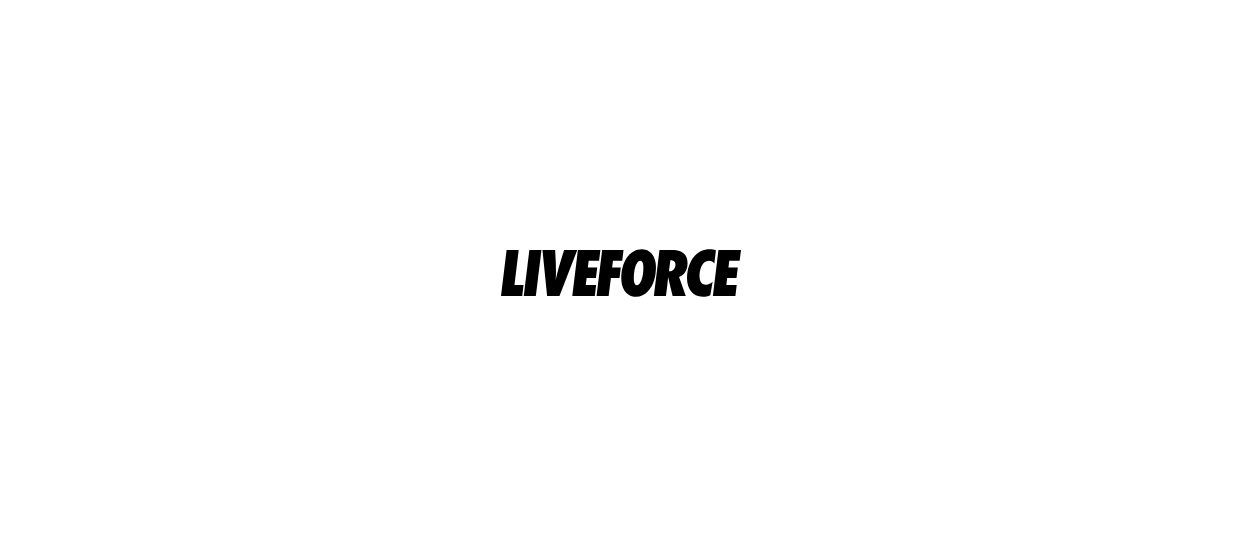 scroll, scrollTop: 0, scrollLeft: 0, axis: both 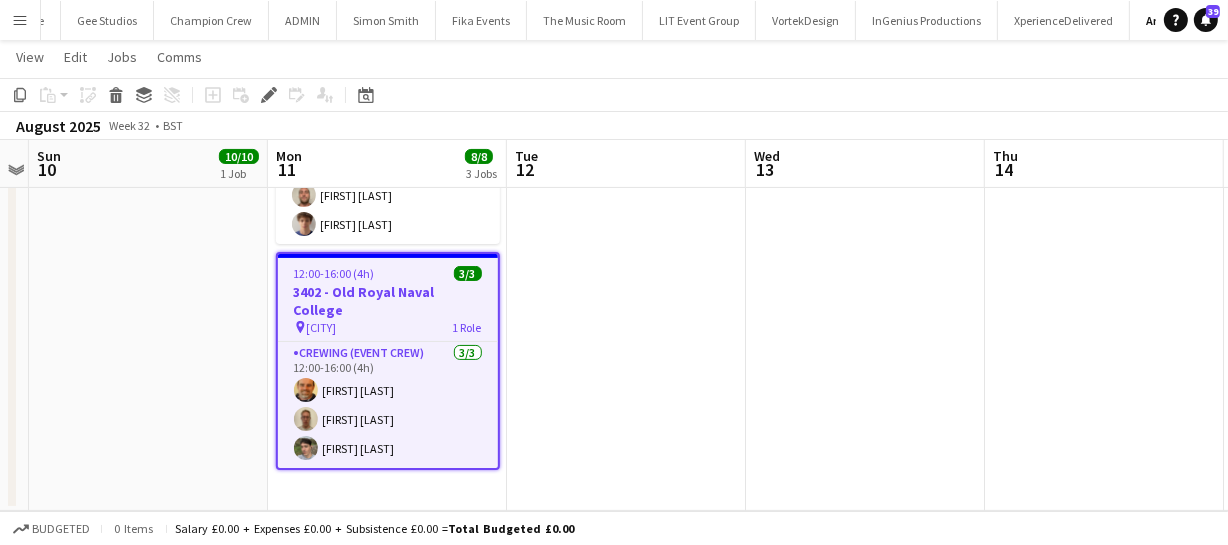 click on "12:00-16:00 (4h)" at bounding box center [334, 273] 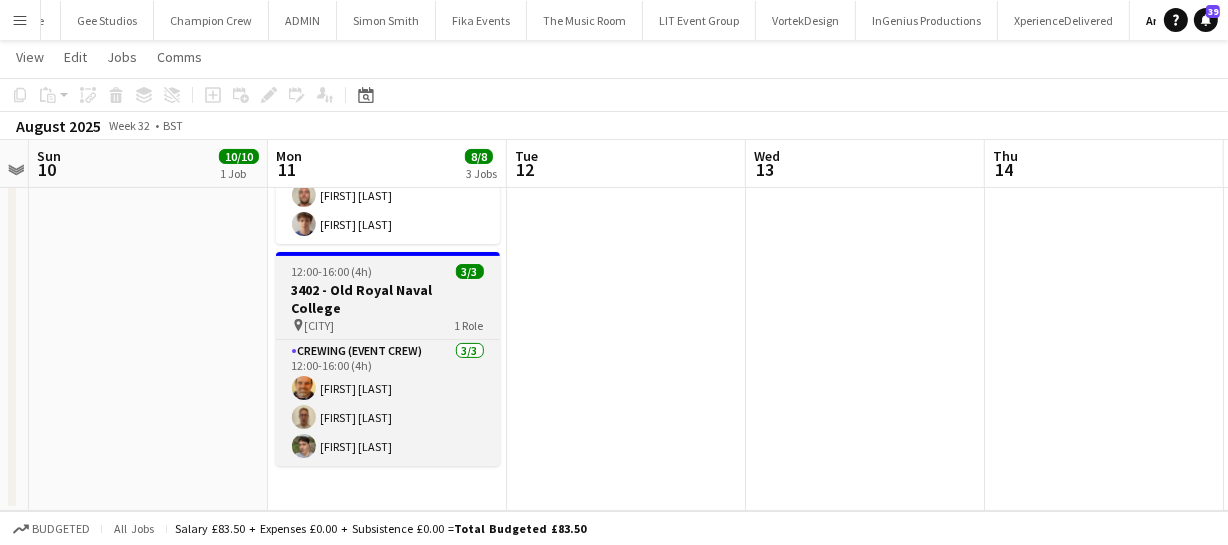click on "12:00-16:00 (4h)" at bounding box center [332, 271] 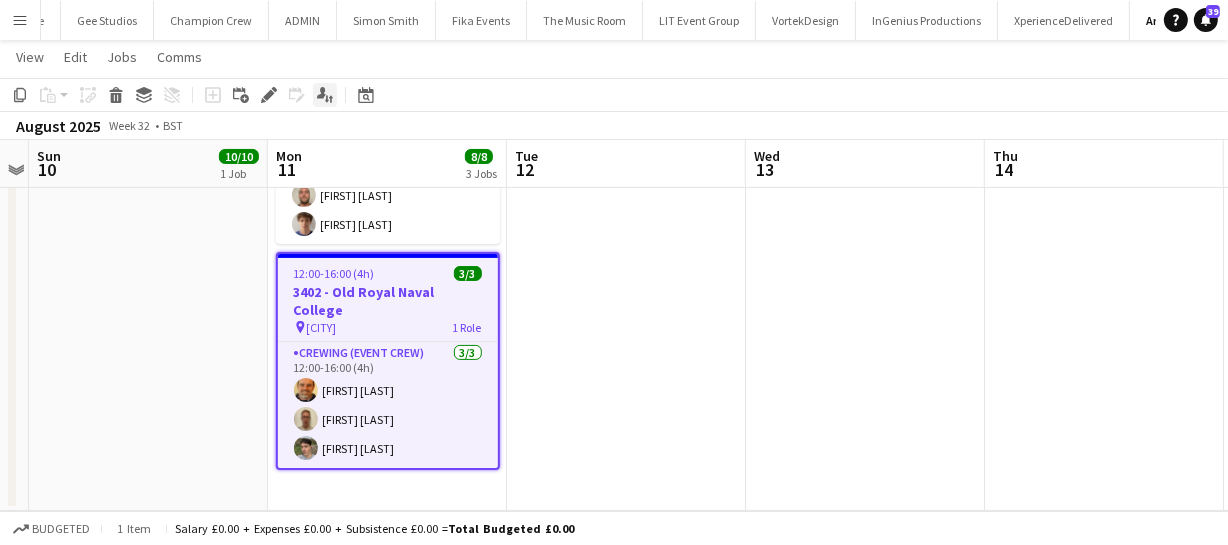 click 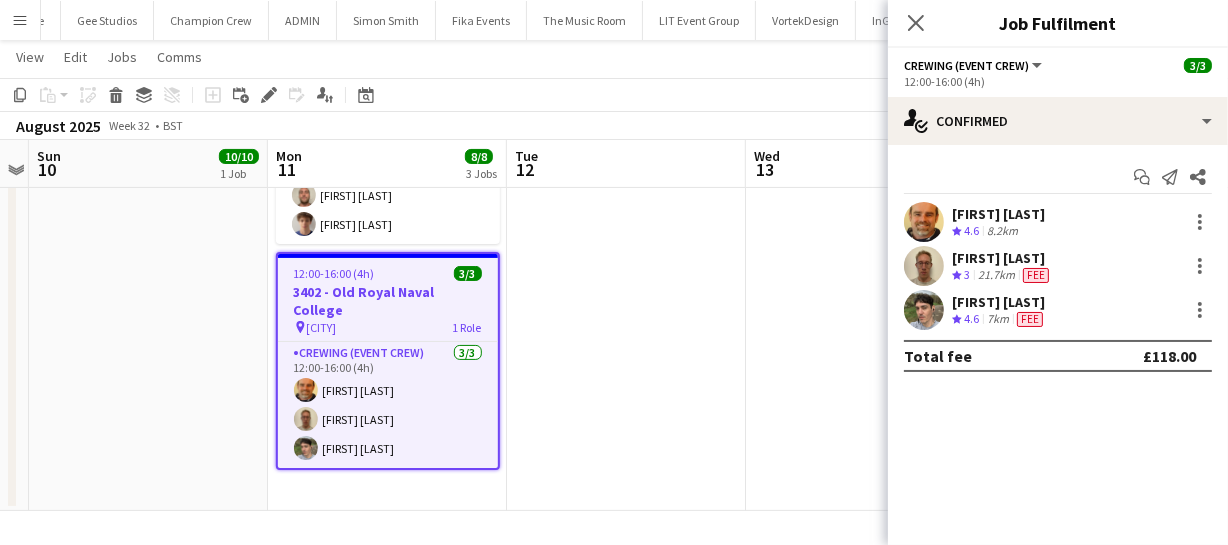 drag, startPoint x: 957, startPoint y: 201, endPoint x: 1065, endPoint y: 318, distance: 159.22626 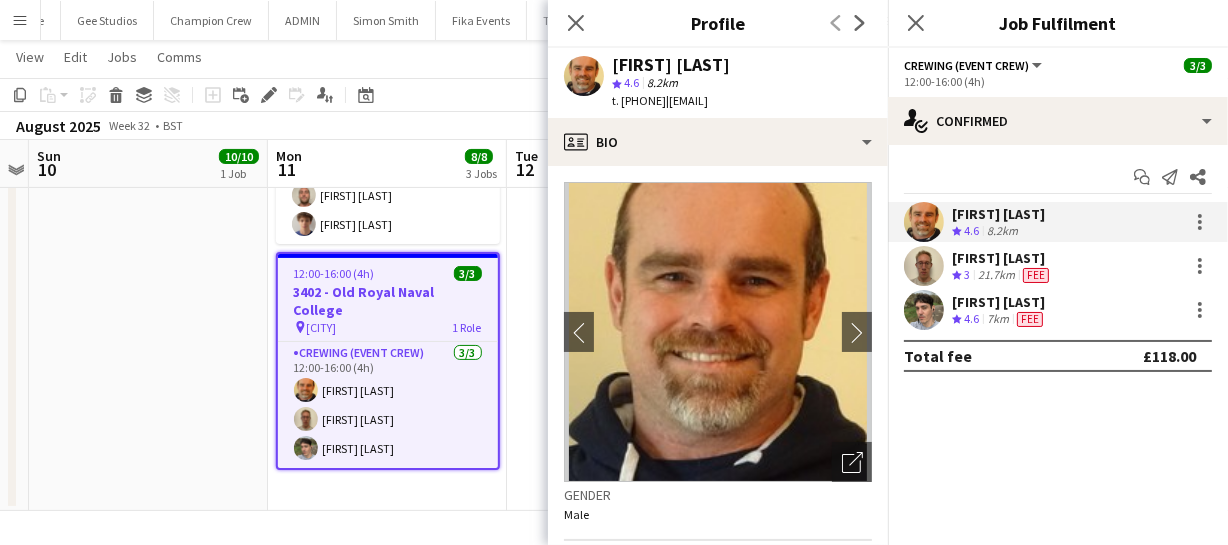 click on "[FIRST] [LAST]
Crew rating
[NUMBER]   [NUMBER]km" at bounding box center (1058, 222) 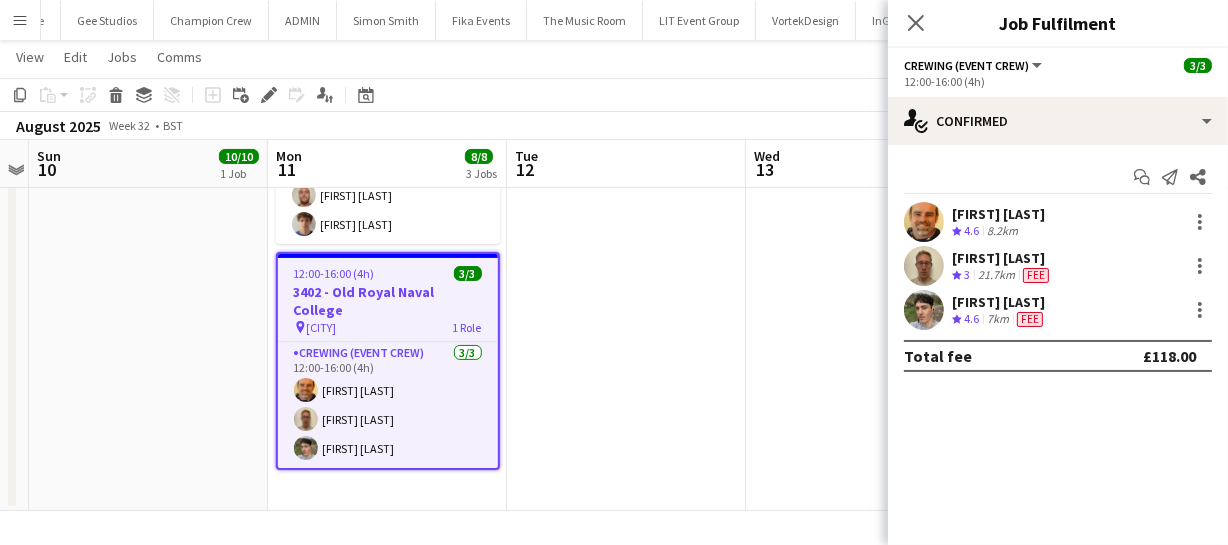 drag, startPoint x: 952, startPoint y: 202, endPoint x: 1076, endPoint y: 319, distance: 170.4846 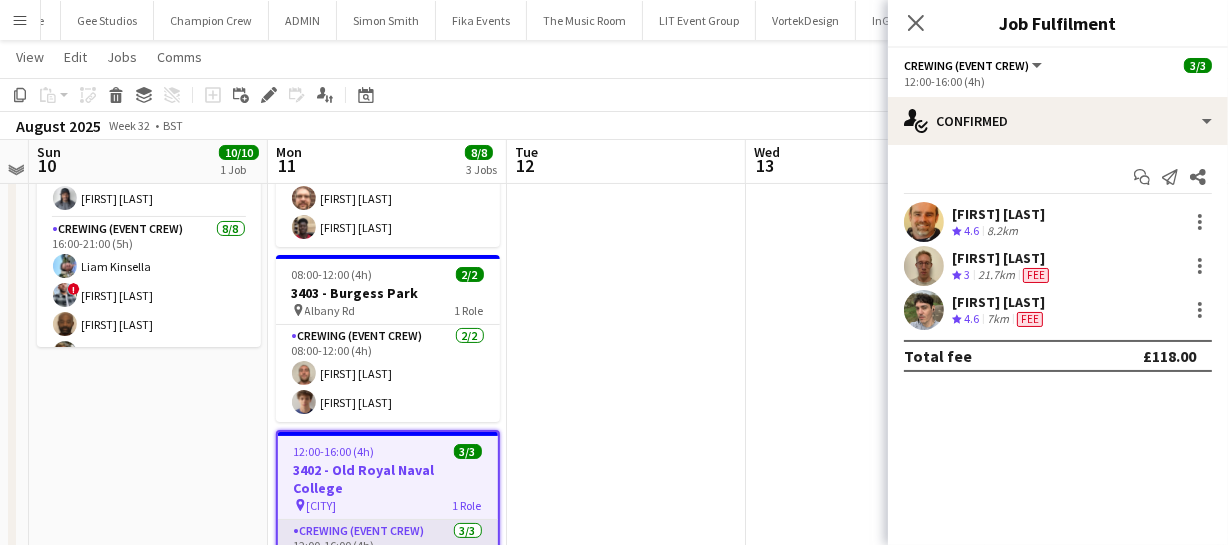 scroll, scrollTop: 177, scrollLeft: 0, axis: vertical 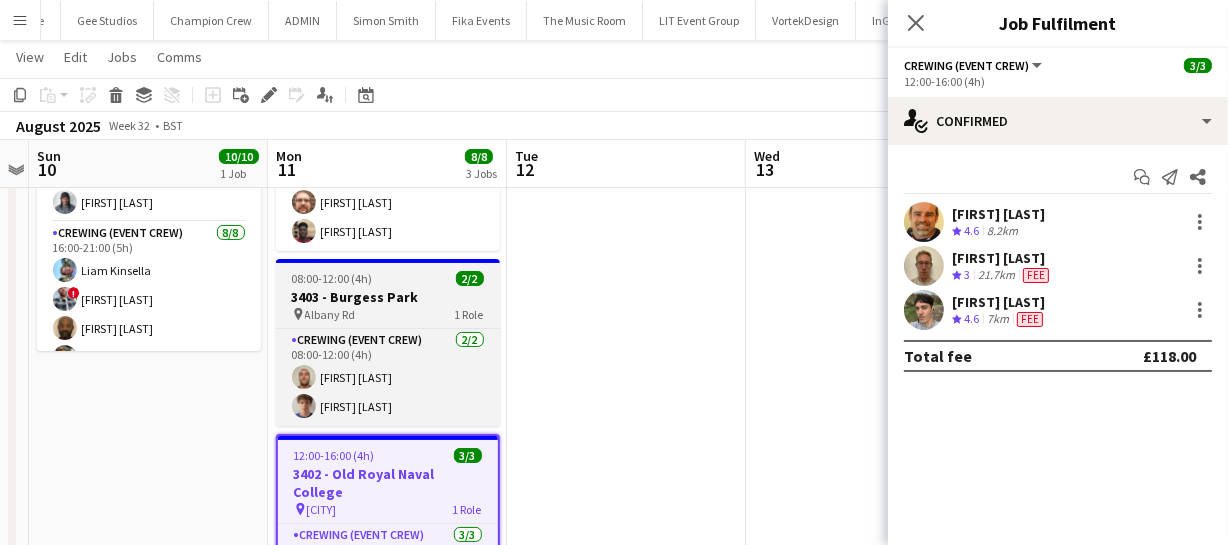 click on "3403 - Burgess Park" at bounding box center [388, 297] 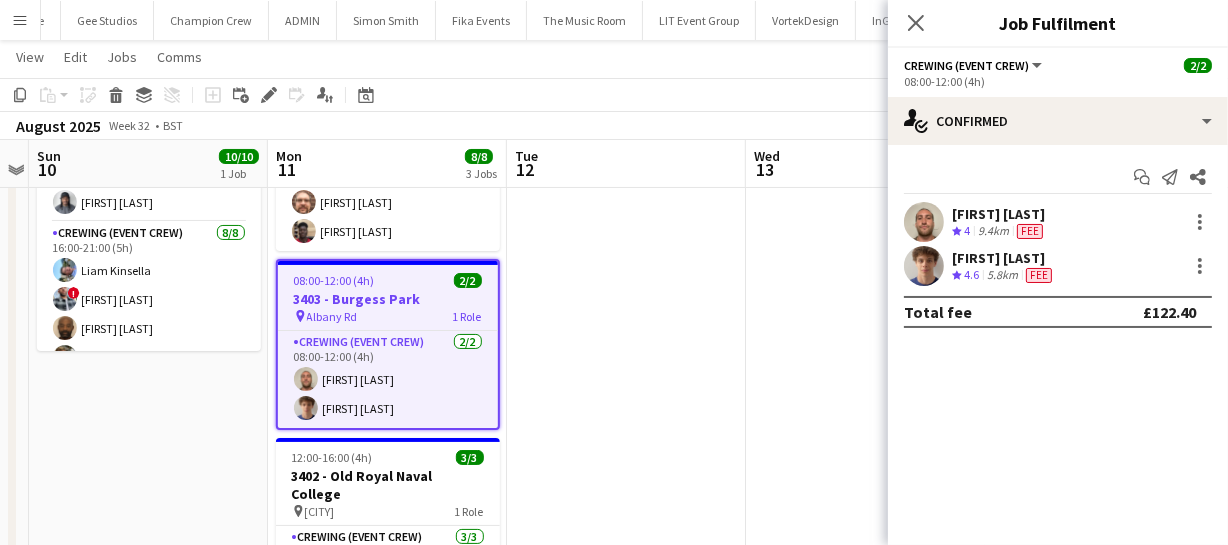 drag, startPoint x: 953, startPoint y: 201, endPoint x: 1100, endPoint y: 271, distance: 162.81584 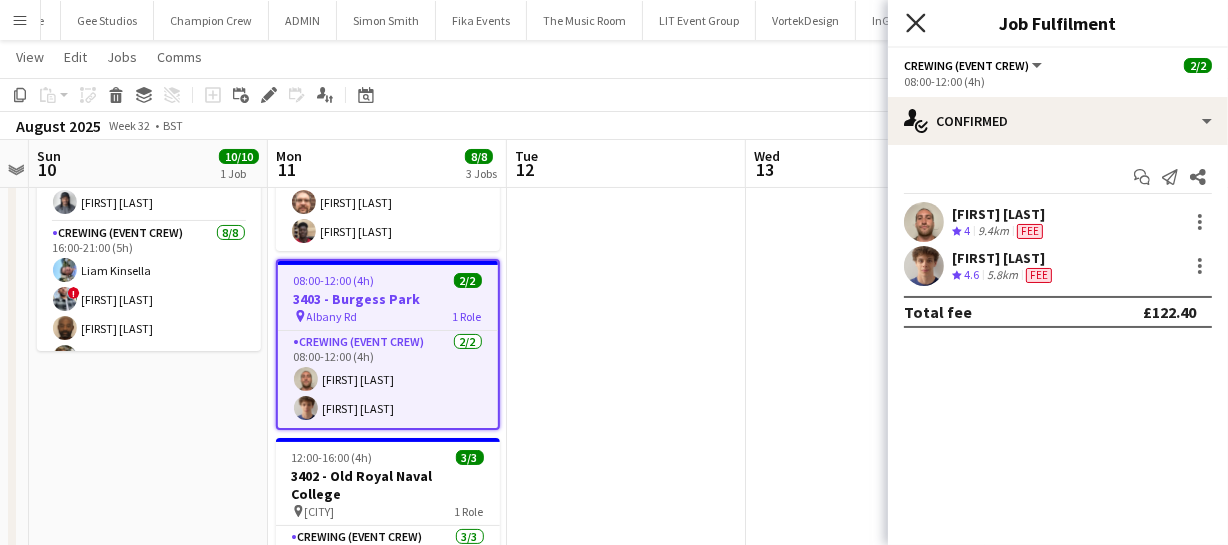 click on "Close pop-in" 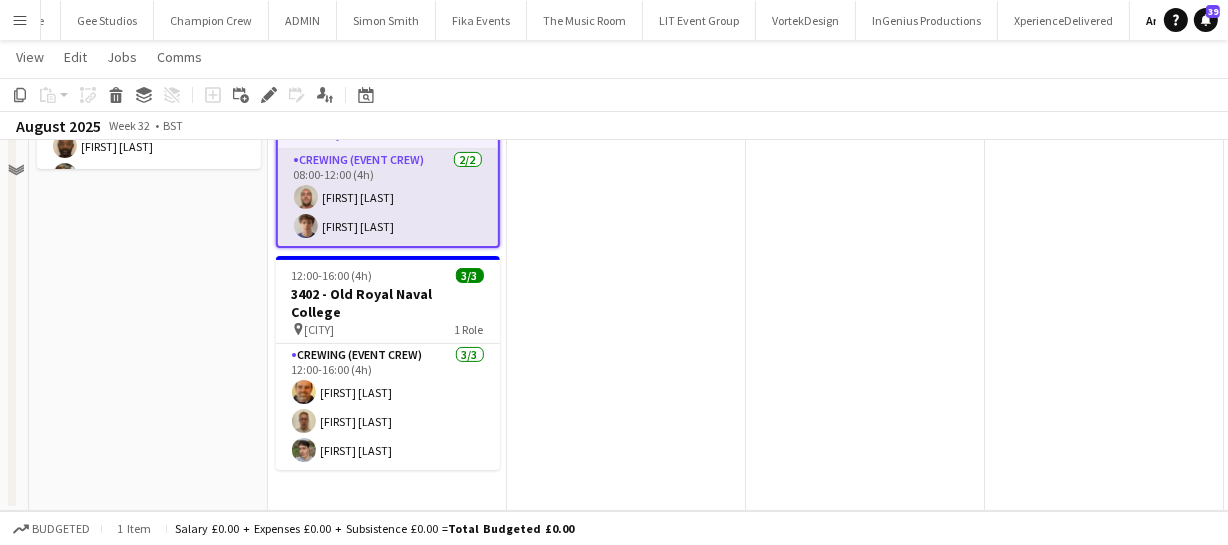 scroll, scrollTop: 0, scrollLeft: 0, axis: both 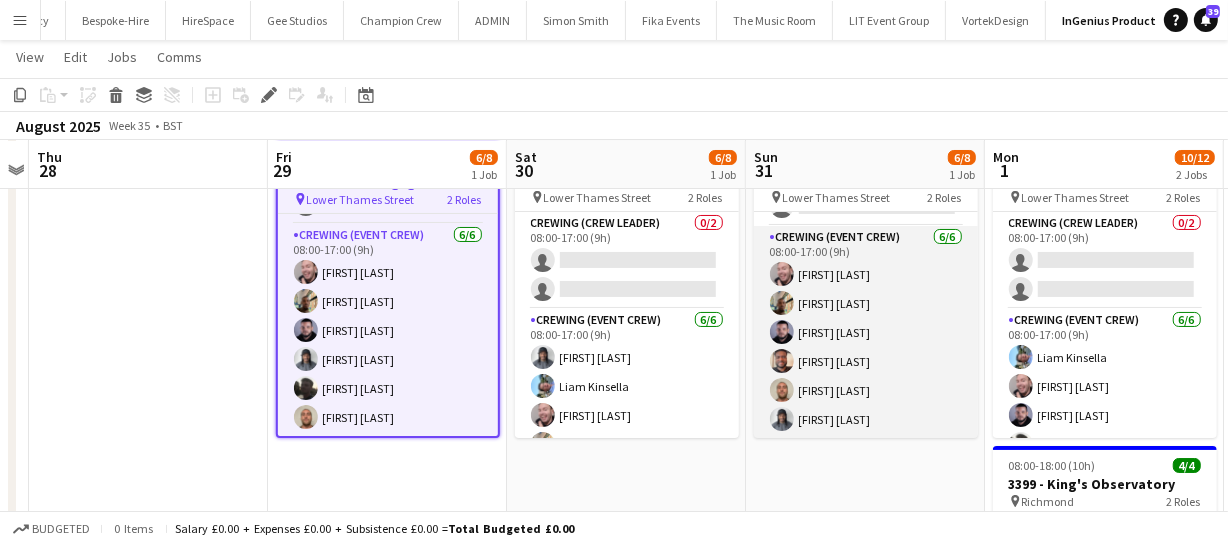 drag, startPoint x: 920, startPoint y: 381, endPoint x: 724, endPoint y: 387, distance: 196.09181 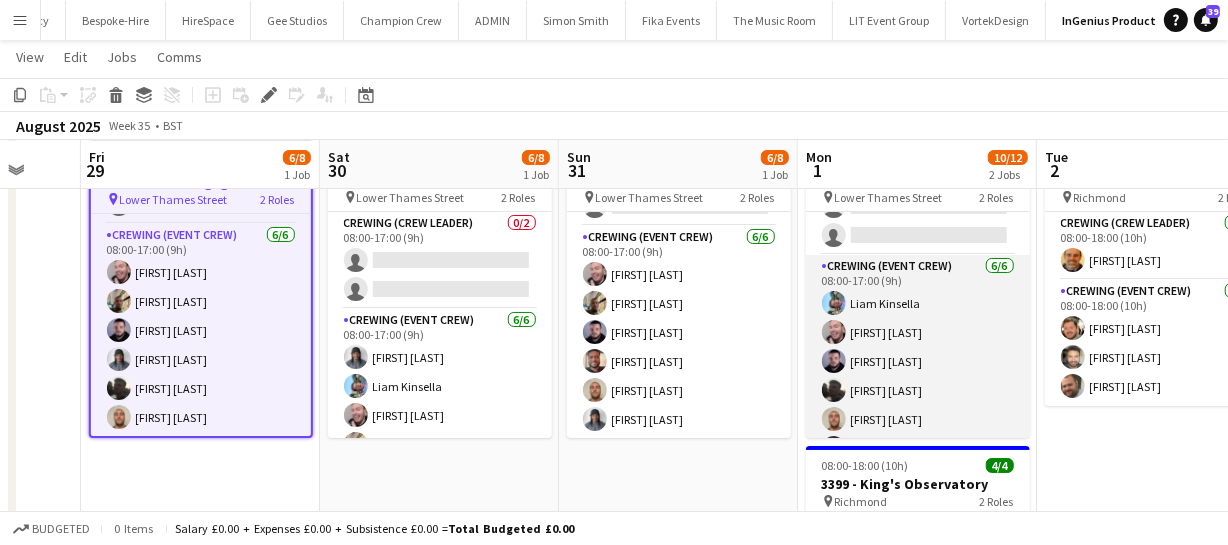scroll, scrollTop: 83, scrollLeft: 0, axis: vertical 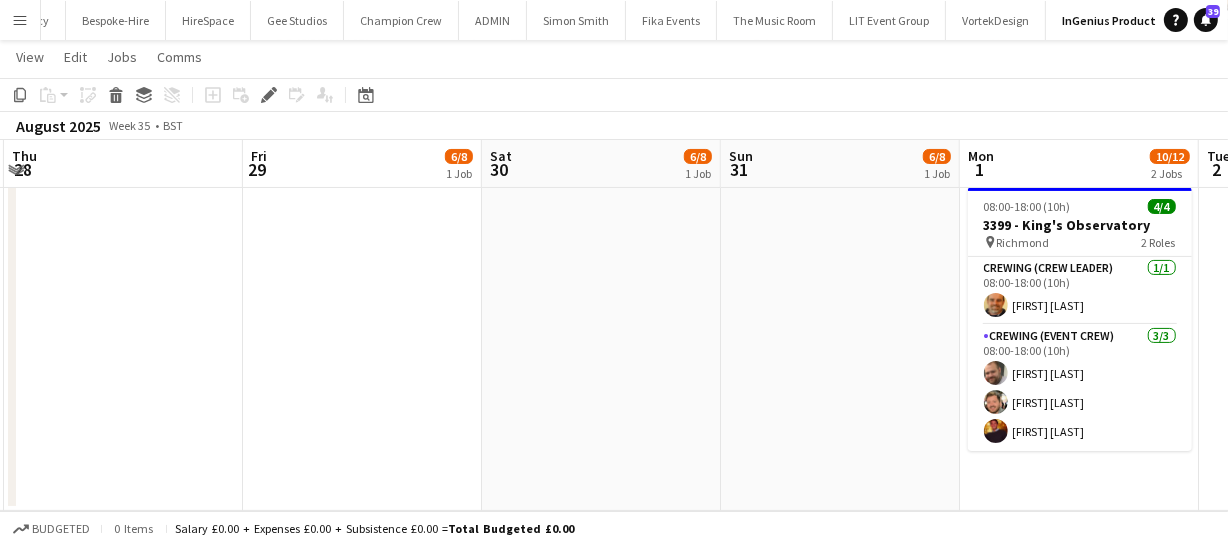 drag, startPoint x: 1093, startPoint y: 398, endPoint x: 761, endPoint y: 403, distance: 332.03766 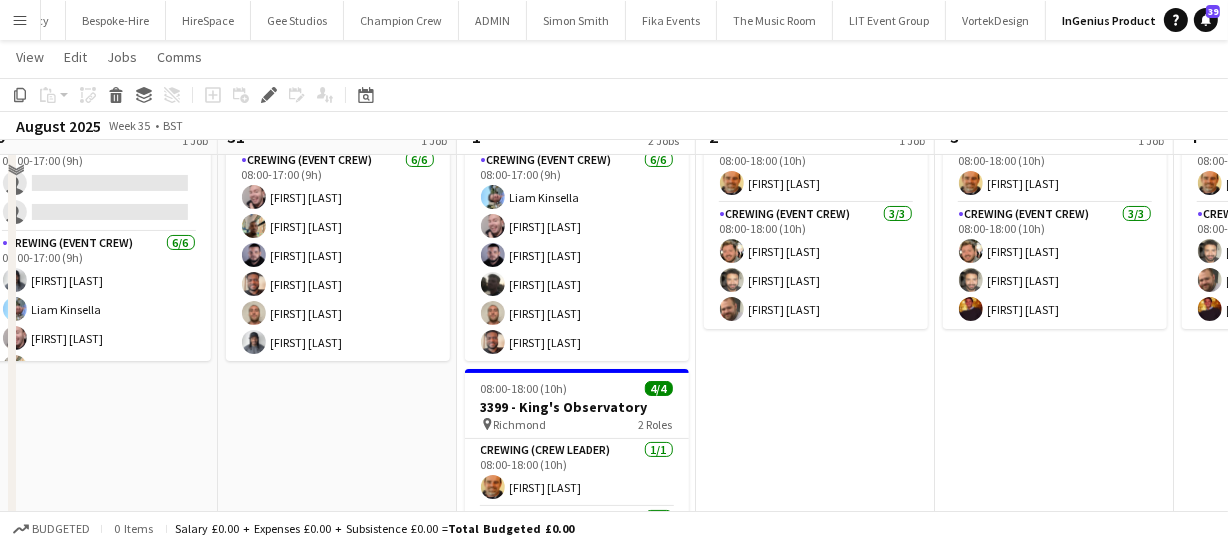 scroll, scrollTop: 76, scrollLeft: 0, axis: vertical 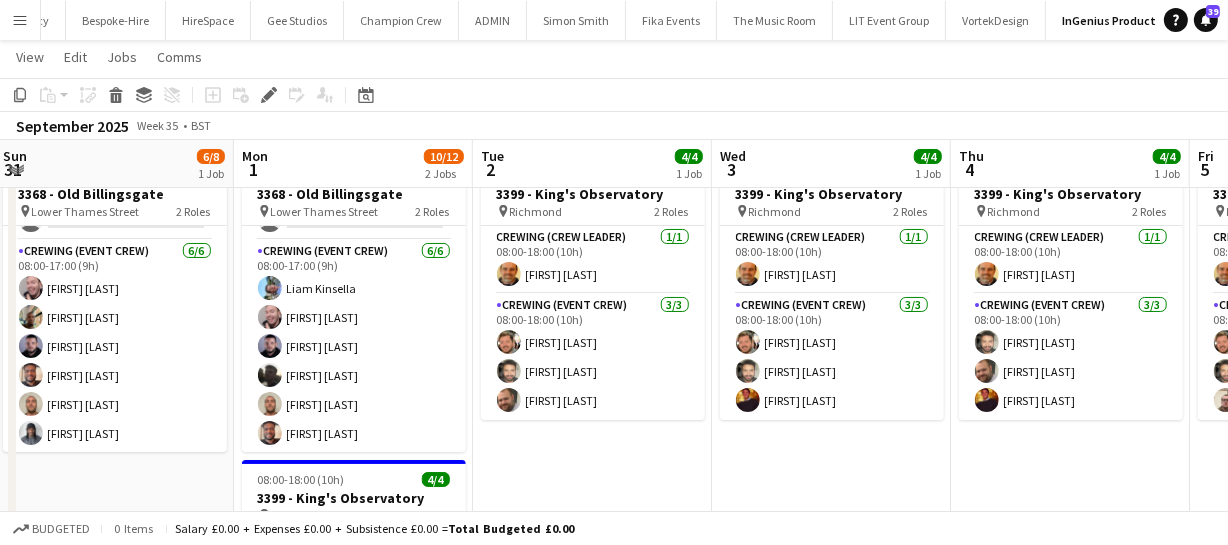 drag, startPoint x: 880, startPoint y: 449, endPoint x: 605, endPoint y: 441, distance: 275.11633 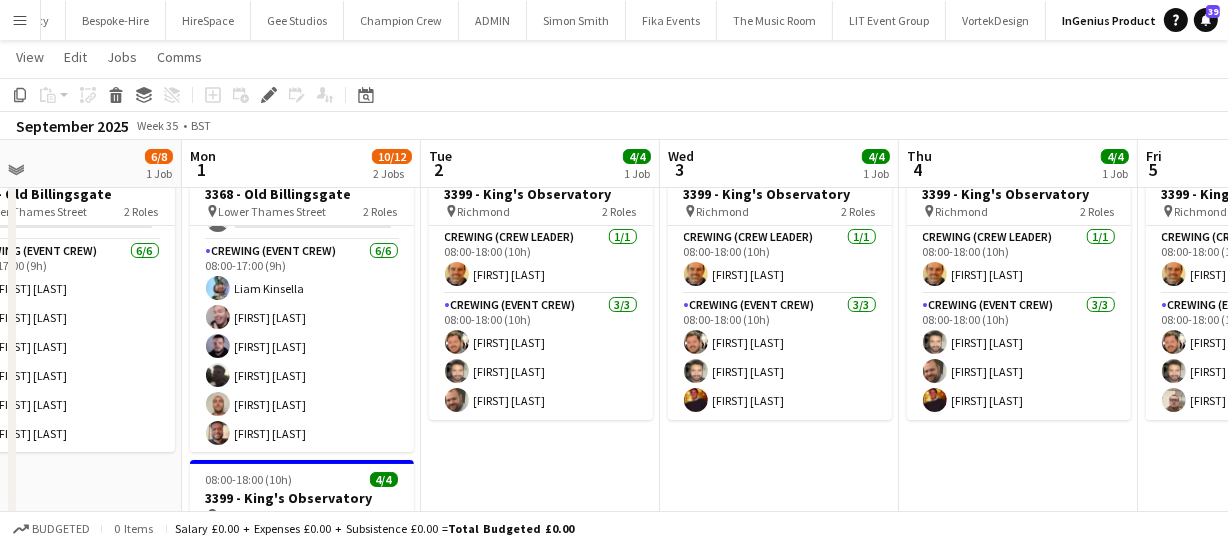 drag, startPoint x: 727, startPoint y: 443, endPoint x: 708, endPoint y: 443, distance: 19 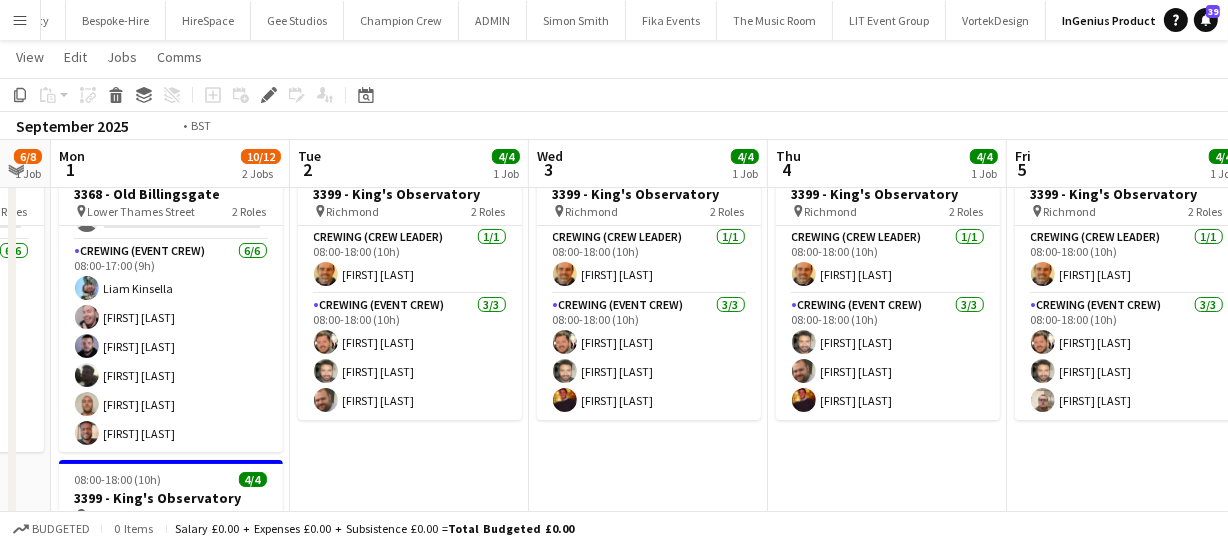 click on "Fri   29   6/8   1 Job   Sat   30   6/8   1 Job   Sun   31   6/8   1 Job   Mon   1   10/12   2 Jobs   Tue   2   4/4   1 Job   Wed   3   4/4   1 Job   Thu   4   4/4   1 Job   Fri   5   4/4   1 Job   Sat   6   2/2   1 Job   Sun   7   4/8   1 Job   Mon   8      08:00-17:00 (9h)    6/8   3368 - Old Billingsgate
pin
Lower Thames Street   2 Roles   Crewing (Crew Leader)   0/2   08:00-17:00 (9h)
single-neutral-actions
single-neutral-actions
Crewing (Event Crew)   6/6   08:00-17:00 (9h)
[FIRST] [LAST] [FIRST] [LAST] [FIRST] [LAST] [FIRST] [LAST] [FIRST] [LAST] [FIRST] [LAST]     08:00-17:00 (9h)    6/8   3368 - Old Billingsgate
pin
Lower Thames Street   2 Roles   Crewing (Crew Leader)   0/2   08:00-17:00 (9h)
single-neutral-actions
single-neutral-actions
Crewing (Event Crew)   6/6   08:00-17:00 (9h)" at bounding box center (614, 393) 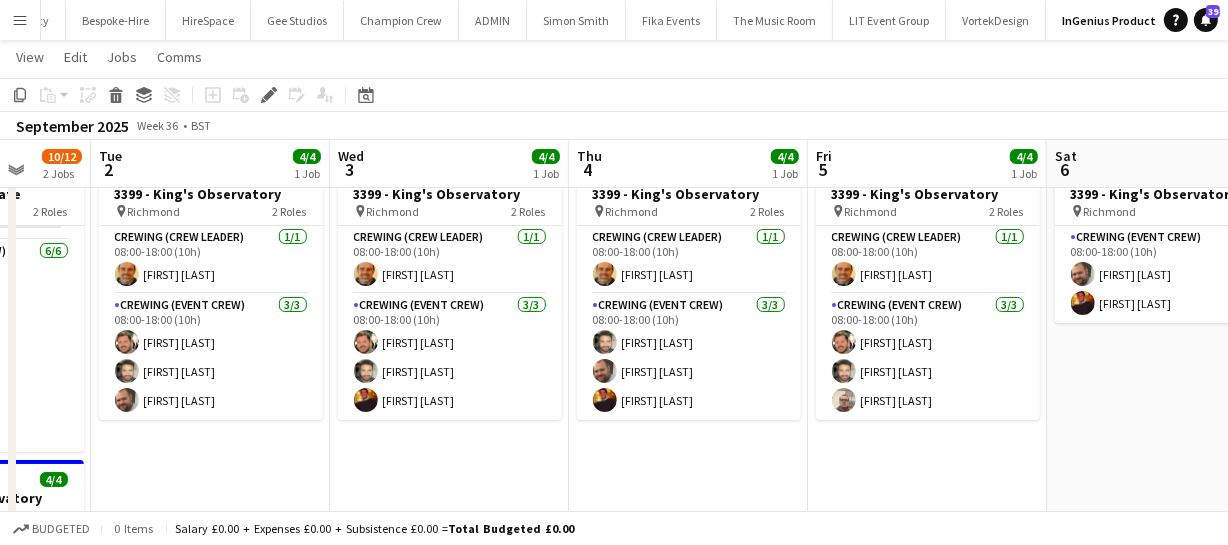drag, startPoint x: 758, startPoint y: 455, endPoint x: 668, endPoint y: 458, distance: 90.04999 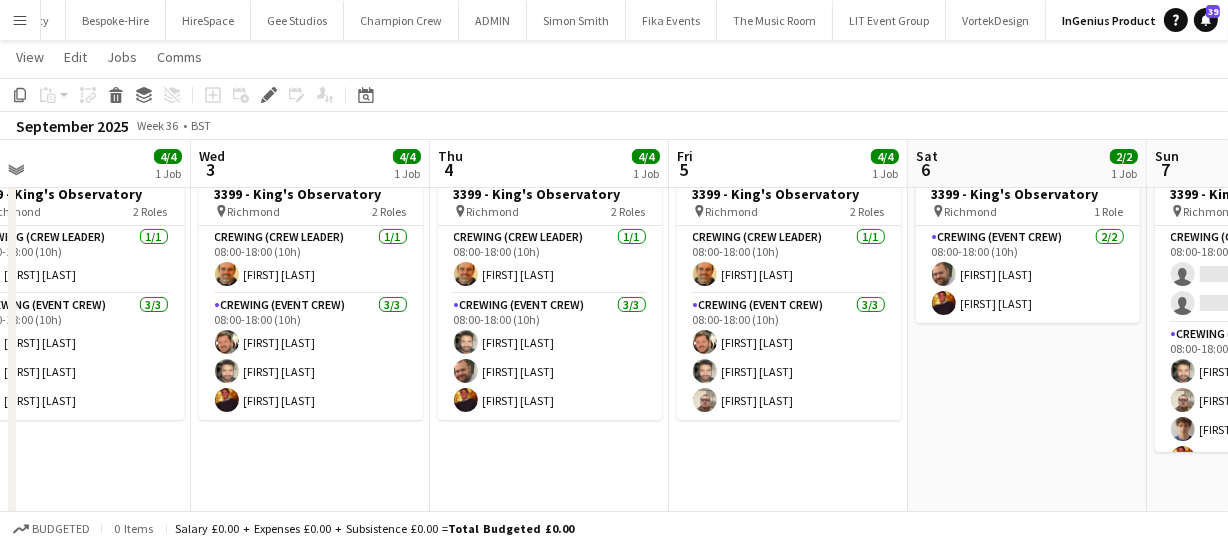 drag, startPoint x: 829, startPoint y: 449, endPoint x: 680, endPoint y: 451, distance: 149.01343 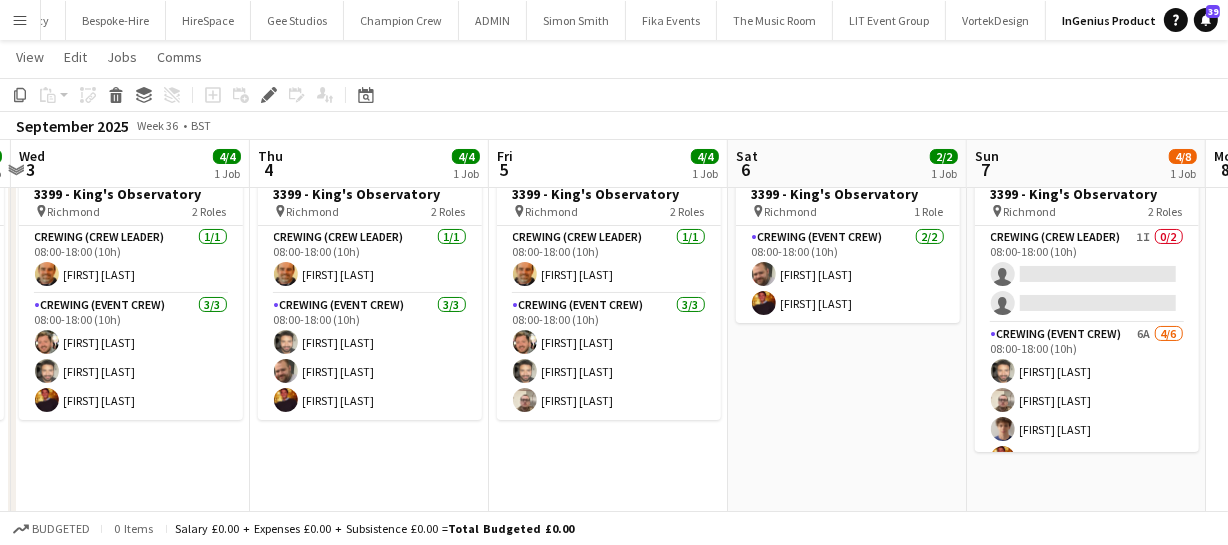 drag, startPoint x: 862, startPoint y: 402, endPoint x: 636, endPoint y: 395, distance: 226.10838 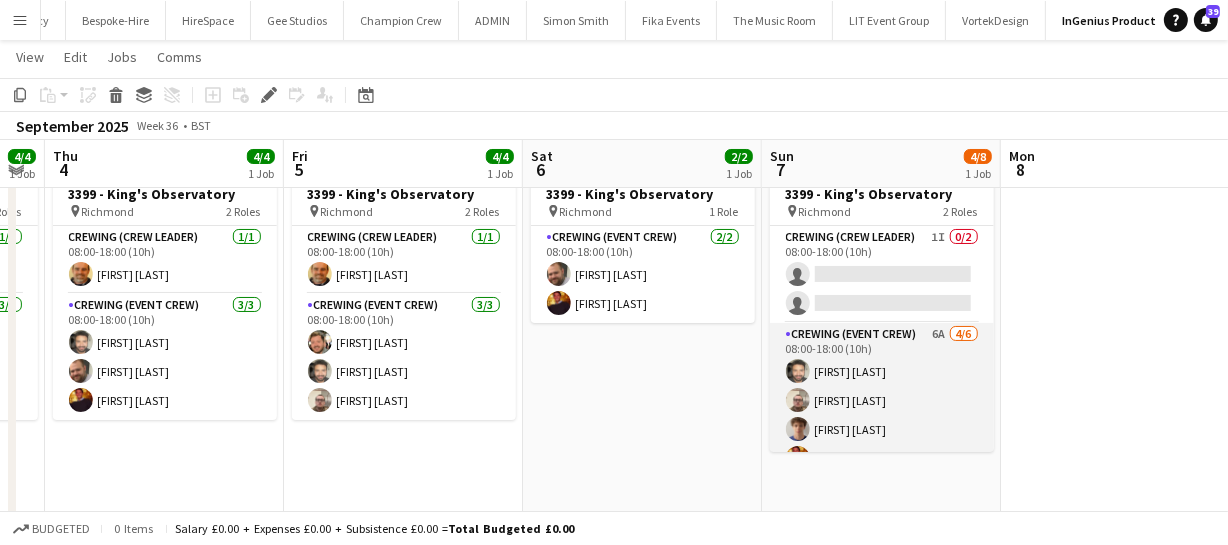 scroll 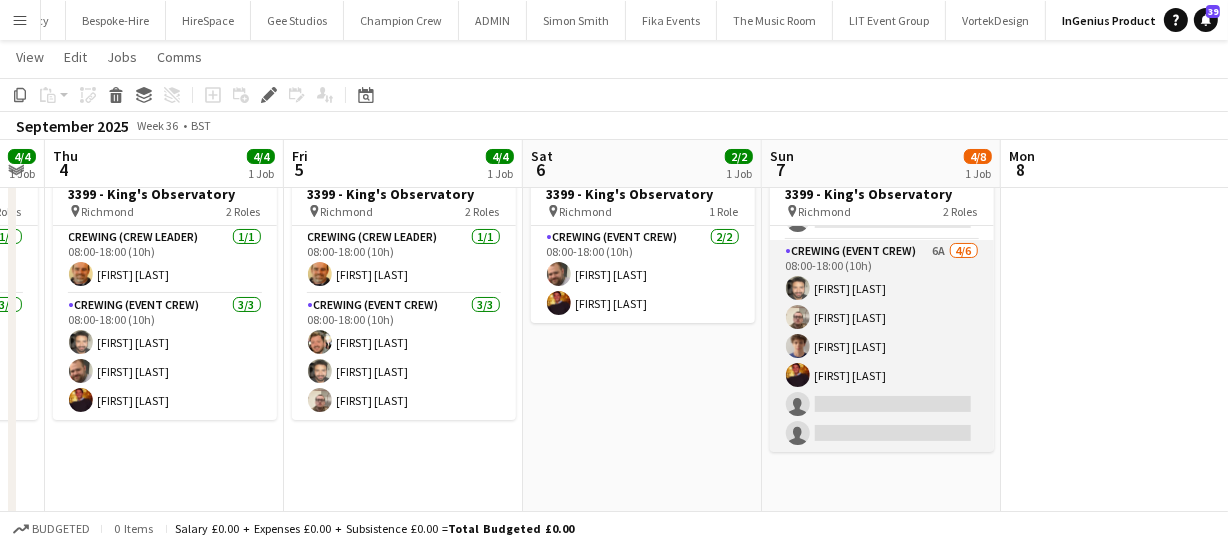click on "Crewing (Event Crew)   6A   4/6   08:00-18:00 (10h)
[FIRST] [LAST] [FIRST] [LAST] [FIRST] [LAST] [FIRST] [LAST]
single-neutral-actions
single-neutral-actions" at bounding box center (882, 346) 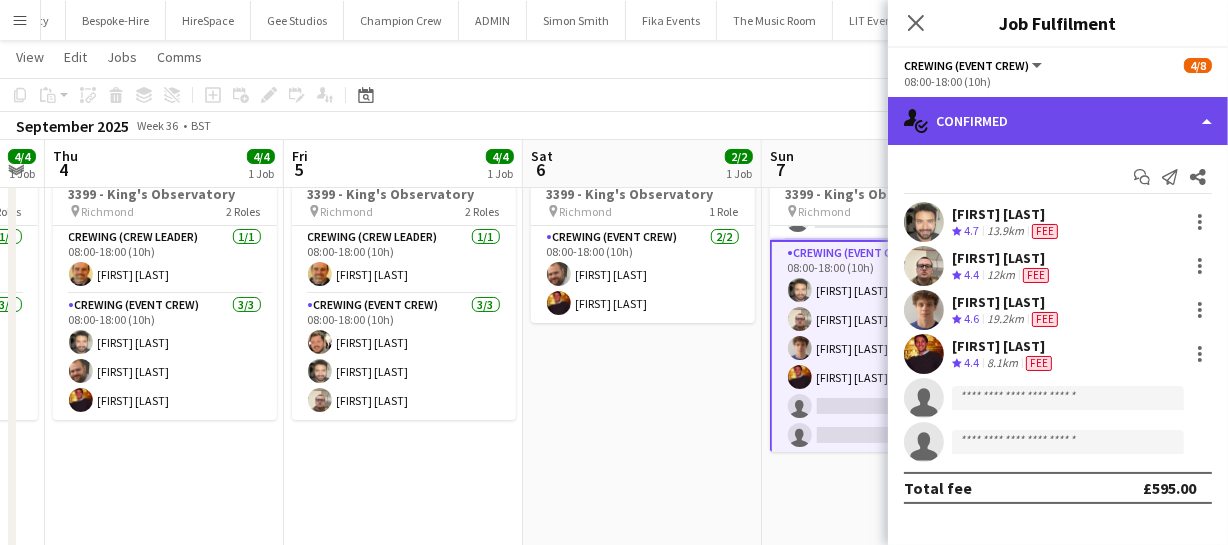 click on "single-neutral-actions-check-2
Confirmed" 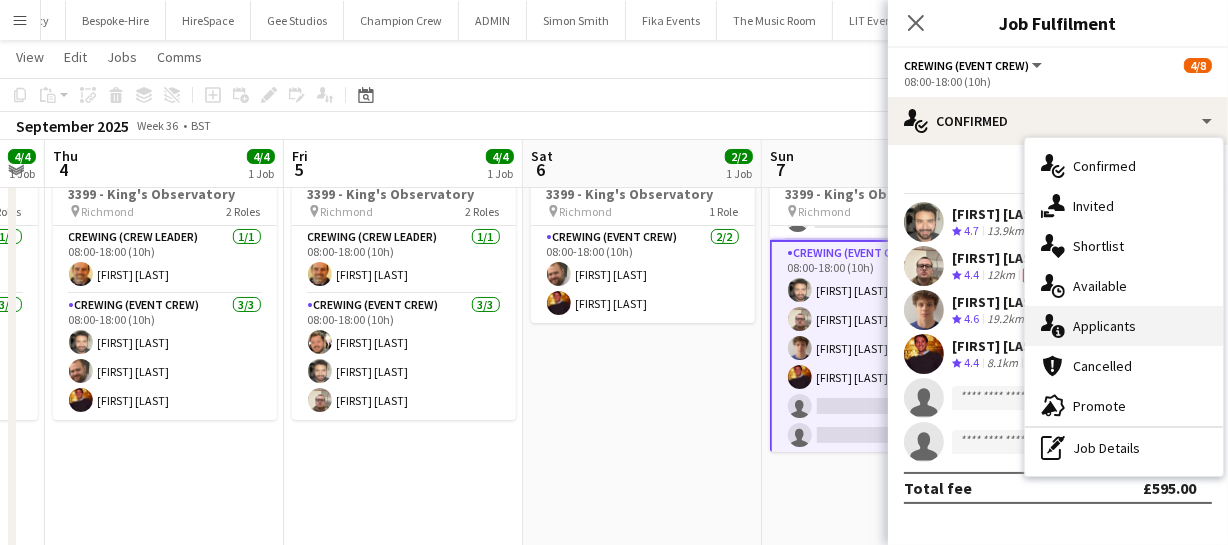 click on "single-neutral-actions-information
Applicants" at bounding box center [1124, 326] 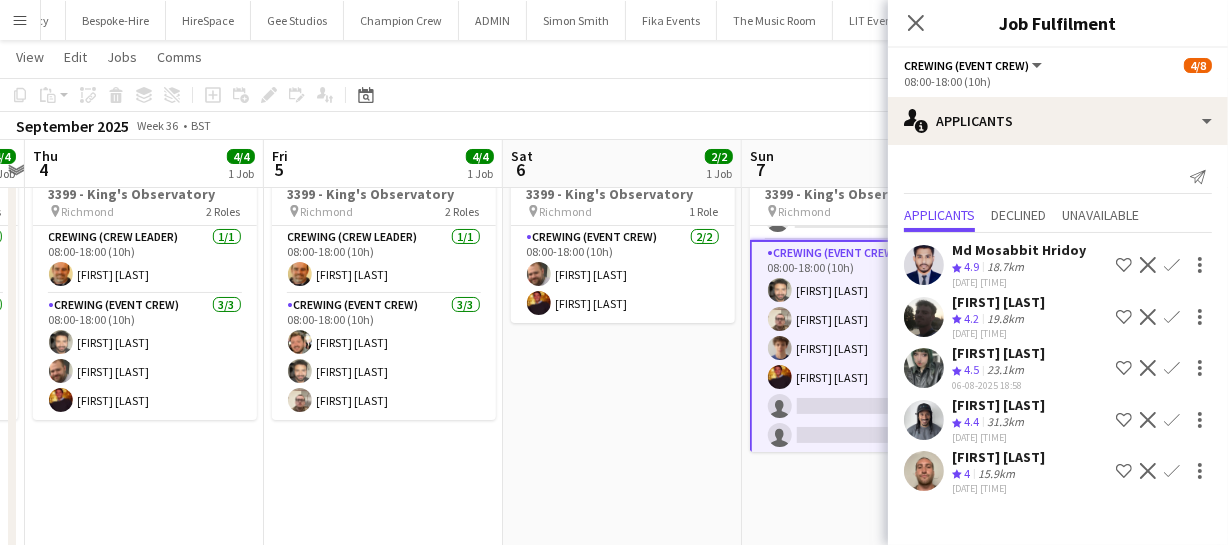 drag, startPoint x: 616, startPoint y: 414, endPoint x: 596, endPoint y: 411, distance: 20.22375 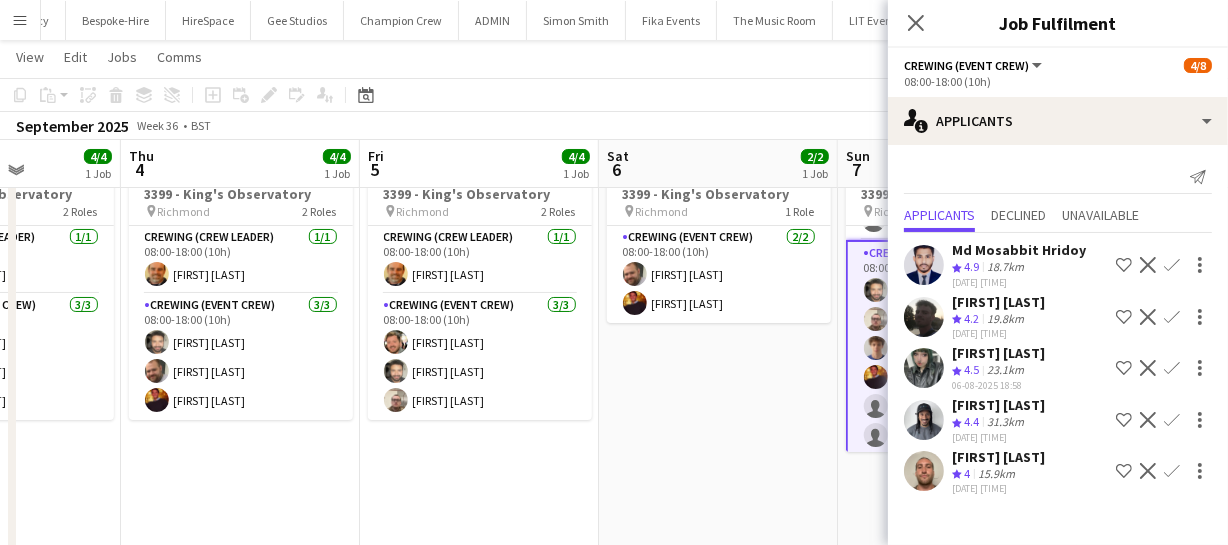 drag, startPoint x: 547, startPoint y: 422, endPoint x: 643, endPoint y: 413, distance: 96.42095 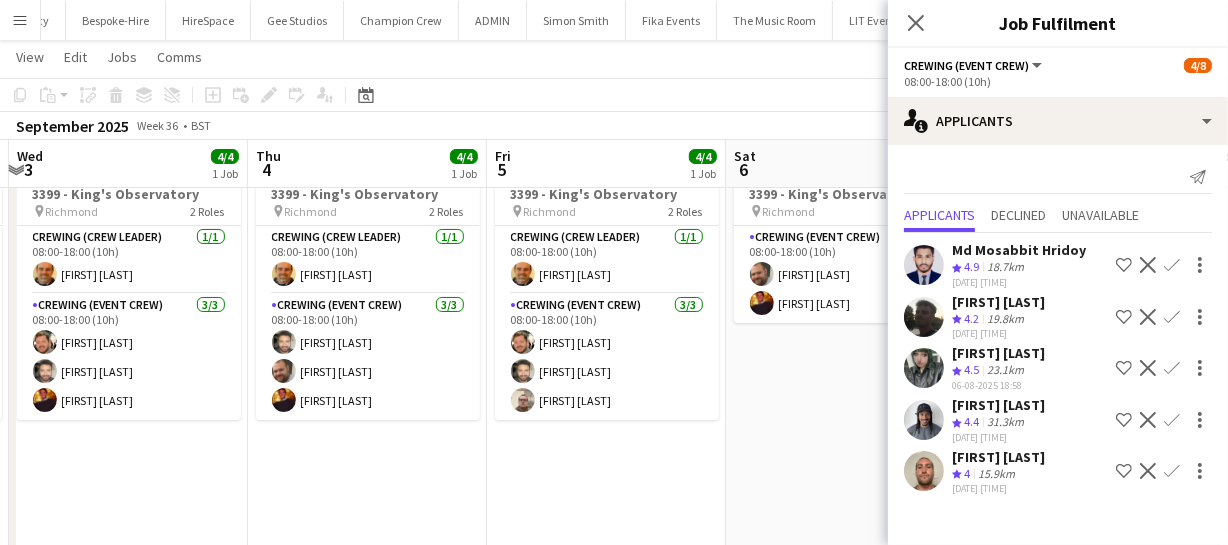 drag, startPoint x: 263, startPoint y: 452, endPoint x: 409, endPoint y: 441, distance: 146.4138 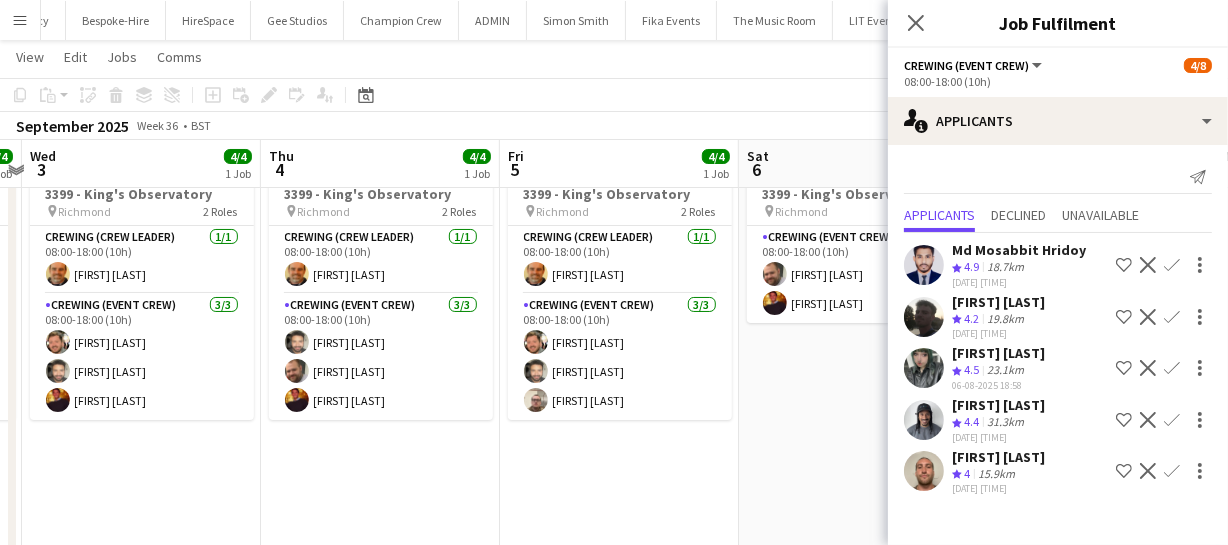 click on "Sun   31   6/8   1 Job   Mon   1   10/12   2 Jobs   Tue   2   4/4   1 Job   Wed   3   4/4   1 Job   Thu   4   4/4   1 Job   Fri   5   4/4   1 Job   Sat   6   2/2   1 Job   Sun   7   4/8   1 Job   Mon   8   Tue   9   Wed   10      08:00-17:00 (9h)    6/8   3368 - Old Billingsgate
pin
Lower Thames Street   2 Roles   Crewing (Crew Leader)   0/2   08:00-17:00 (9h)
single-neutral-actions
single-neutral-actions
Crewing (Event Crew)   6/6   08:00-17:00 (9h)
[FIRST] [LAST] [FIRST] [LAST] [FIRST] [LAST] [FIRST] [LAST] [FIRST] [LAST] [FIRST] [LAST]     08:00-17:00 (9h)    6/8   3368 - Old Billingsgate
pin
Lower Thames Street   2 Roles   Crewing (Crew Leader)   0/2   08:00-17:00 (9h)
single-neutral-actions
single-neutral-actions
Crewing (Event Crew)   6/6   08:00-17:00 (9h)
[FIRST] [LAST] [FIRST] [LAST]" at bounding box center [614, 393] 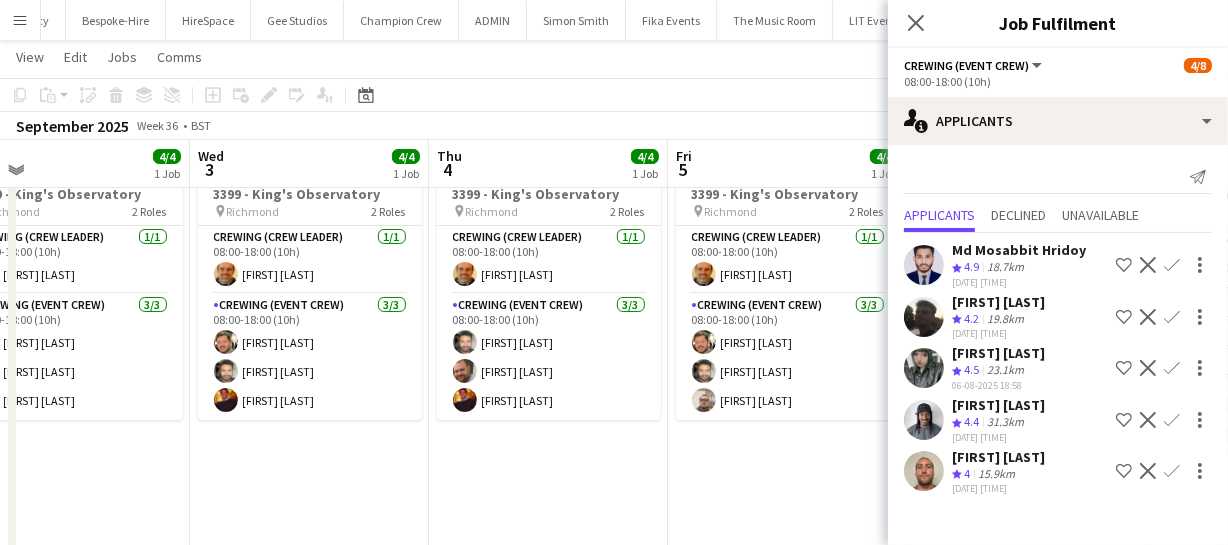 drag, startPoint x: 377, startPoint y: 474, endPoint x: 550, endPoint y: 471, distance: 173.02602 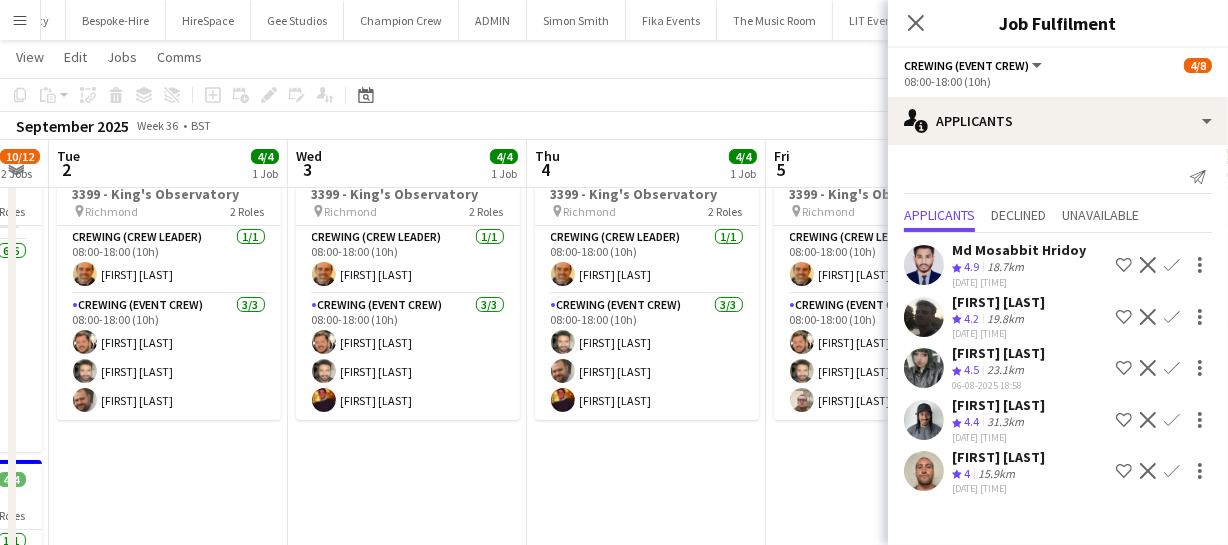 drag, startPoint x: 380, startPoint y: 474, endPoint x: 473, endPoint y: 478, distance: 93.08598 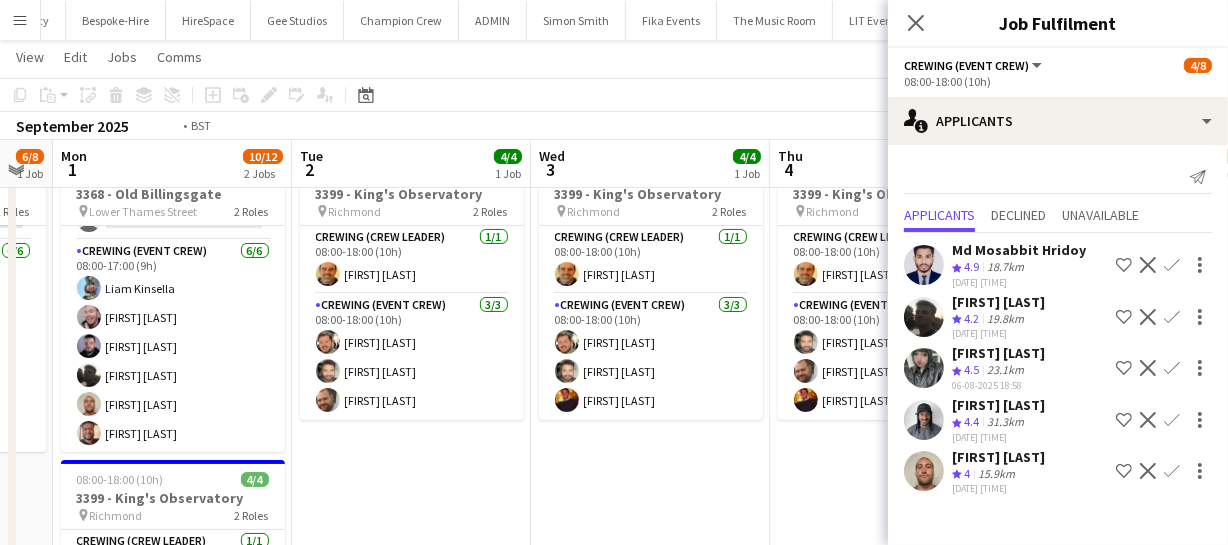 drag, startPoint x: 387, startPoint y: 482, endPoint x: 550, endPoint y: 468, distance: 163.60013 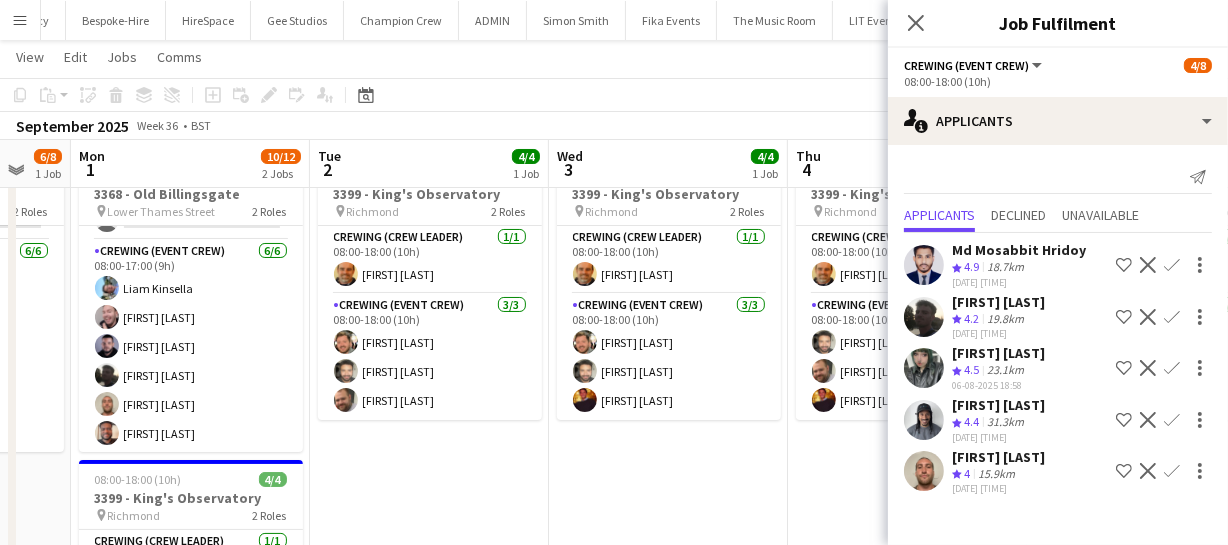 drag, startPoint x: 515, startPoint y: 474, endPoint x: 627, endPoint y: 469, distance: 112.11155 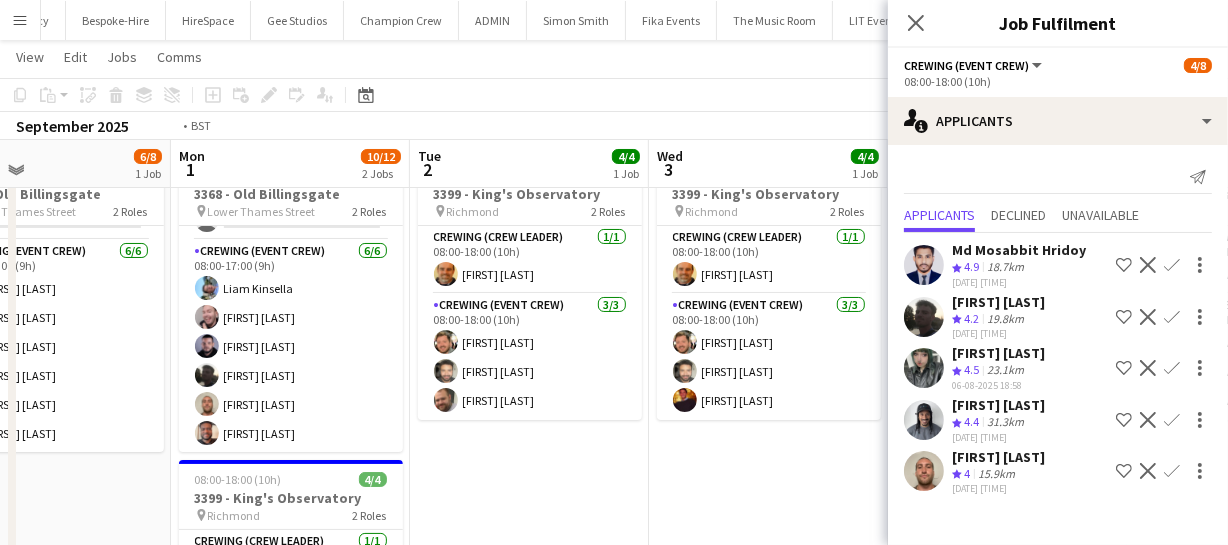 drag, startPoint x: 574, startPoint y: 479, endPoint x: 370, endPoint y: 482, distance: 204.02206 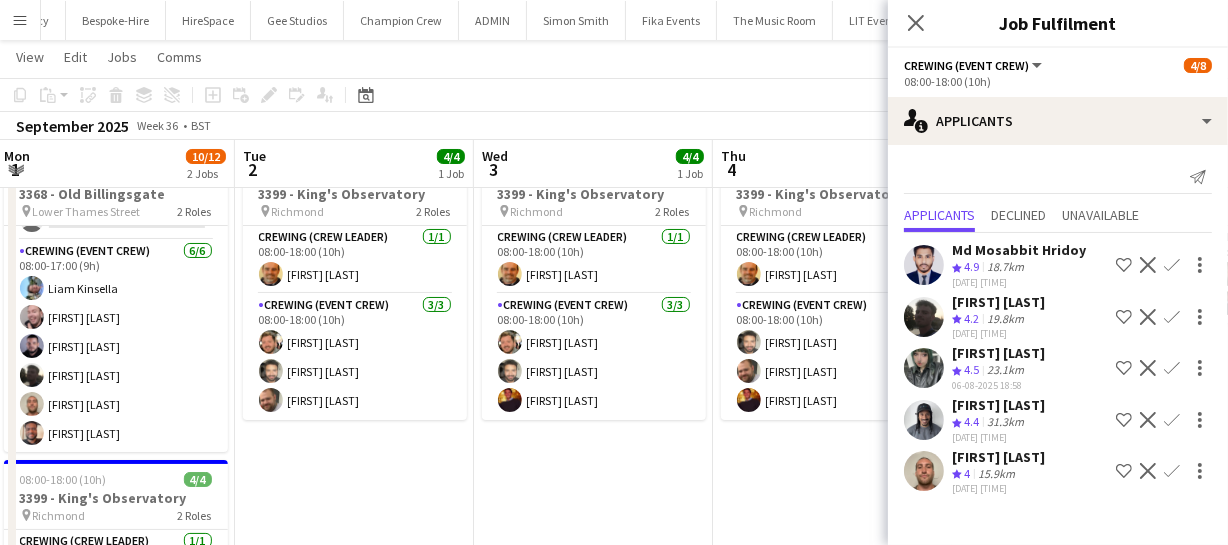 drag, startPoint x: 469, startPoint y: 471, endPoint x: 355, endPoint y: 471, distance: 114 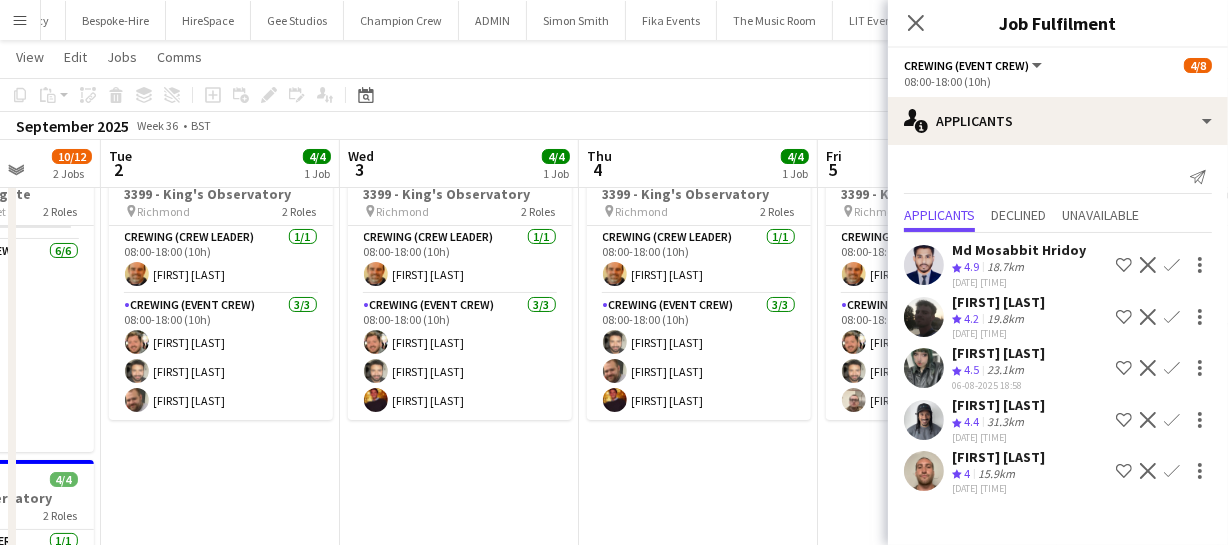 drag, startPoint x: 381, startPoint y: 468, endPoint x: 649, endPoint y: 469, distance: 268.00186 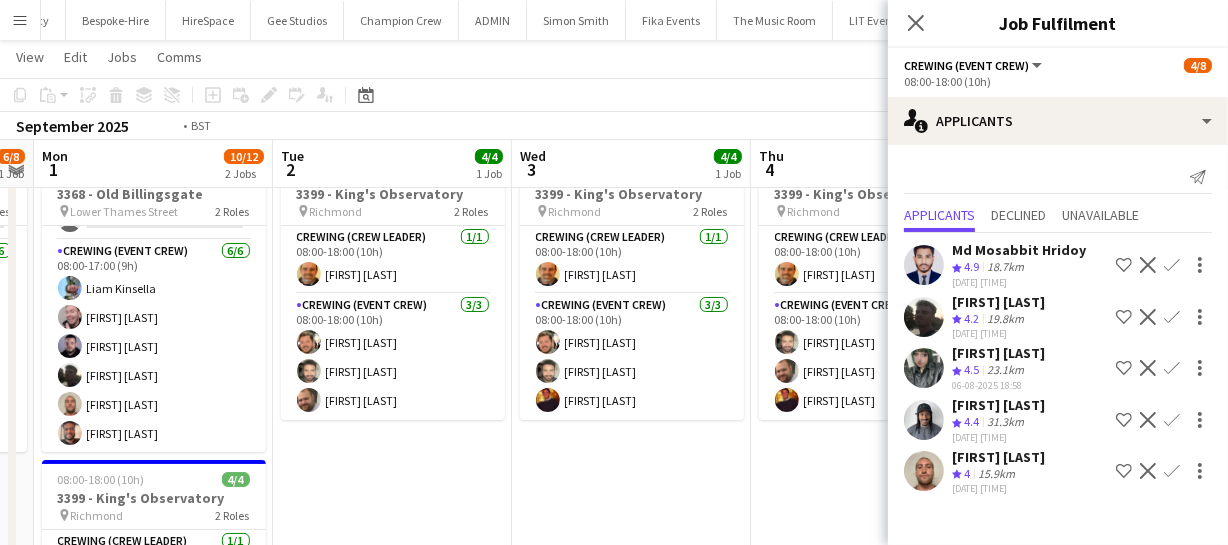 click on "Fri   29   6/8   1 Job   Sat   30   6/8   1 Job   Sun   31   6/8   1 Job   Mon   1   10/12   2 Jobs   Tue   2   4/4   1 Job   Wed   3   4/4   1 Job   Thu   4   4/4   1 Job   Fri   5   4/4   1 Job   Sat   6   2/2   1 Job   Sun   7   4/8   1 Job   Mon   8      08:00-17:00 (9h)    6/8   3368 - Old Billingsgate
pin
Lower Thames Street   2 Roles   Crewing (Crew Leader)   0/2   08:00-17:00 (9h)
single-neutral-actions
single-neutral-actions
Crewing (Event Crew)   6/6   08:00-17:00 (9h)
[FIRST] [LAST] [FIRST] [LAST] [FIRST] [LAST] [FIRST] [LAST] [FIRST] [LAST] [FIRST] [LAST]     08:00-17:00 (9h)    6/8   3368 - Old Billingsgate
pin
Lower Thames Street   2 Roles   Crewing (Crew Leader)   0/2   08:00-17:00 (9h)
single-neutral-actions
single-neutral-actions
Crewing (Event Crew)   6/6   08:00-17:00 (9h)" at bounding box center (614, 393) 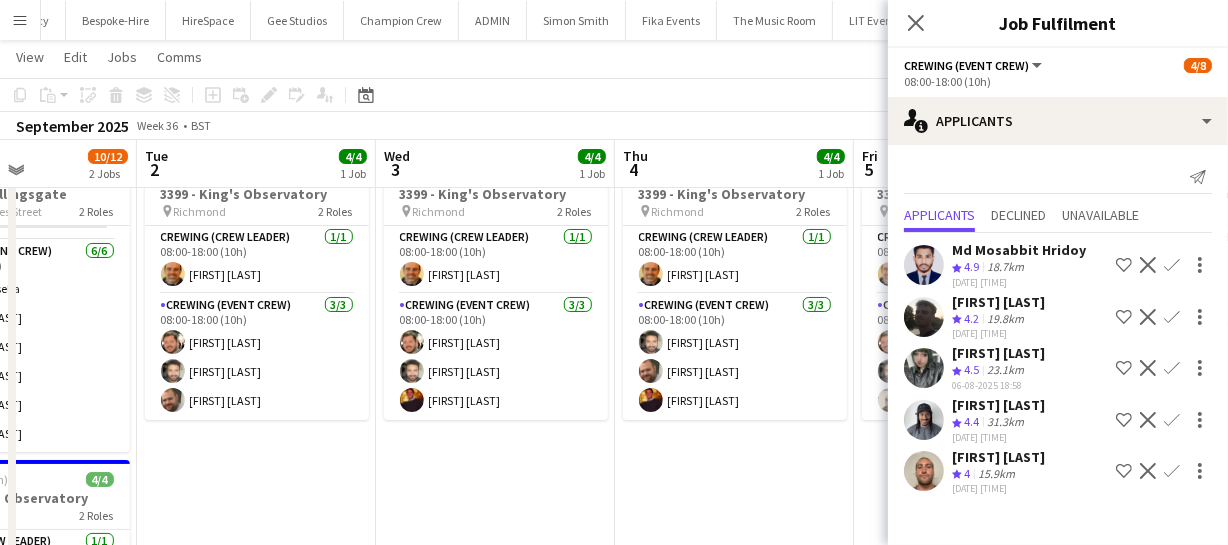 drag, startPoint x: 470, startPoint y: 464, endPoint x: 321, endPoint y: 468, distance: 149.05368 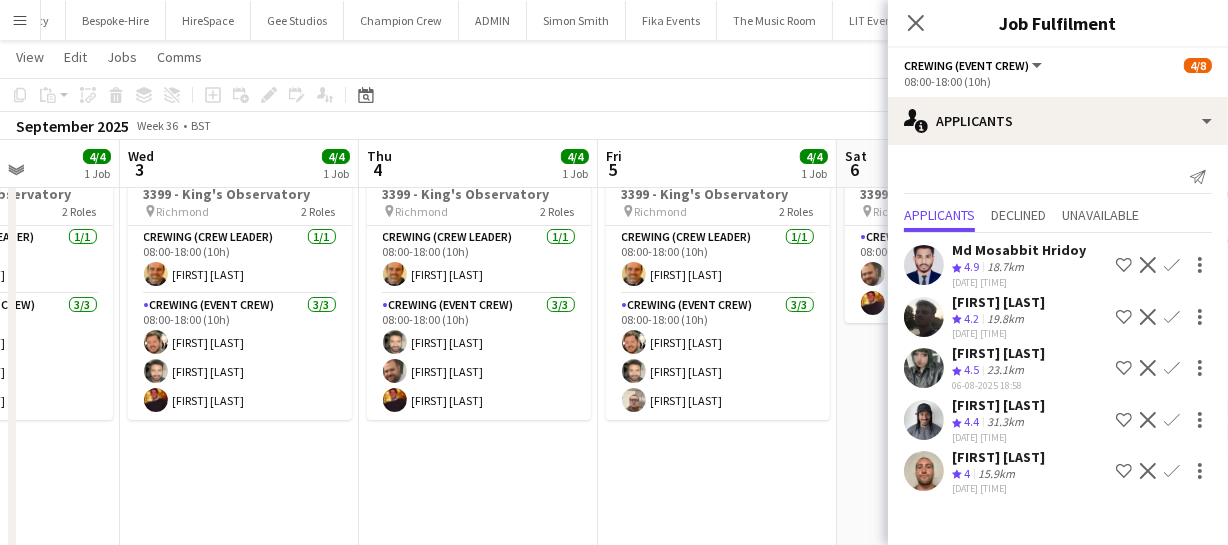 drag, startPoint x: 245, startPoint y: 463, endPoint x: 190, endPoint y: 460, distance: 55.081757 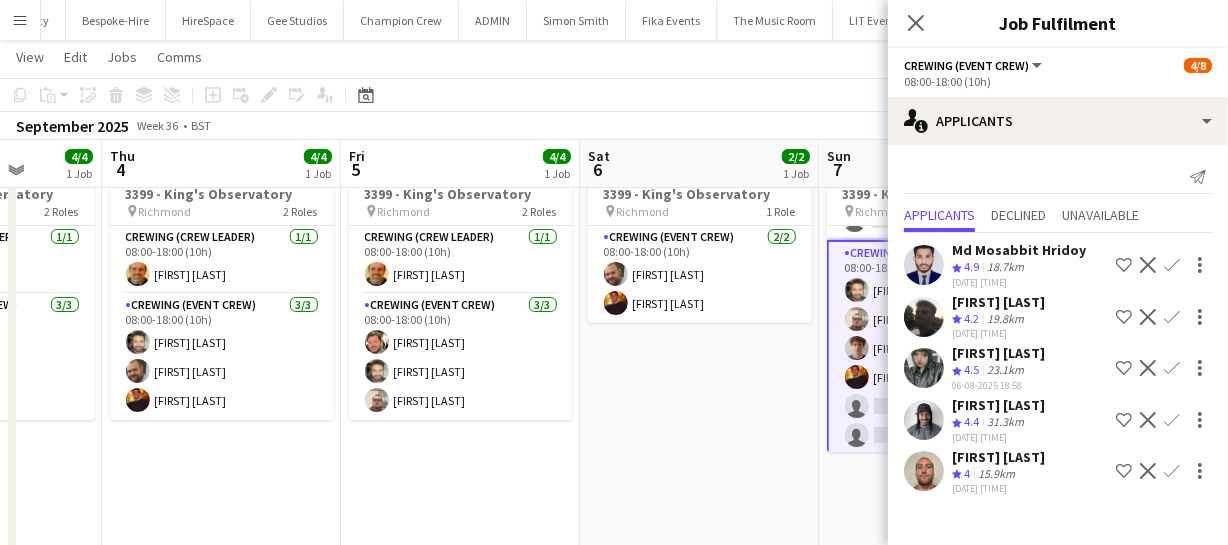 click on "Confirm" 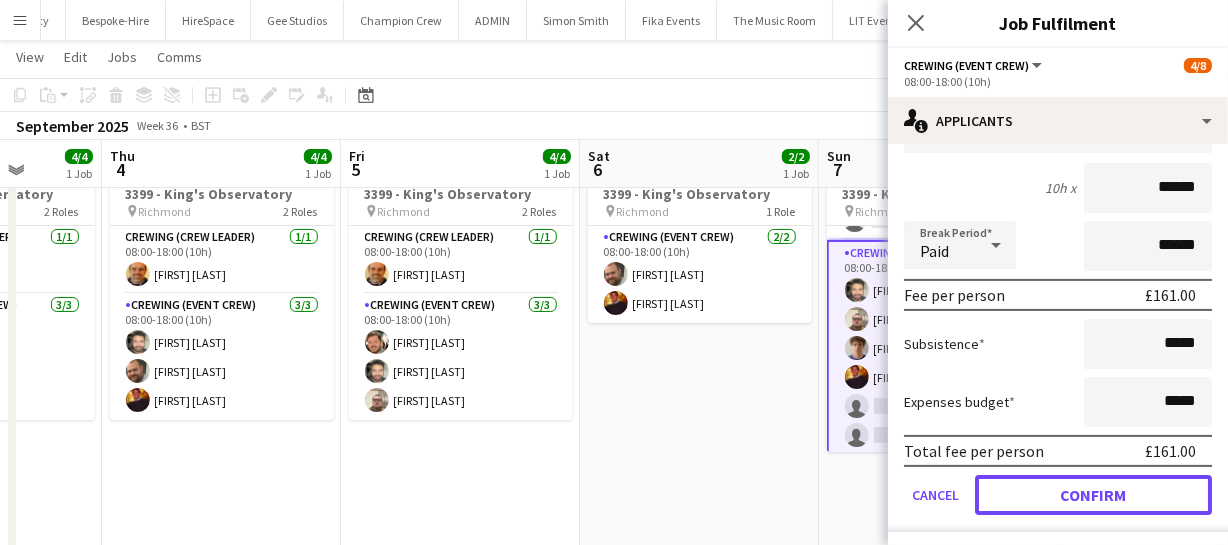 click on "Confirm" 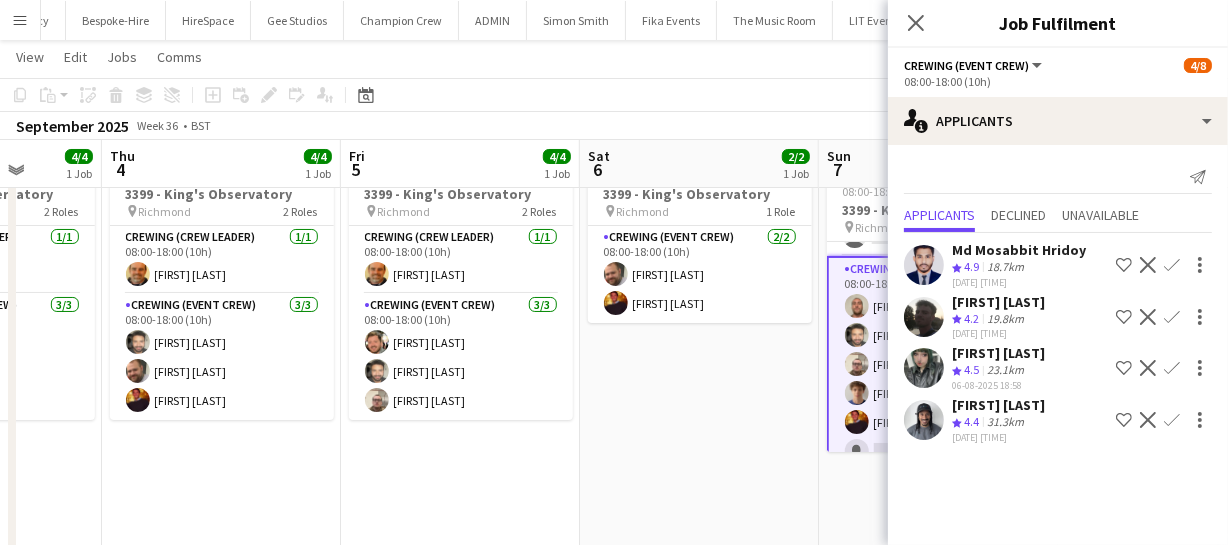 click on "Confirm" 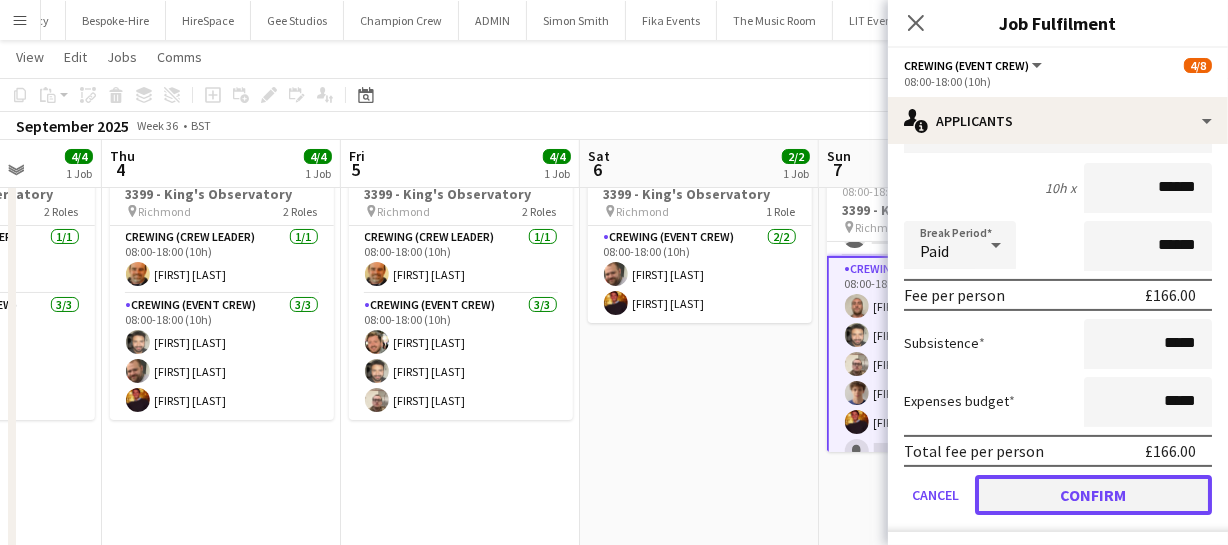 click on "Confirm" 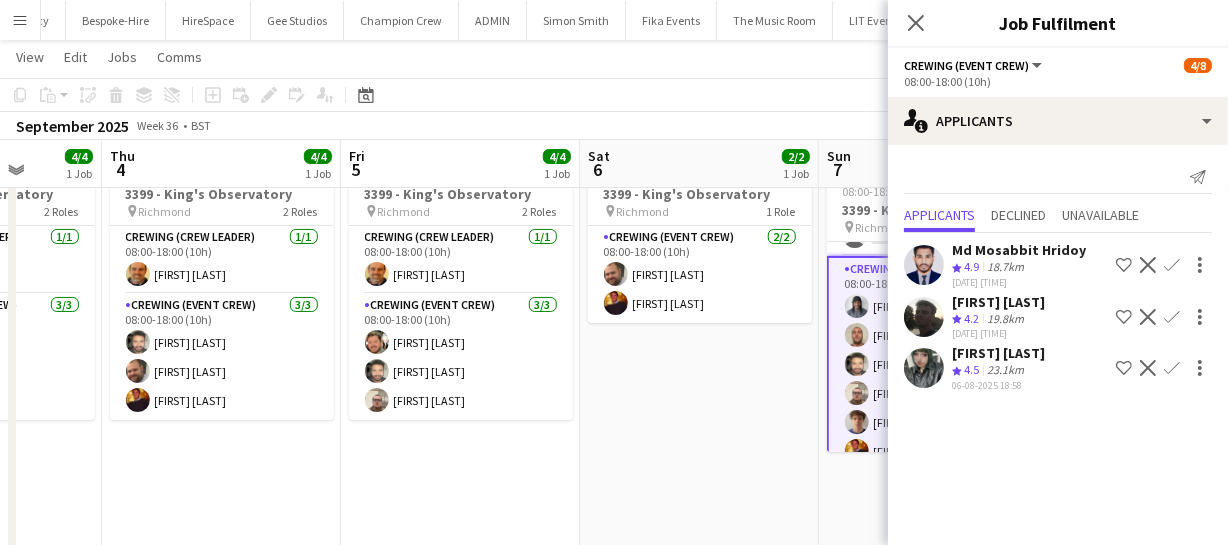drag, startPoint x: 720, startPoint y: 432, endPoint x: 506, endPoint y: 427, distance: 214.05841 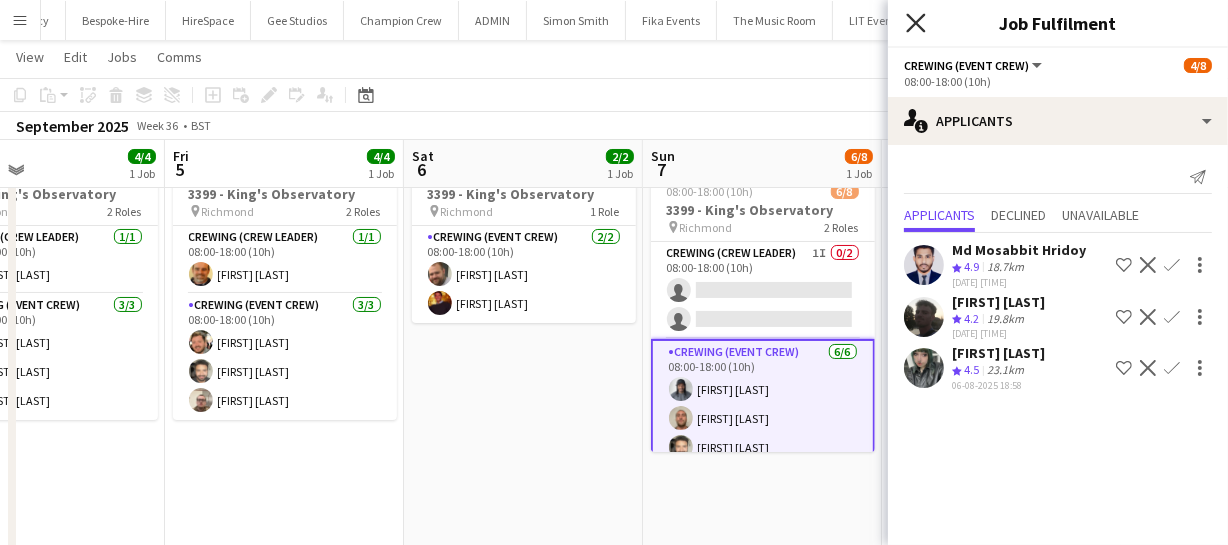 click on "Close pop-in" 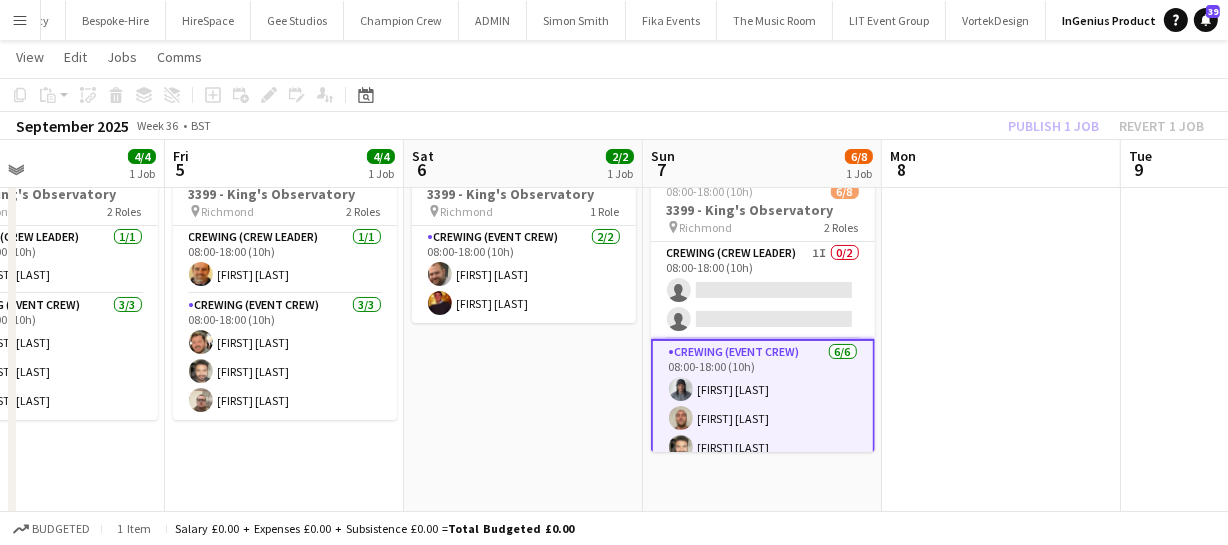 click on "Publish 1 job   Revert 1 job" 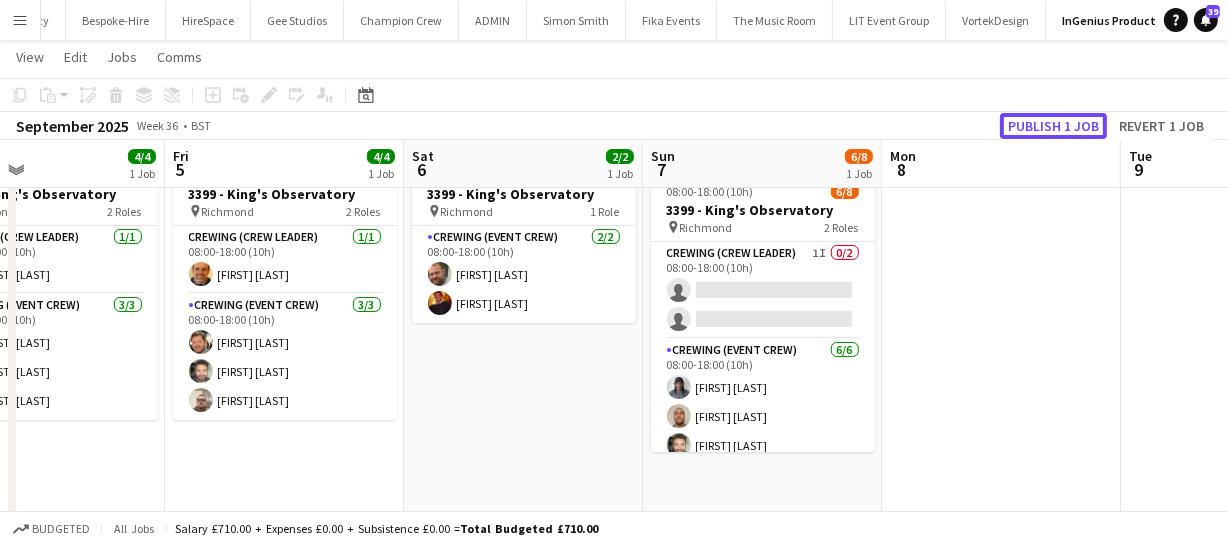 click on "Publish 1 job" 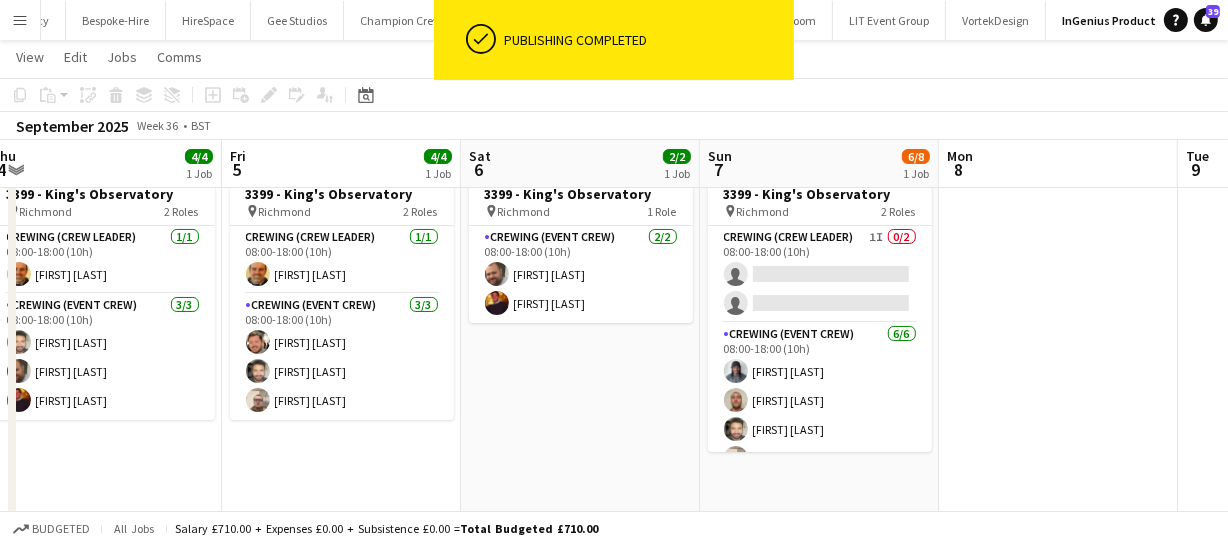 drag, startPoint x: 550, startPoint y: 410, endPoint x: 627, endPoint y: 406, distance: 77.10383 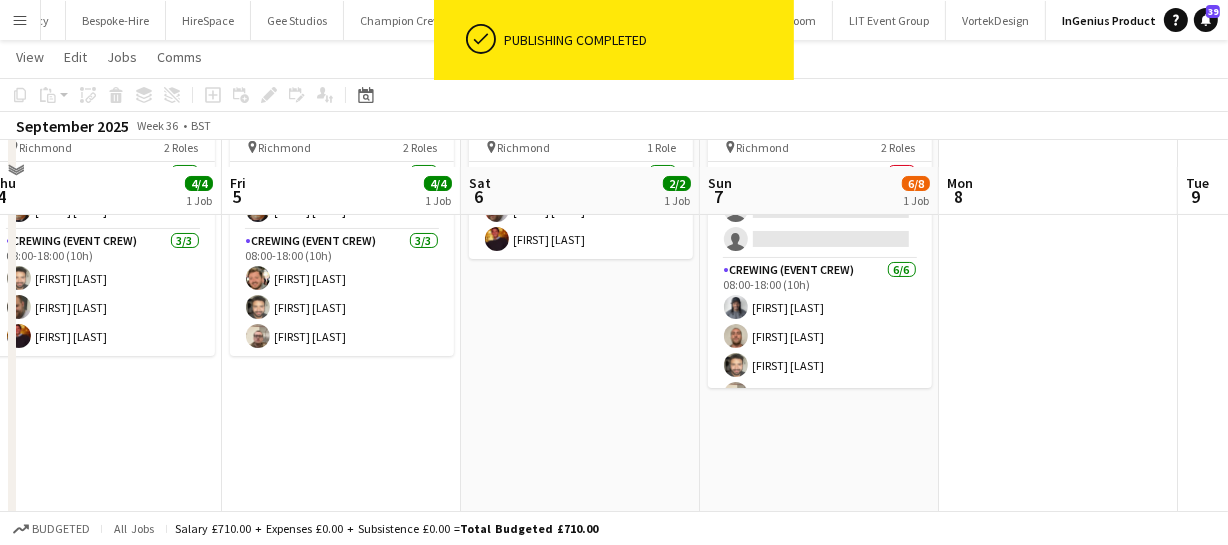 scroll, scrollTop: 167, scrollLeft: 0, axis: vertical 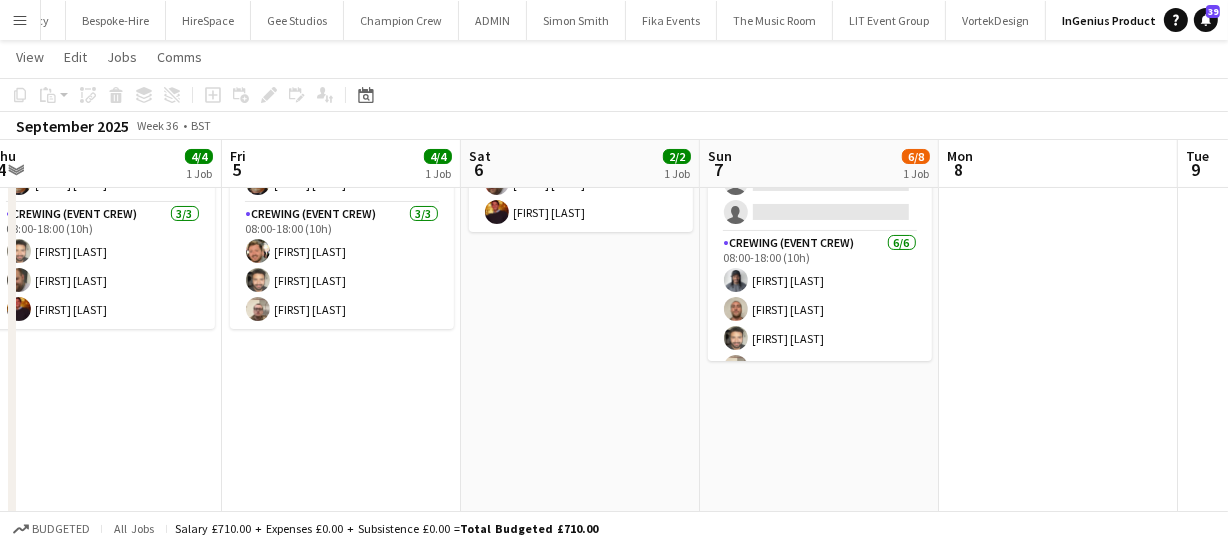 drag, startPoint x: 477, startPoint y: 319, endPoint x: 701, endPoint y: 316, distance: 224.0201 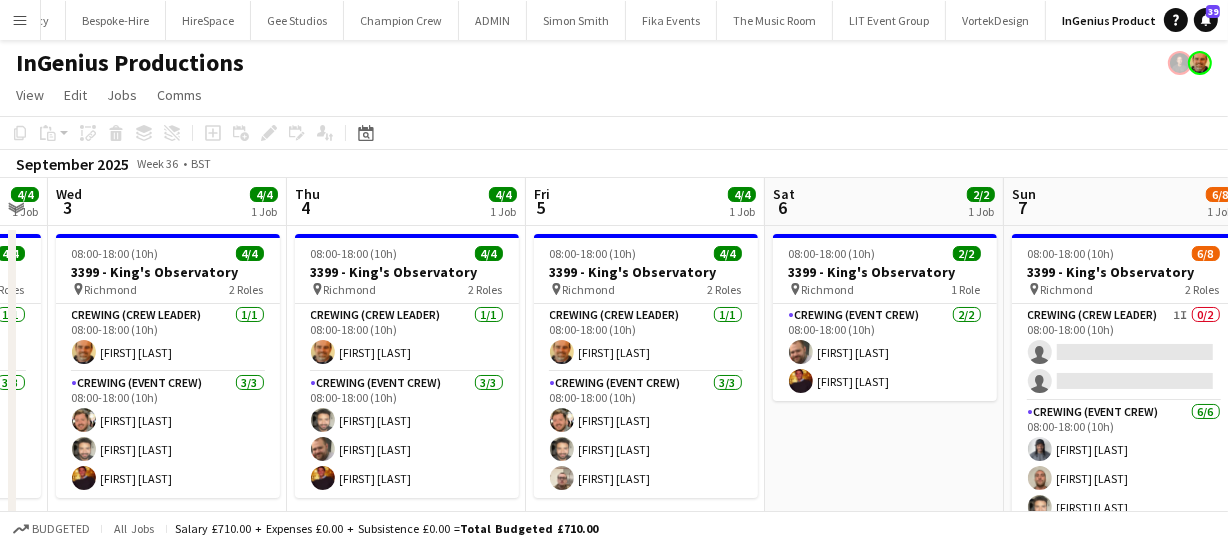 drag, startPoint x: 755, startPoint y: 444, endPoint x: 837, endPoint y: 429, distance: 83.360664 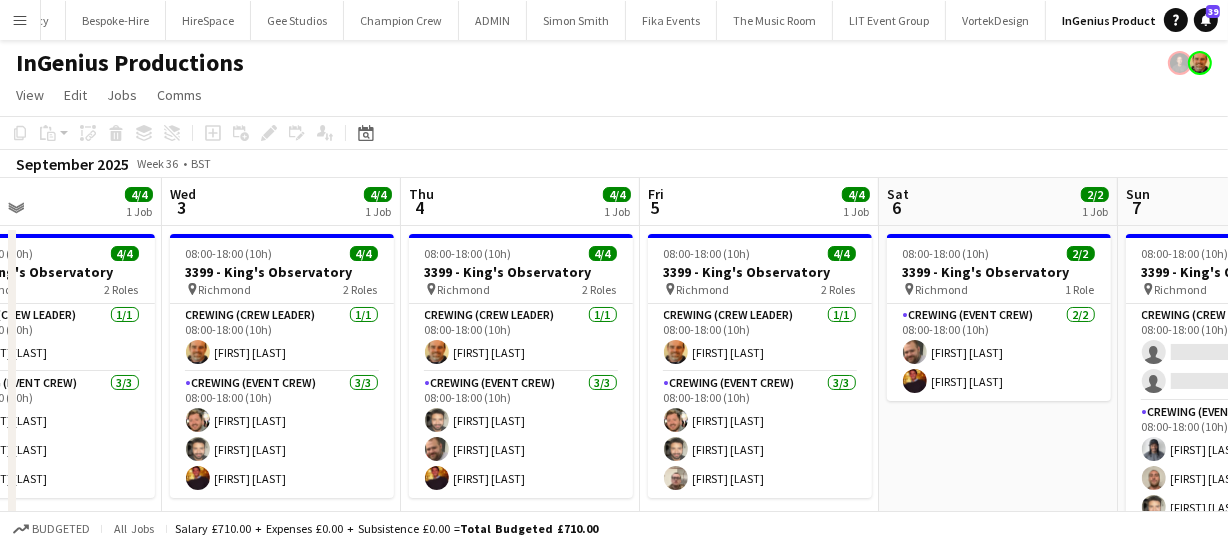 drag, startPoint x: 845, startPoint y: 435, endPoint x: 959, endPoint y: 422, distance: 114.73883 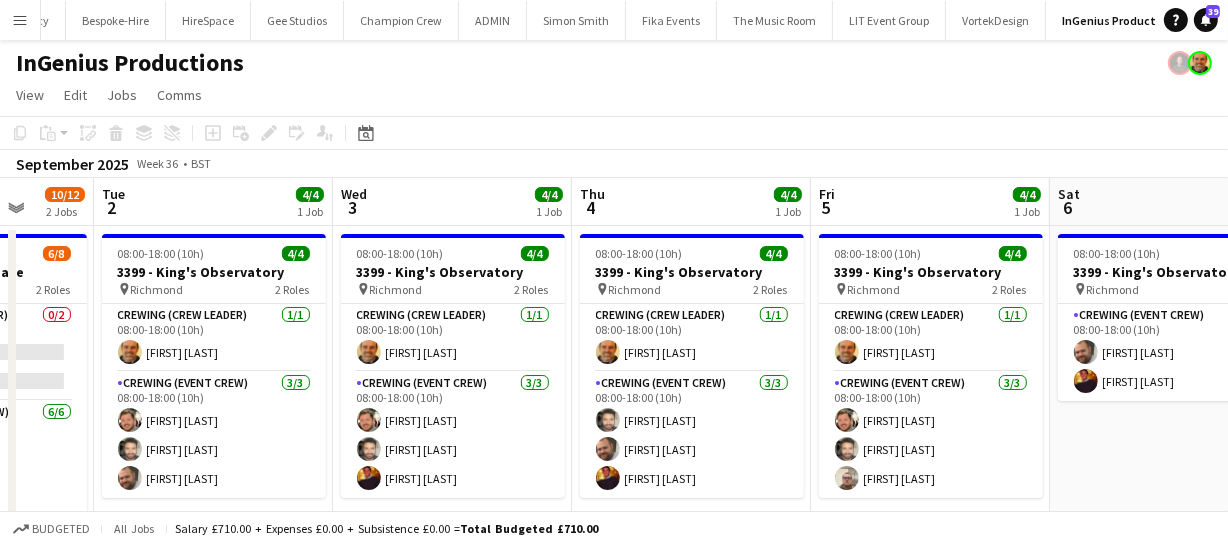 drag, startPoint x: 862, startPoint y: 433, endPoint x: 1033, endPoint y: 398, distance: 174.54512 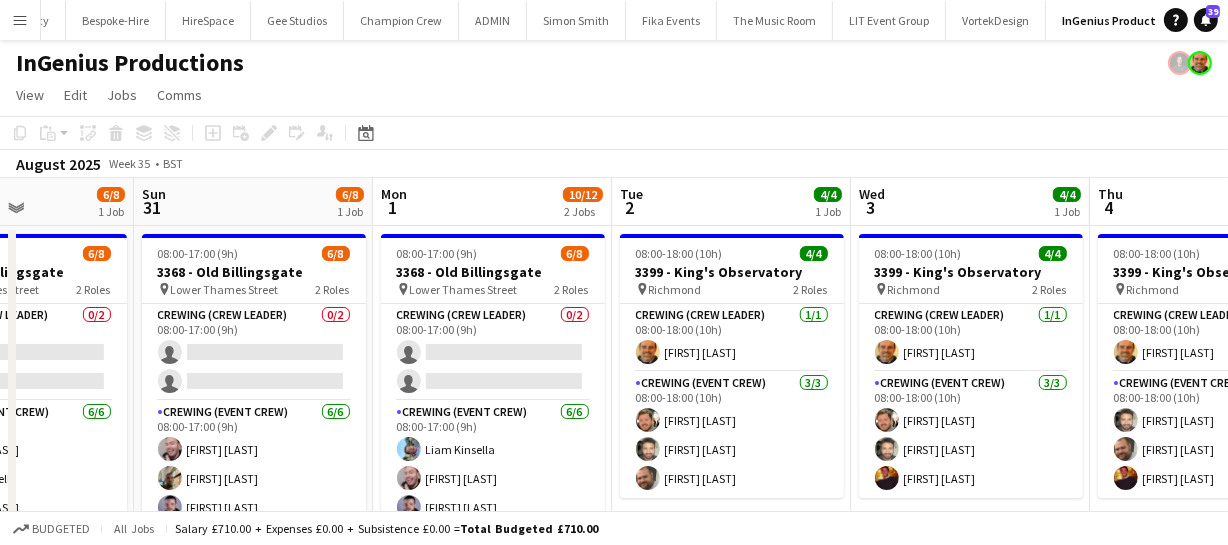 drag, startPoint x: 445, startPoint y: 403, endPoint x: 963, endPoint y: 399, distance: 518.01544 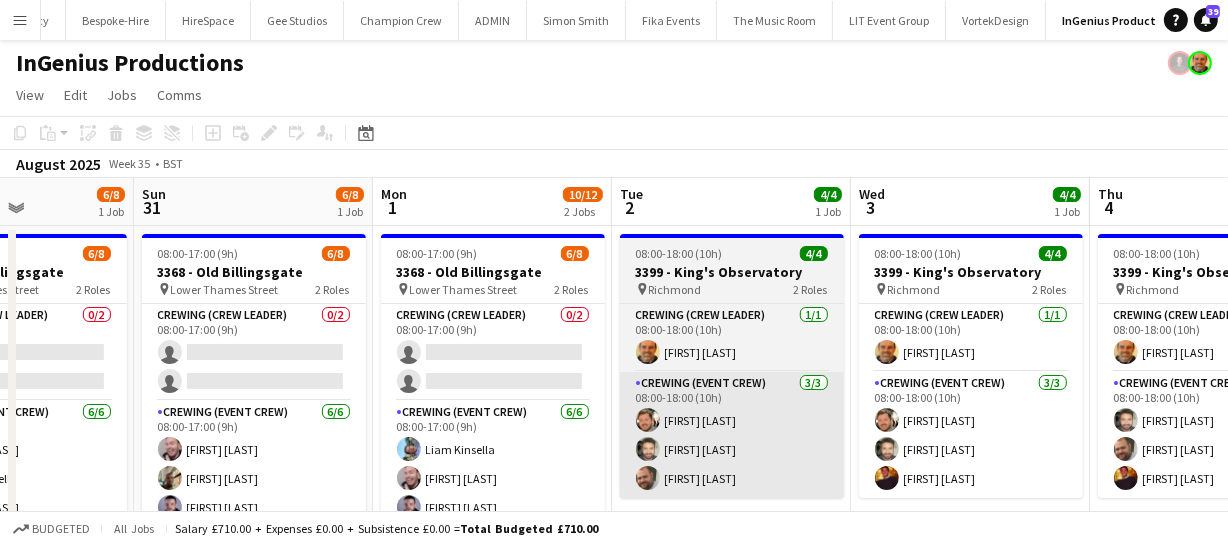 drag, startPoint x: 966, startPoint y: 398, endPoint x: 532, endPoint y: 376, distance: 434.55725 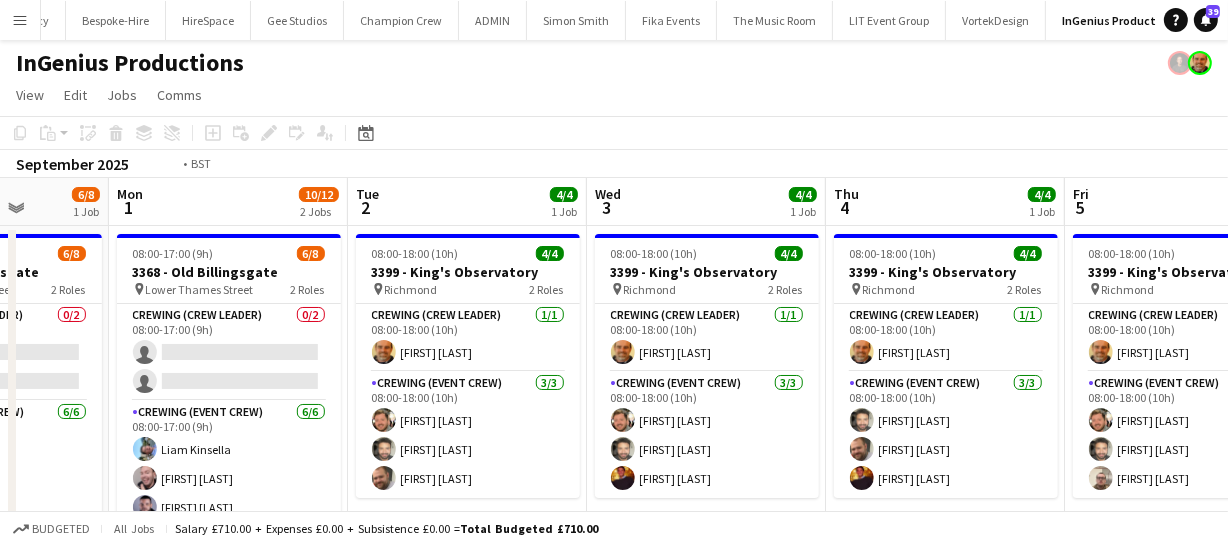 drag, startPoint x: 769, startPoint y: 374, endPoint x: 578, endPoint y: 392, distance: 191.8463 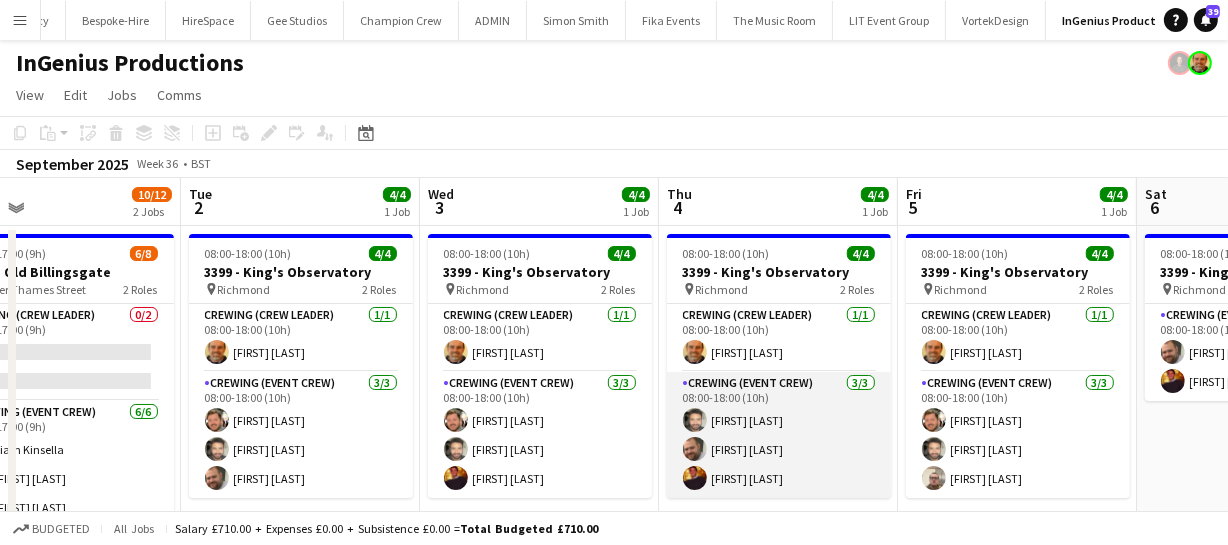click on "Sat   30   6/8   1 Job   Sun   31   6/8   1 Job   Mon   1   10/12   2 Jobs   Tue   2   4/4   1 Job   Wed   3   4/4   1 Job   Thu   4   4/4   1 Job   Fri   5   4/4   1 Job   Sat   6   2/2   1 Job   Sun   7   6/8   1 Job   Mon   8   Tue   9      08:00-17:00 (9h)    6/8   3368 - Old Billingsgate
pin
Lower Thames Street   2 Roles   Crewing (Crew Leader)   0/2   08:00-17:00 (9h)
single-neutral-actions
single-neutral-actions
Crewing (Event Crew)   6/6   08:00-17:00 (9h)
[FIRST] [LAST] [FIRST] [LAST] [FIRST] [LAST] [FIRST] [LAST] [FIRST] [LAST] [FIRST] [LAST]     08:00-17:00 (9h)    6/8   3368 - Old Billingsgate
pin
Lower Thames Street   2 Roles   Crewing (Crew Leader)   0/2   08:00-17:00 (9h)
single-neutral-actions
single-neutral-actions
Crewing (Event Crew)   6/6   08:00-17:00 (9h)
[FIRST] [LAST]" at bounding box center (614, 520) 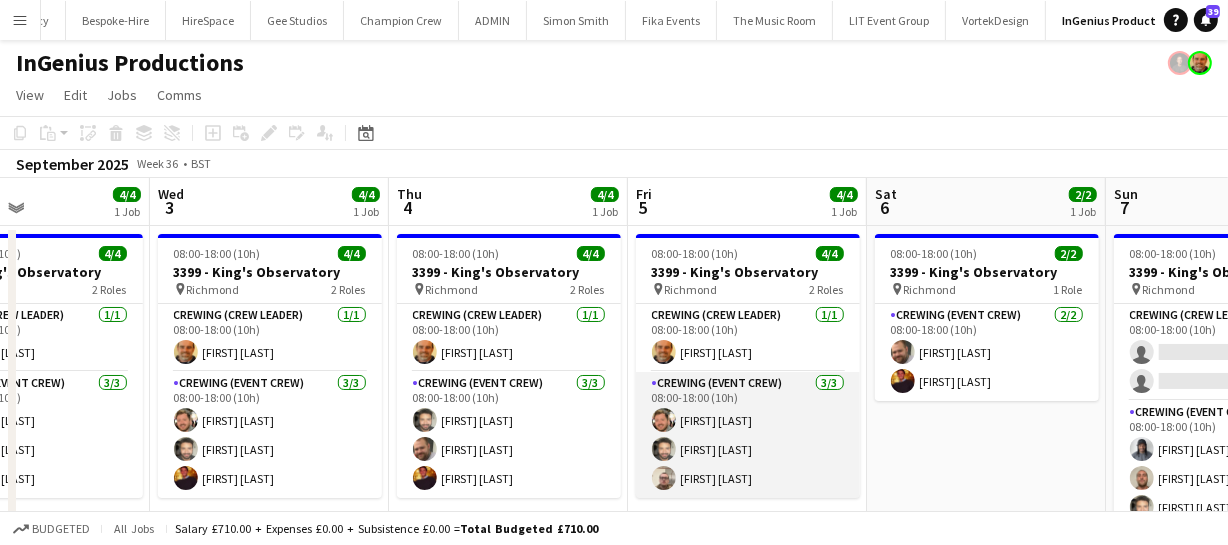 click on "Sat   30   6/8   1 Job   Sun   31   6/8   1 Job   Mon   1   10/12   2 Jobs   Tue   2   4/4   1 Job   Wed   3   4/4   1 Job   Thu   4   4/4   1 Job   Fri   5   4/4   1 Job   Sat   6   2/2   1 Job   Sun   7   6/8   1 Job   Mon   8   Tue   9      08:00-17:00 (9h)    6/8   3368 - Old Billingsgate
pin
Lower Thames Street   2 Roles   Crewing (Crew Leader)   0/2   08:00-17:00 (9h)
single-neutral-actions
single-neutral-actions
Crewing (Event Crew)   6/6   08:00-17:00 (9h)
[FIRST] [LAST] [FIRST] [LAST] [FIRST] [LAST] [FIRST] [LAST] [FIRST] [LAST] [FIRST] [LAST]     08:00-17:00 (9h)    6/8   3368 - Old Billingsgate
pin
Lower Thames Street   2 Roles   Crewing (Crew Leader)   0/2   08:00-17:00 (9h)
single-neutral-actions
single-neutral-actions
Crewing (Event Crew)   6/6   08:00-17:00 (9h)
[FIRST] [LAST]" at bounding box center [614, 520] 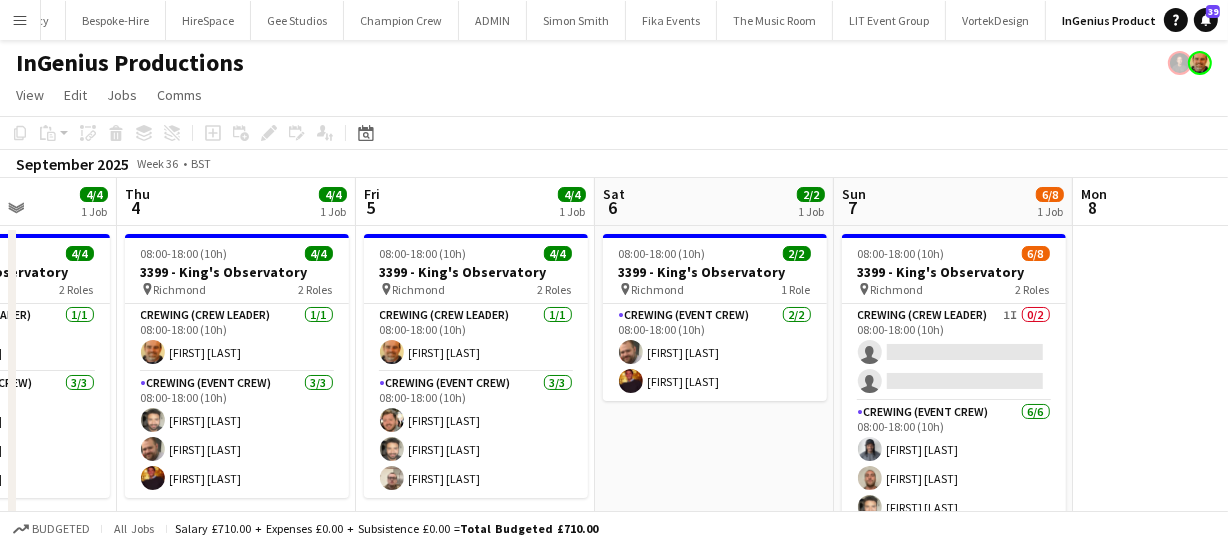 click on "Mon   1   10/12   2 Jobs   Tue   2   4/4   1 Job   Wed   3   4/4   1 Job   Thu   4   4/4   1 Job   Fri   5   4/4   1 Job   Sat   6   2/2   1 Job   Sun   7   6/8   1 Job   Mon   8   Tue   9   Wed   10   Thu   11      08:00-17:00 (9h)    6/8   3368 - Old Billingsgate
pin
Lower Thames Street   2 Roles   Crewing (Crew Leader)   0/2   08:00-17:00 (9h)
single-neutral-actions
single-neutral-actions
Crewing (Event Crew)   6/6   08:00-17:00 (9h)
[FIRST] [LAST] [FIRST] [LAST] [FIRST] [LAST] [FIRST] [LAST] [FIRST] [LAST]     08:00-18:00 (10h)    4/4   3399 - King's Observatory
pin
Richmond   2 Roles   Crewing (Crew Leader)   1/1   08:00-18:00 (10h)
[FIRST] [LAST]  Crewing (Event Crew)   3/3   08:00-18:00 (10h)
[FIRST] [LAST] [FIRST] [LAST] [FIRST] [LAST]     08:00-18:00 (10h)    4/4   3399 - King's Observatory
pin
Richmond   2 Roles" at bounding box center (614, 520) 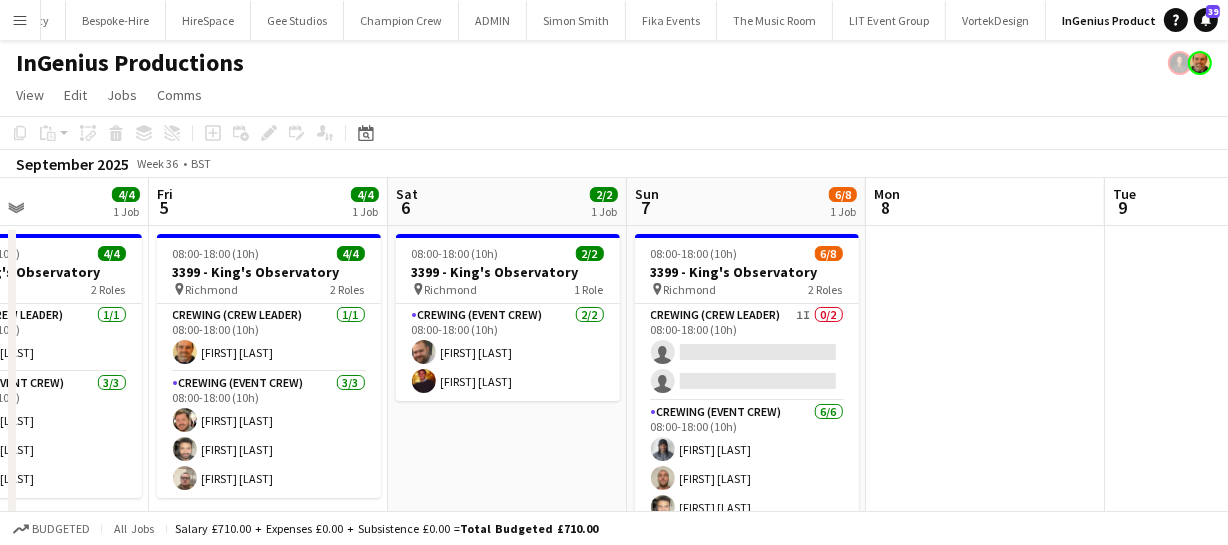 drag, startPoint x: 889, startPoint y: 396, endPoint x: 750, endPoint y: 391, distance: 139.0899 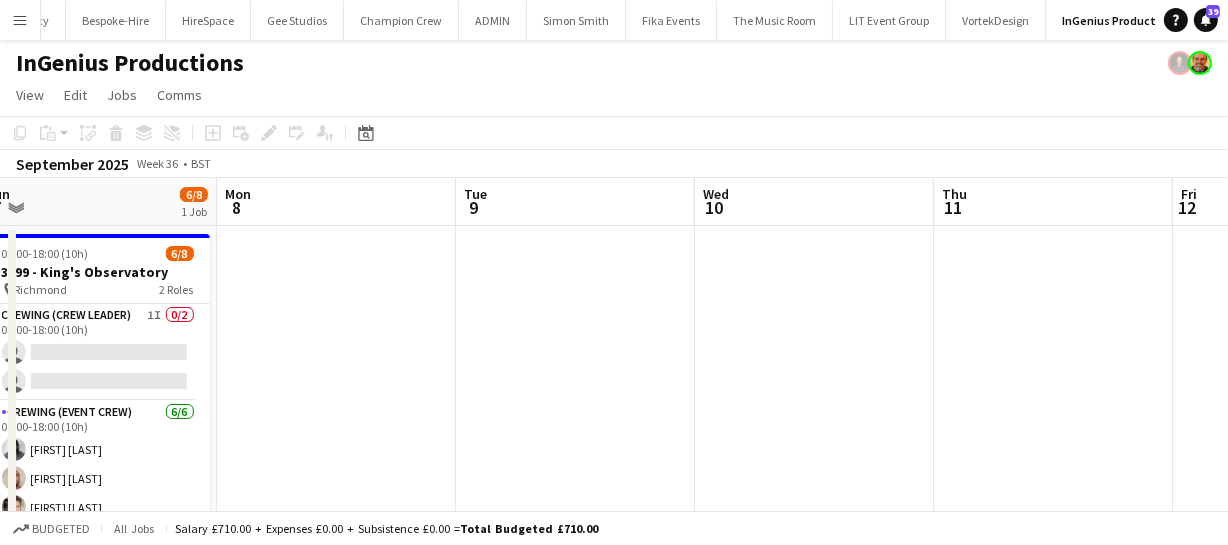 drag, startPoint x: 799, startPoint y: 390, endPoint x: 646, endPoint y: 384, distance: 153.1176 